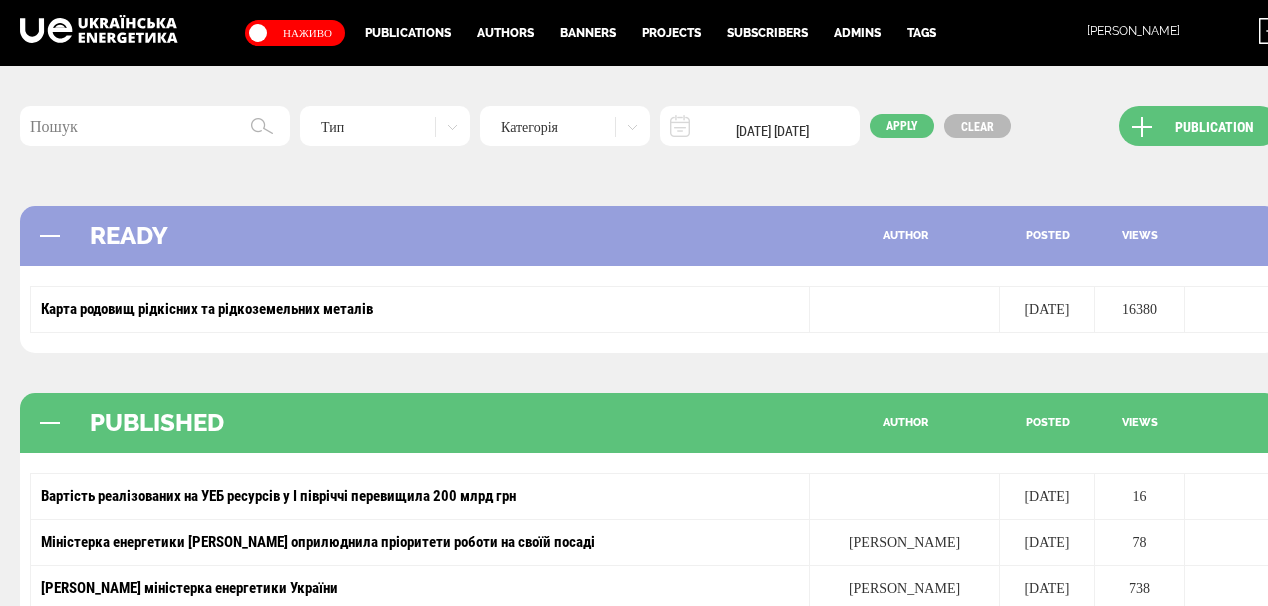 scroll, scrollTop: 196, scrollLeft: 0, axis: vertical 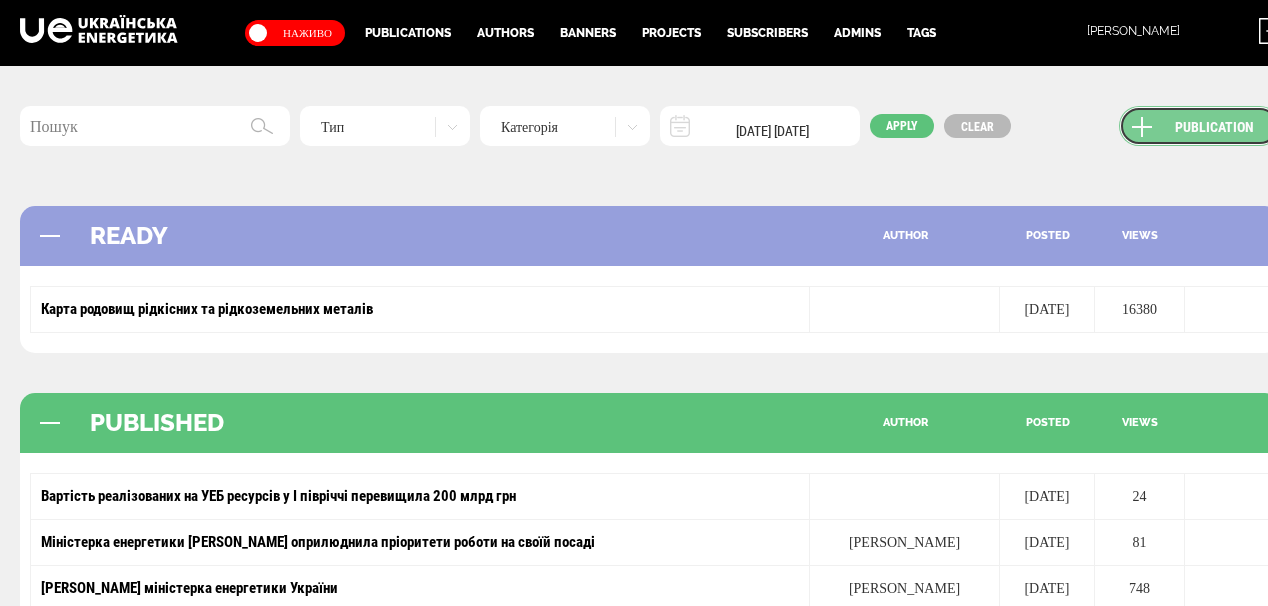 click on "Publication" at bounding box center (1199, 126) 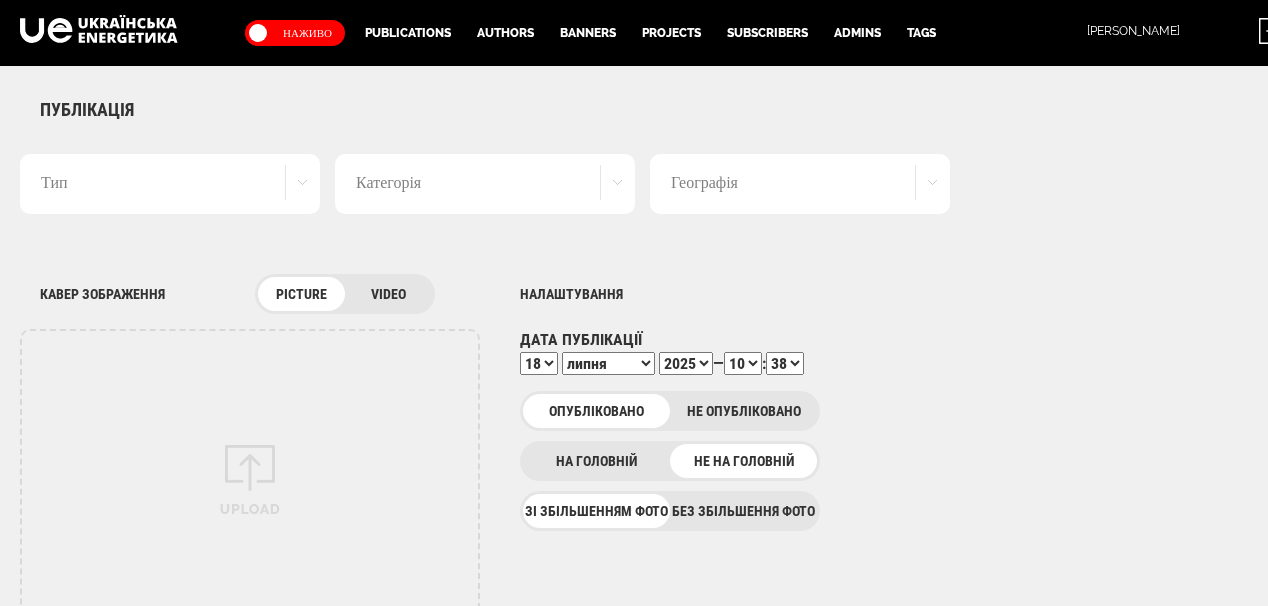 scroll, scrollTop: 0, scrollLeft: 0, axis: both 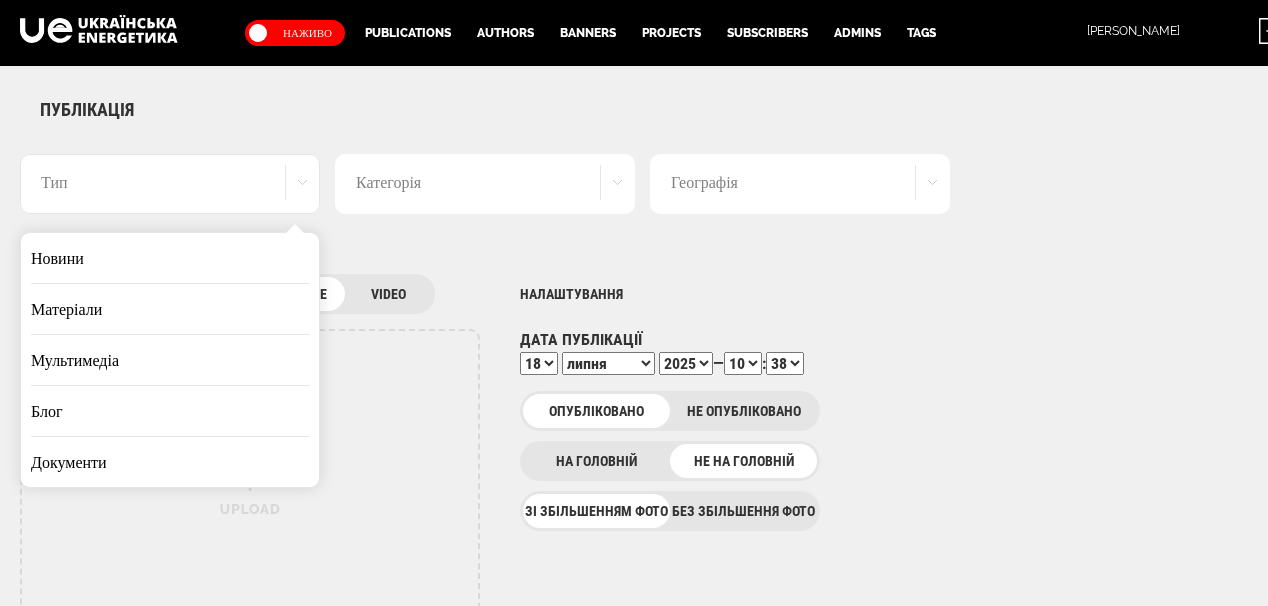 drag, startPoint x: 174, startPoint y: 260, endPoint x: 592, endPoint y: 300, distance: 419.90952 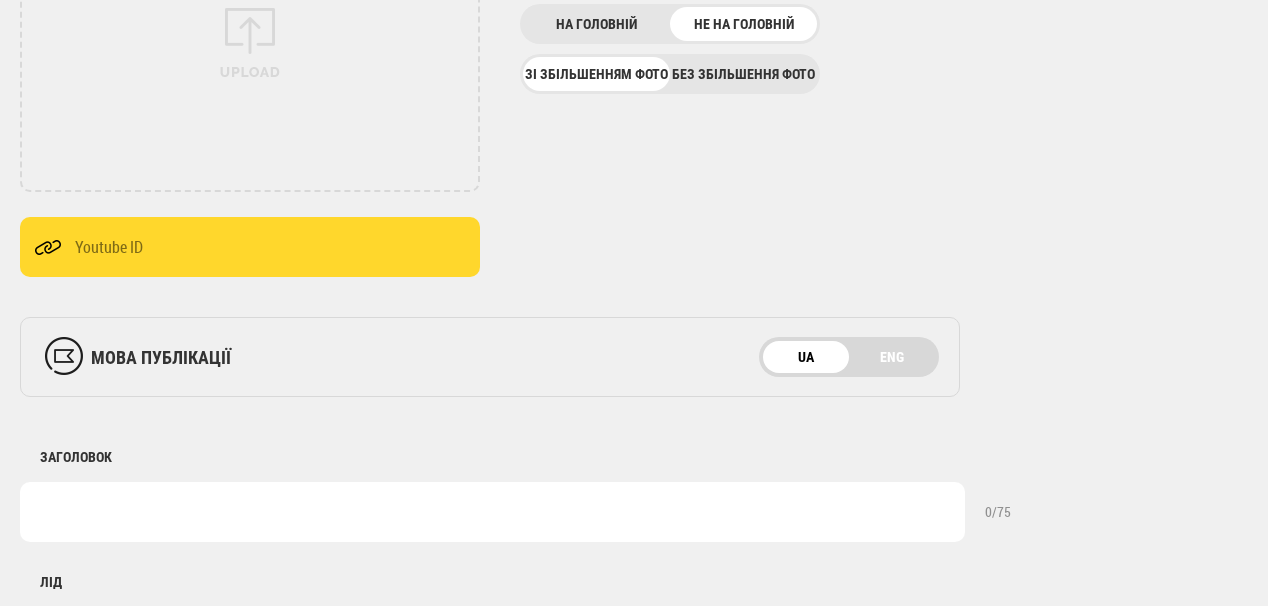 scroll, scrollTop: 560, scrollLeft: 0, axis: vertical 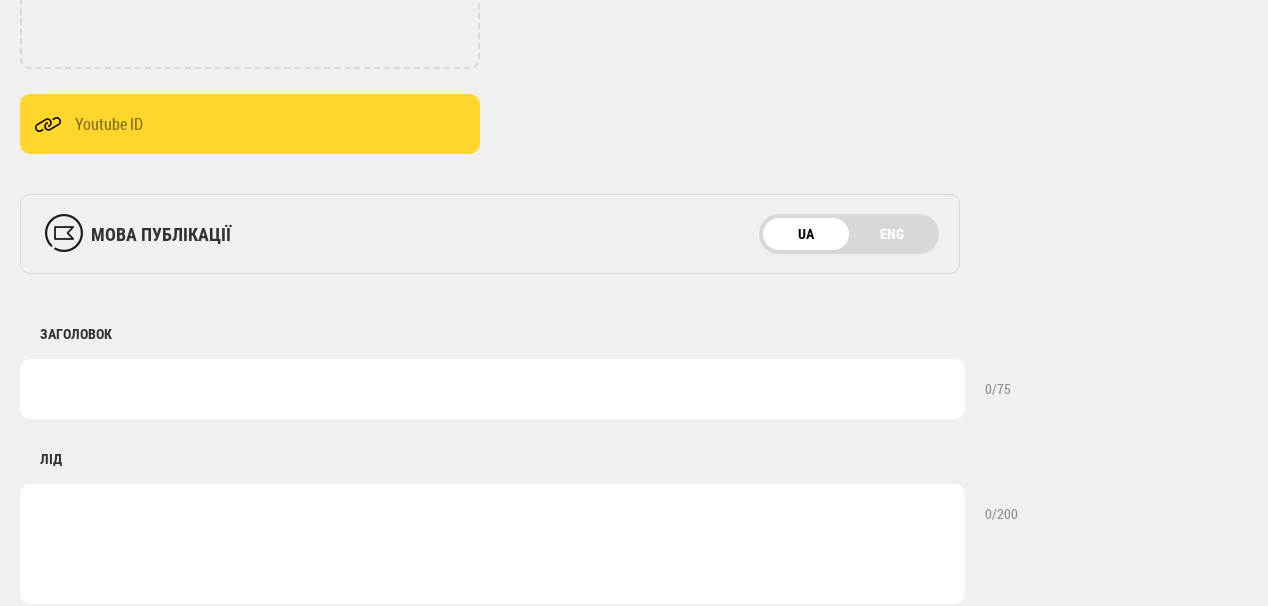 click at bounding box center (492, 389) 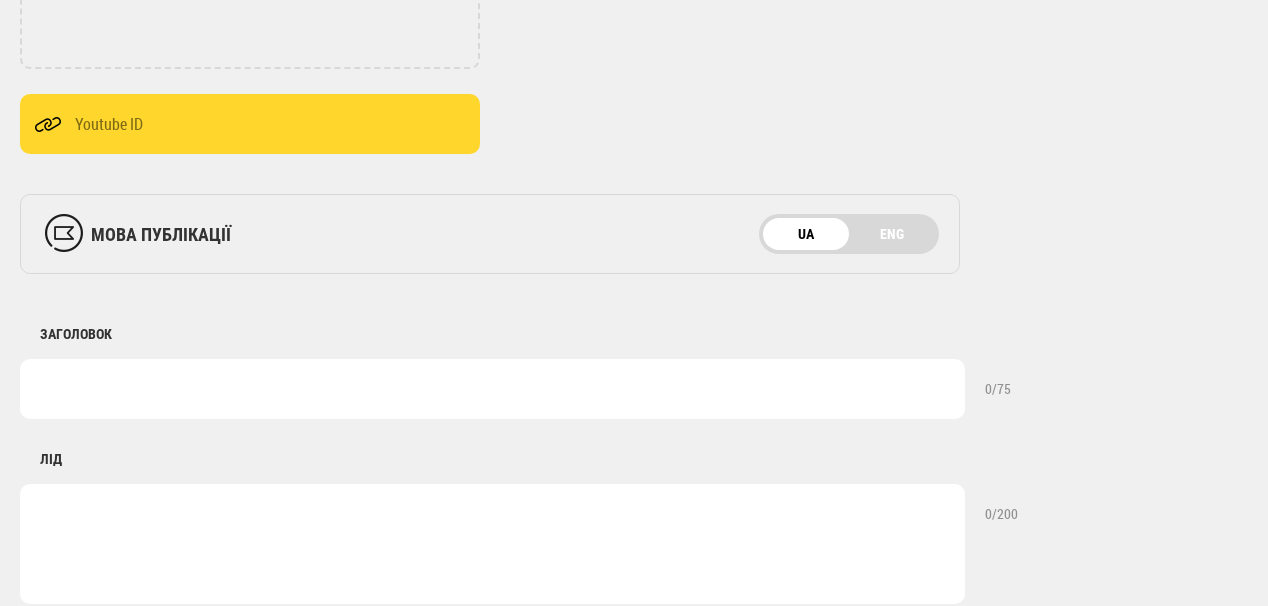paste on "Укргідроенерго підписало Меморандум про співпрацю з консалтинговою компаніє" 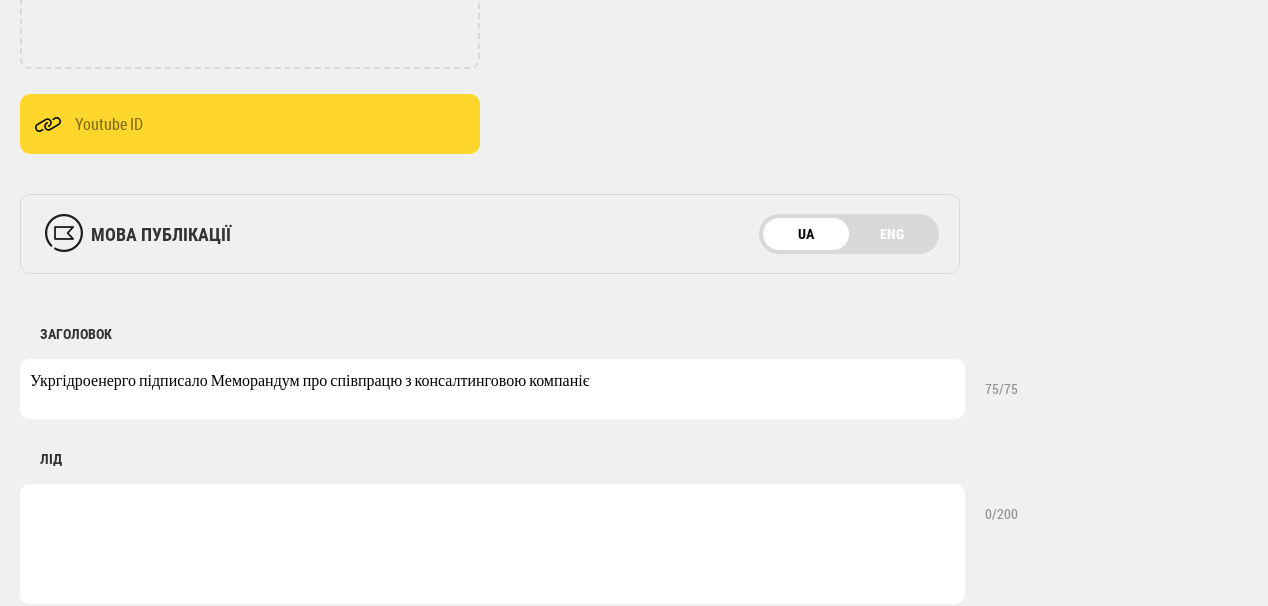 drag, startPoint x: 417, startPoint y: 380, endPoint x: 662, endPoint y: 397, distance: 245.58908 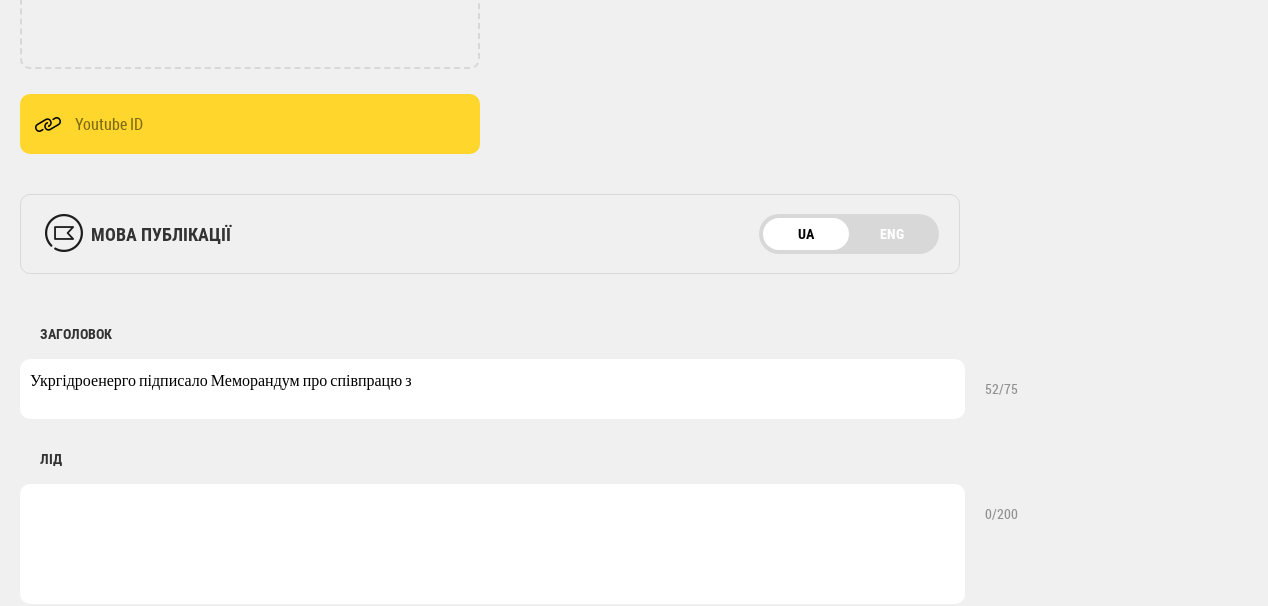click on "Укргідроенерго підписало Меморандум про співпрацю з" at bounding box center [492, 389] 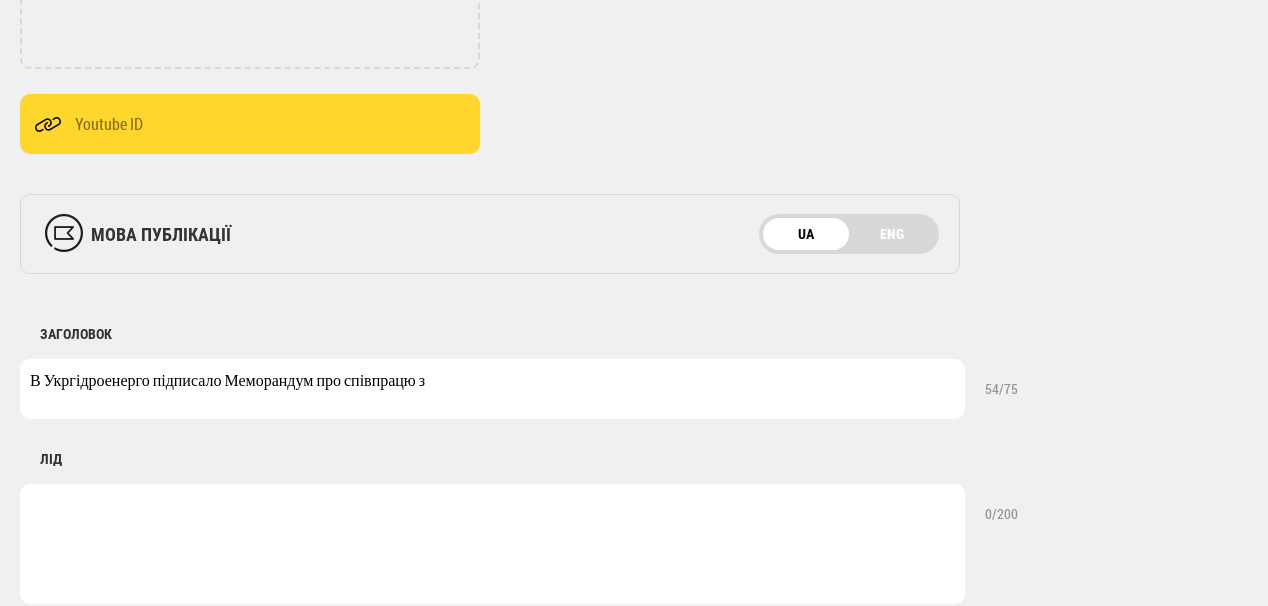 click on "В Укргідроенерго підписало Меморандум про співпрацю з" at bounding box center [492, 389] 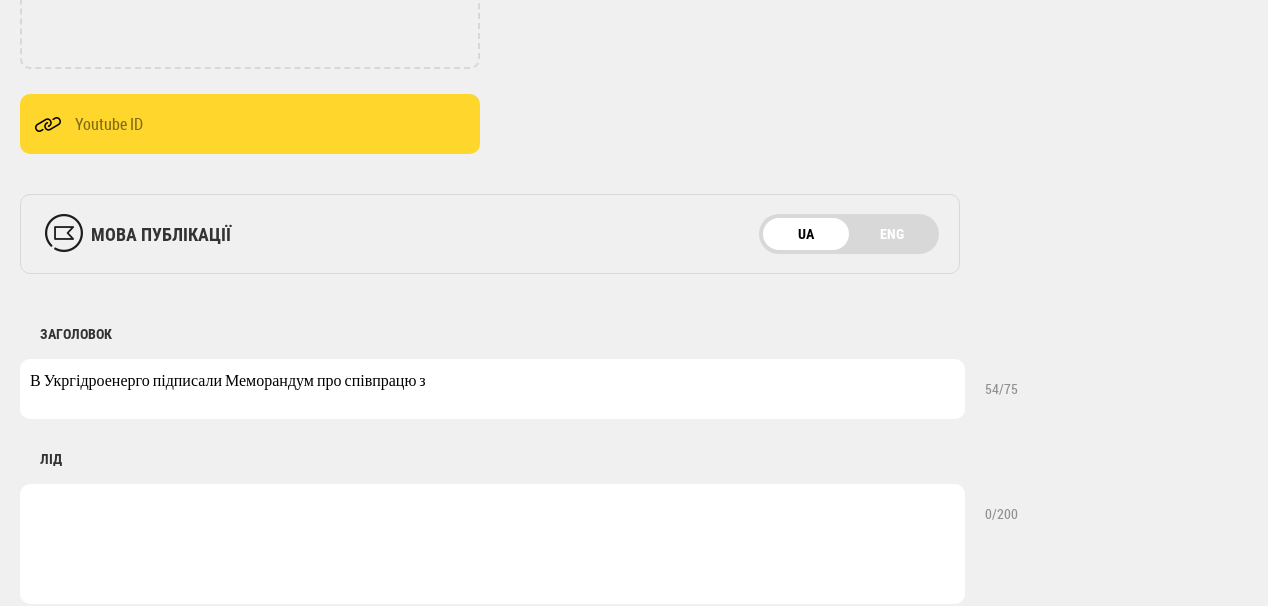 click on "В Укргідроенерго підписали Меморандум про співпрацю з" at bounding box center (492, 389) 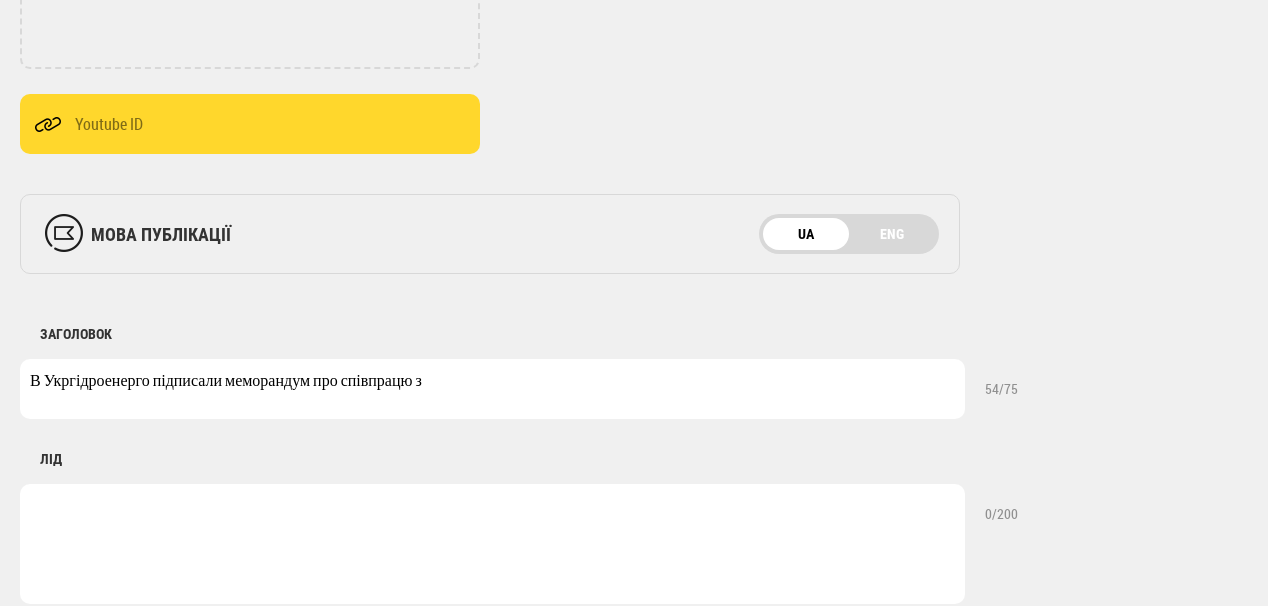 click on "В Укргідроенерго підписали меморандум про співпрацю з" at bounding box center (492, 389) 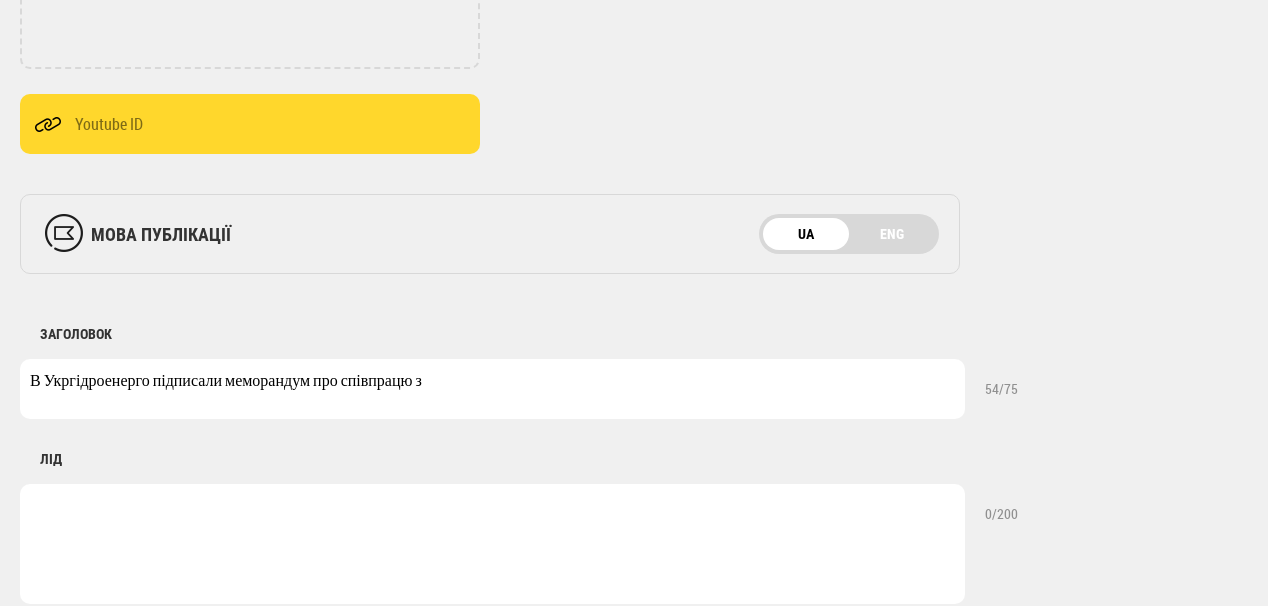 paste on "PADECO Co., Ltd." 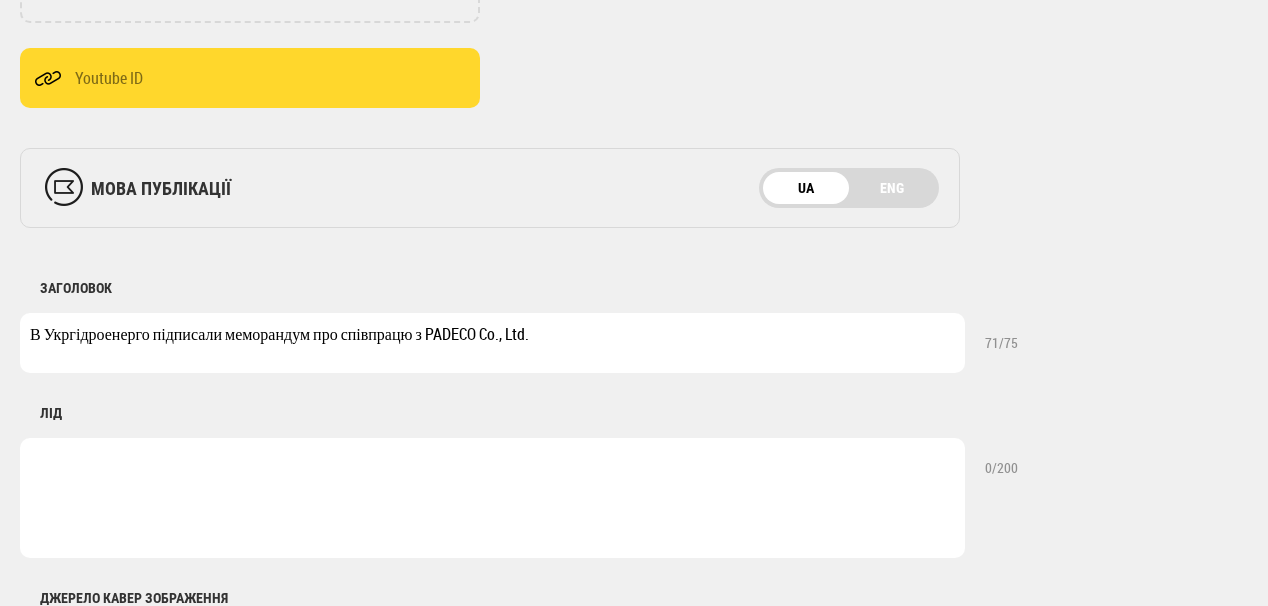 scroll, scrollTop: 640, scrollLeft: 0, axis: vertical 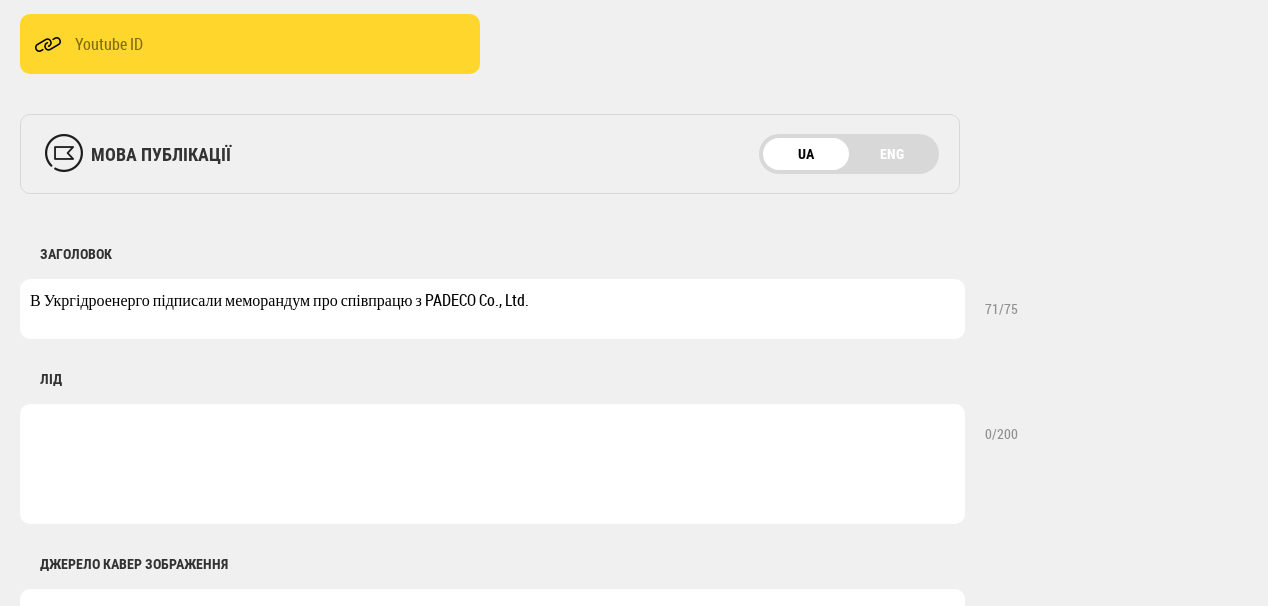 type on "В Укргідроенерго підписали меморандум про співпрацю з PADECO Co., Ltd." 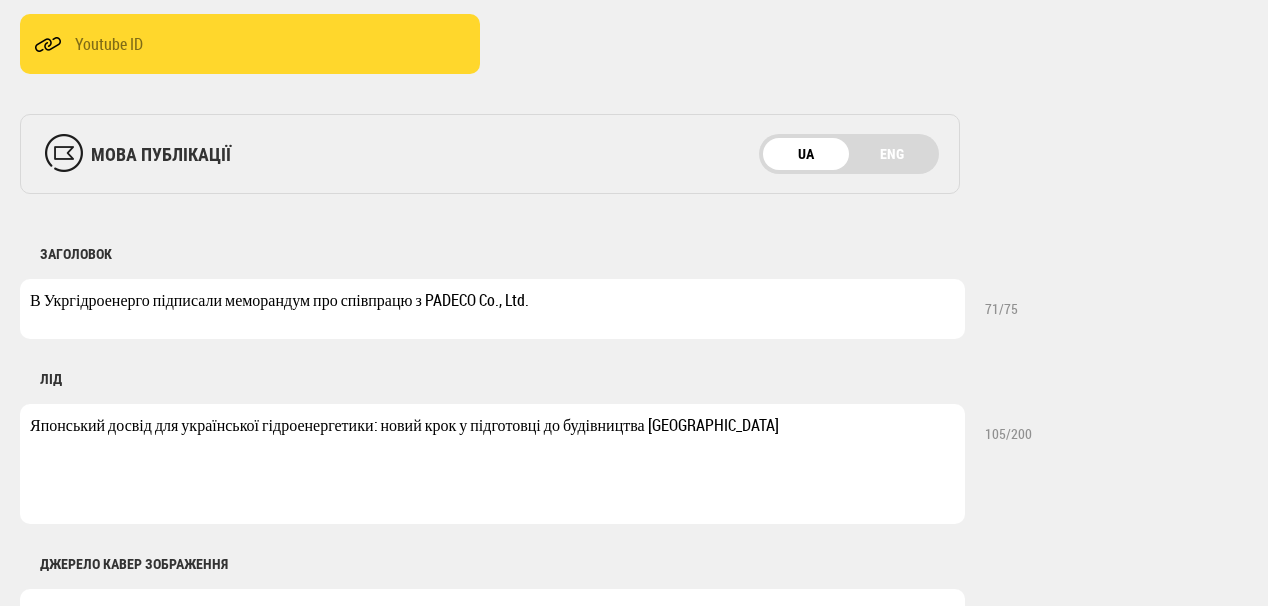 click on "Японський досвід для української гідроенергетики: новий крок у підготовці до будівництва Канівської ГАЕС" at bounding box center (492, 464) 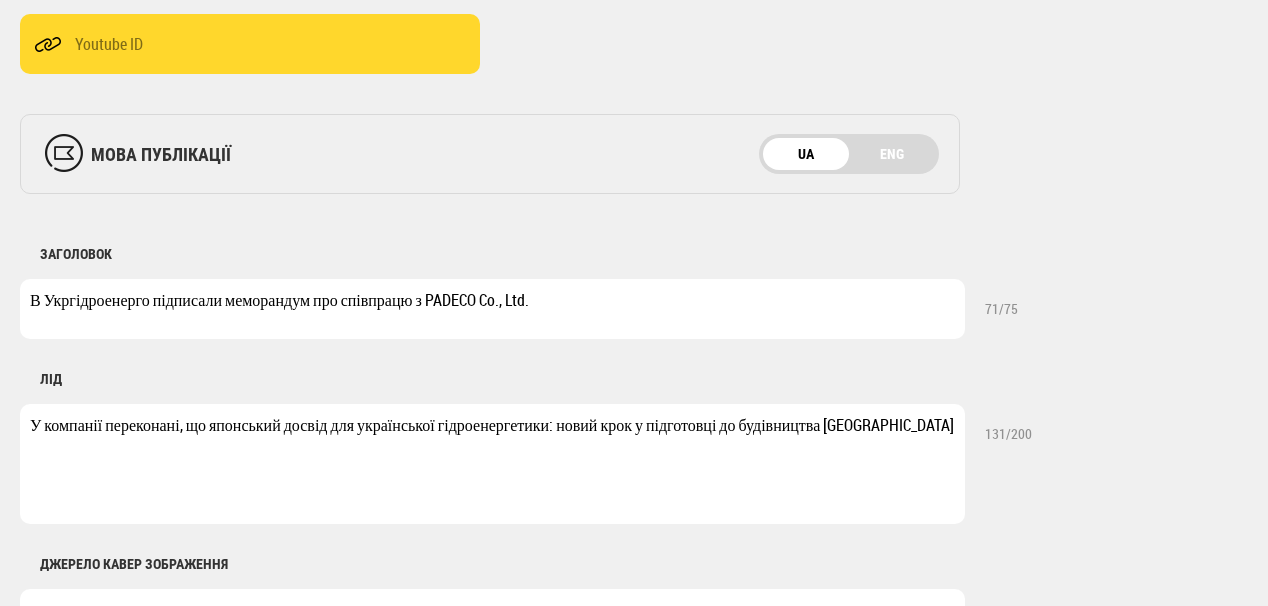 click on "У компанії переконані, що японський досвід для української гідроенергетики: новий крок у підготовці до будівництва Канівської ГАЕС" at bounding box center [492, 464] 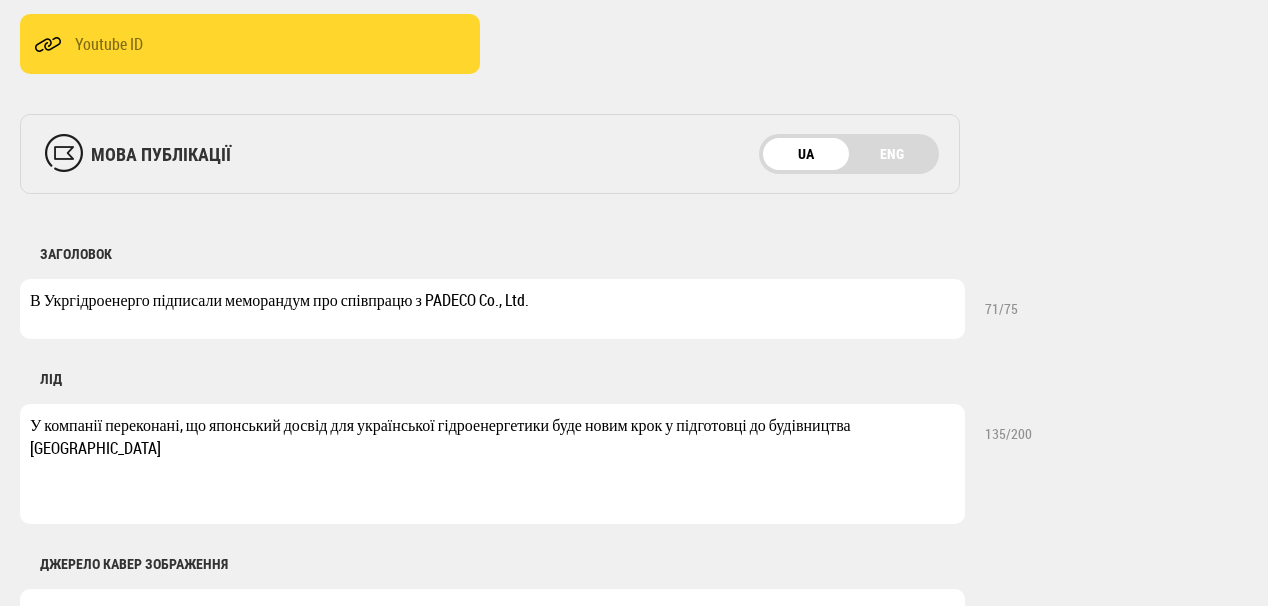 click on "У компанії переконані, що японський досвід для української гідроенергетики буде новим крок у підготовці до будівництва Канівської ГАЕС" at bounding box center (492, 464) 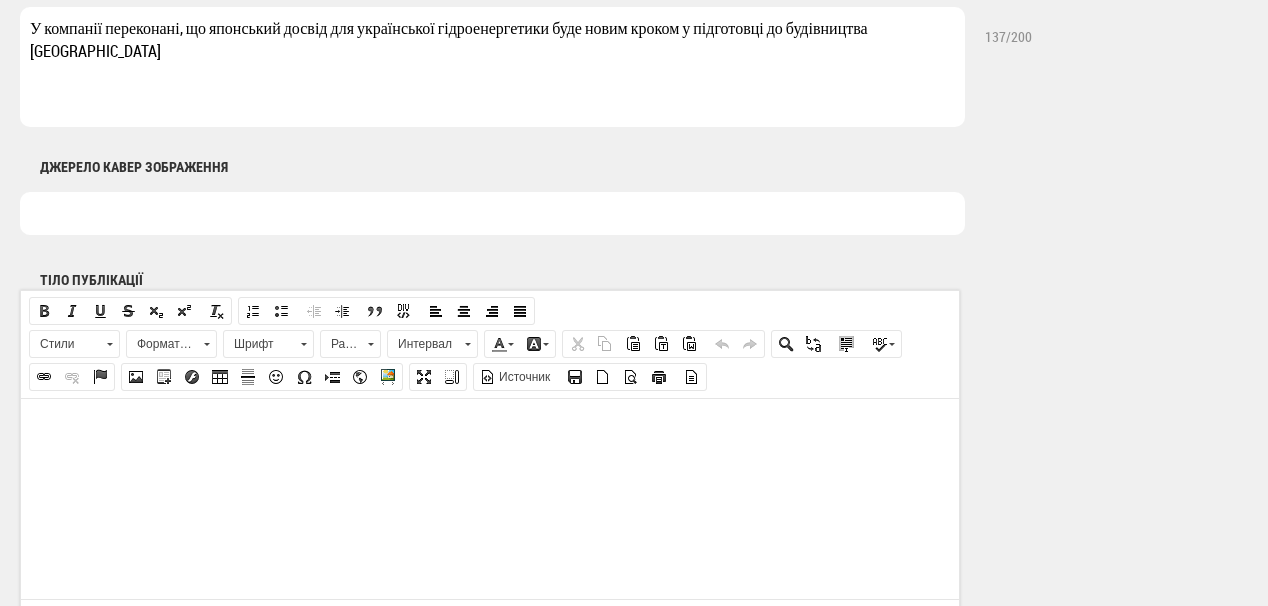 scroll, scrollTop: 1040, scrollLeft: 0, axis: vertical 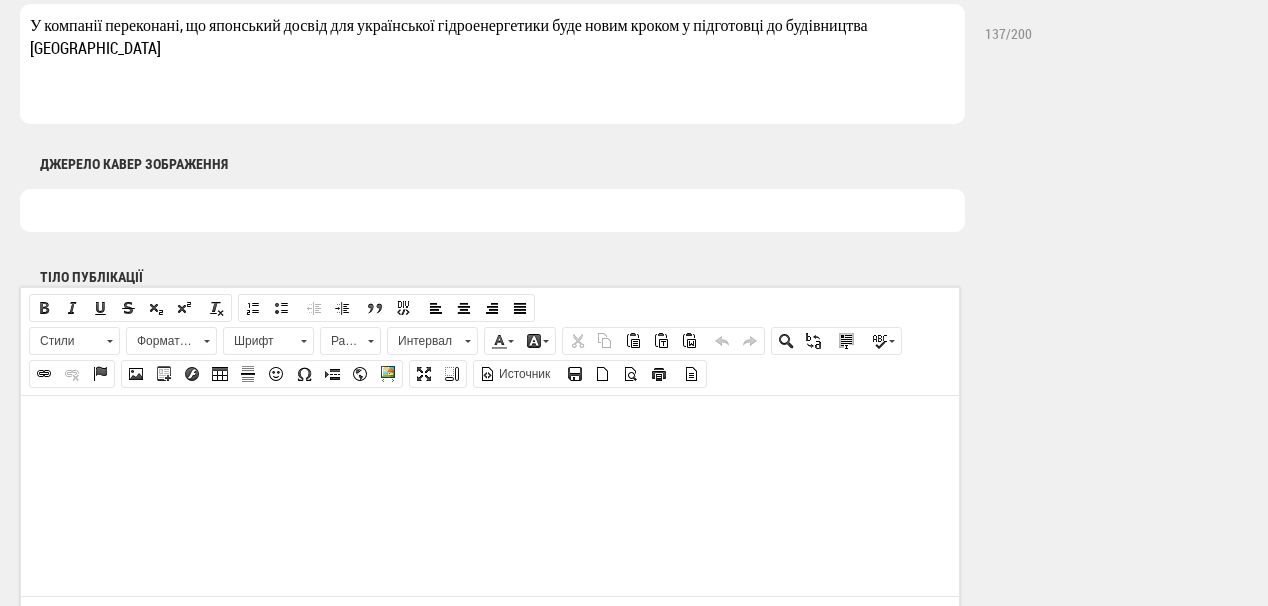 type on "У компанії переконані, що японський досвід для української гідроенергетики буде новим кроком у підготовці до будівництва Канівської ГАЕС" 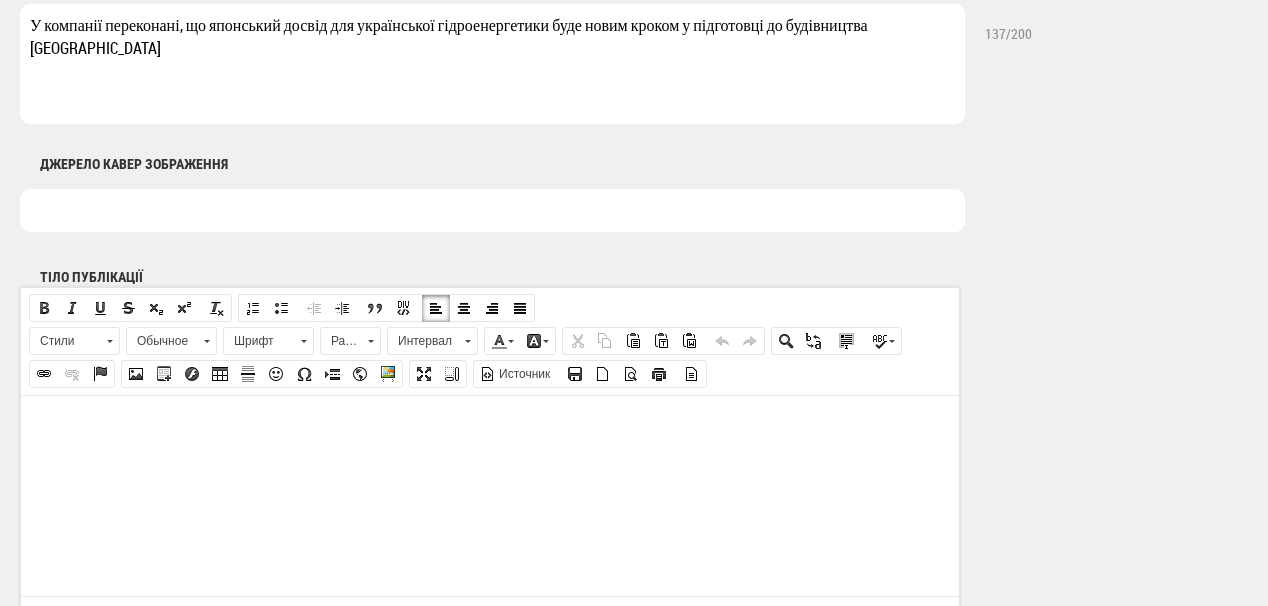 click at bounding box center [490, 425] 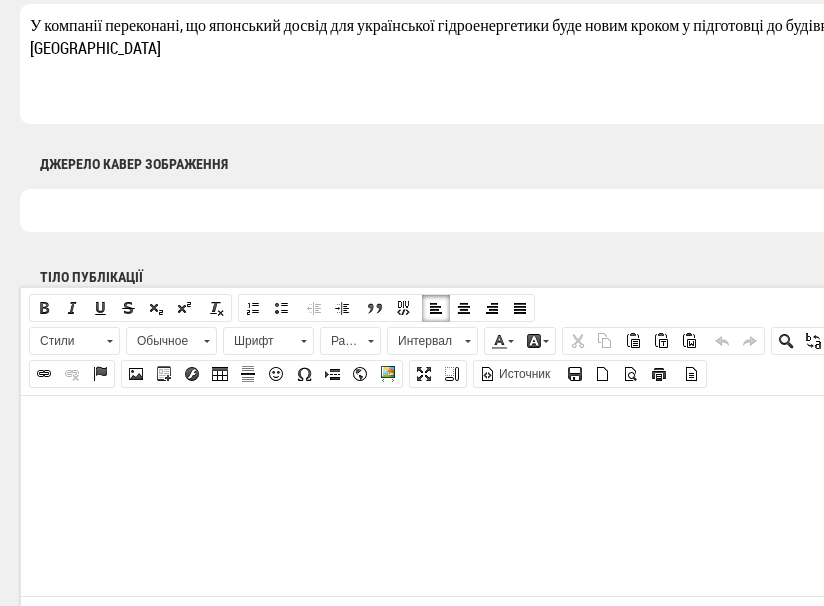 drag, startPoint x: 65, startPoint y: 438, endPoint x: 88, endPoint y: 463, distance: 33.970577 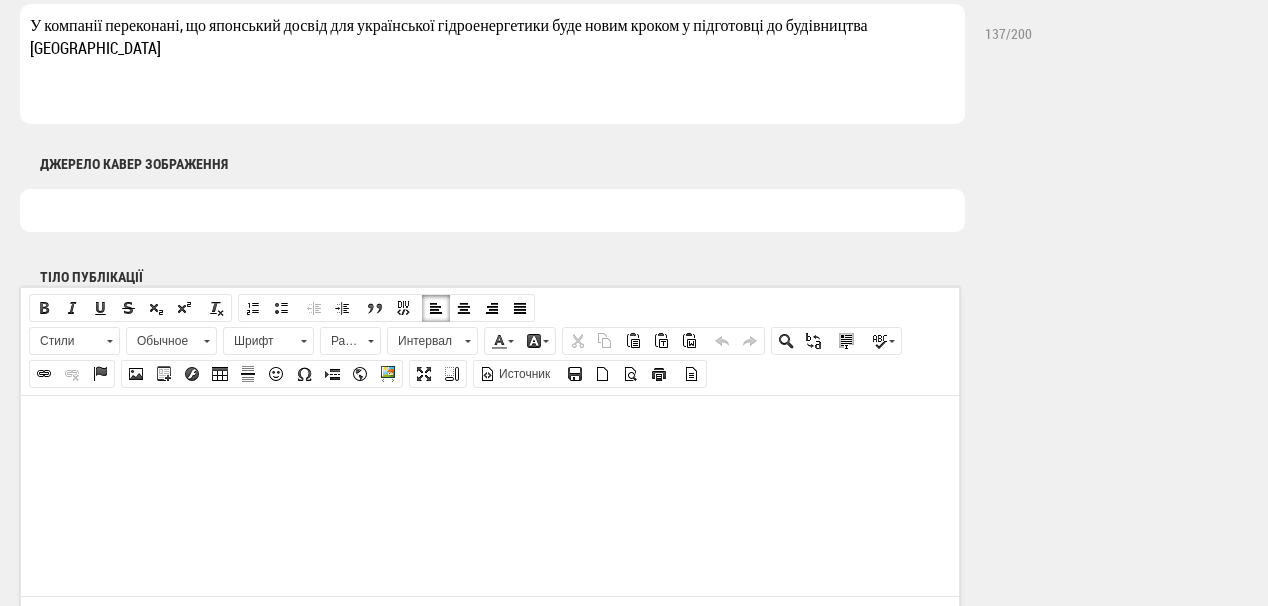 click at bounding box center [490, 425] 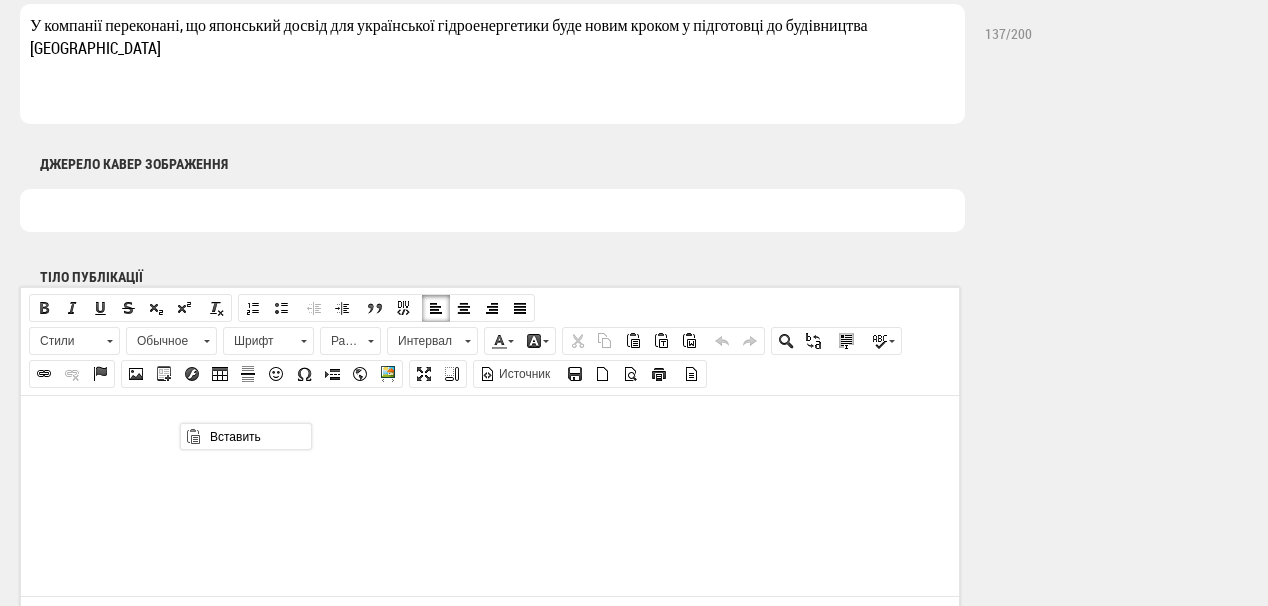 scroll, scrollTop: 0, scrollLeft: 0, axis: both 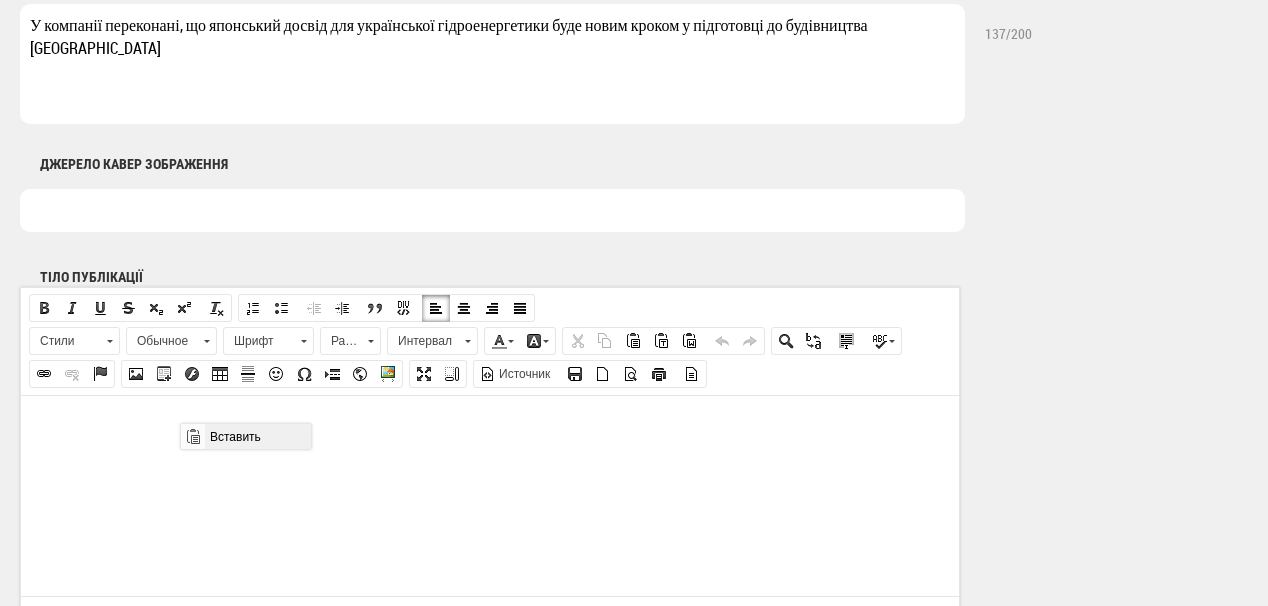 click on "Вставить" at bounding box center (257, 436) 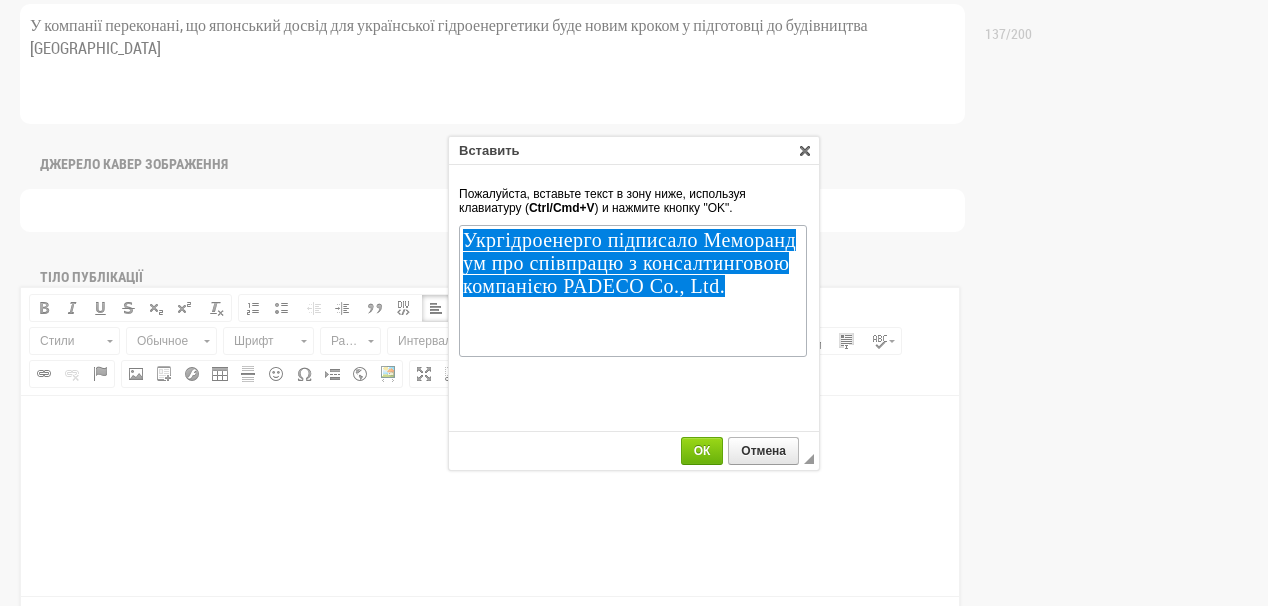 scroll, scrollTop: 0, scrollLeft: 0, axis: both 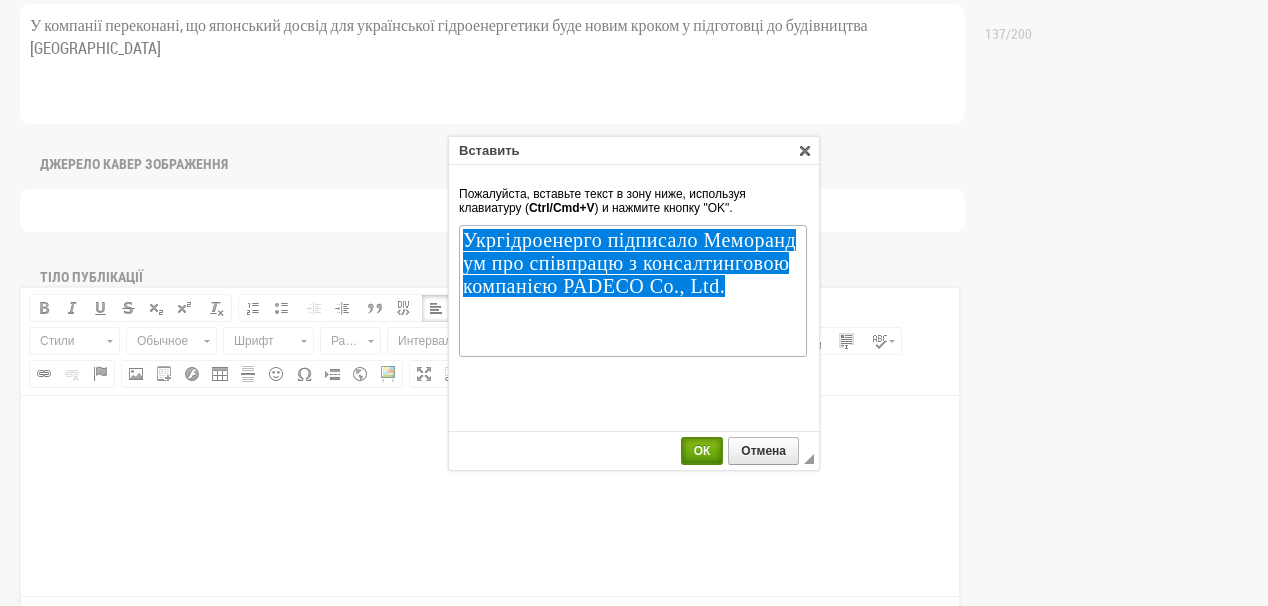 drag, startPoint x: 712, startPoint y: 456, endPoint x: 616, endPoint y: 59, distance: 408.44217 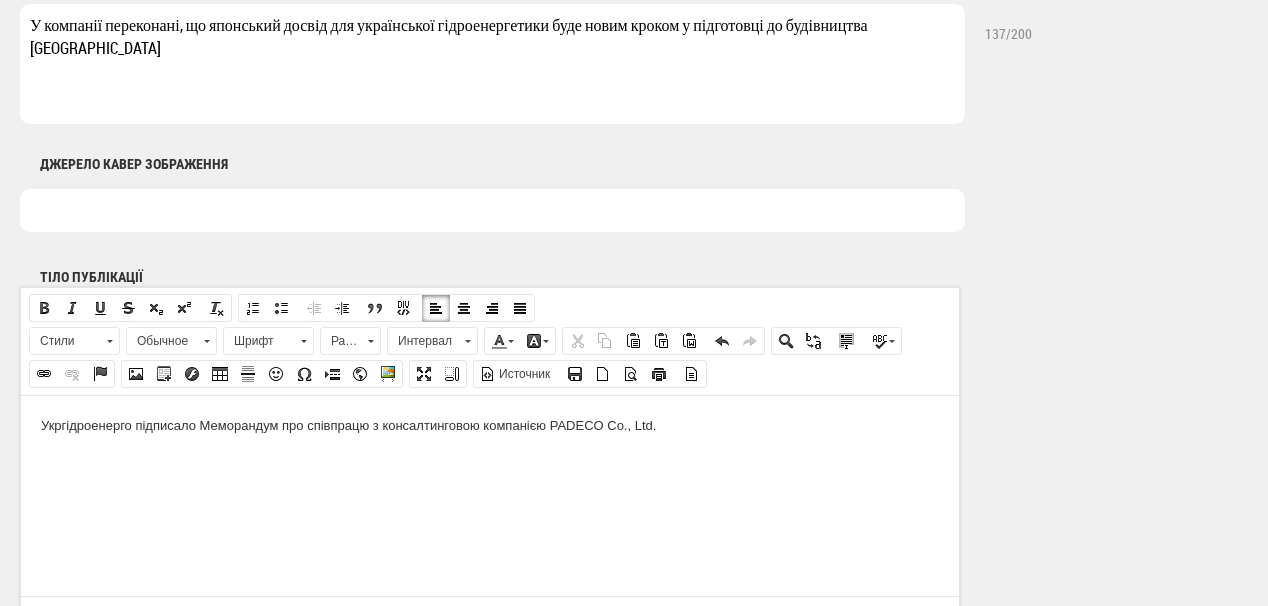 click on "Укргідроенерго підписало Меморандум про співпрацю з консалтинговою компанією PADECO Co., Ltd." at bounding box center [490, 425] 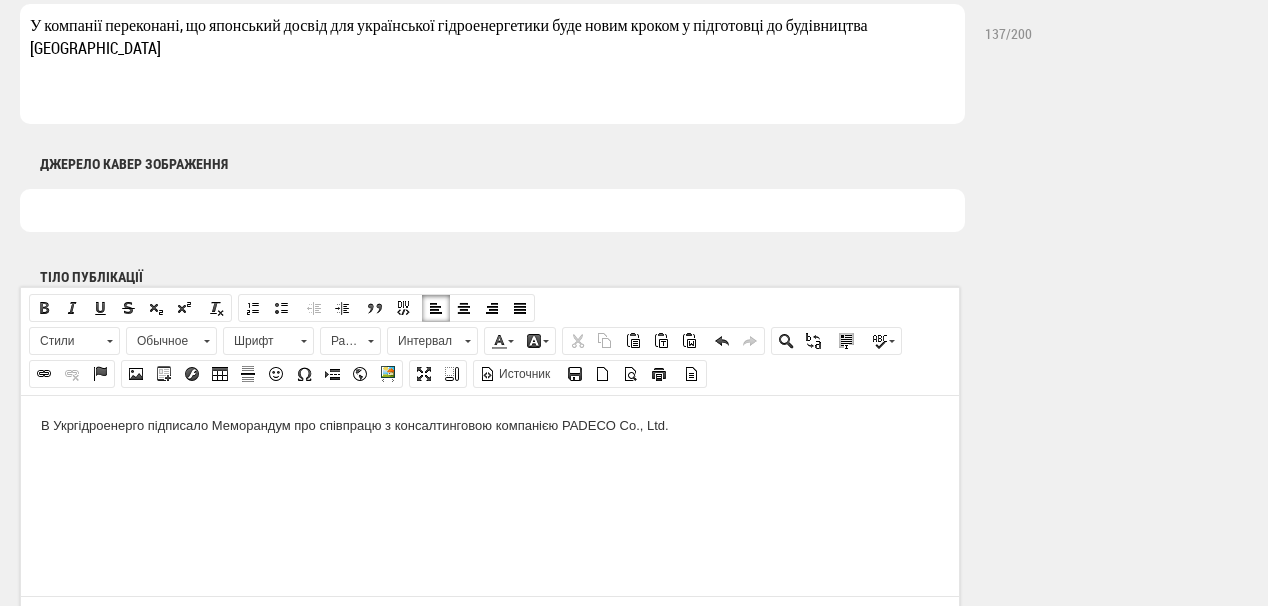 click on "В Укргідроенерго підписало Меморандум про співпрацю з консалтинговою компанією PADECO Co., Ltd." at bounding box center [490, 425] 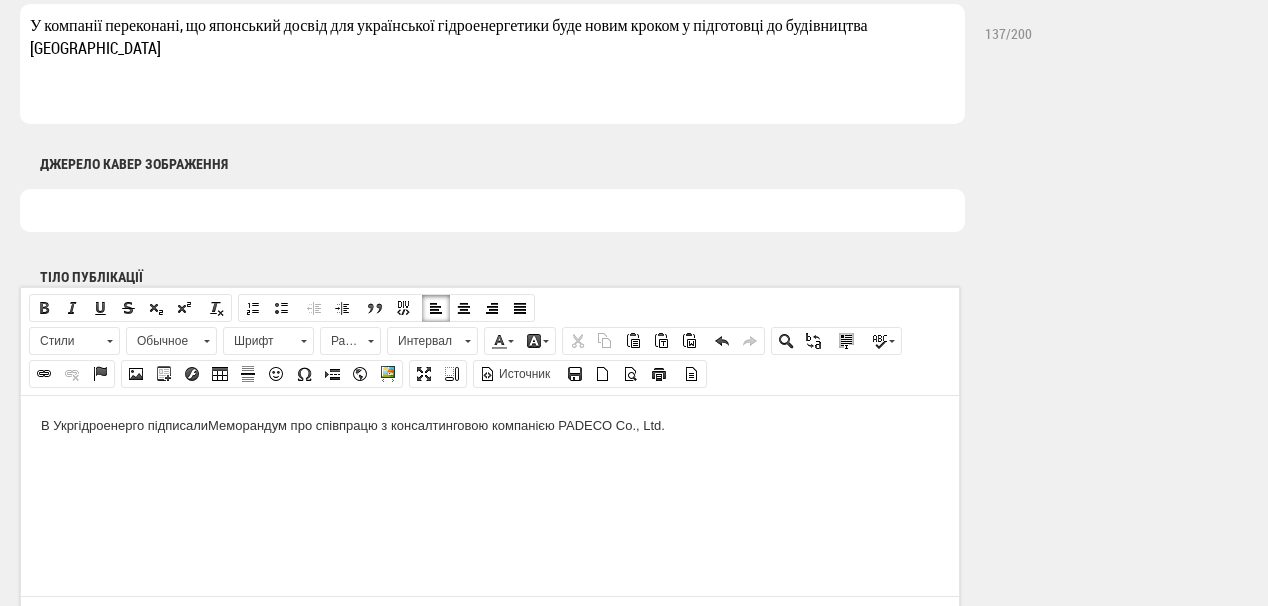 click on "В Укргідроенерго підписали  Меморандум про співпрацю з консалтинговою компанією PADECO Co., Ltd." at bounding box center [490, 425] 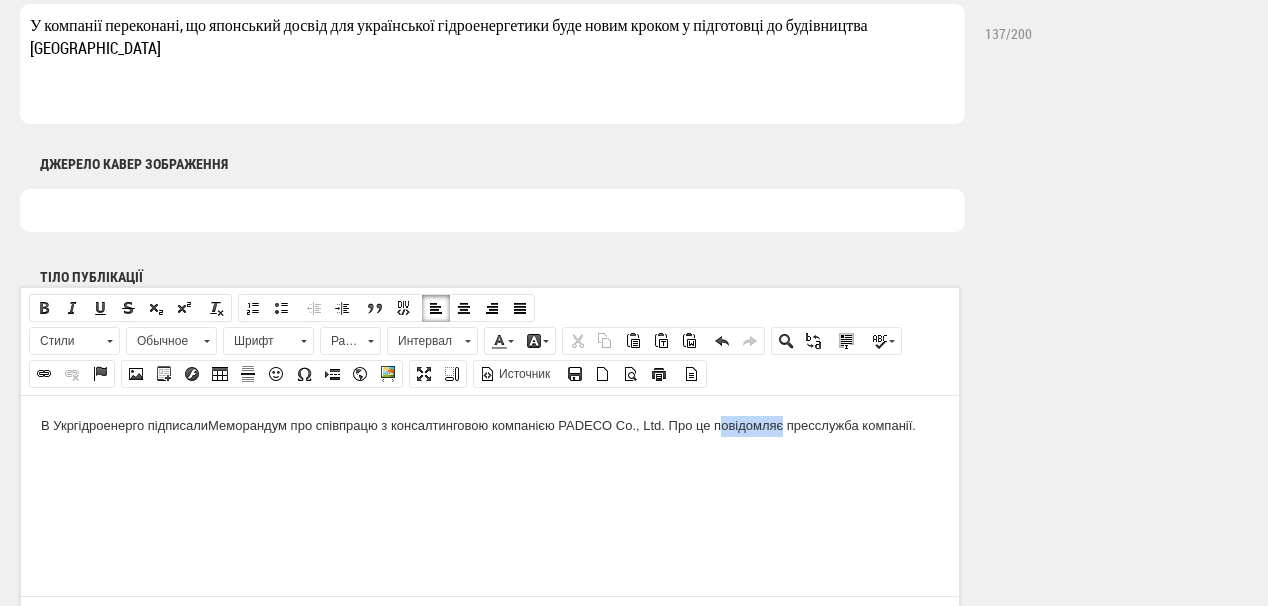 drag, startPoint x: 720, startPoint y: 425, endPoint x: 781, endPoint y: 423, distance: 61.03278 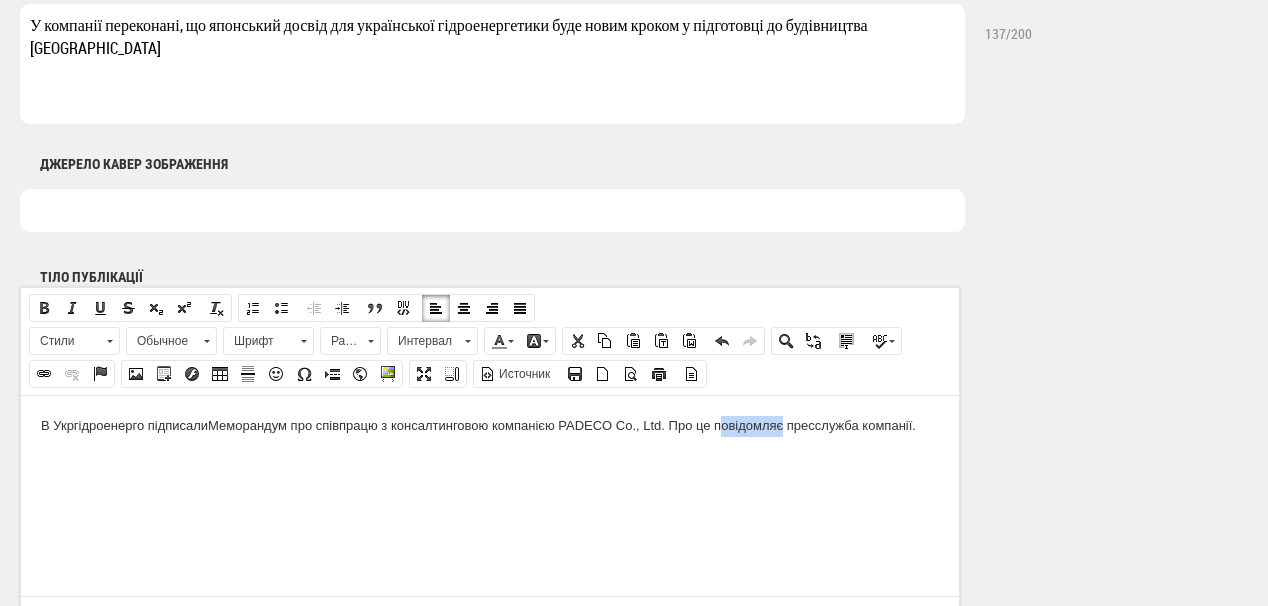 click on "В Укргідроенерго підписали  Меморандум про співпрацю з консалтинговою компанією PADECO Co., Ltd. Про це повідомляє пресслужба компанії." at bounding box center [490, 425] 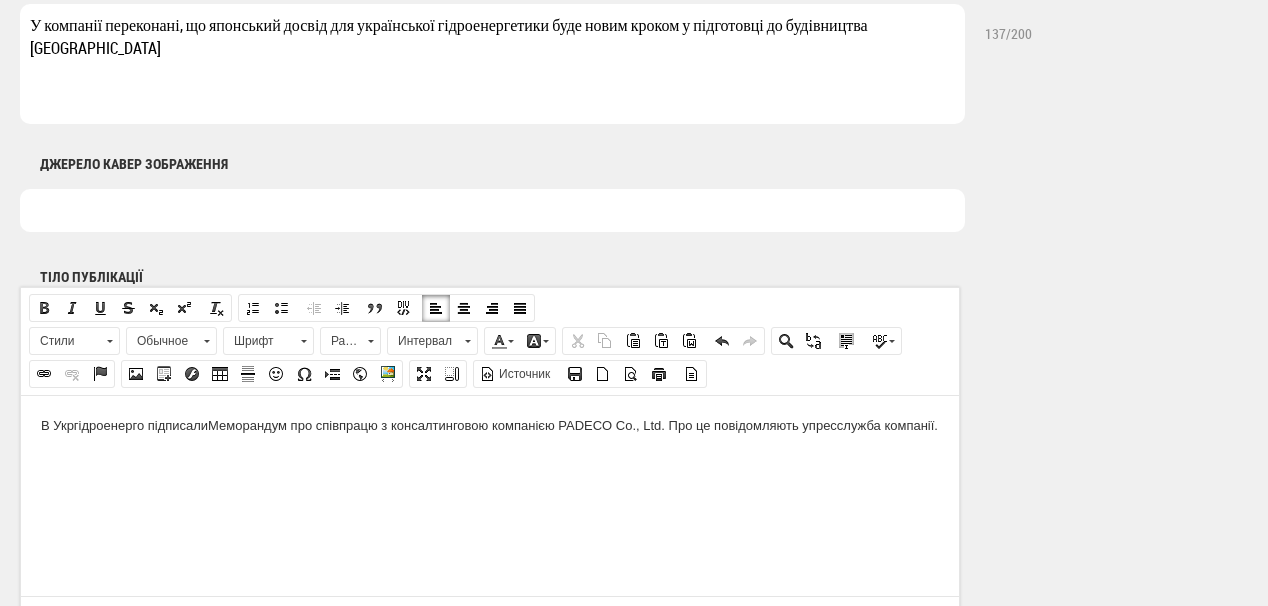 click on "В Укргідроенерго підписали  Меморандум про співпрацю з консалтинговою компанією PADECO Co., Ltd. Про це повідомляють у  пресслужба компанії." at bounding box center [490, 425] 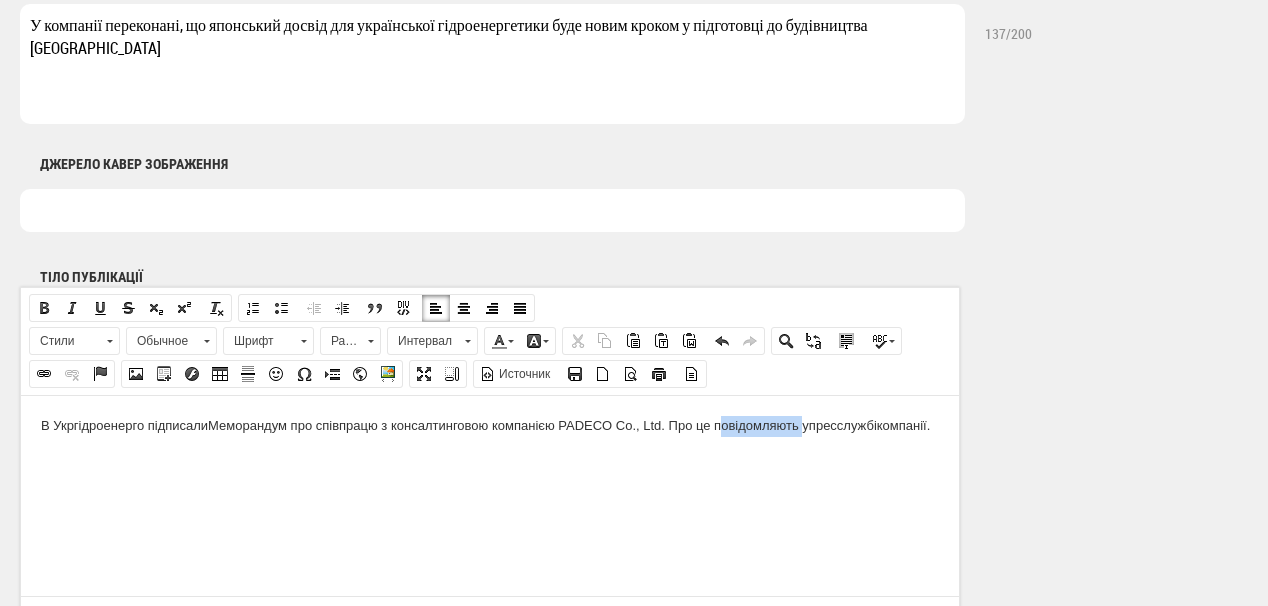 drag, startPoint x: 718, startPoint y: 421, endPoint x: 800, endPoint y: 424, distance: 82.05486 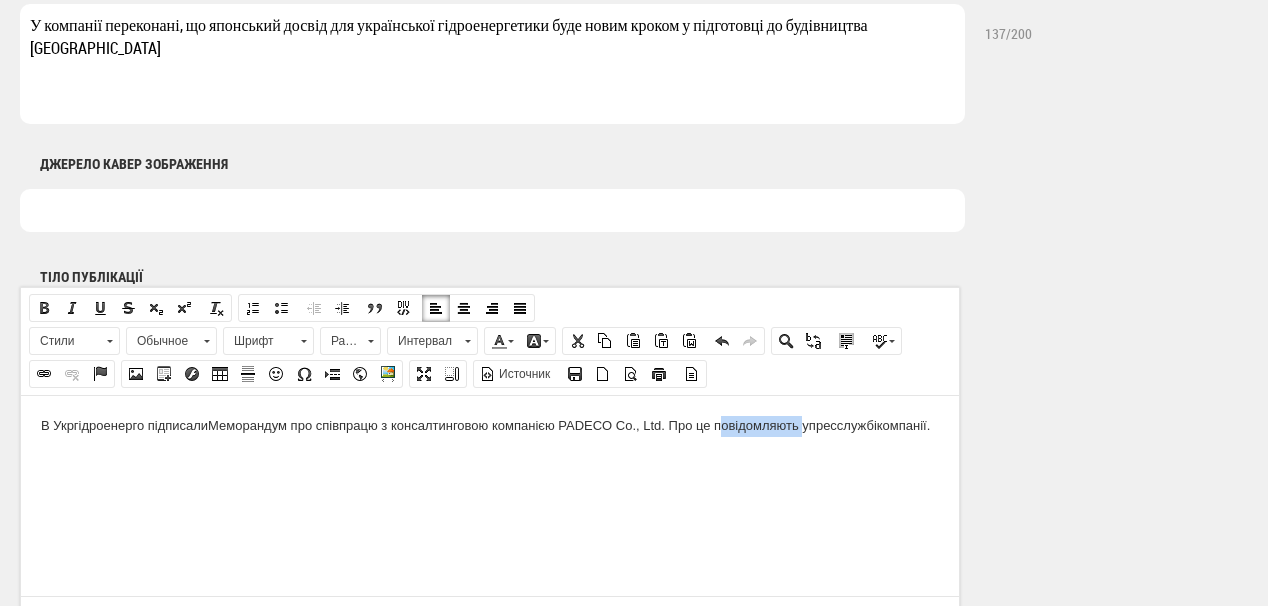 click at bounding box center [44, 374] 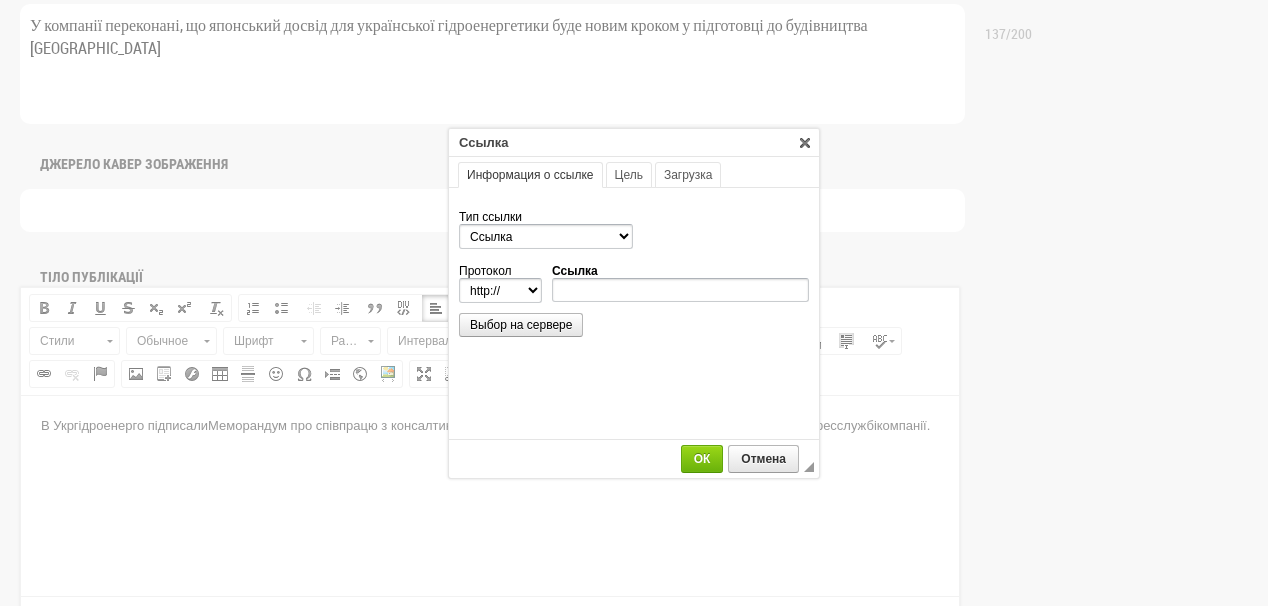 scroll, scrollTop: 0, scrollLeft: 0, axis: both 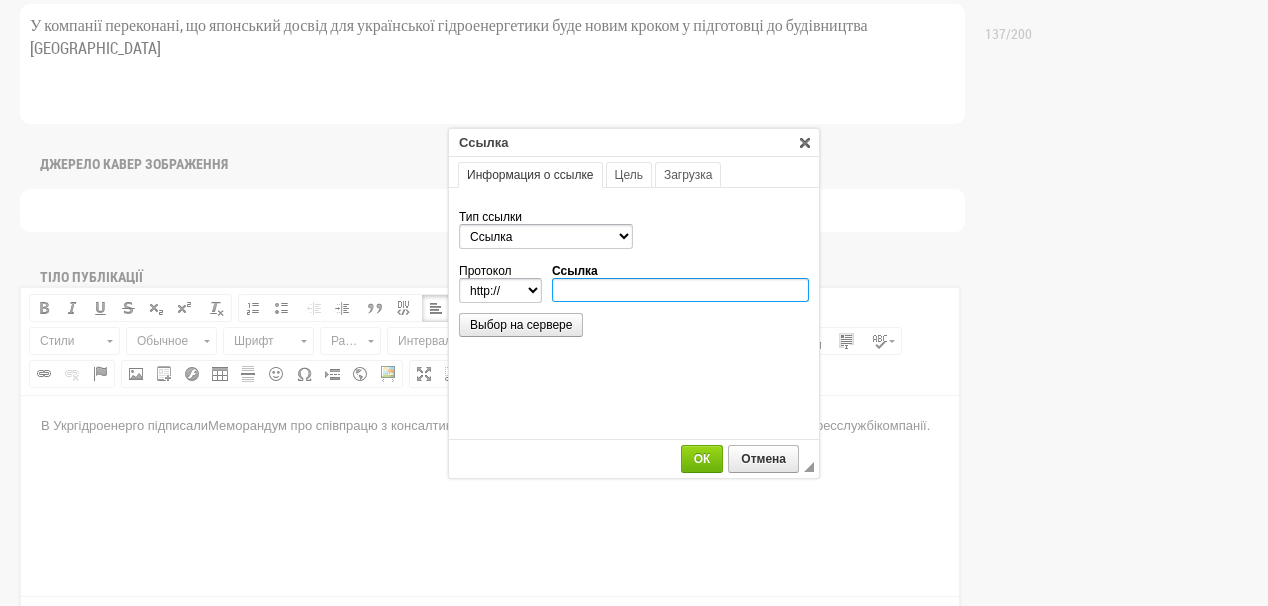 click on "Ссылка" at bounding box center [680, 290] 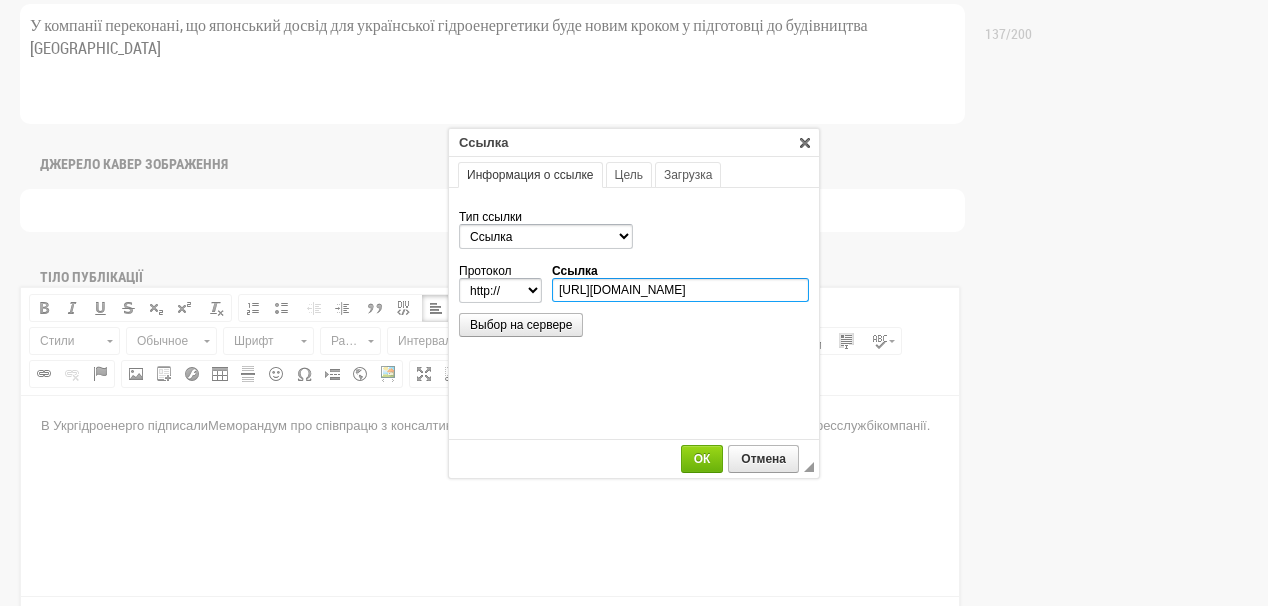 scroll, scrollTop: 0, scrollLeft: 399, axis: horizontal 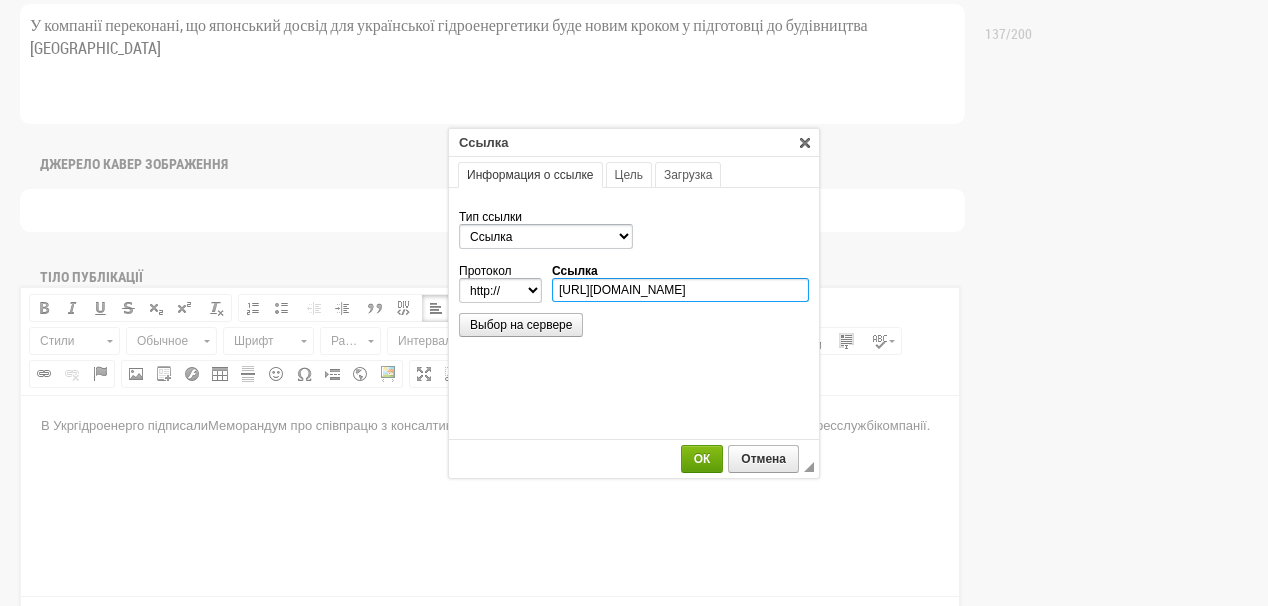 type on "https://uhe.gov.ua/media_tsentr/novyny/yaponskyy-dosvid-dlya-ukrayinskoyi-hidroenerhetyky-novyy-krok-u-pidhotovtsi-do" 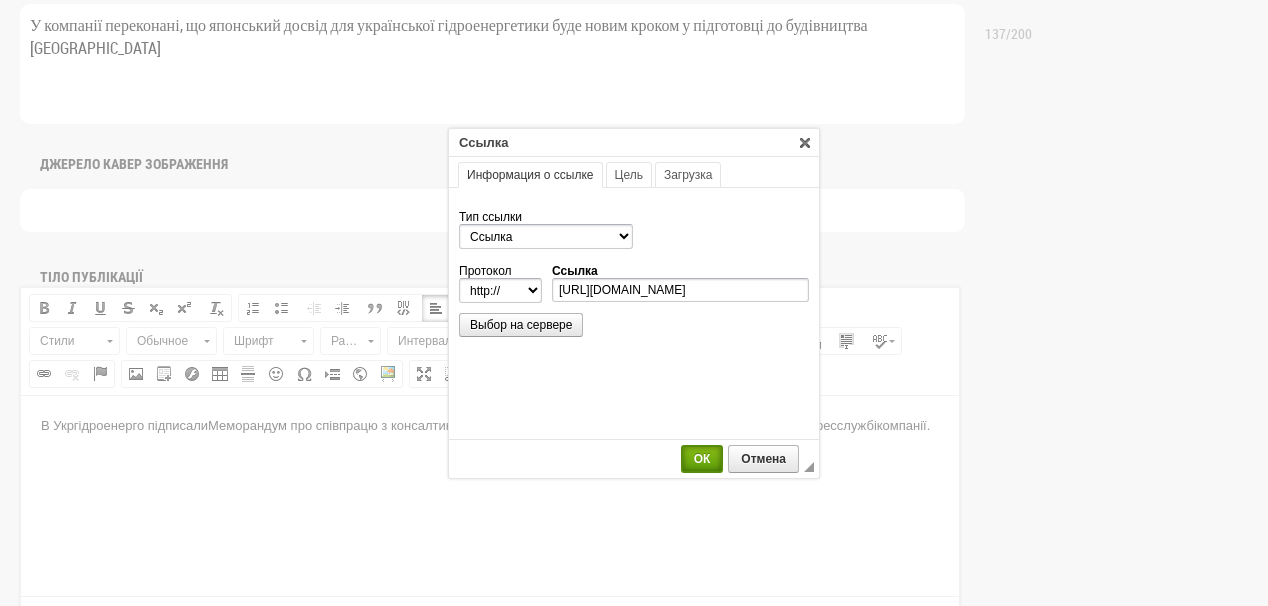 select on "https://" 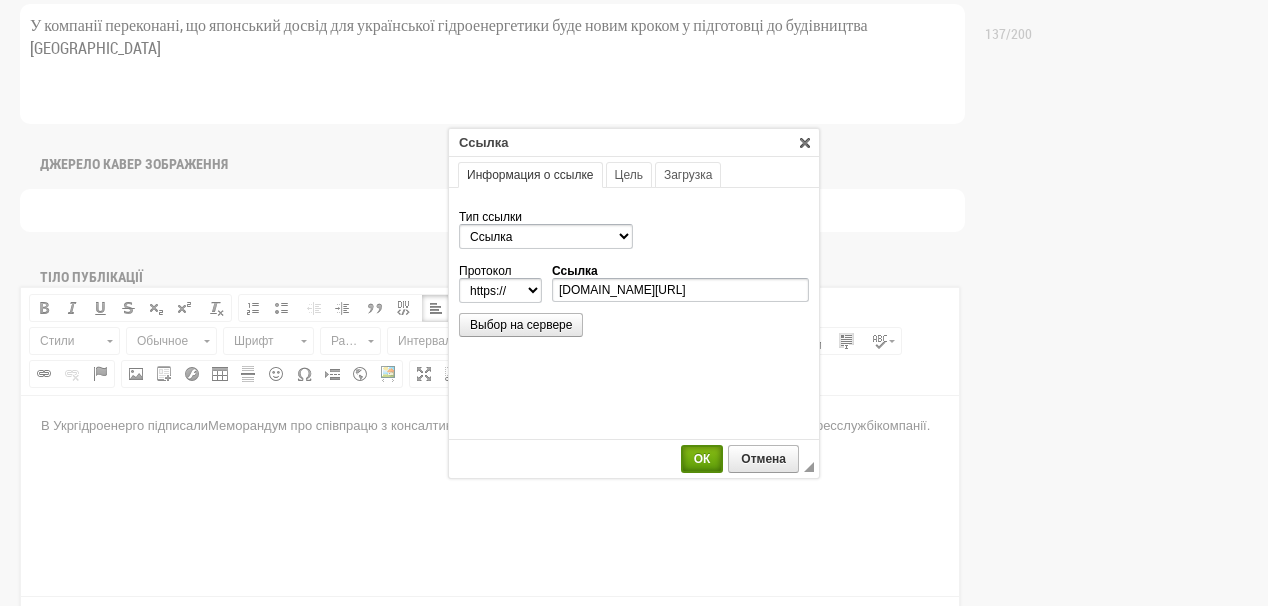 scroll, scrollTop: 0, scrollLeft: 0, axis: both 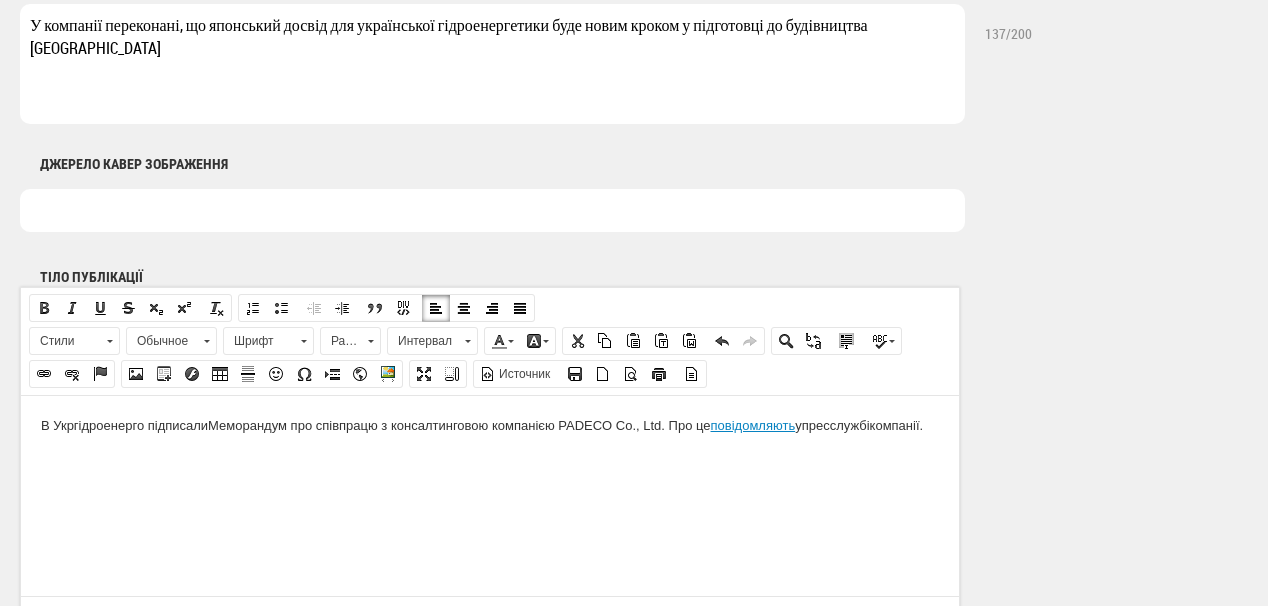 click at bounding box center (490, 459) 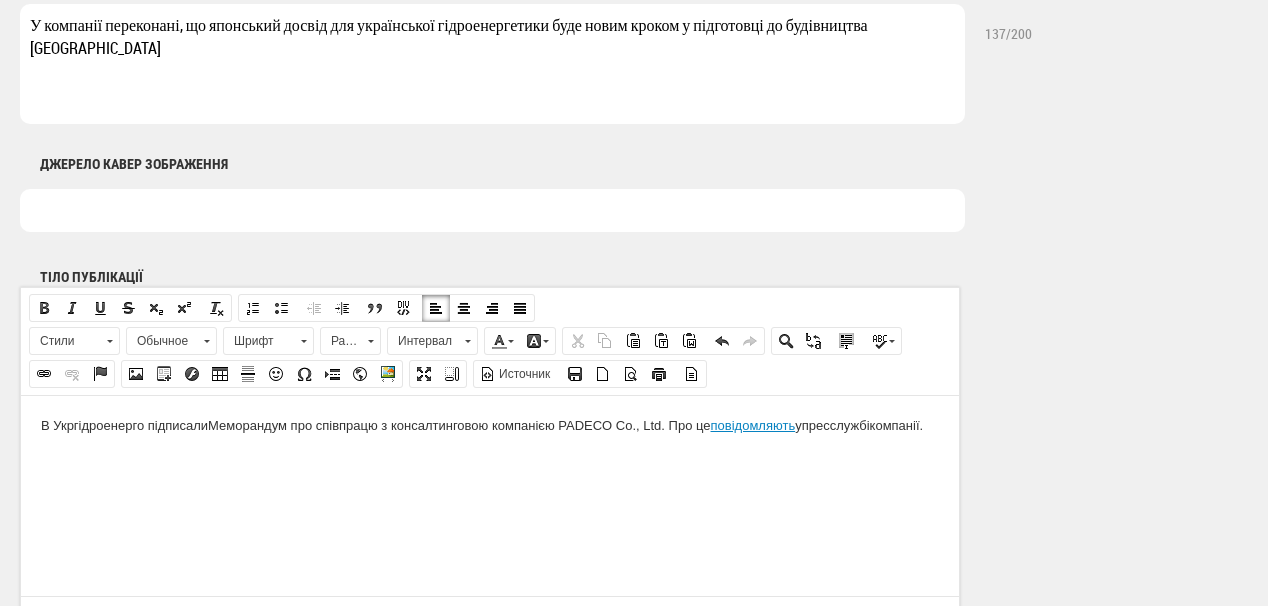 click on "В Укргідроенерго підписали  Меморандум про співпрацю з консалтинговою компанією PADECO Co., Ltd. Про це  повідомляють  у  пресслужбі  компанії." at bounding box center [490, 425] 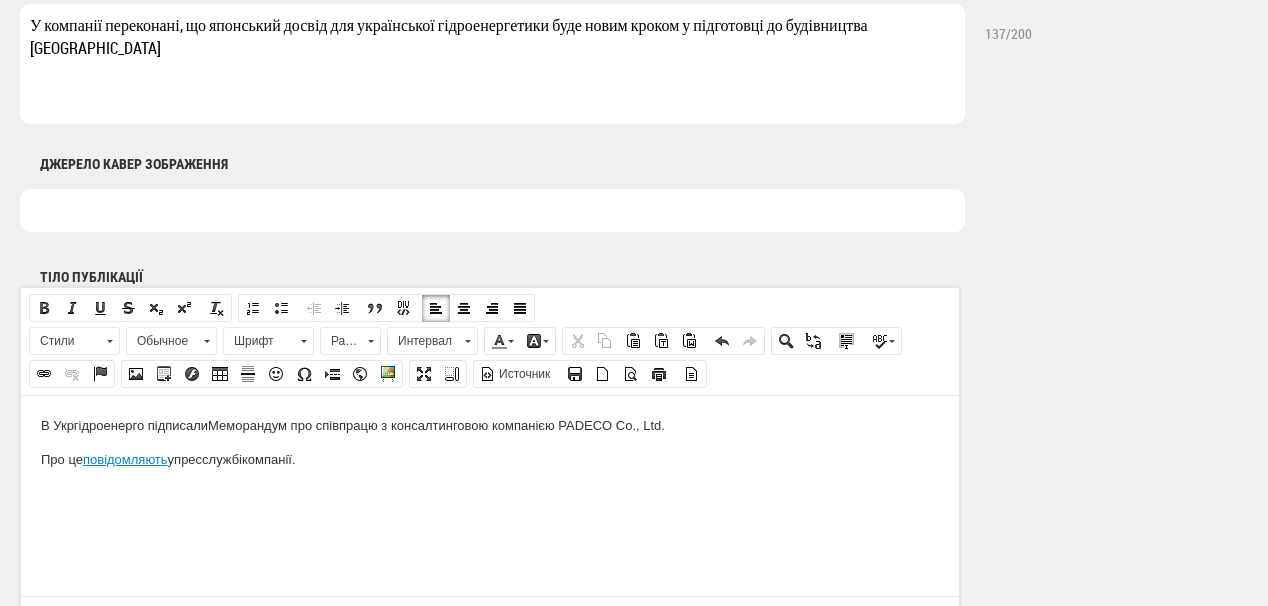 click on "В Укргідроенерго підписали  Меморандум про співпрацю з консалтинговою компанією PADECO Co., Ltd.  Про це  повідомляють  у  пресслужбі  компанії." at bounding box center [490, 459] 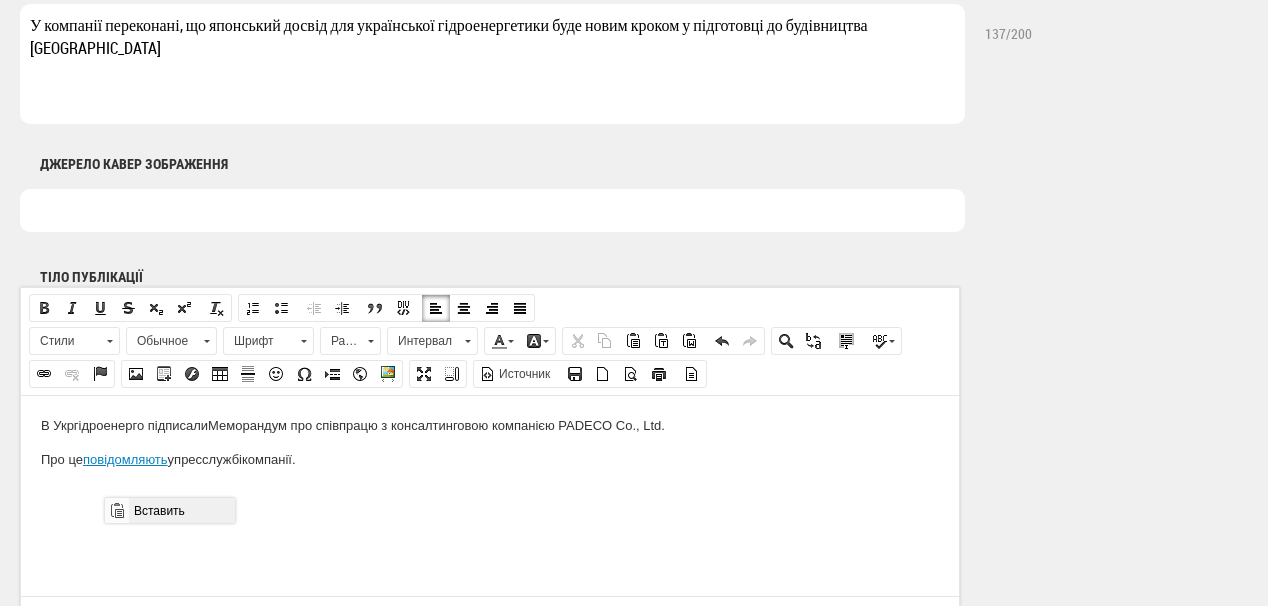 click on "Вставить" at bounding box center (181, 510) 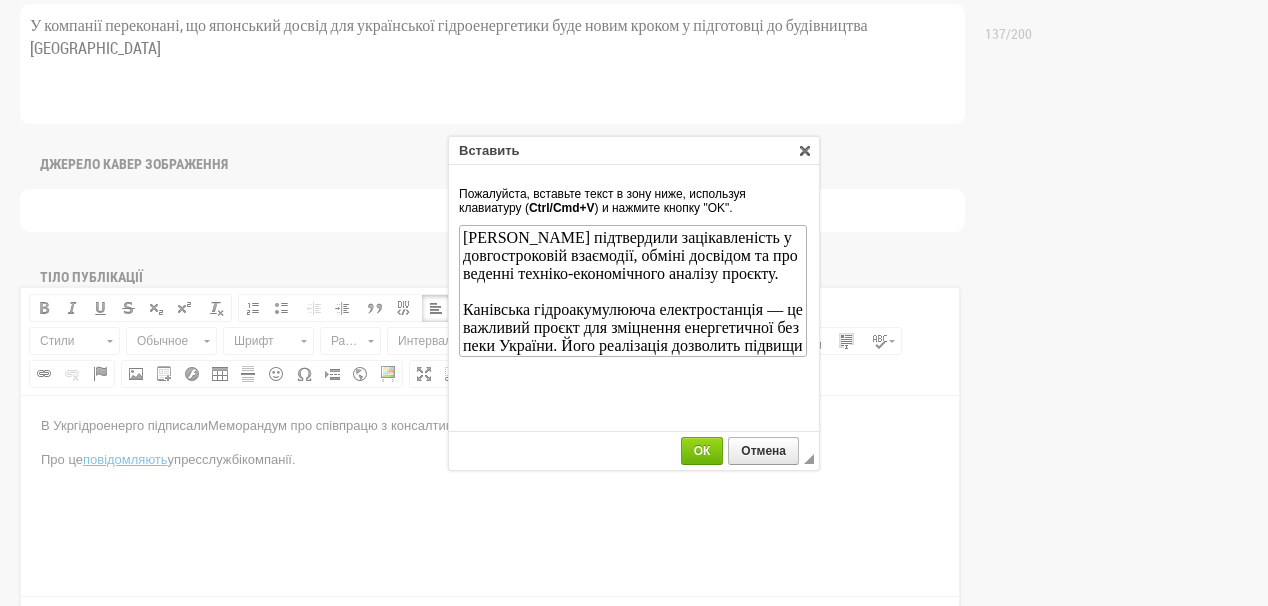scroll, scrollTop: 56, scrollLeft: 0, axis: vertical 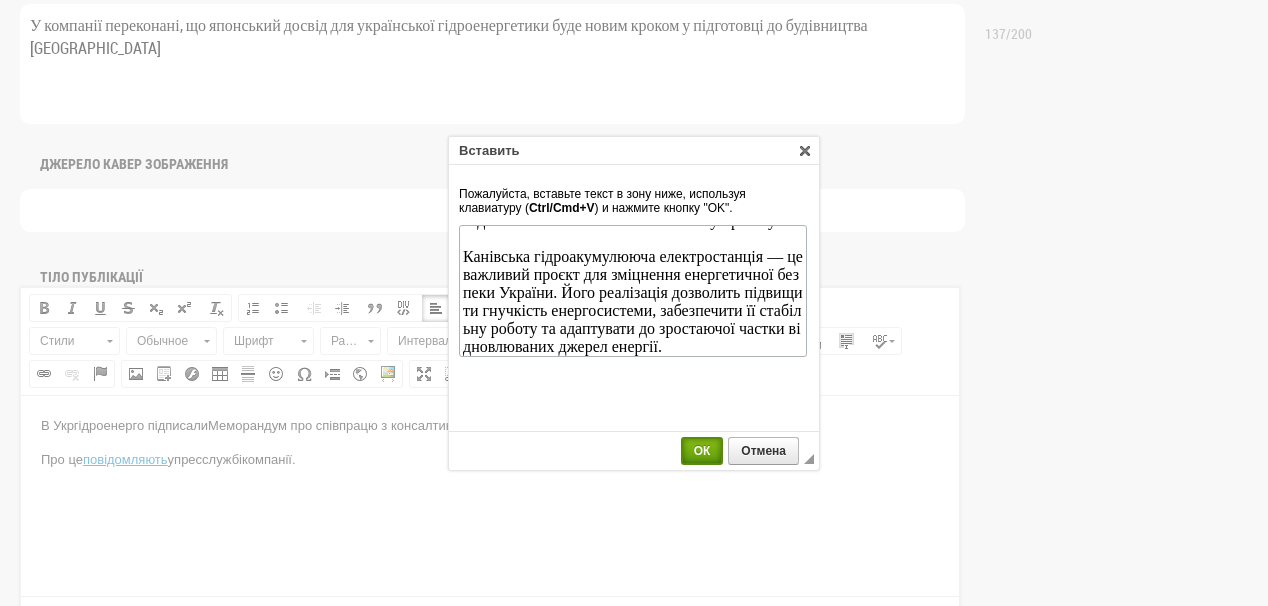click on "ОК" at bounding box center (702, 451) 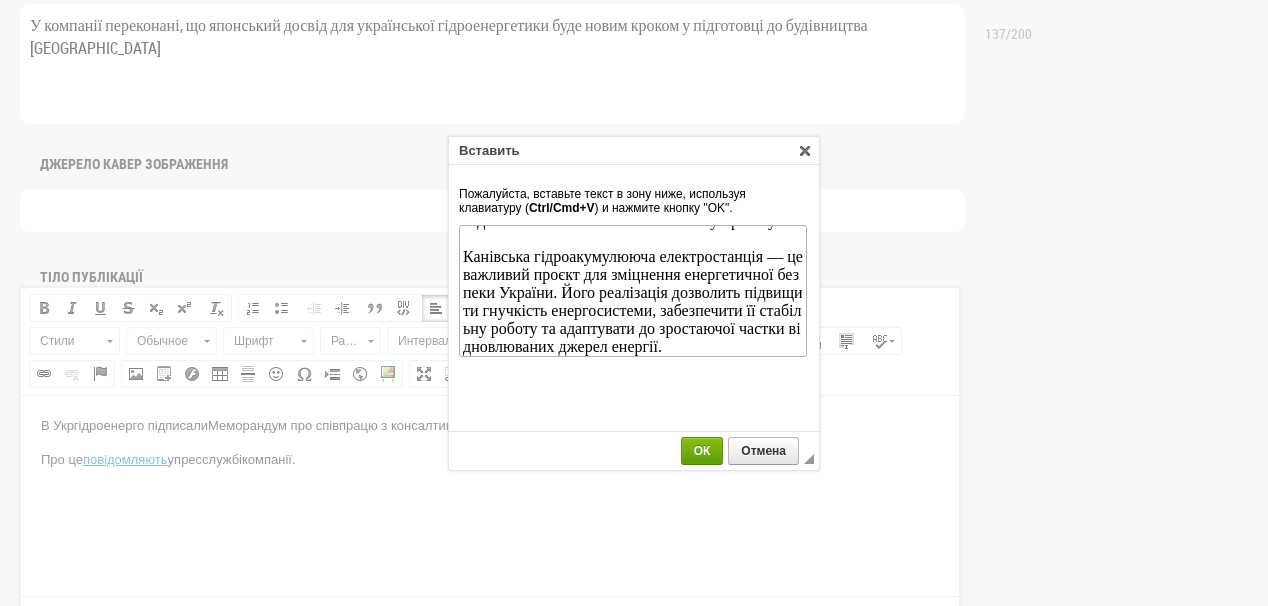 scroll, scrollTop: 0, scrollLeft: 0, axis: both 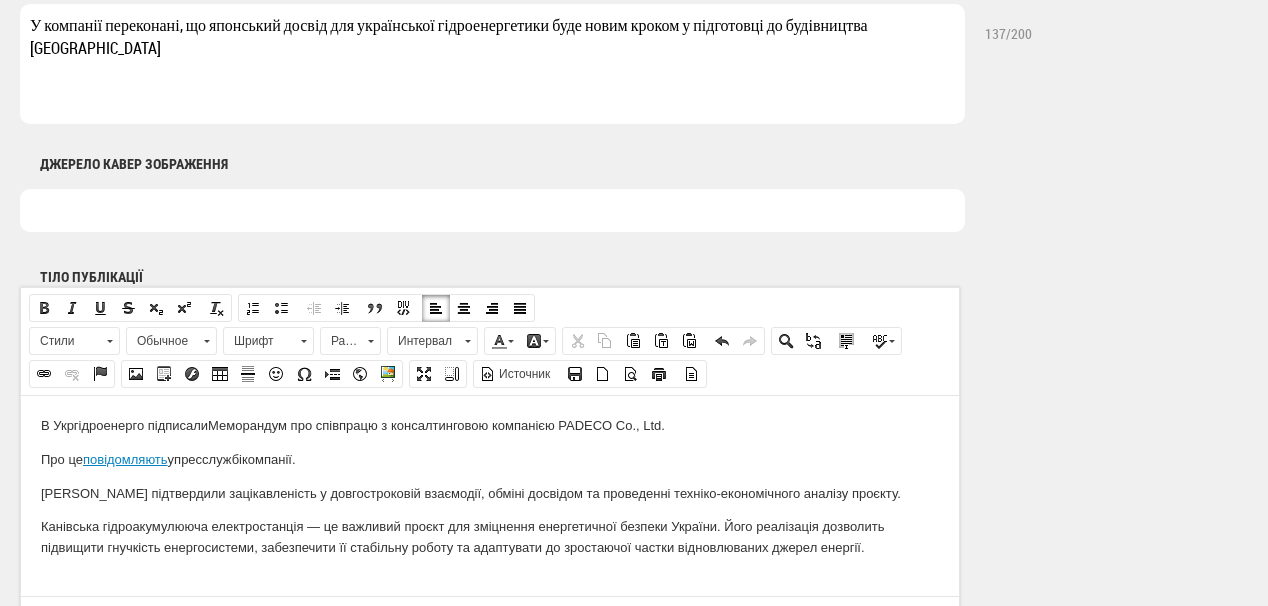 click on "Сторони підтвердили зацікавленість у довгостроковій взаємодії, обміні досвідом та проведенні техніко-економічного аналізу проєкту." at bounding box center [490, 493] 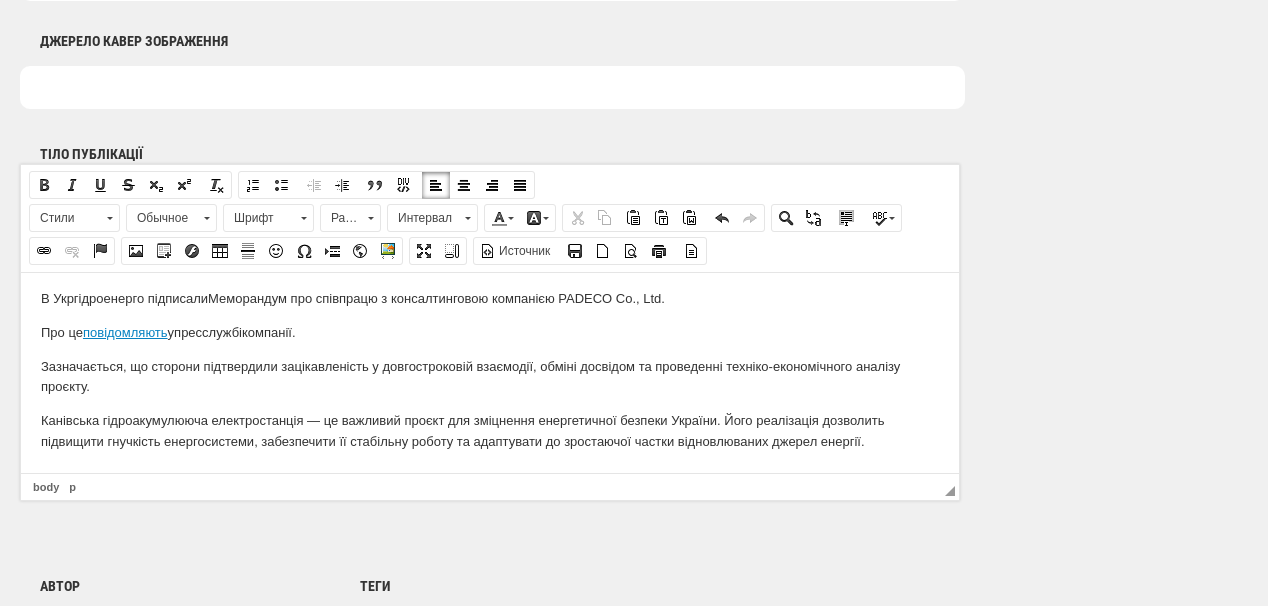 scroll, scrollTop: 1200, scrollLeft: 0, axis: vertical 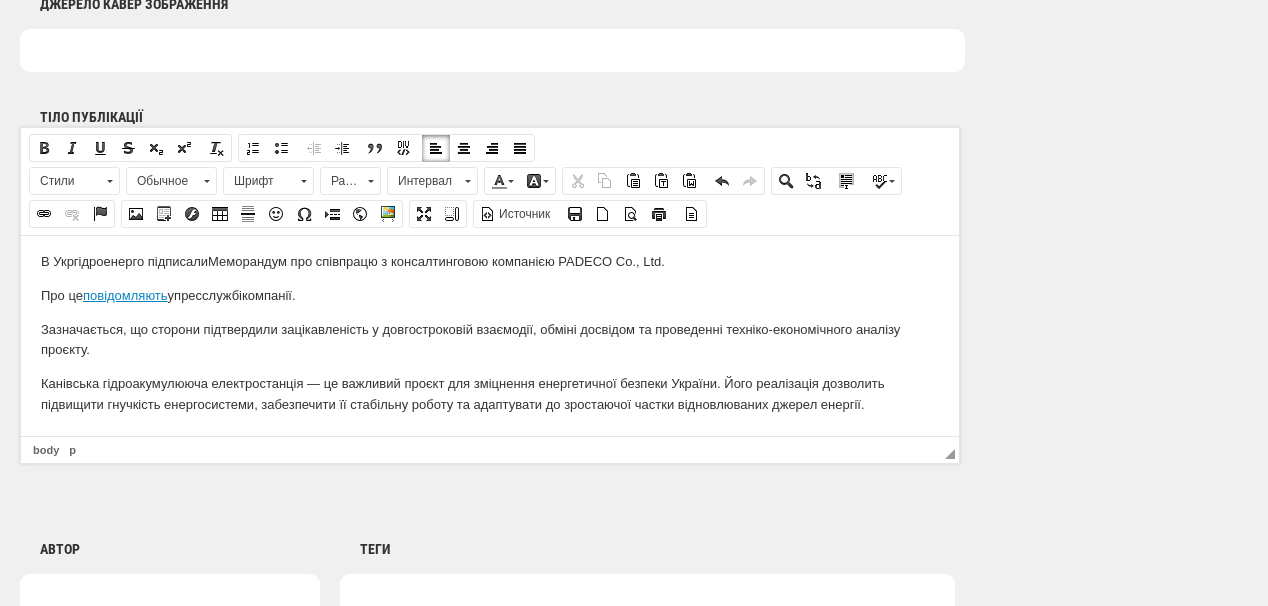 click on "Канівська гідроакумулююча електростанція — це важливий проєкт для зміцнення енергетичної безпеки України. Його реалізація дозволить підвищити гнучкість енергосистеми, забезпечити її стабільну роботу та адаптувати до зростаючої частки відновлюваних джерел енергії." at bounding box center [490, 394] 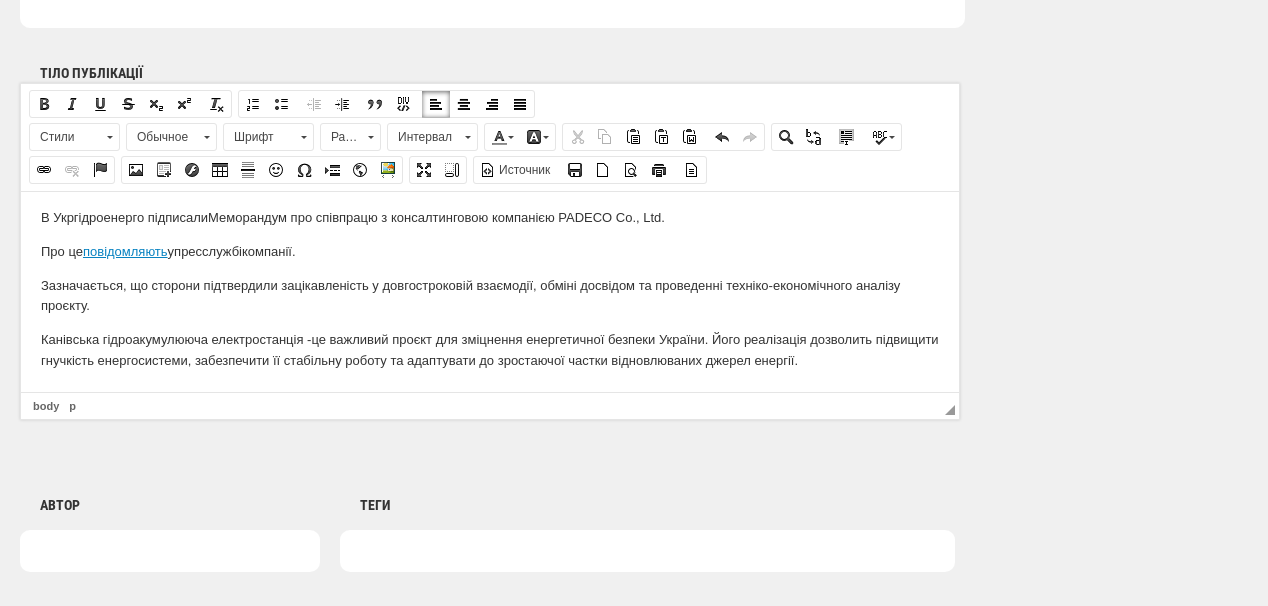 scroll, scrollTop: 1280, scrollLeft: 0, axis: vertical 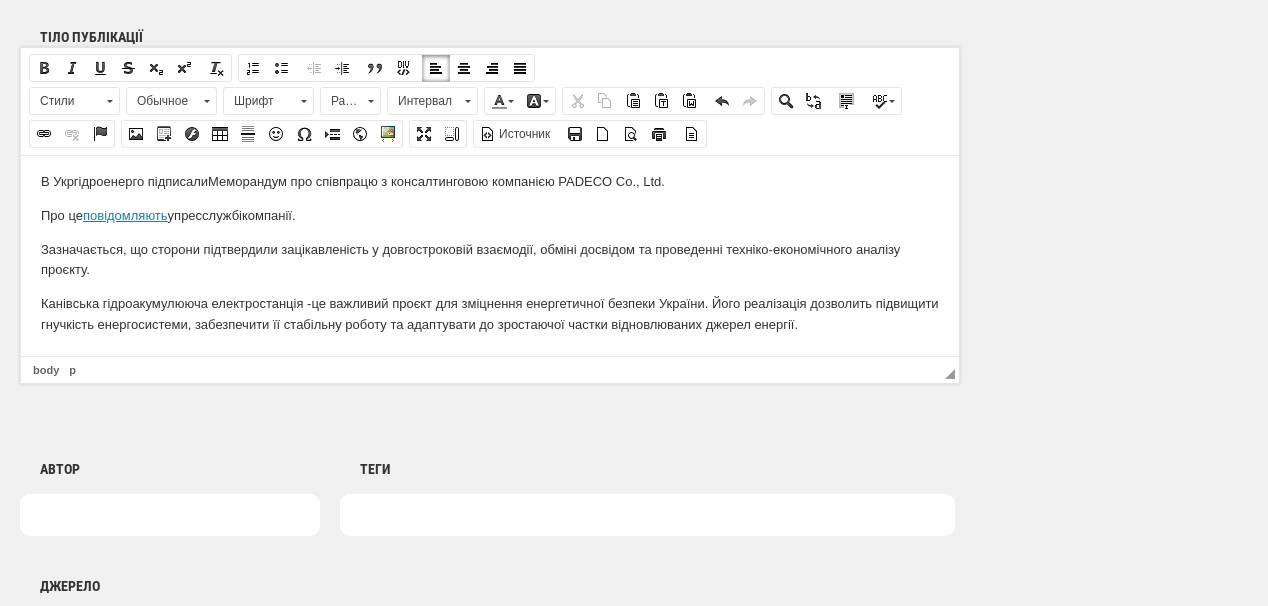 click on "В Укргідроенерго підписали  Меморандум про співпрацю з консалтинговою компанією PADECO Co., Ltd.  Про це  повідомляють  у  пресслужбі  компанії. Зазначається, що с торони підтвердили зацікавленість у довгостроковій взаємодії, обміні досвідом та проведенні техніко-економічного аналізу проєкту. Канівська гідроакумулююча електростанція -" at bounding box center (490, 253) 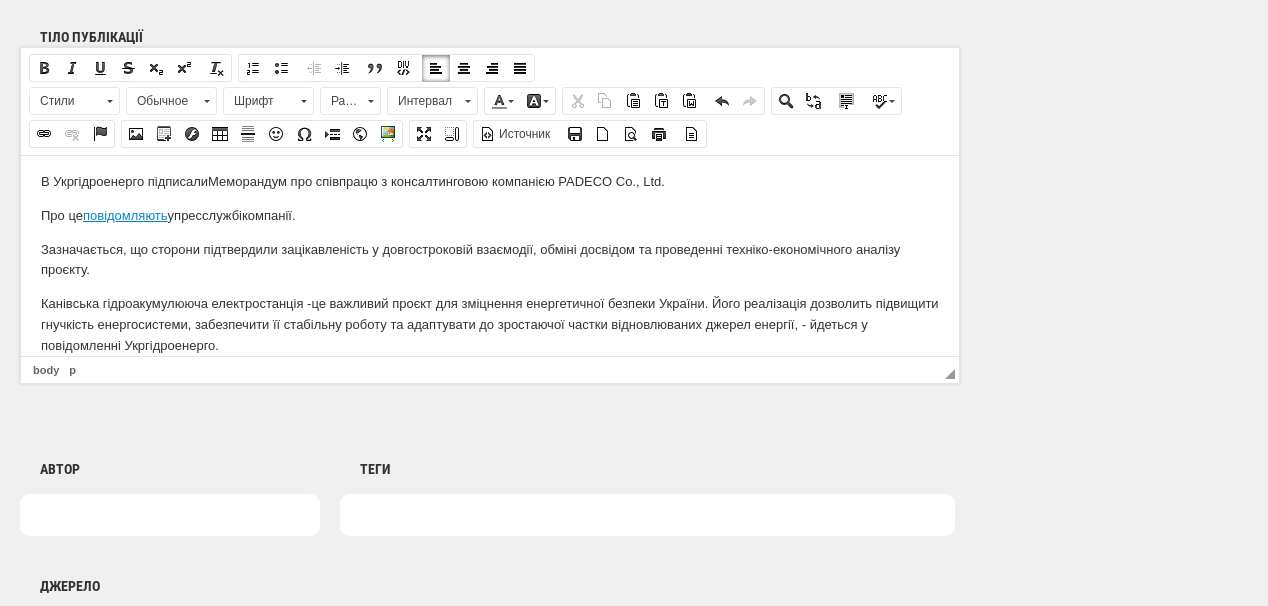 click on "Канівська гідроакумулююча електростанція -  це важливий проєкт для зміцнення енергетичної безпеки України. Його реалізація дозволить підвищити гнучкість енергосистеми, забезпечити її стабільну роботу та адаптувати до зростаючої частки відновлюваних джерел енергії, - йдеться у повідомленні Укргідроенерго." at bounding box center [490, 324] 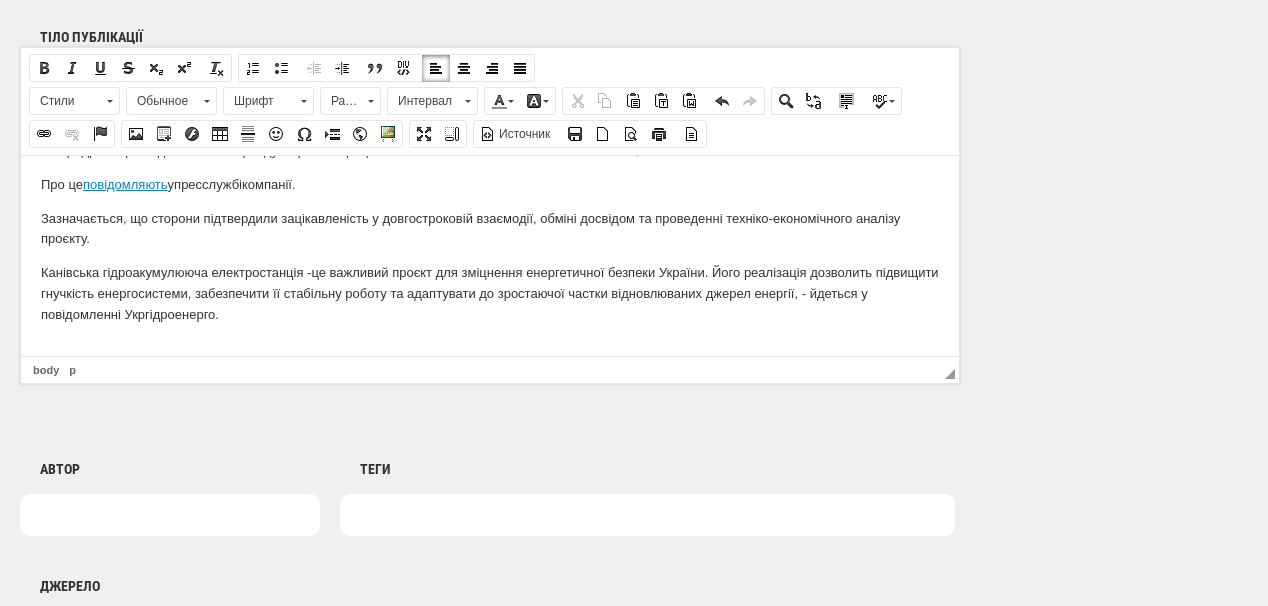 click at bounding box center [490, 348] 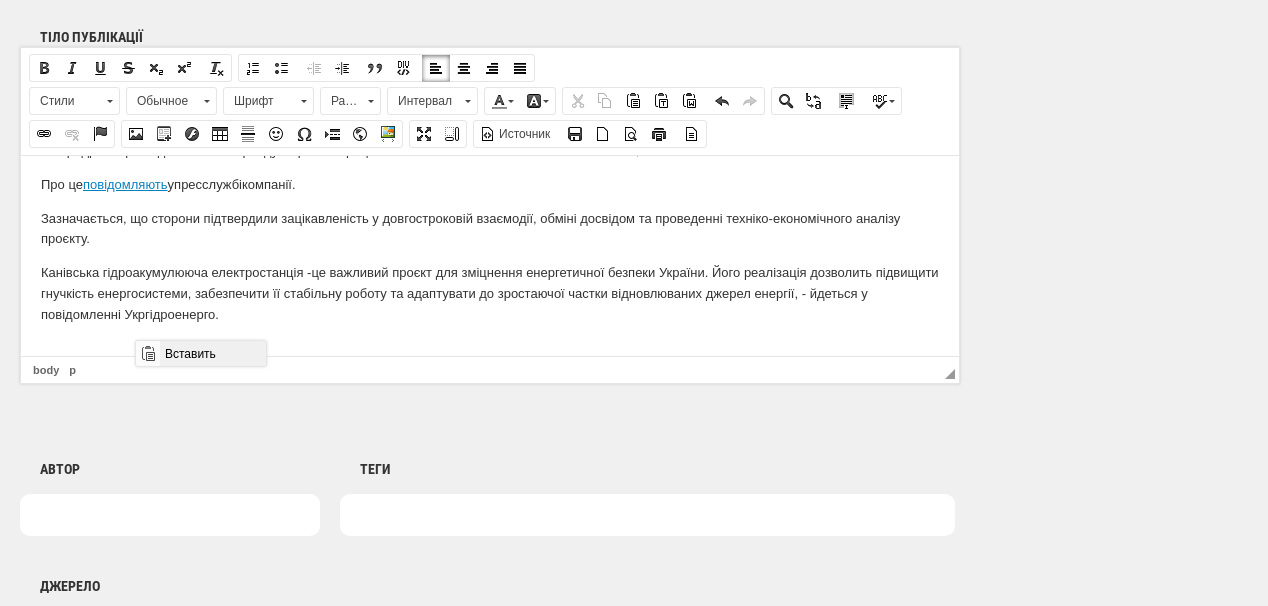 drag, startPoint x: 193, startPoint y: 352, endPoint x: 365, endPoint y: 688, distance: 377.46524 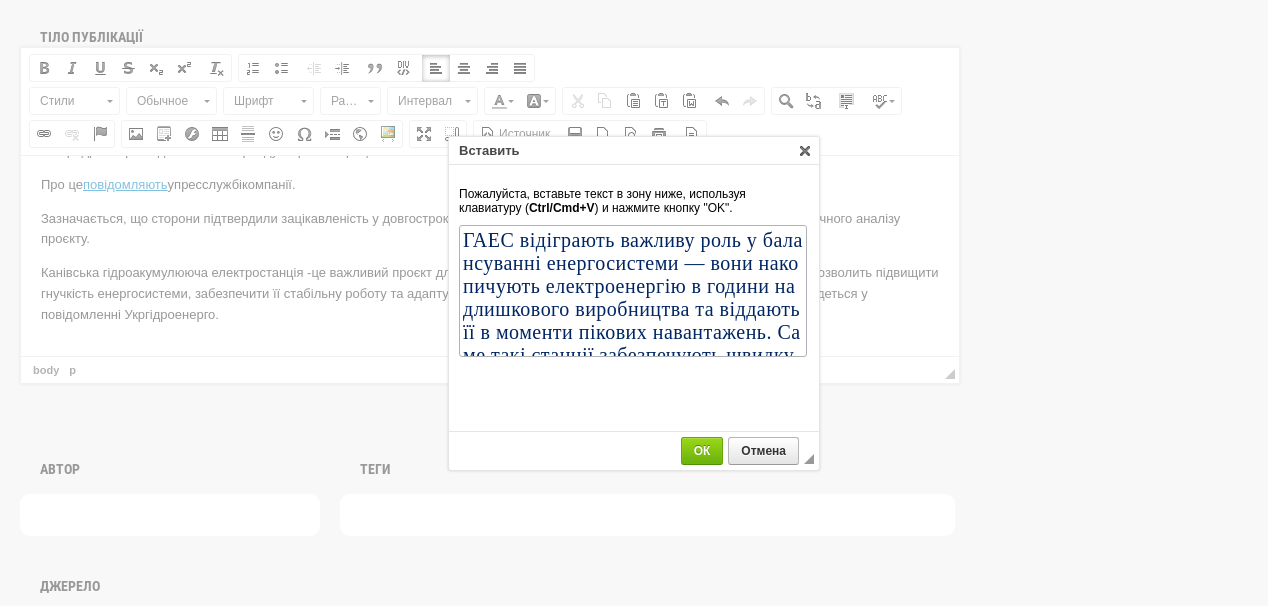 scroll, scrollTop: 96, scrollLeft: 0, axis: vertical 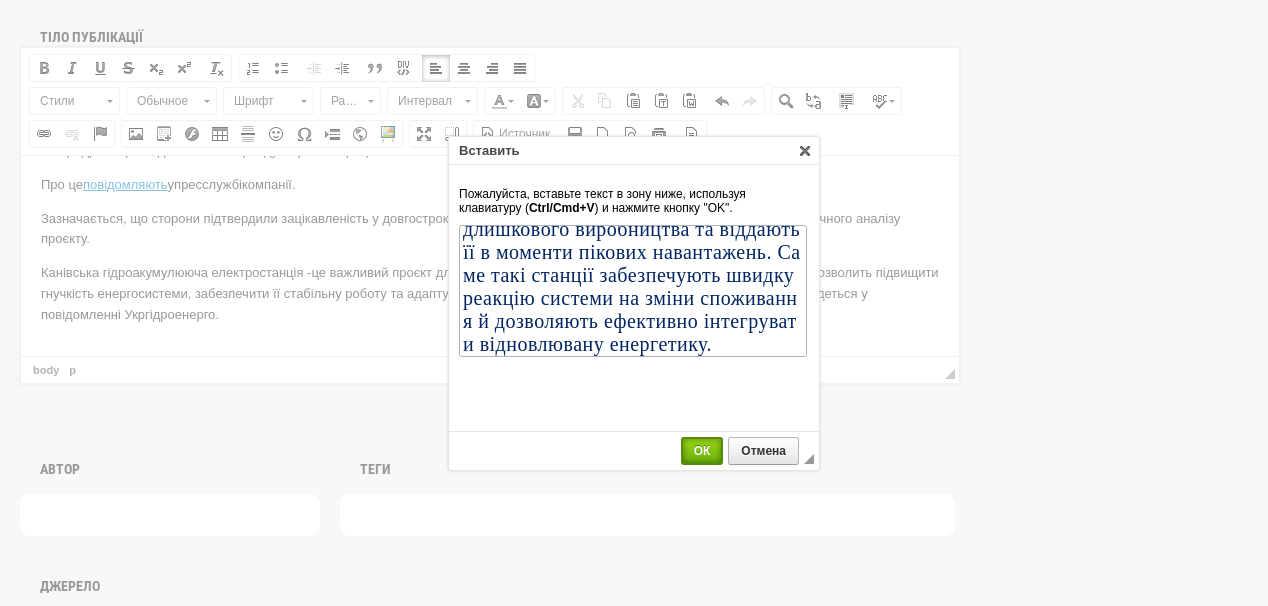 click on "ОК" at bounding box center [702, 451] 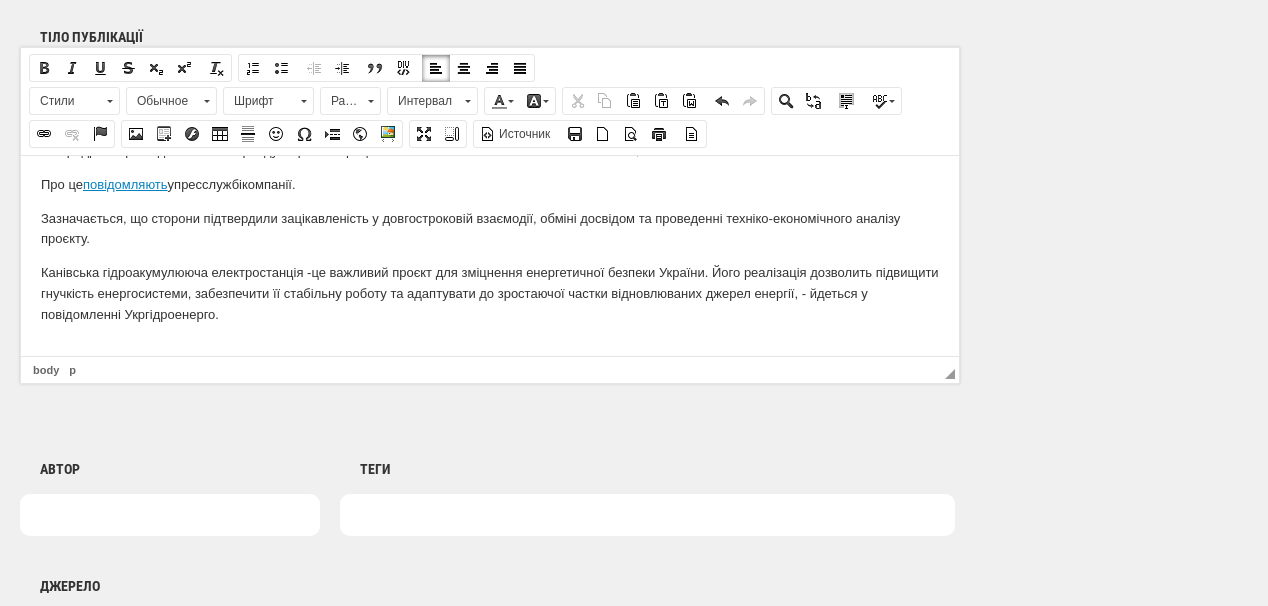 scroll, scrollTop: 0, scrollLeft: 0, axis: both 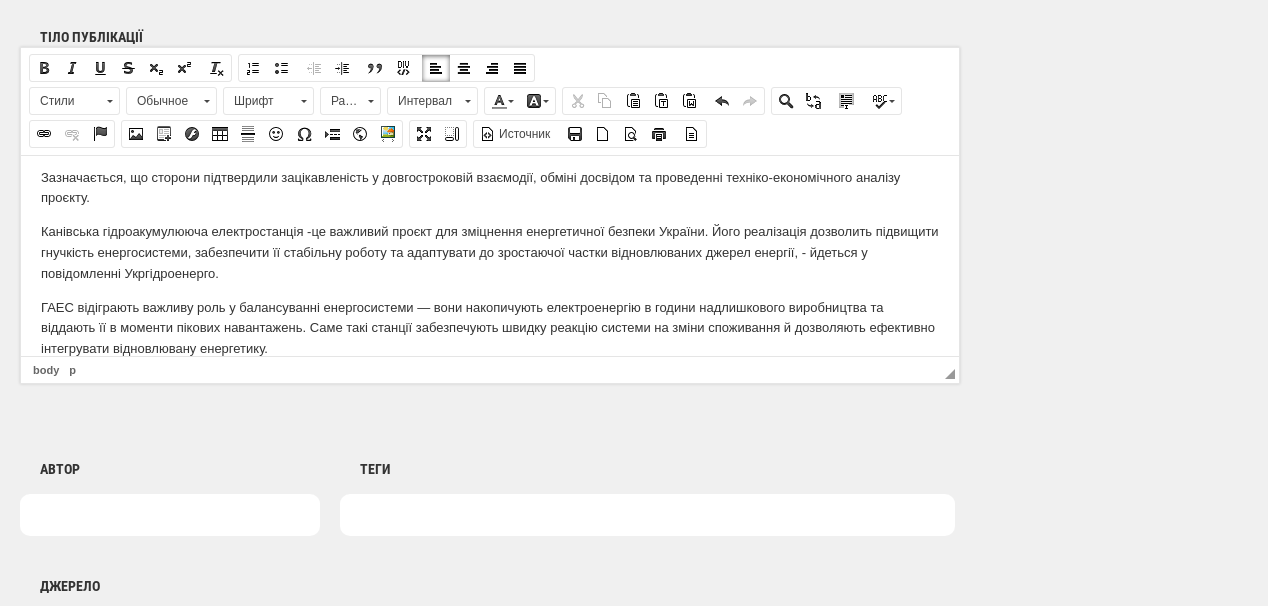 click on "ГАЕС відіграють важливу роль у балансуванні енергосистеми — вони накопичують електроенергію в години надлишкового виробництва та віддають її в моменти пікових навантажень. Саме такі станції забезпечують швидку реакцію системи на зміни споживання й дозволяють ефективно інтегрувати відновлювану енергетику." at bounding box center [490, 328] 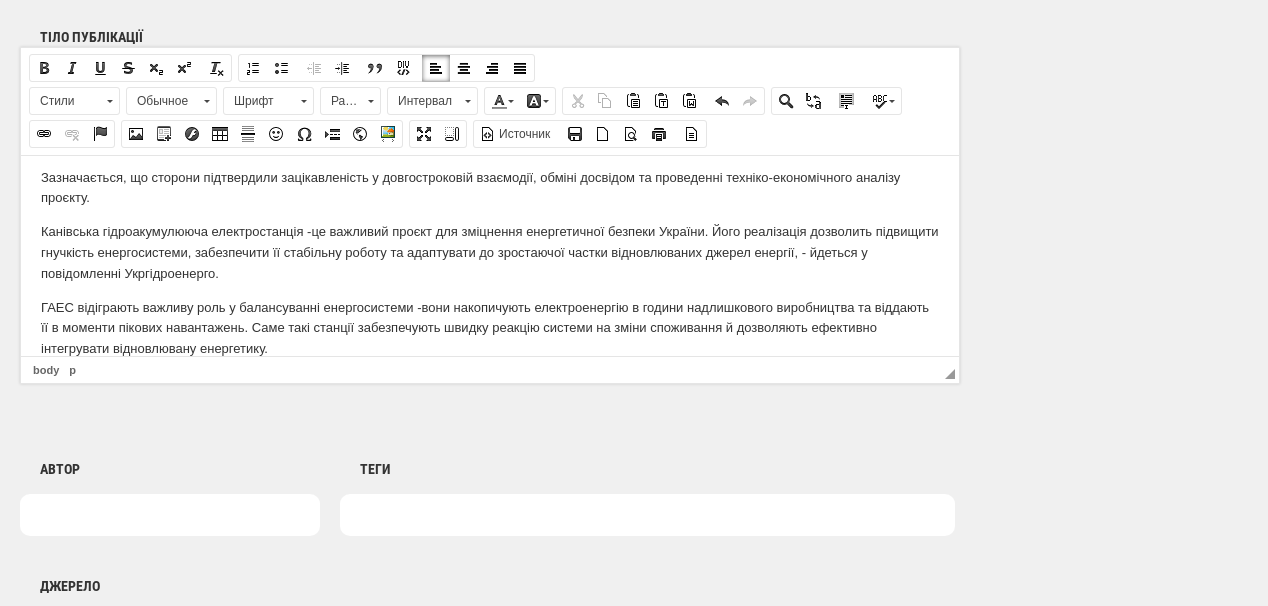 click on "В Укргідроенерго підписали  Меморандум про співпрацю з консалтинговою компанією PADECO Co., Ltd.  Про це  повідомляють  у  пресслужбі  компанії. Зазначається, що с торони підтвердили зацікавленість у довгостроковій взаємодії, обміні досвідом та проведенні техніко-економічного аналізу проєкту. Канівська гідроакумулююча електростанція - ГАЕС відіграють важливу роль у балансуванні енергосистеми -" at bounding box center (490, 229) 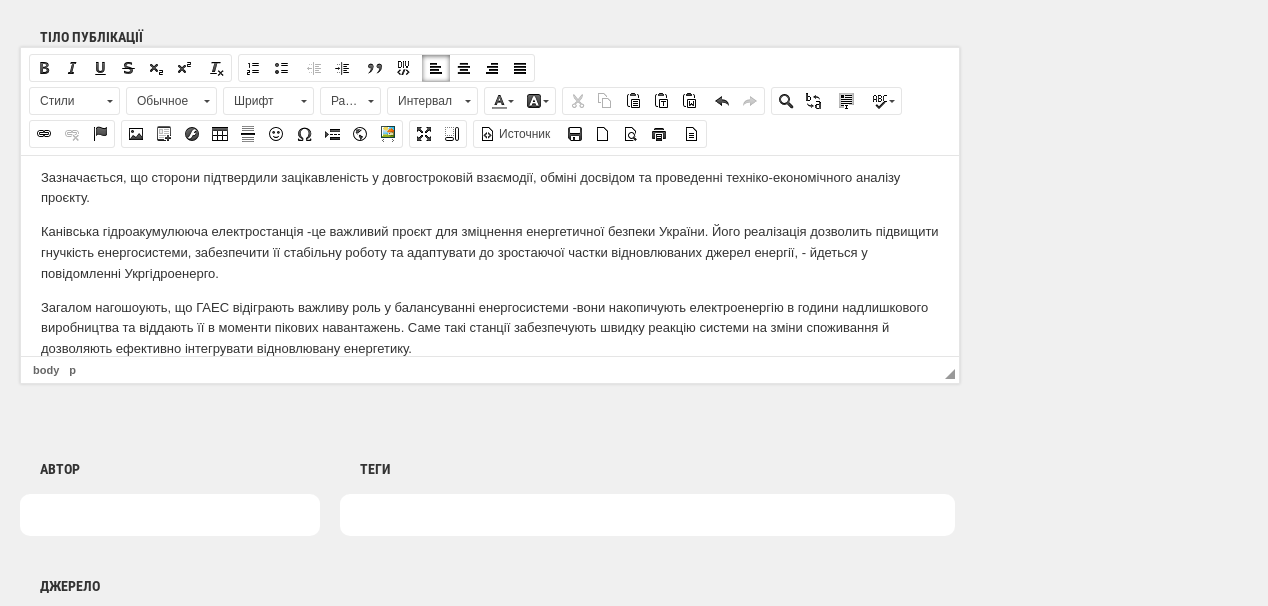 click on "Загалом нагошоують, що ГАЕС відіграють важливу роль у балансуванні енергосистеми -  вони накопичують електроенергію в години надлишкового виробництва та віддають її в моменти пікових навантажень. Саме такі станції забезпечують швидку реакцію системи на зміни споживання й дозволяють ефективно інтегрувати відновлювану енергетику." at bounding box center (490, 328) 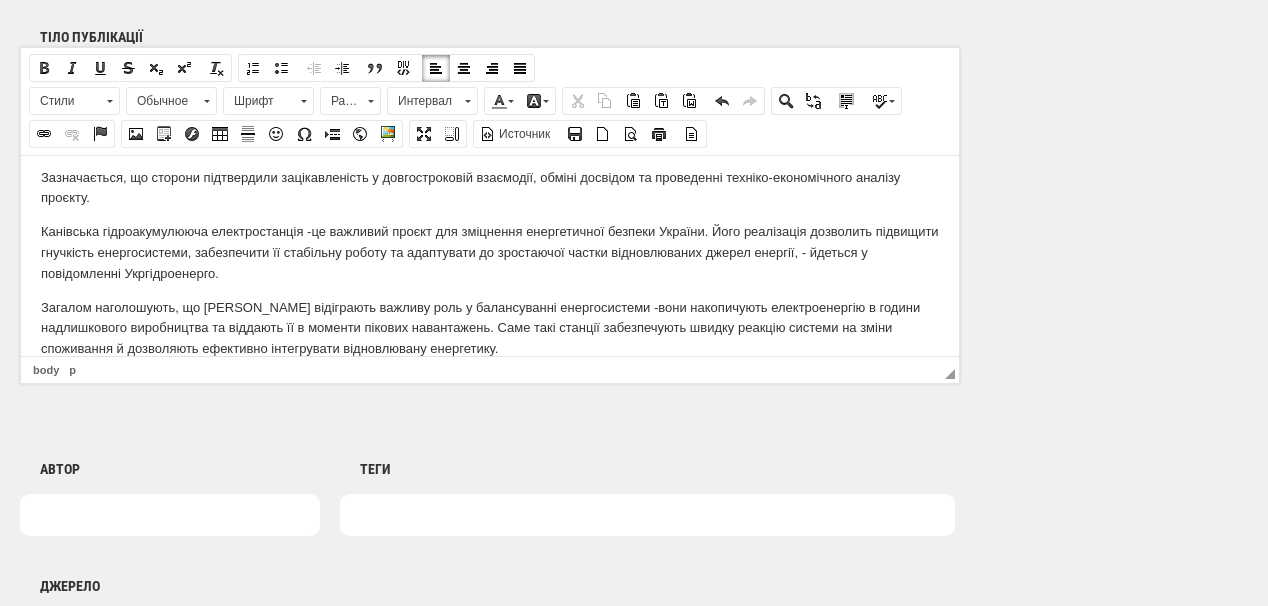 click on "Загалом наголошують , що ГАЕС відіграють важливу роль у балансуванні енергосистеми -  вони накопичують електроенергію в години надлишкового виробництва та віддають її в моменти пікових навантажень. Саме такі станції забезпечують швидку реакцію системи на зміни споживання й дозволяють ефективно інтегрувати відновлювану енергетику." at bounding box center (490, 328) 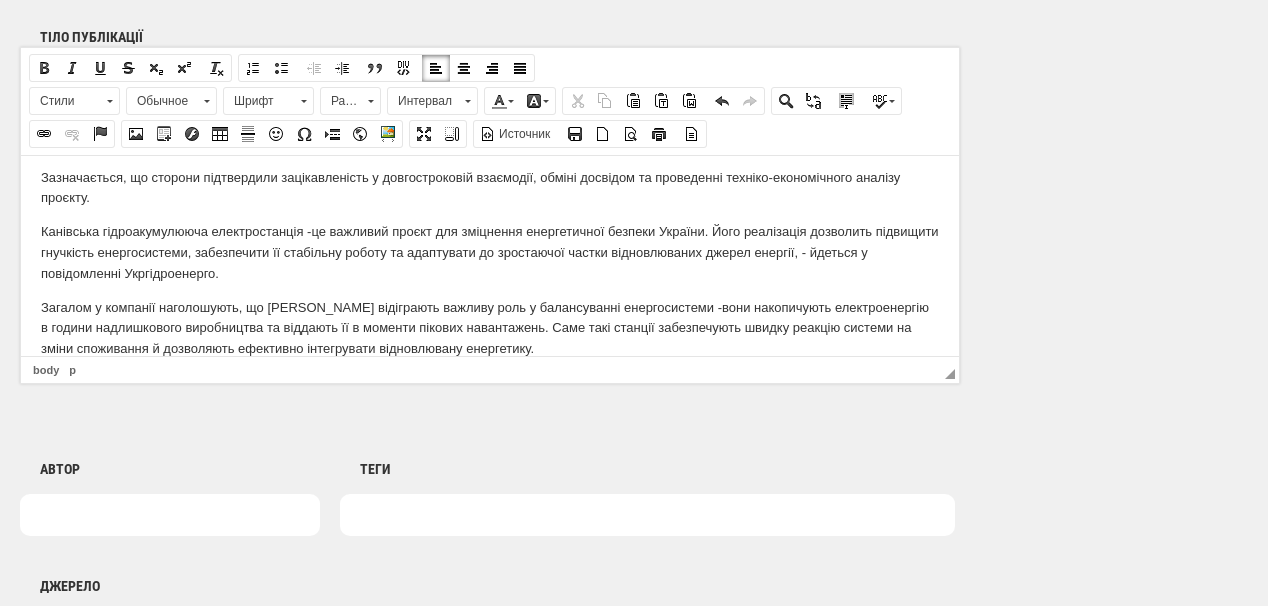click on "◢ Путь элементов body p" at bounding box center (490, 369) 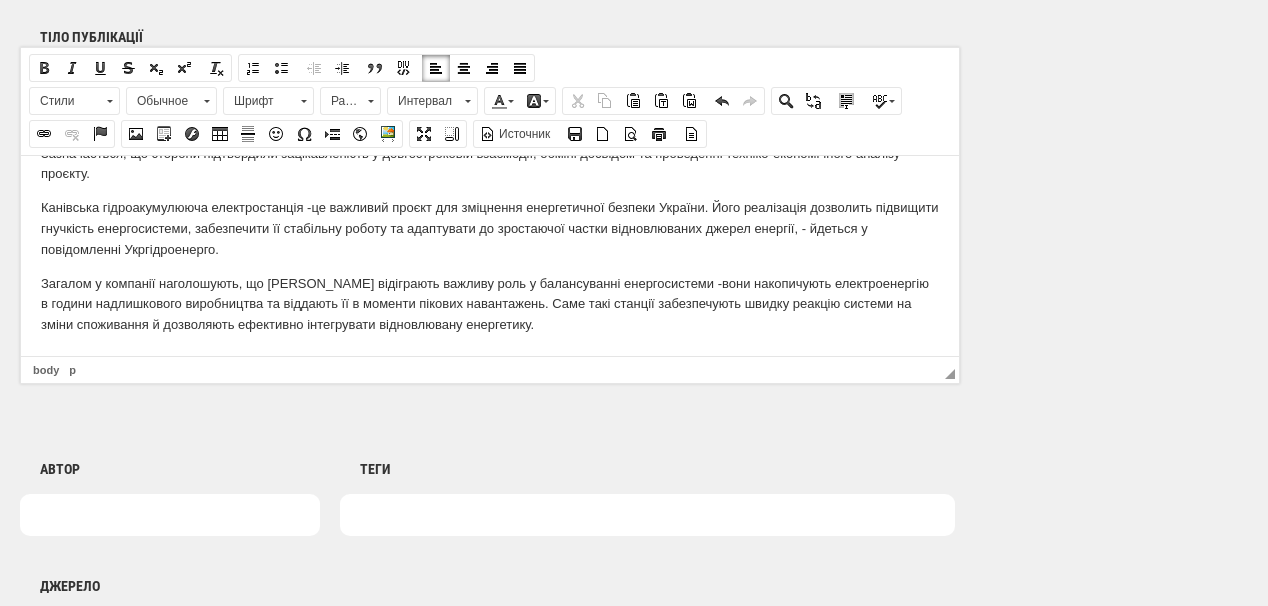 click on "Загалом у компанії наголошують , що ГАЕС відіграють важливу роль у балансуванні енергосистеми -  вони накопичують електроенергію в години надлишкового виробництва та віддають її в моменти пікових навантажень. Саме такі станції забезпечують швидку реакцію системи на зміни споживання й дозволяють ефективно інтегрувати відновлювану енергетику." at bounding box center [490, 304] 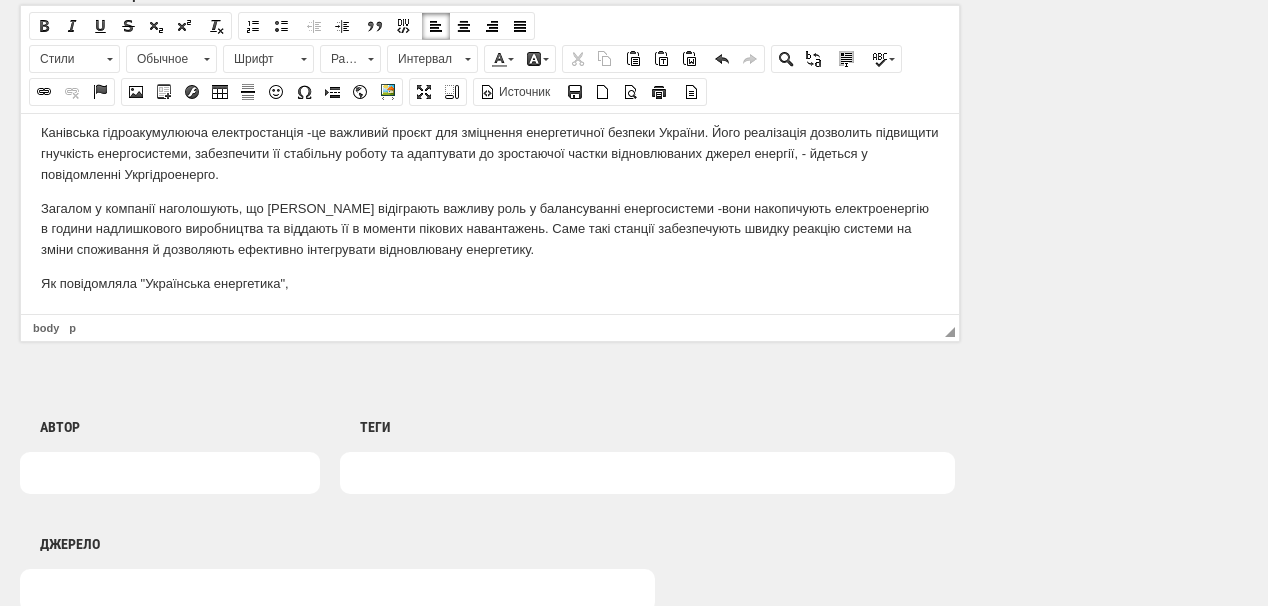 scroll, scrollTop: 1520, scrollLeft: 0, axis: vertical 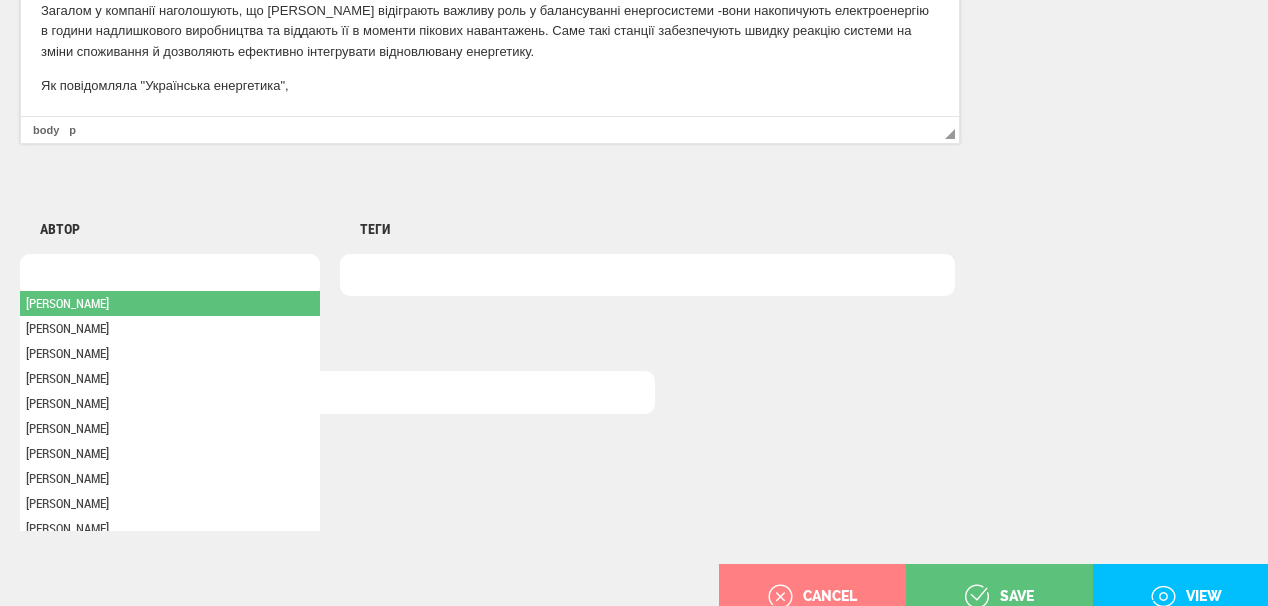 click at bounding box center (170, 275) 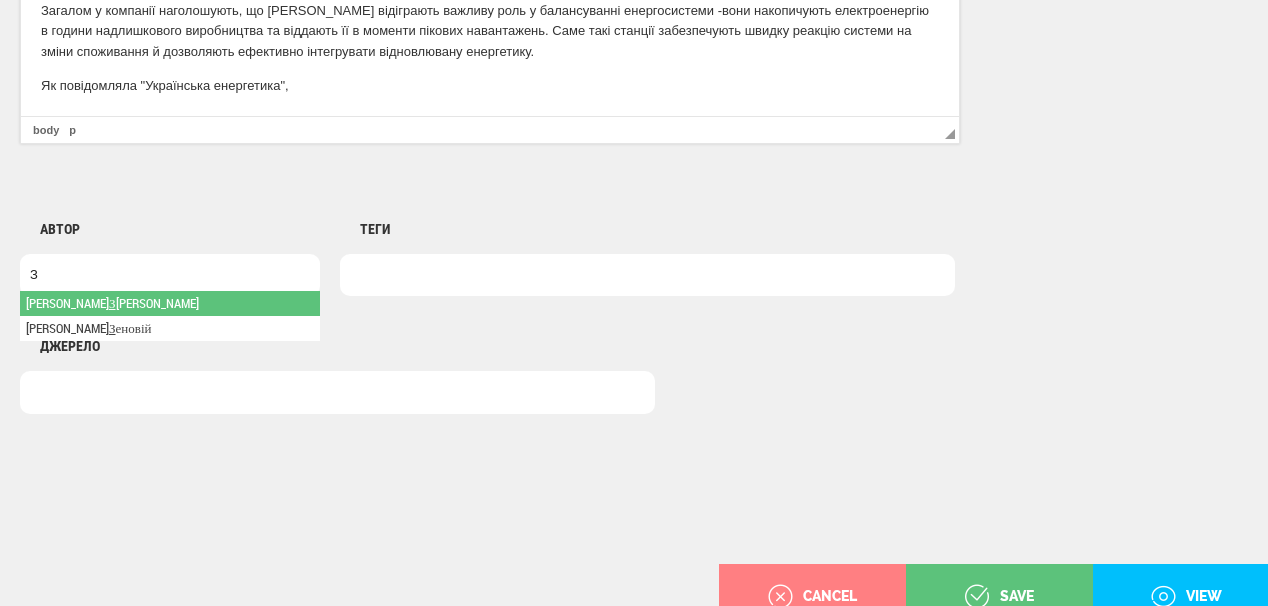 type on "З" 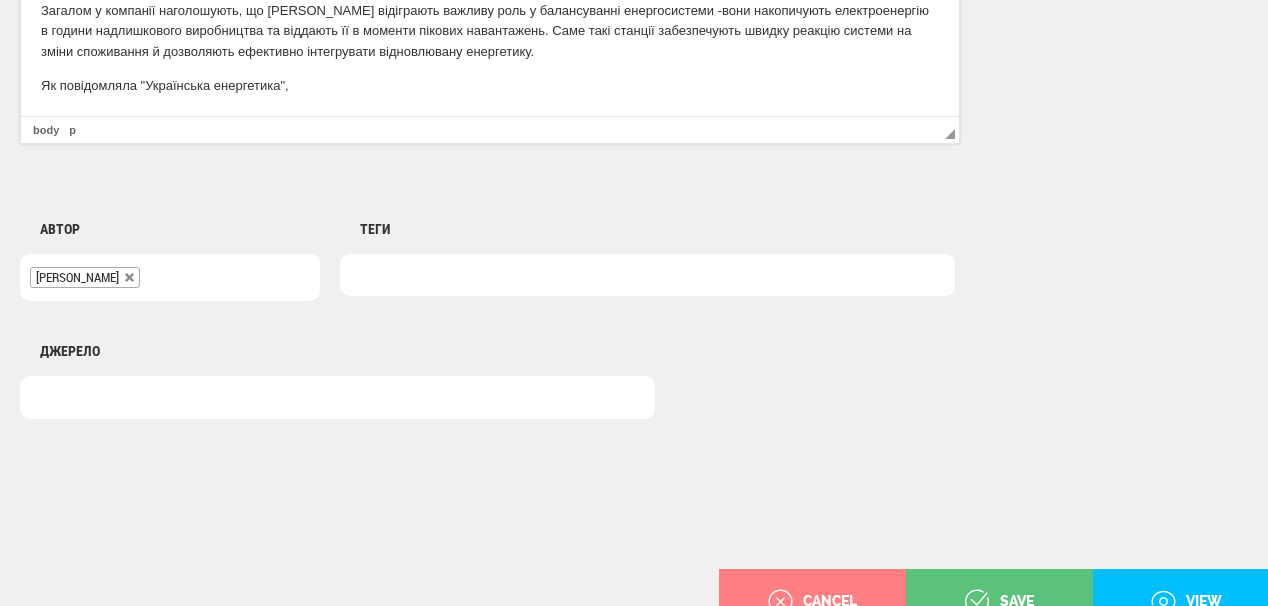 click at bounding box center [647, 275] 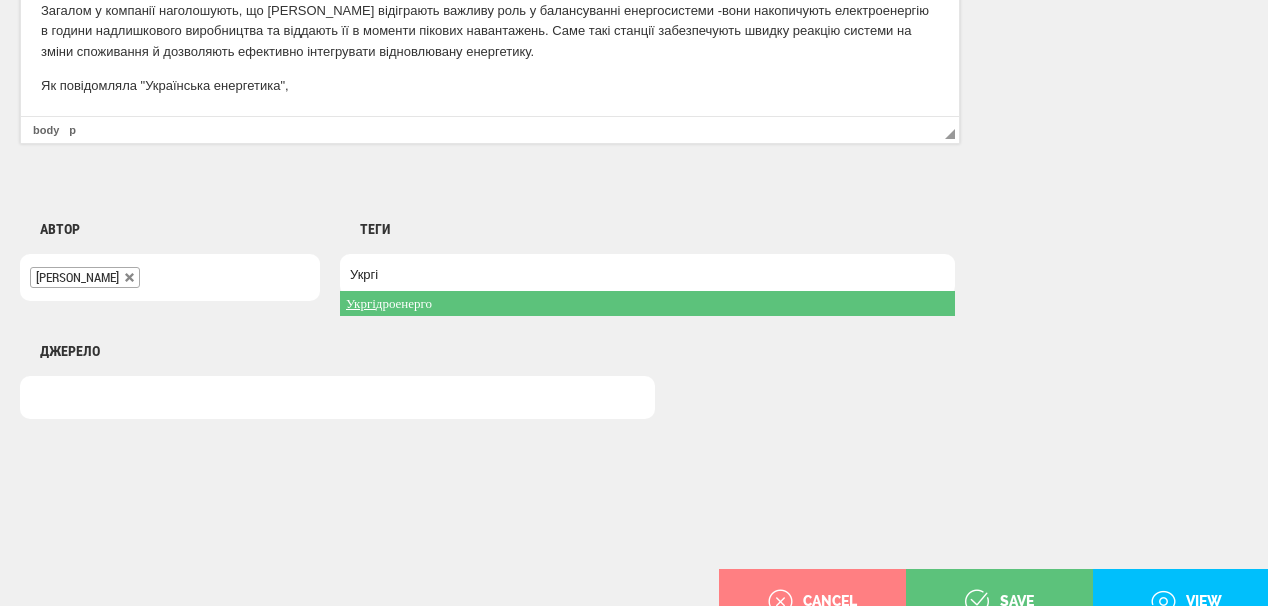type on "Укргі" 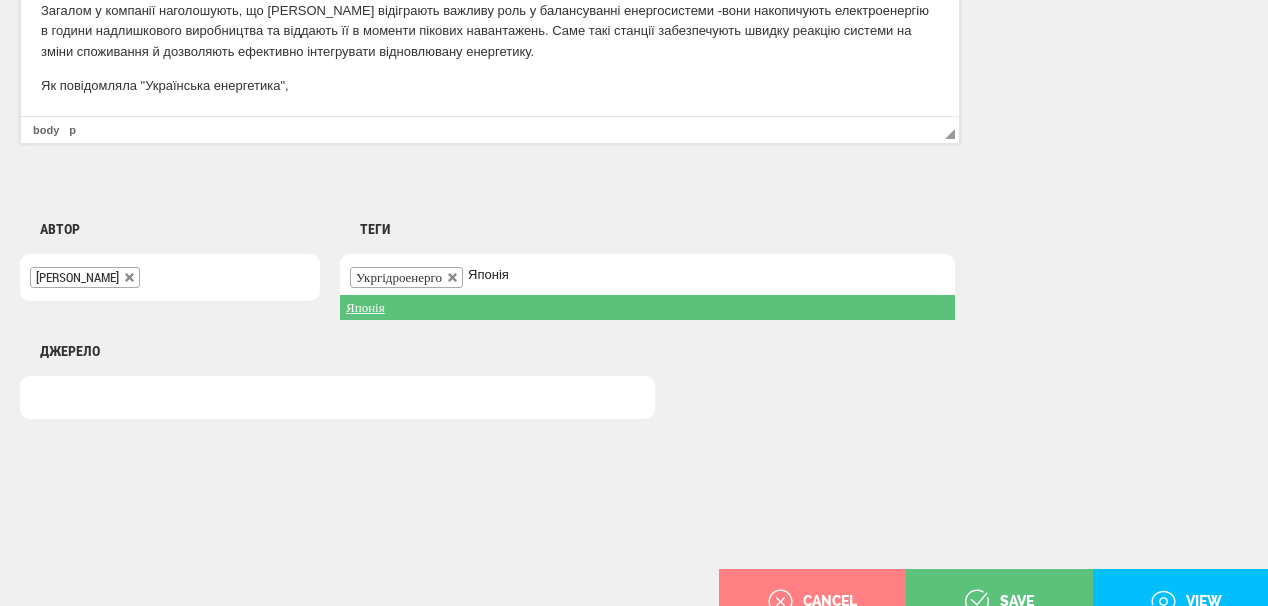 type on "Японія" 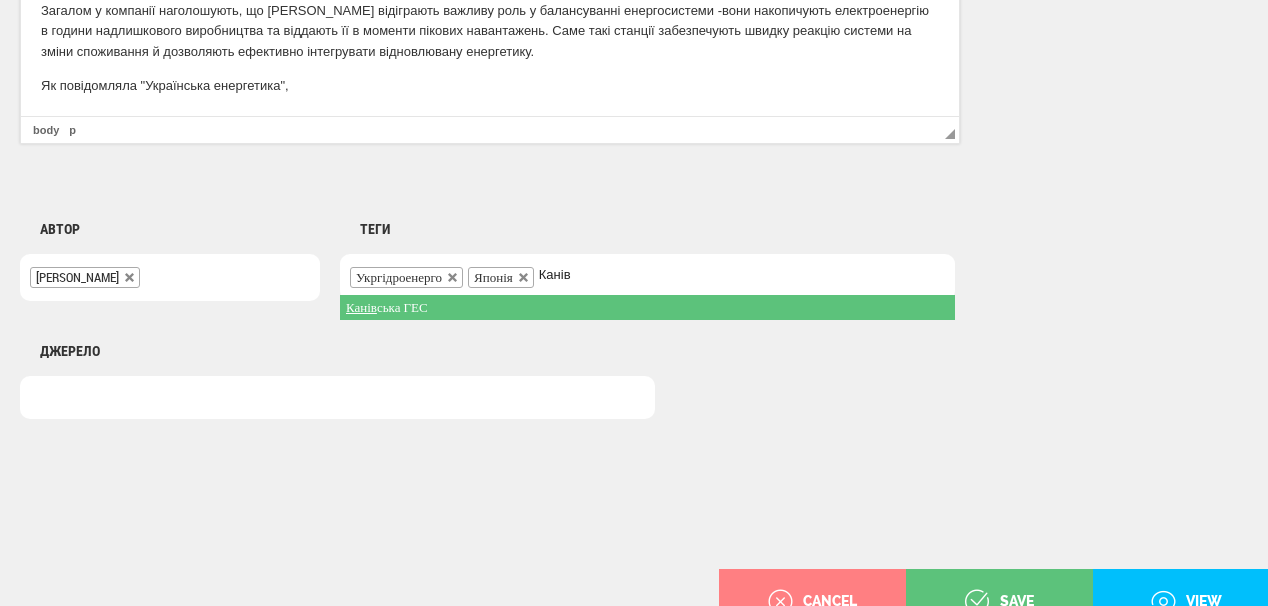 type on "Канів" 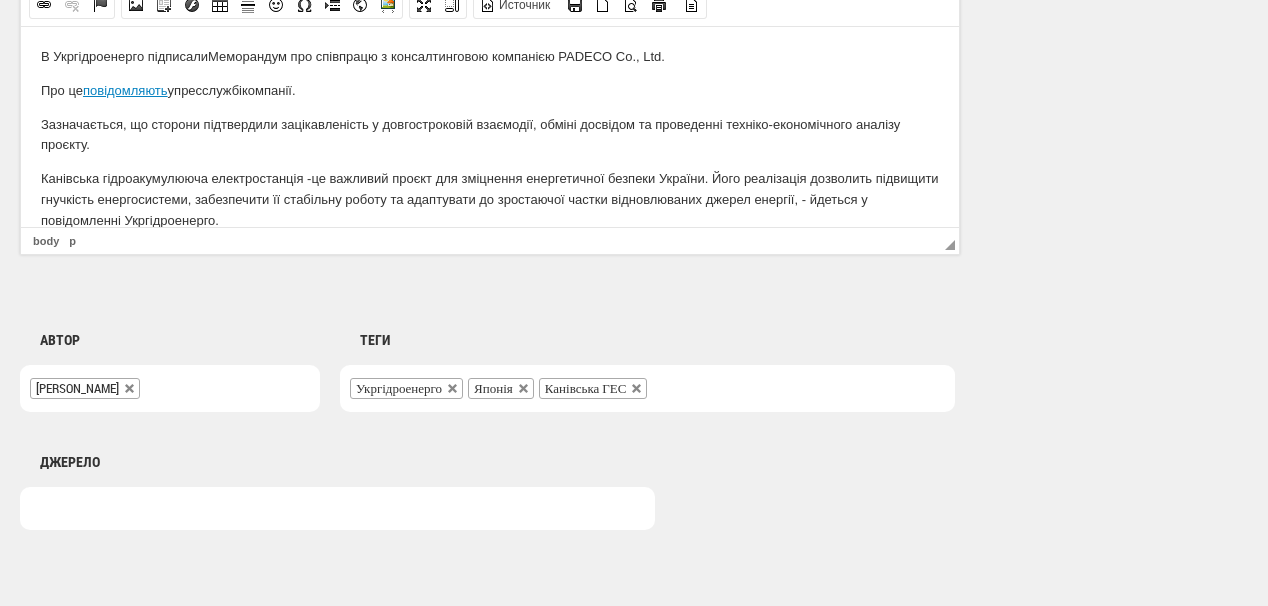 scroll, scrollTop: 1440, scrollLeft: 0, axis: vertical 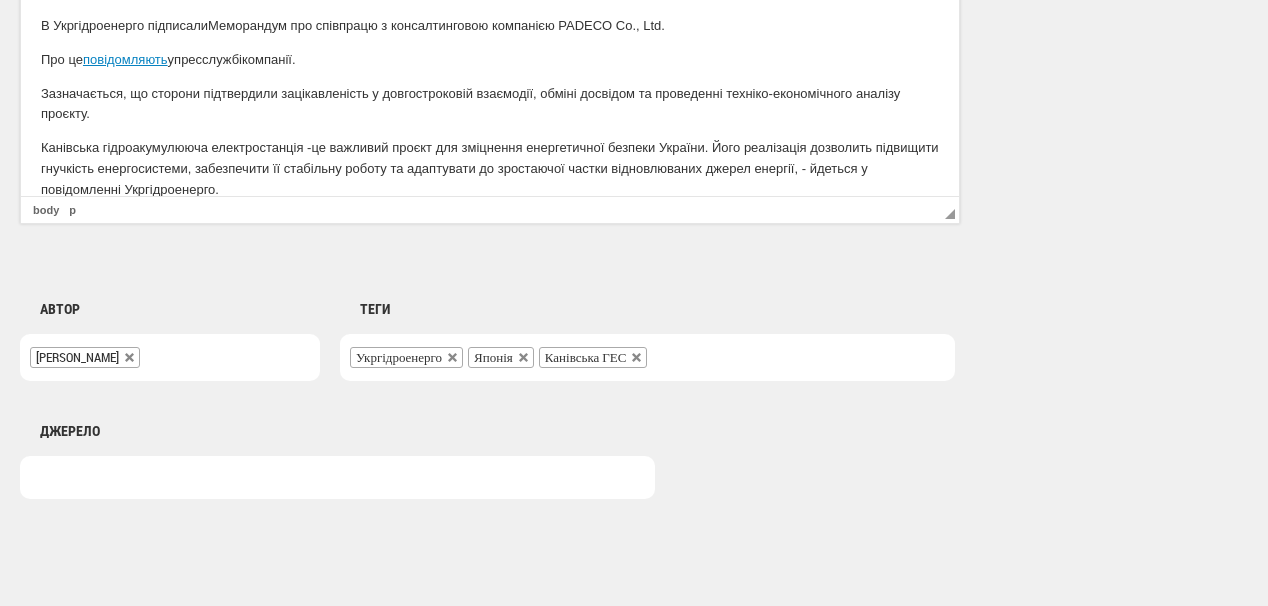 click on "Укргідроенерго Японія Канівська ГЕС" at bounding box center (647, 357) 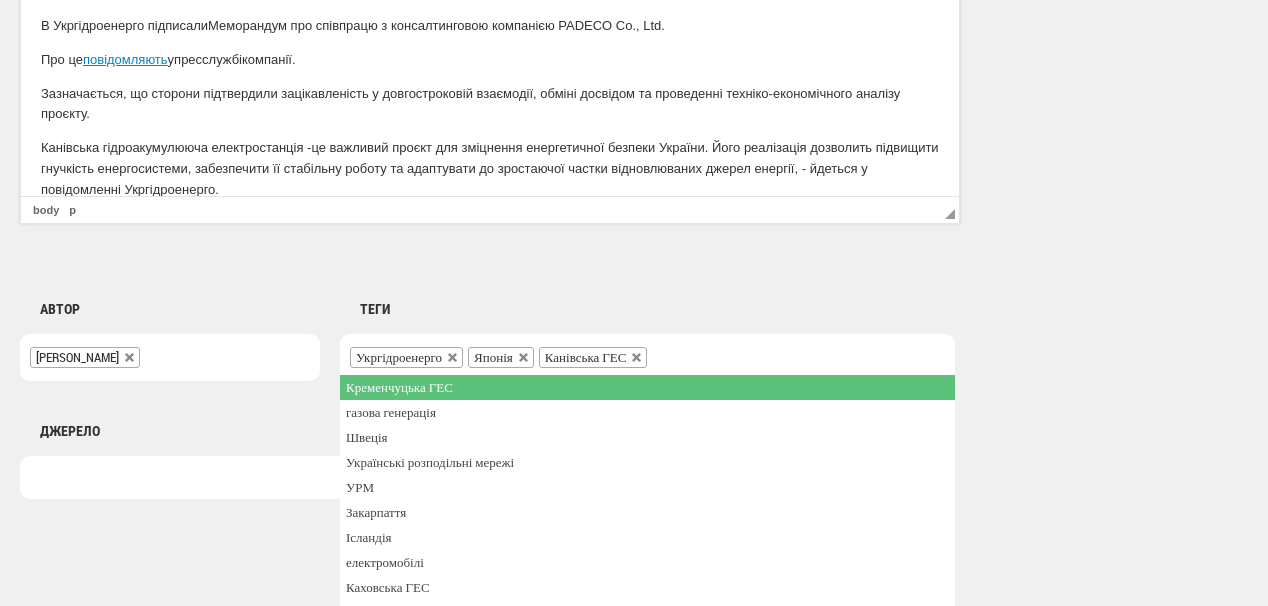 click on "Укргідроенерго Японія Канівська ГЕС" at bounding box center [647, 357] 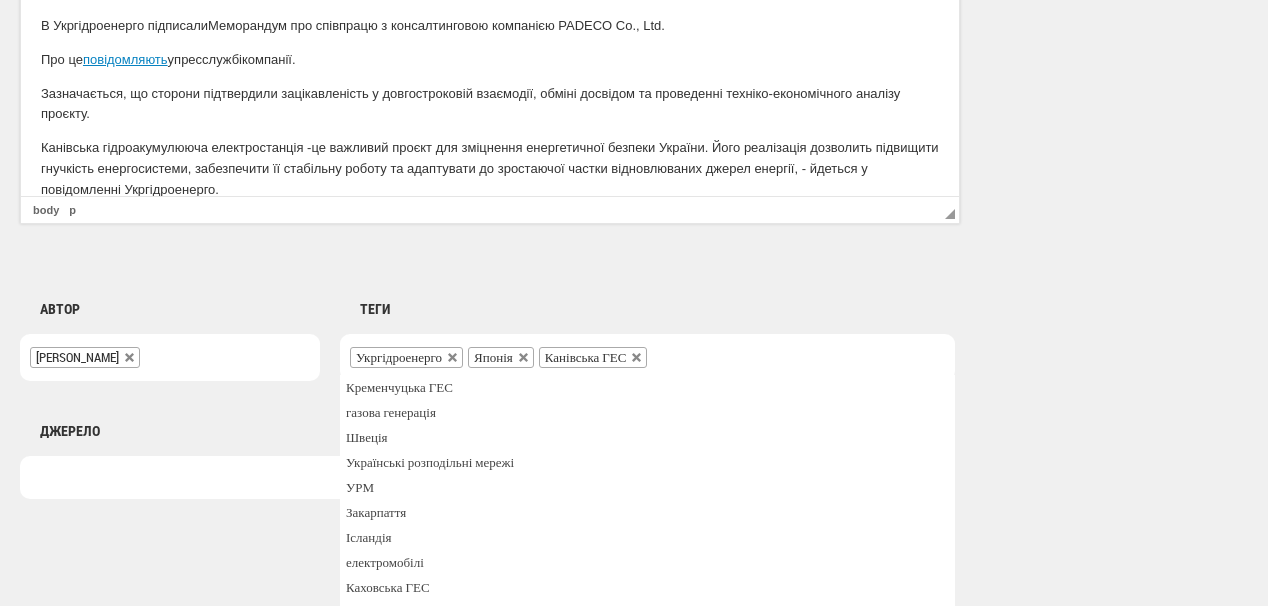 drag, startPoint x: 1127, startPoint y: 467, endPoint x: 937, endPoint y: 403, distance: 200.4894 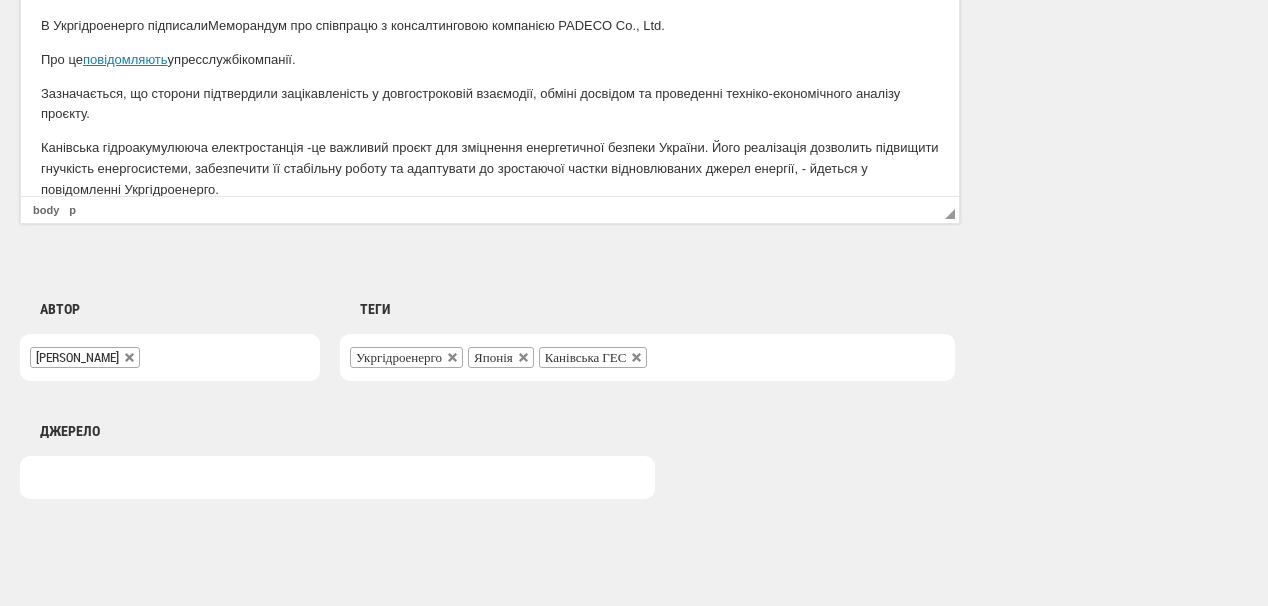 click on "Укргідроенерго Японія Канівська ГЕС" at bounding box center (647, 357) 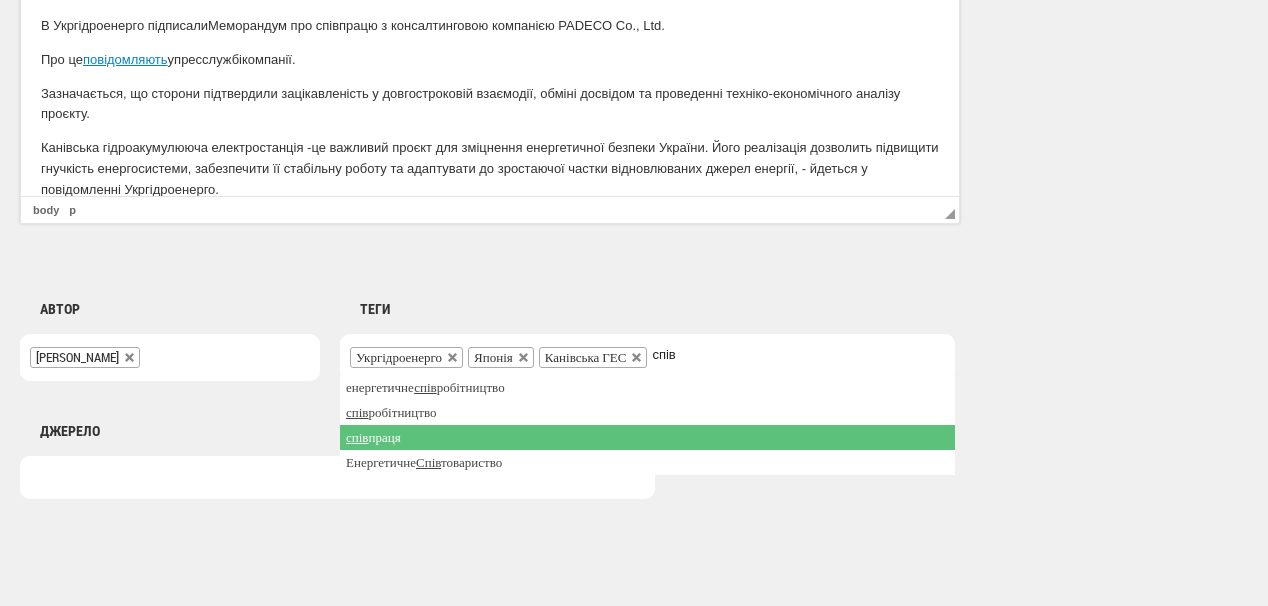 type on "спів" 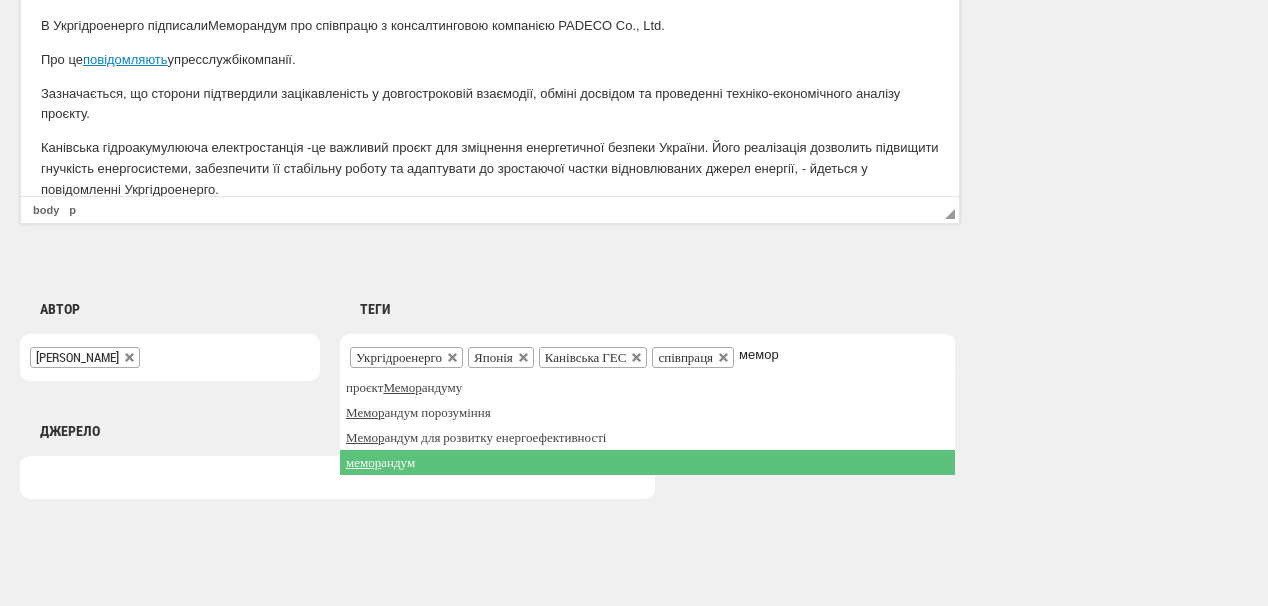 type on "мемор" 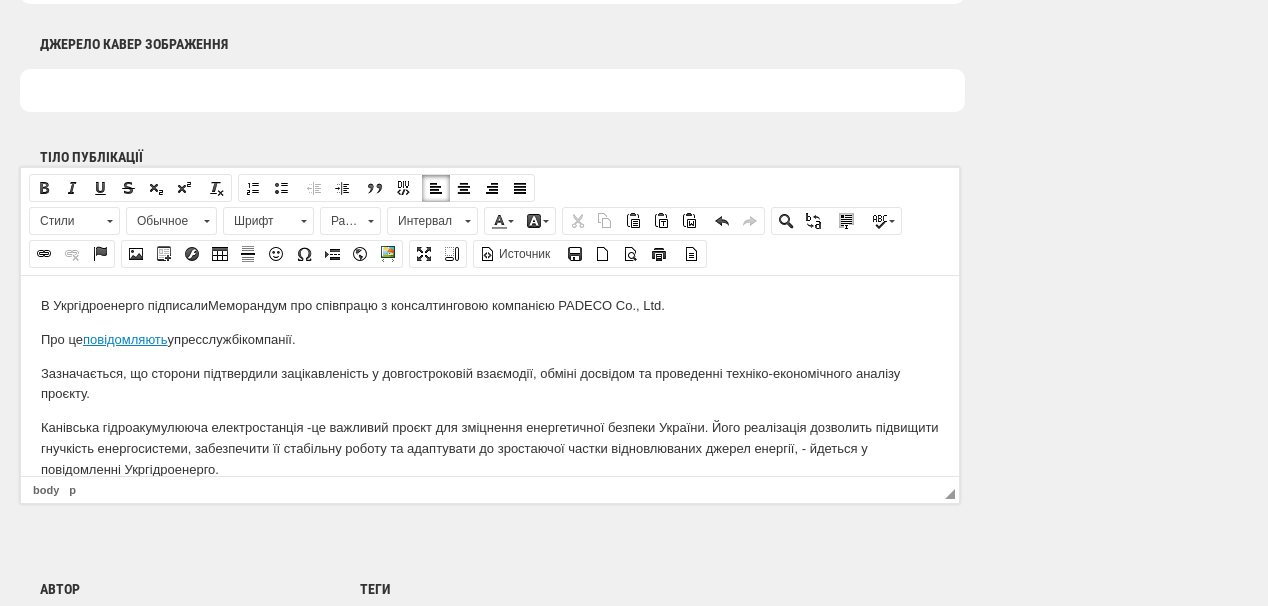 scroll, scrollTop: 1120, scrollLeft: 0, axis: vertical 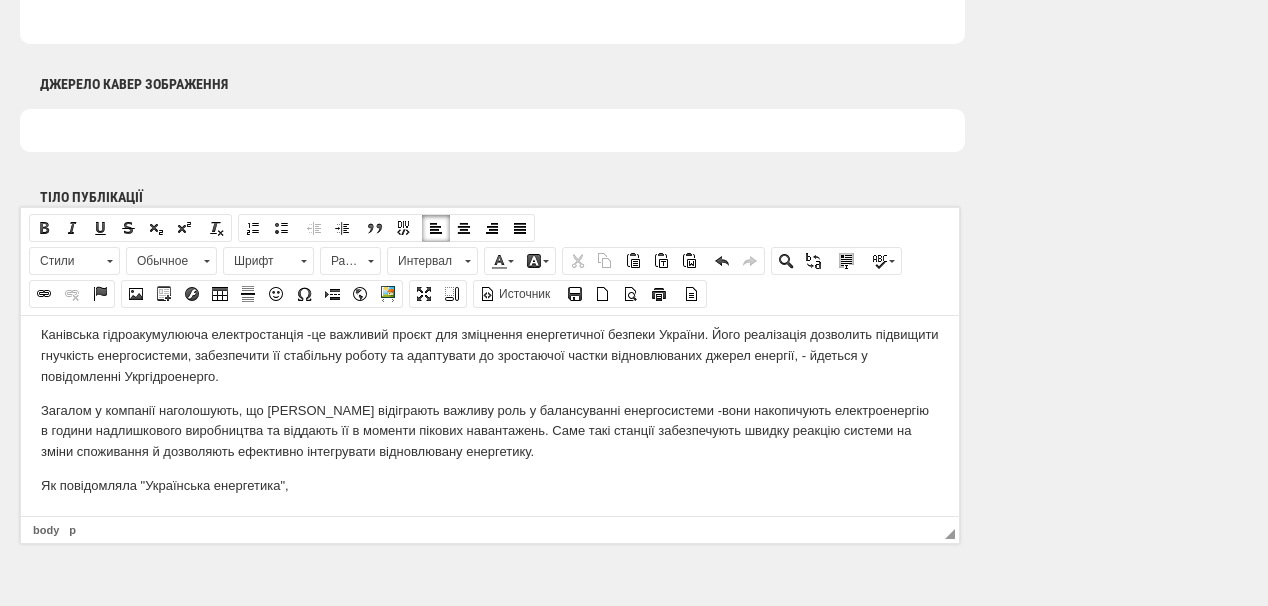 click on "Як повідомляла "Українська енергетика"," at bounding box center [490, 485] 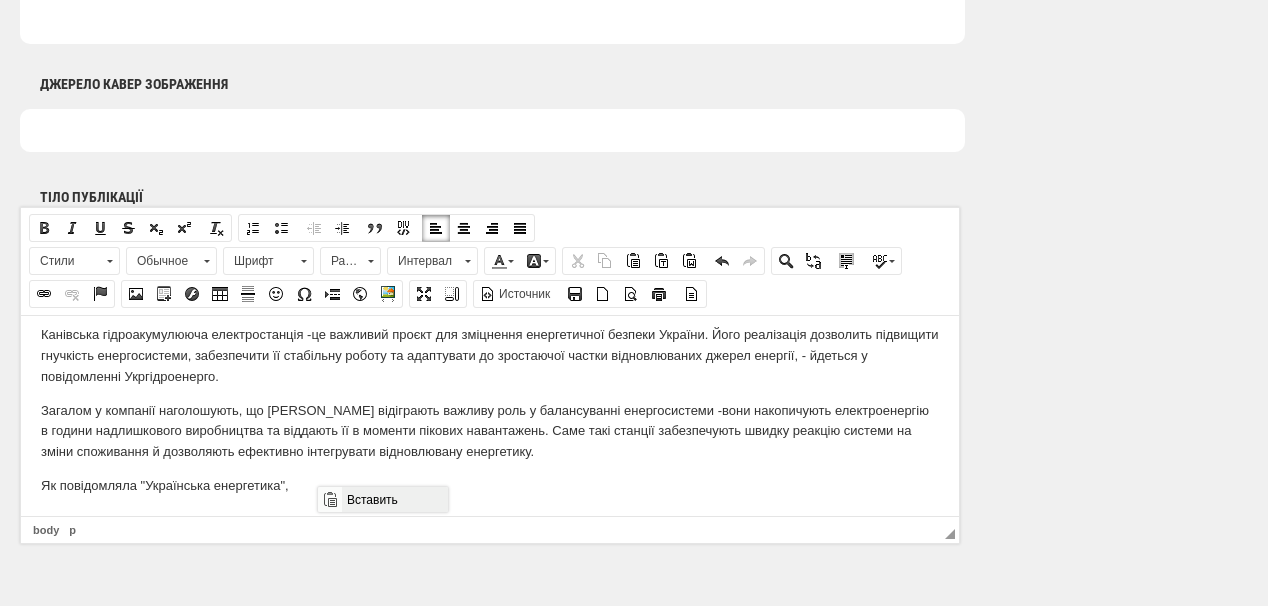 click on "Вставить" at bounding box center [394, 499] 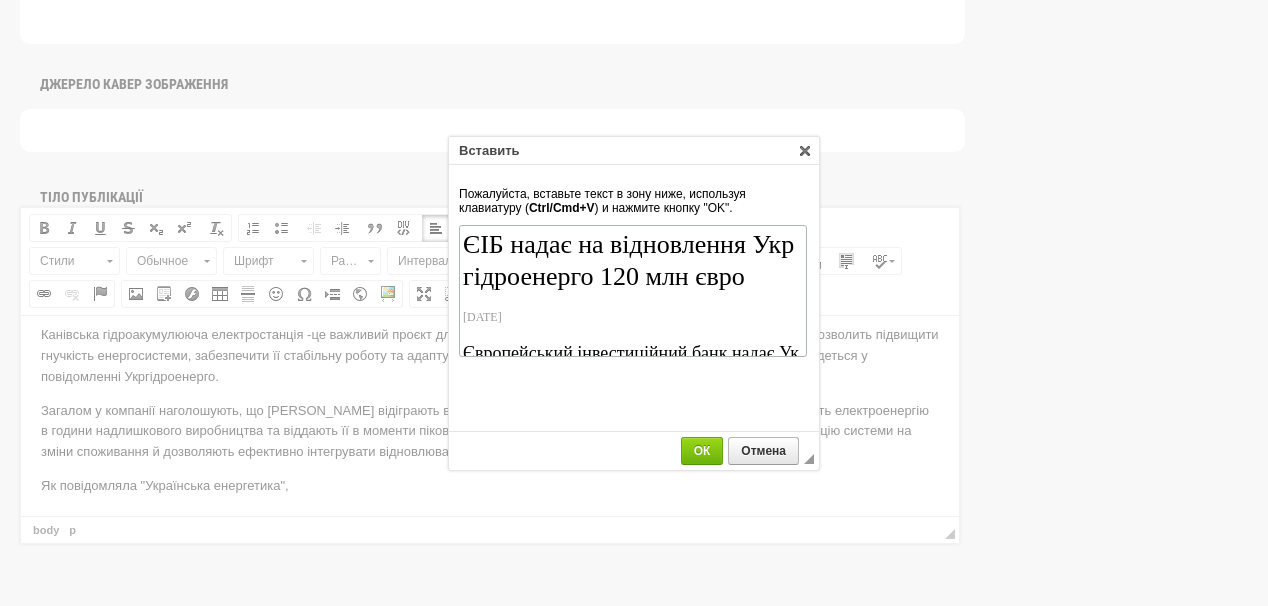 scroll, scrollTop: 118, scrollLeft: 0, axis: vertical 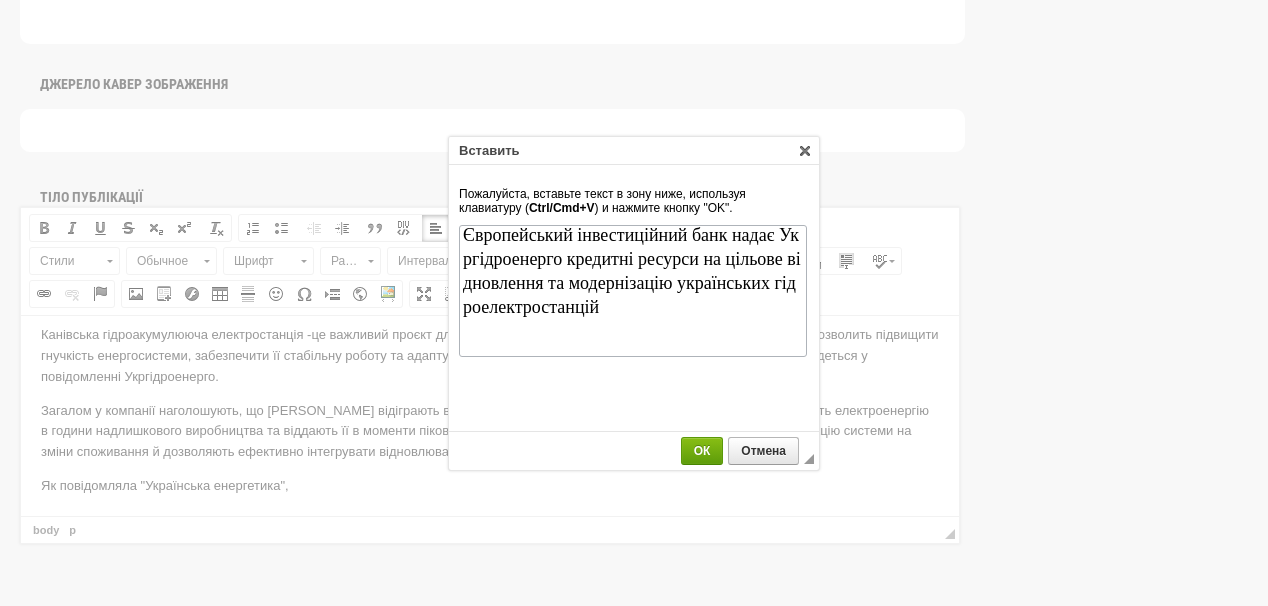 click on "ОК" at bounding box center [702, 451] 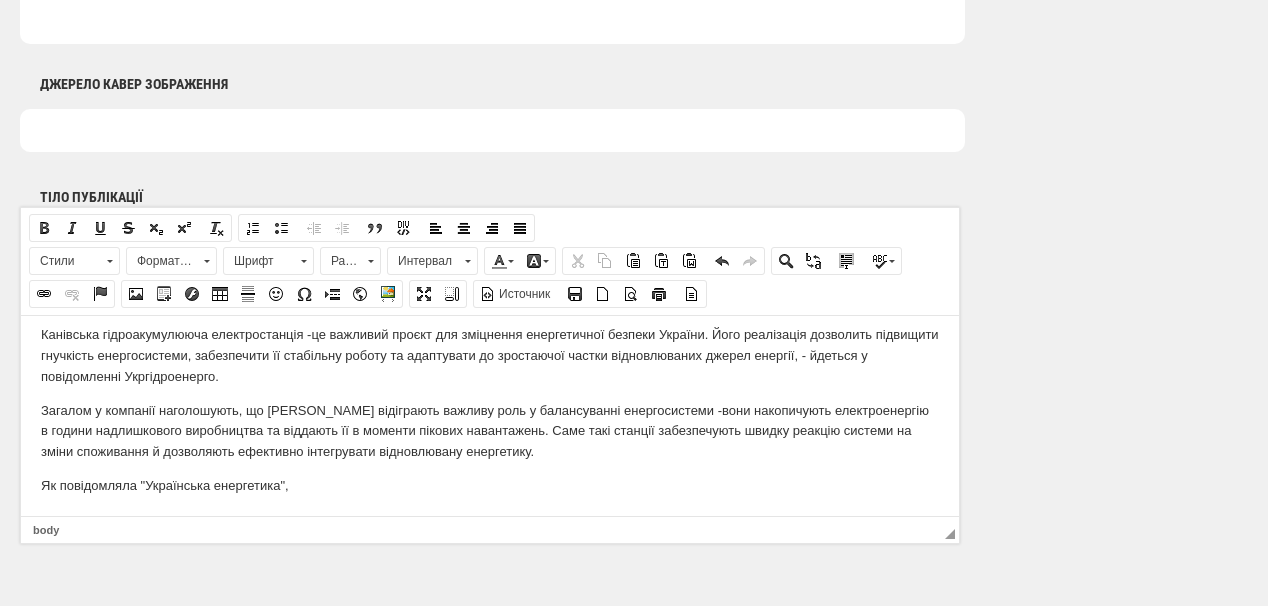 scroll, scrollTop: 285, scrollLeft: 0, axis: vertical 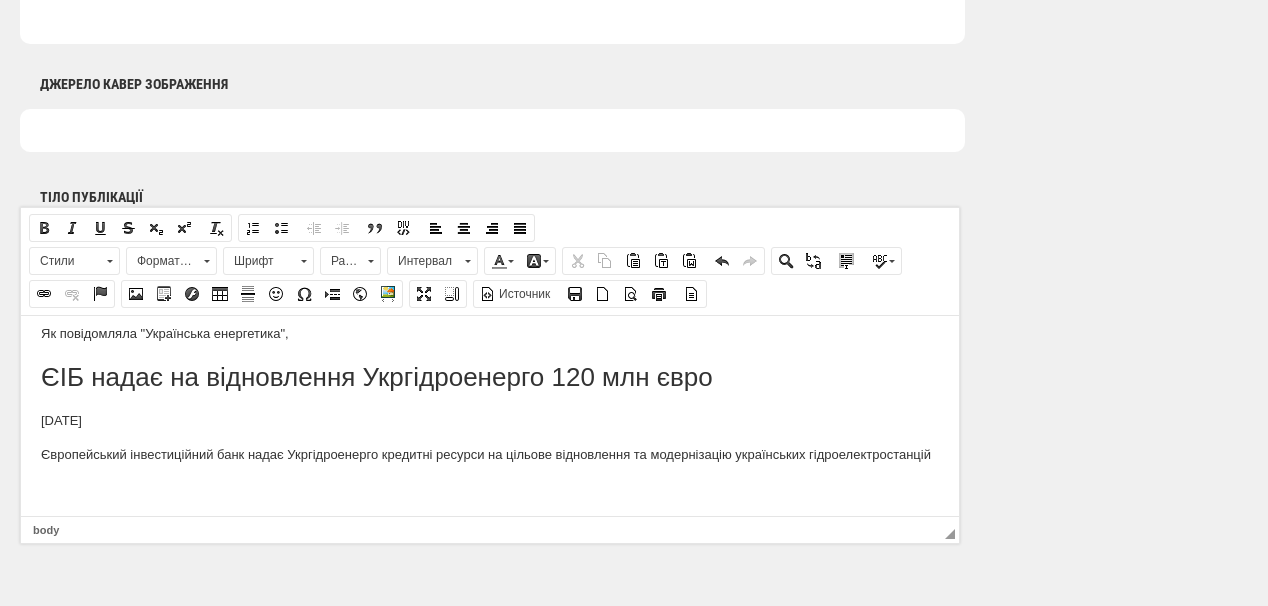 click on "Як повідомляла "Українська енергетика"," at bounding box center [490, 333] 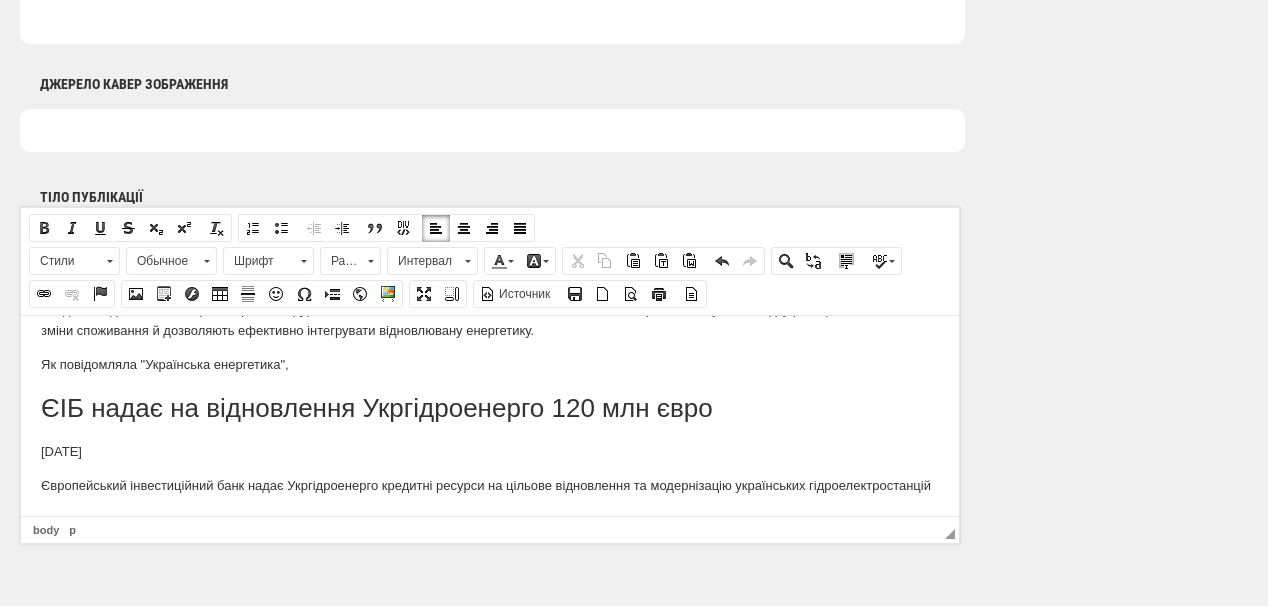 scroll, scrollTop: 222, scrollLeft: 0, axis: vertical 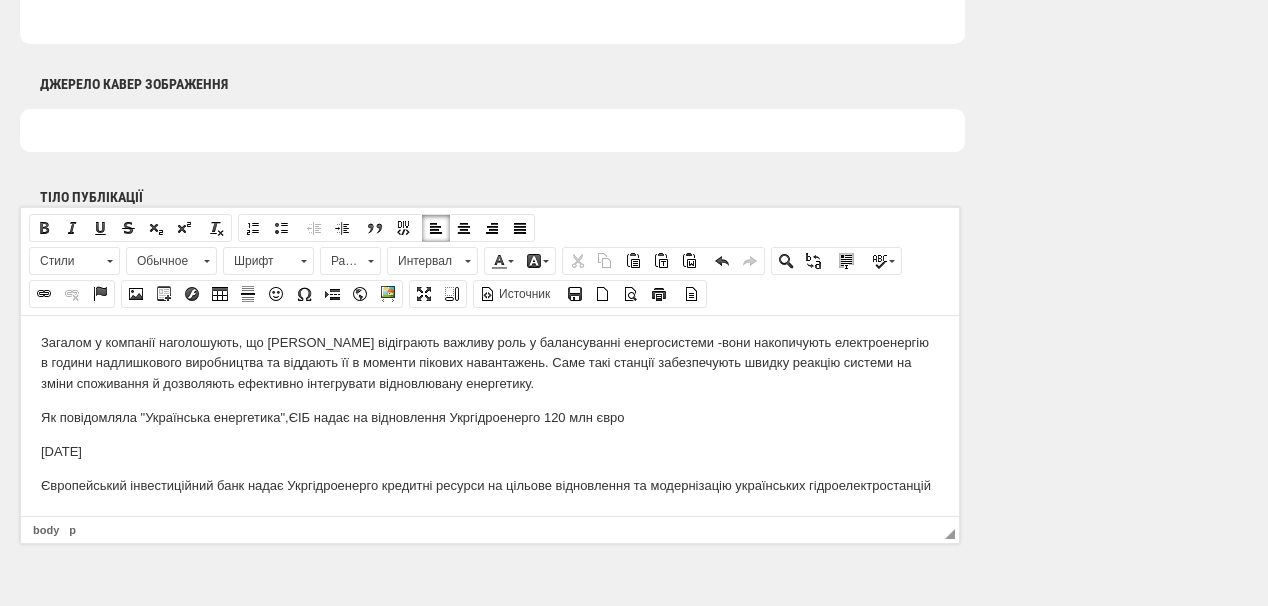 click on "Як повідомляла "Українська енергетика",  ЄІБ надає на відновлення Укргідроенерго 120 млн євро" at bounding box center (490, 417) 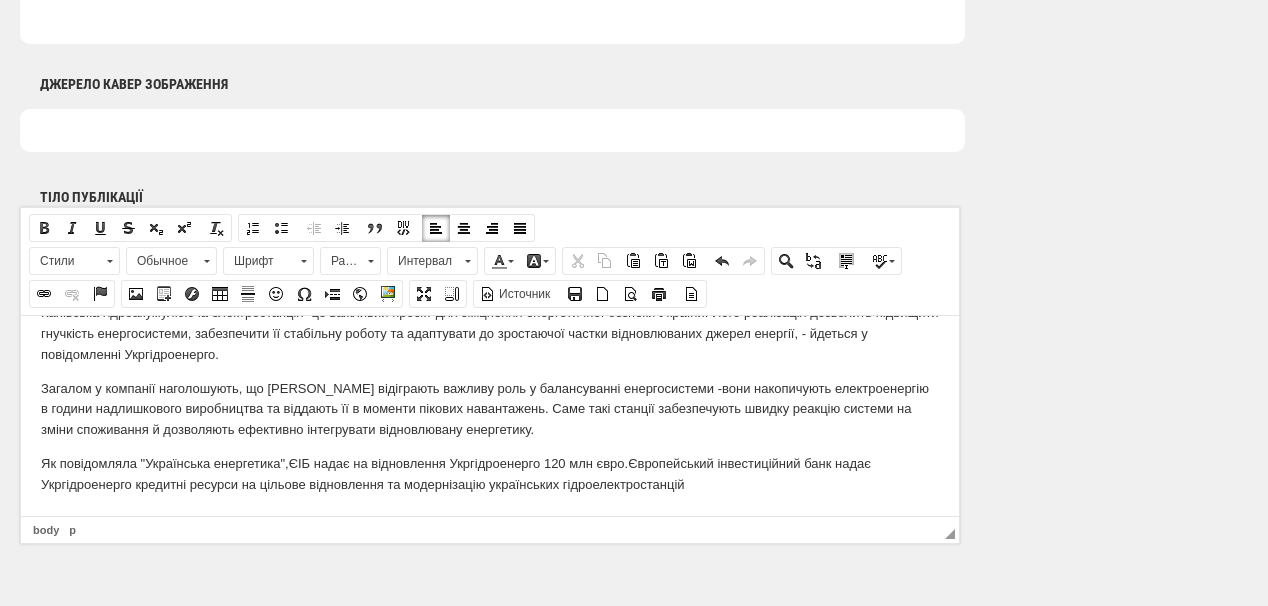 scroll, scrollTop: 154, scrollLeft: 0, axis: vertical 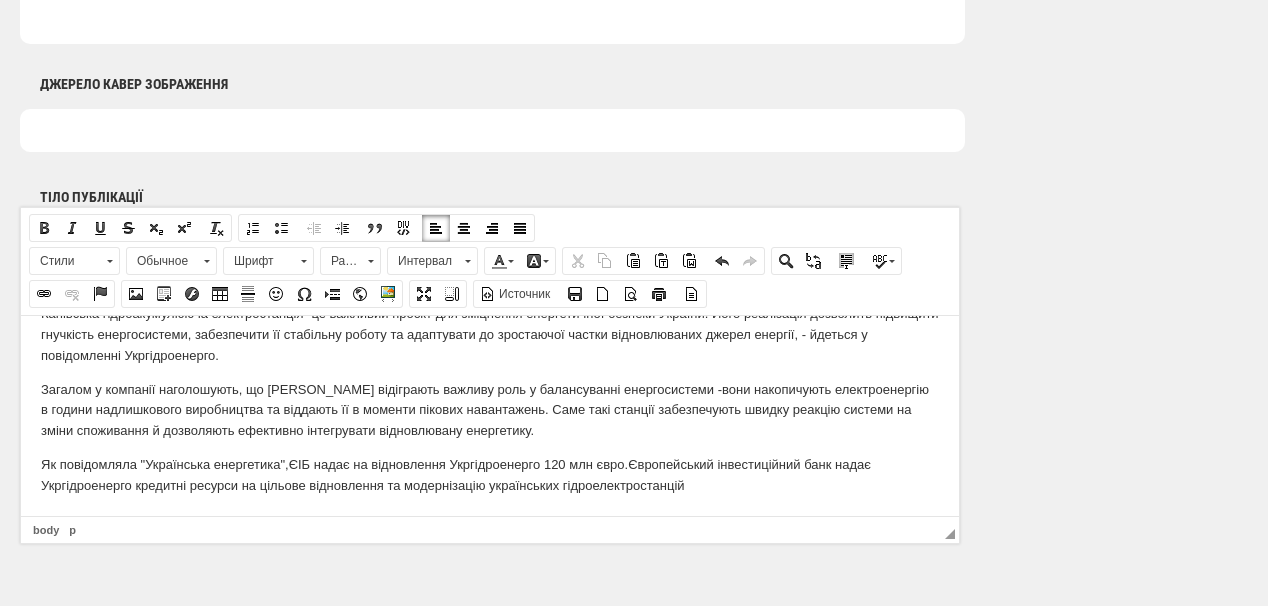 click on "Як повідомляла "Українська енергетика",  ЄІБ надає на відновлення Укргідроенерго 120 млн євро.  Європейський інвестиційний банк надає Укргідроенерго кредитні ресурси на цільове відновлення та модернізацію українських гідроелектростанцій" at bounding box center (490, 475) 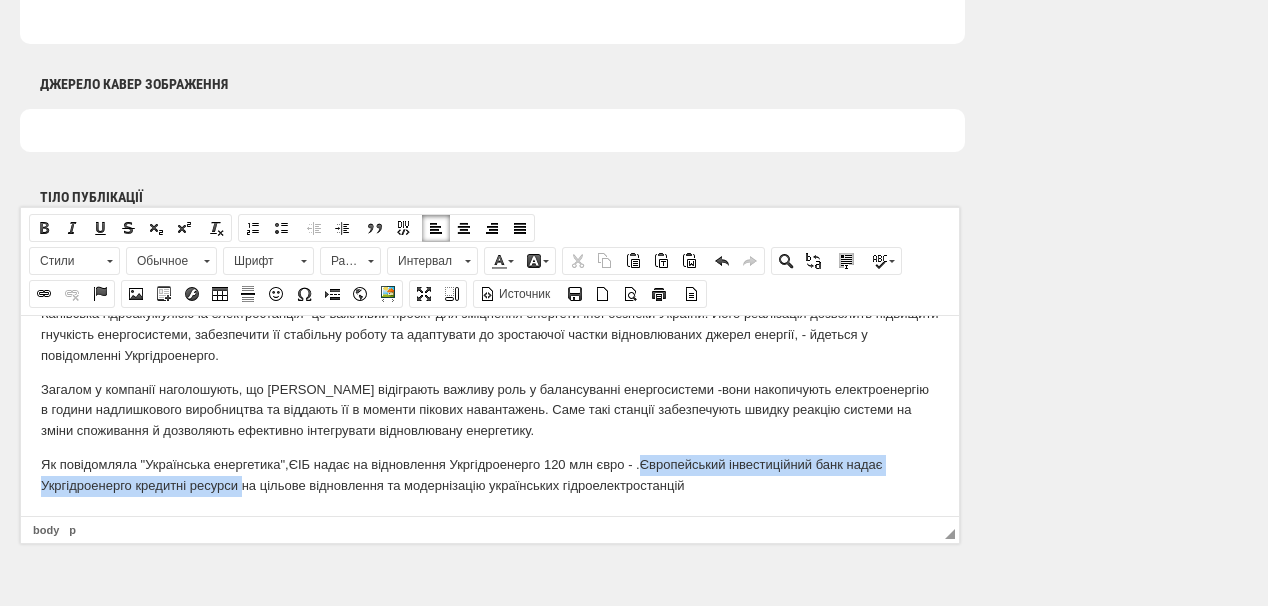 drag, startPoint x: 642, startPoint y: 462, endPoint x: 243, endPoint y: 508, distance: 401.64288 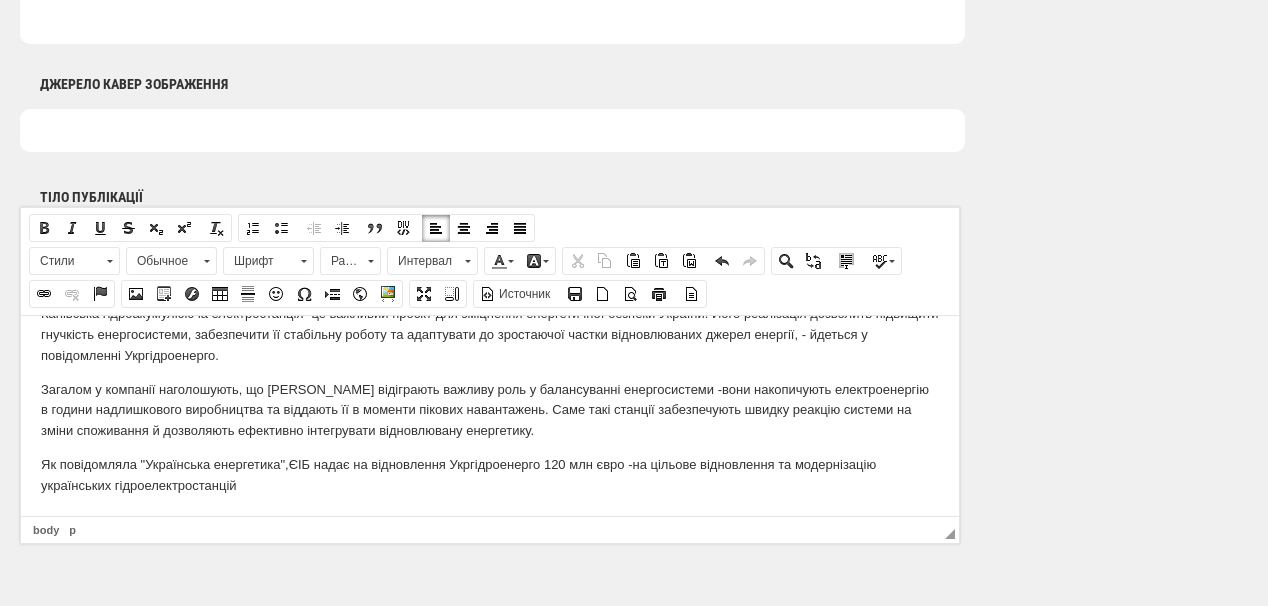 click on "Як повідомляла "Українська енергетика",  ЄІБ надає на відновлення Укргідроенерго 120 млн євро -  на цільове відновлення та модернізацію українських гідроелектростанцій" at bounding box center [490, 475] 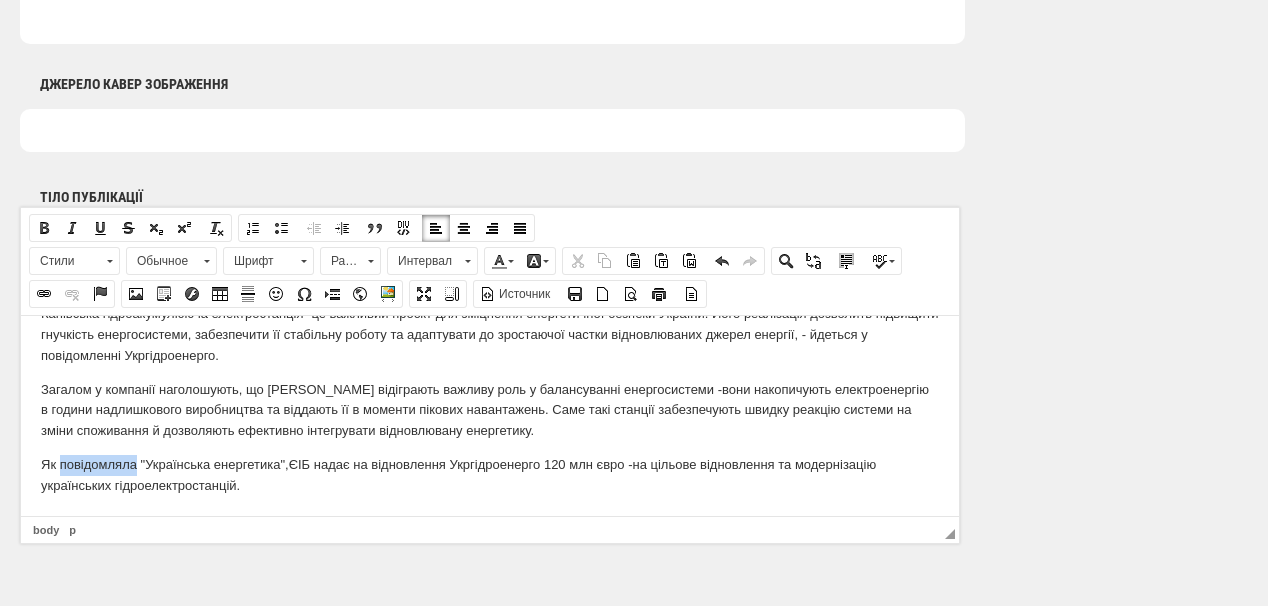 drag, startPoint x: 61, startPoint y: 463, endPoint x: 133, endPoint y: 460, distance: 72.06247 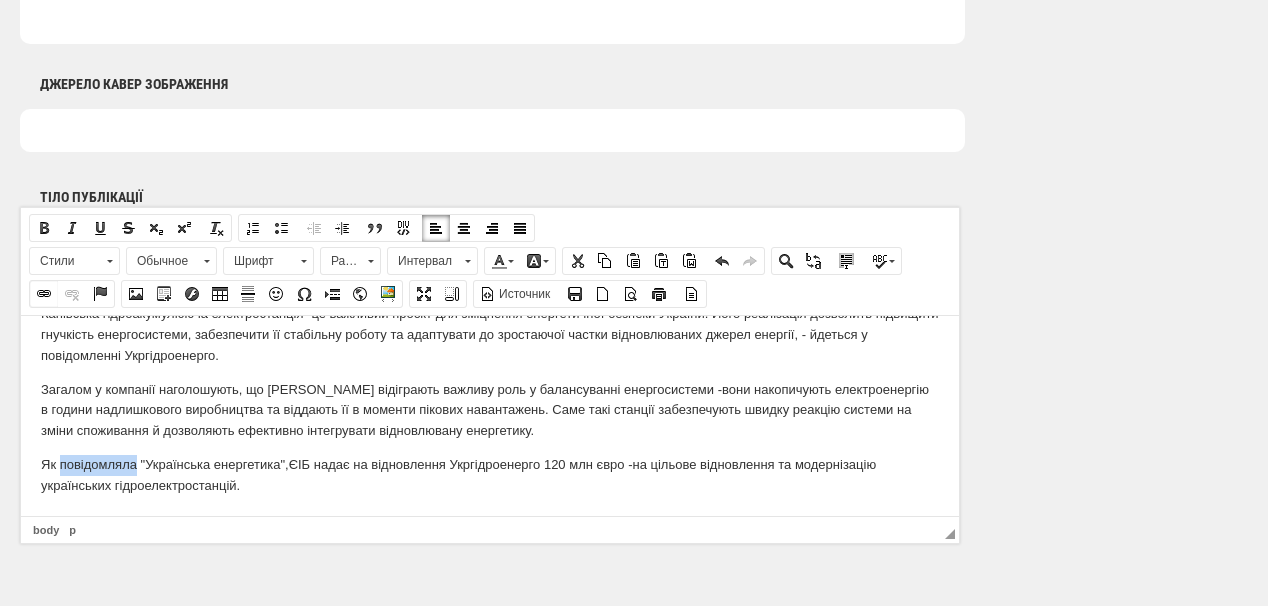 click at bounding box center [44, 294] 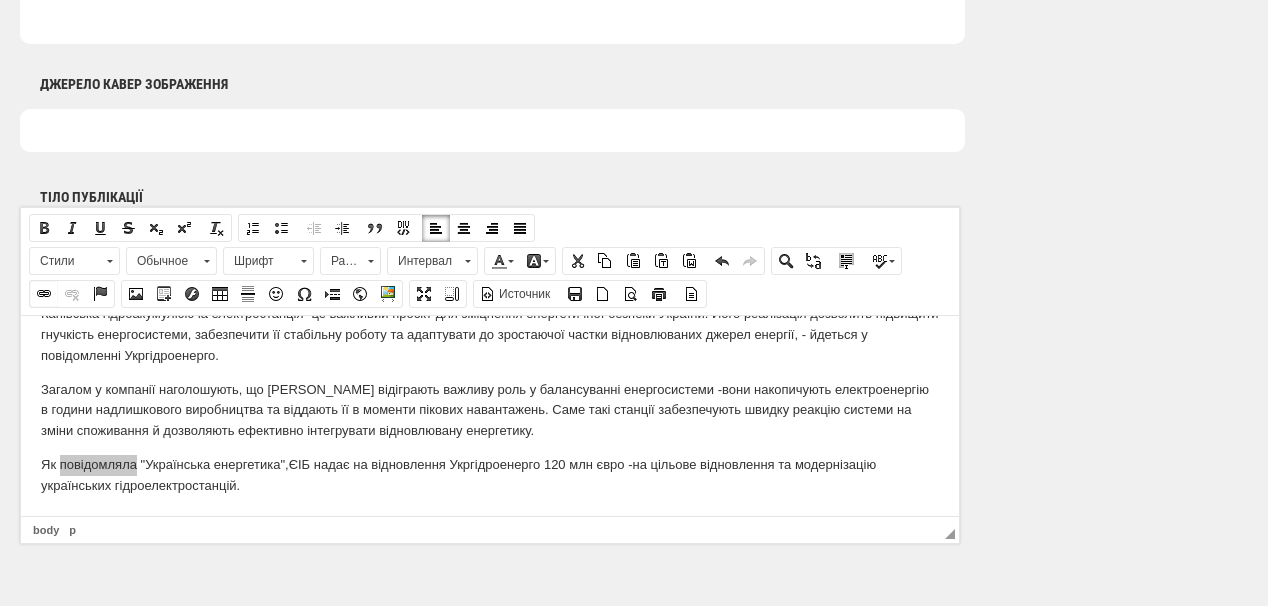 select on "http://" 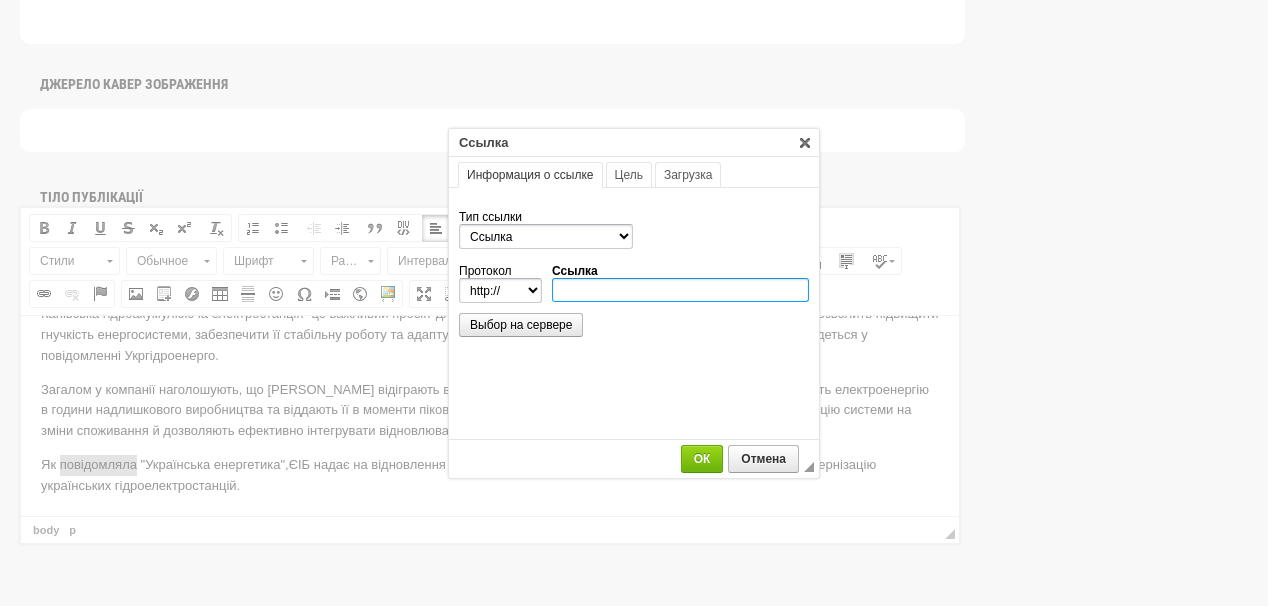 click on "Ссылка" at bounding box center (680, 290) 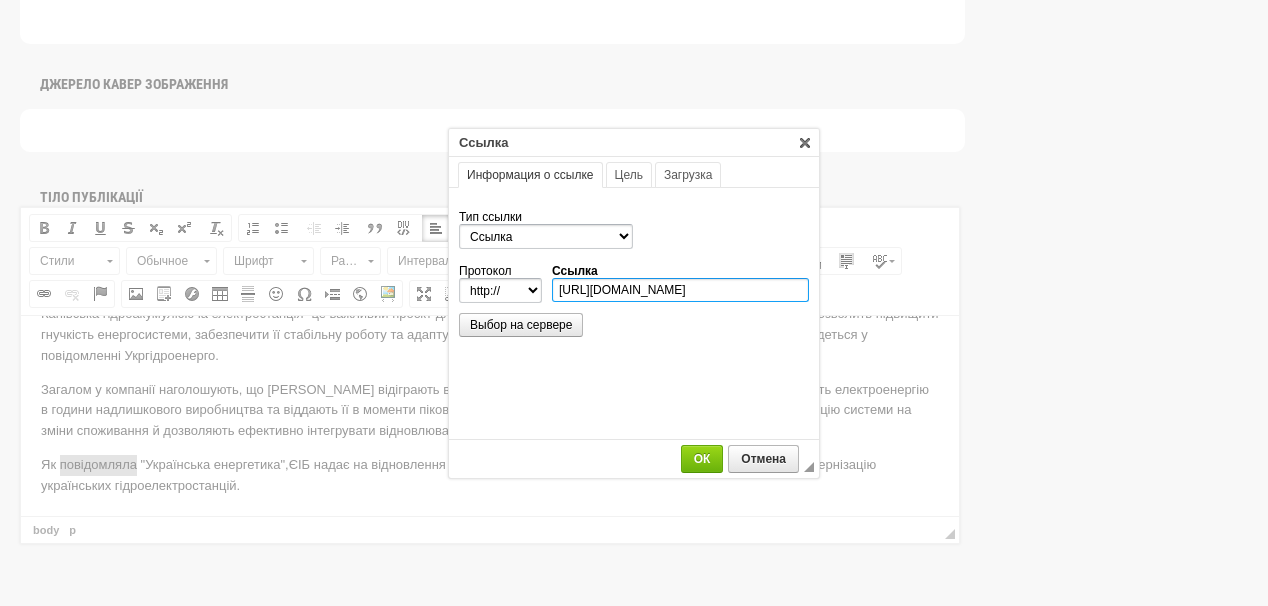 scroll, scrollTop: 0, scrollLeft: 228, axis: horizontal 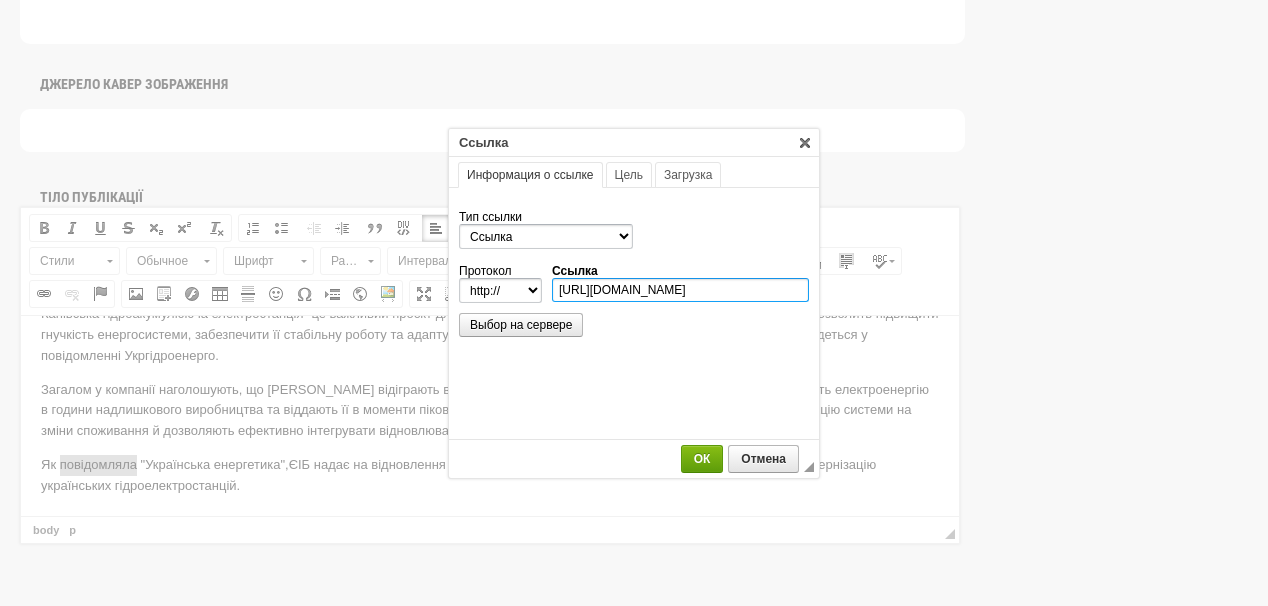 type on "https://ua-energy.org/uk/posts/yeib-nadaie-na-vidnovlennia-ukrhidroenerho-120-mln-ievro" 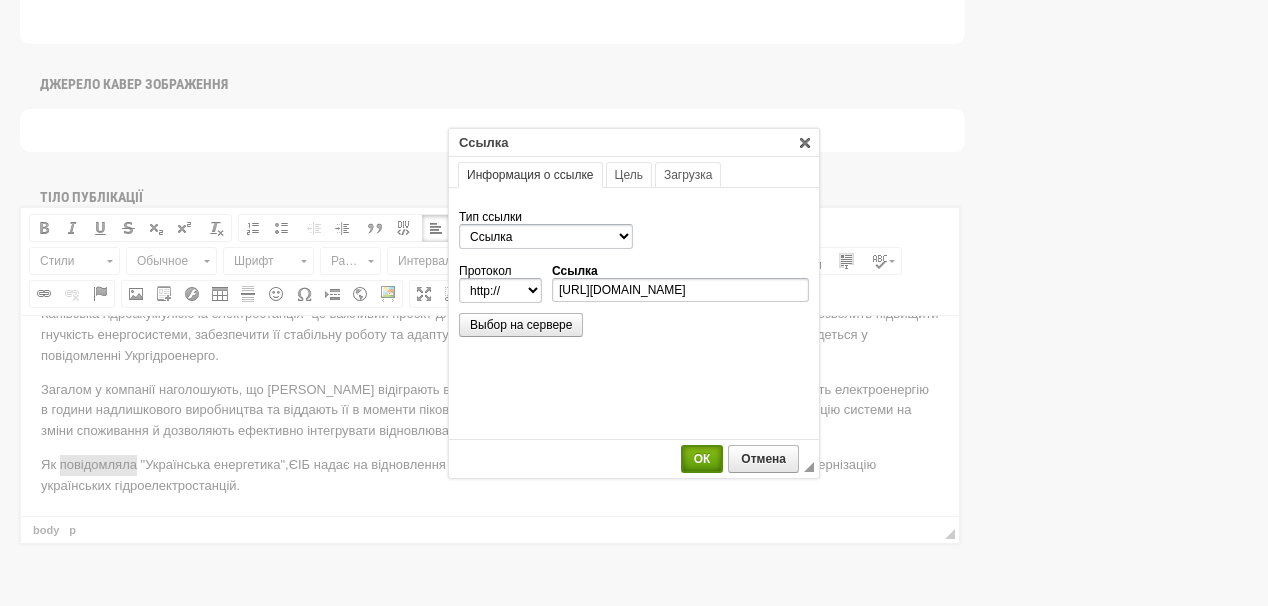 select on "https://" 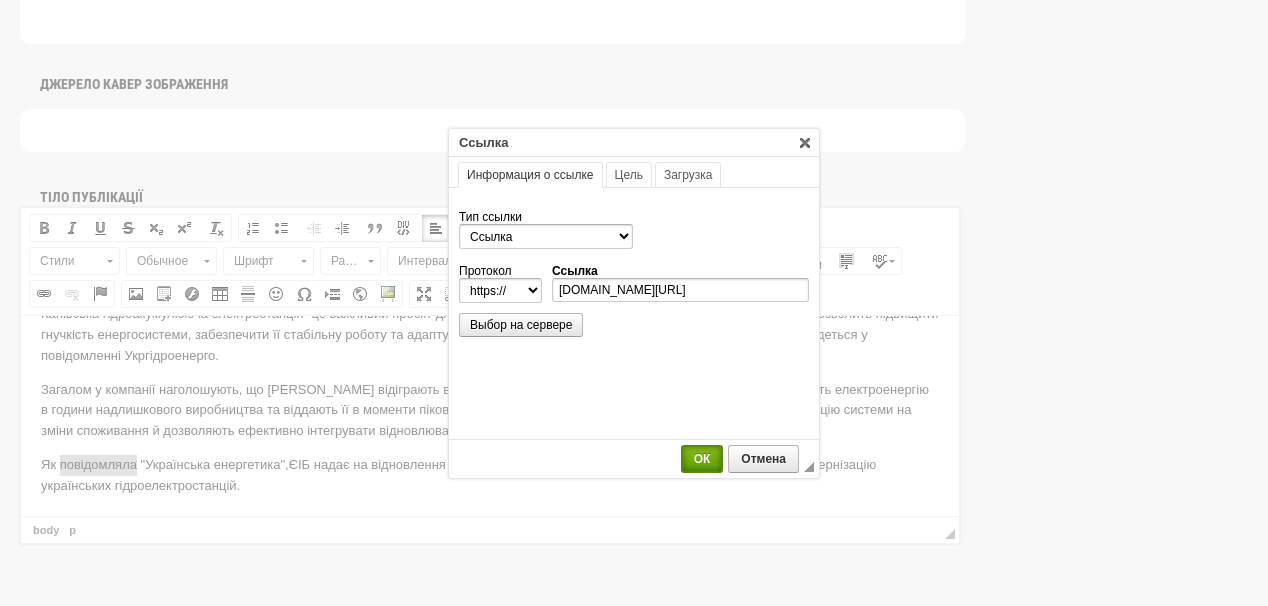 scroll, scrollTop: 0, scrollLeft: 0, axis: both 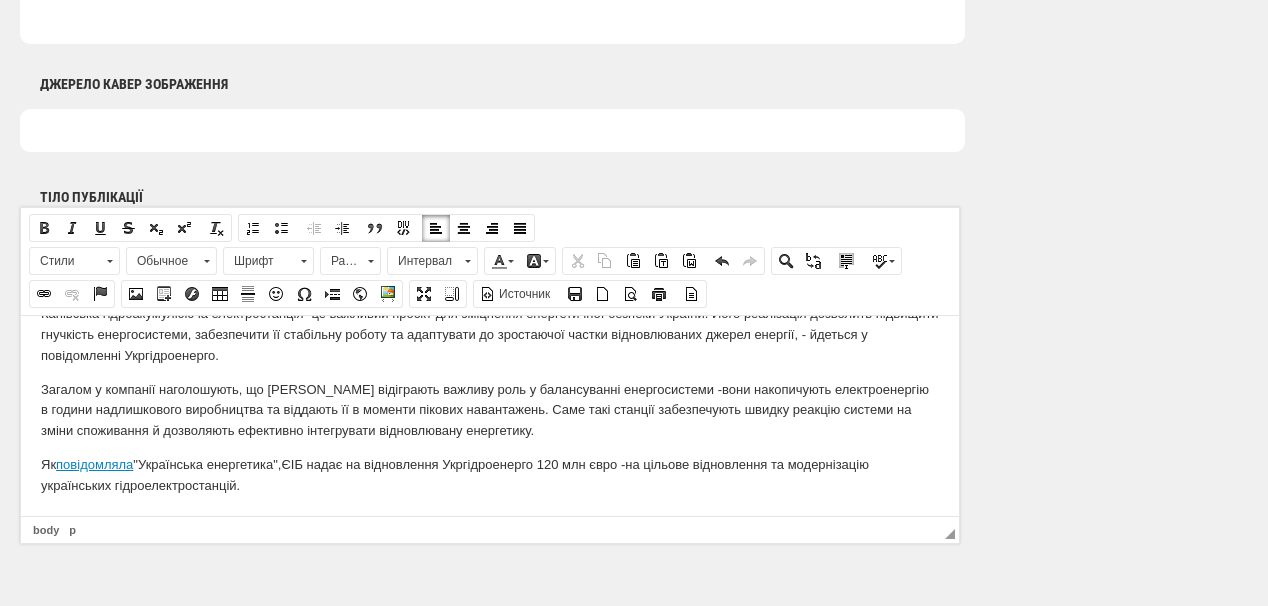 click on "В Укргідроенерго підписали  Меморандум про співпрацю з консалтинговою компанією PADECO Co., Ltd.  Про це  повідомляють  у  пресслужбі  компанії. Зазначається, що с торони підтвердили зацікавленість у довгостроковій взаємодії, обміні досвідом та проведенні техніко-економічного аналізу проєкту. Канівська гідроакумулююча електростанція - Загалом у компанії наголошують , що ГАЕС відіграють важливу роль у балансуванні енергосистеми - Як  повідомляла  "Українська енергетика",  ЄІБ надає на відновлення Укргідроенерго 120 млн євро -" at bounding box center [490, 338] 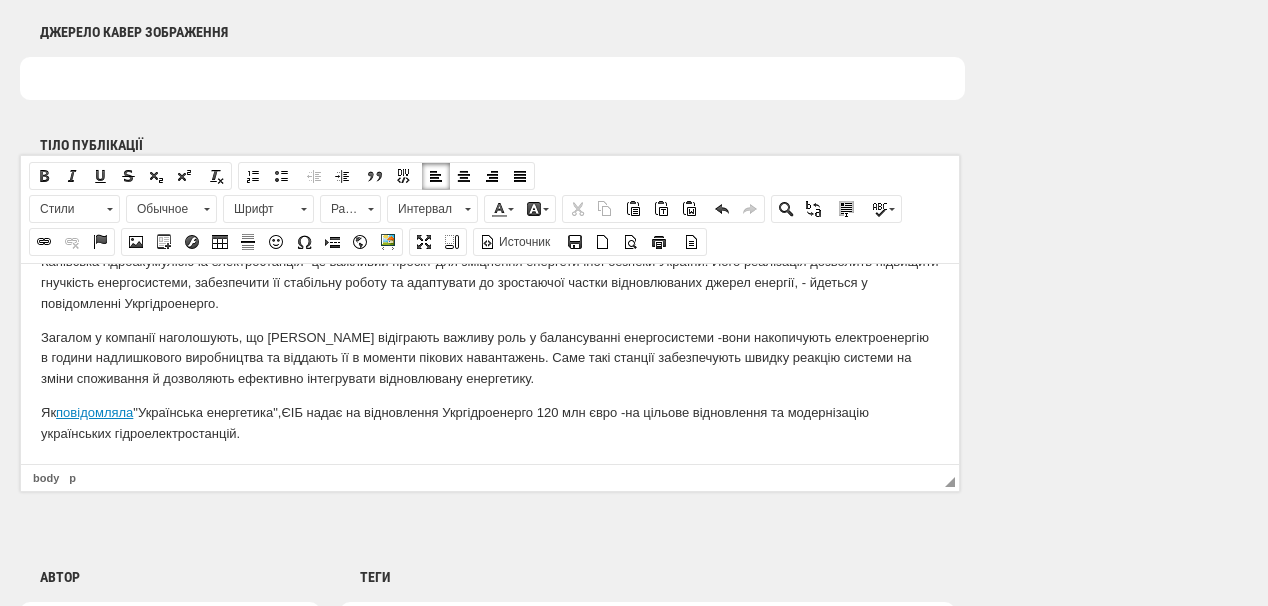 scroll, scrollTop: 1200, scrollLeft: 0, axis: vertical 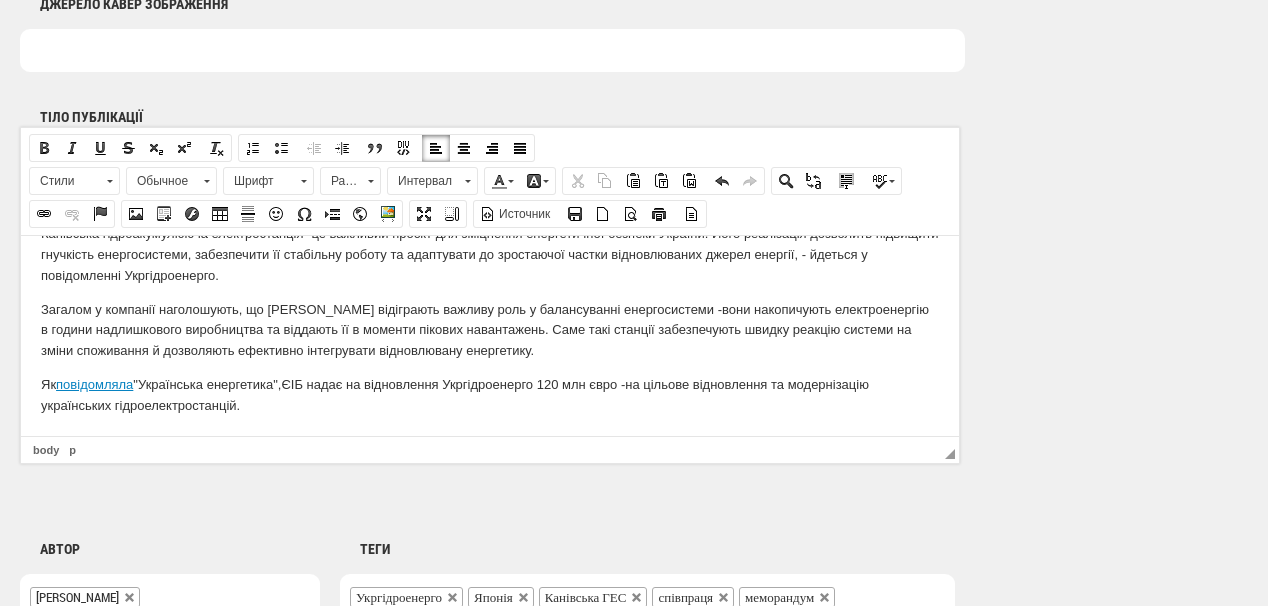 click on "◢ Путь элементов body p" at bounding box center [490, 449] 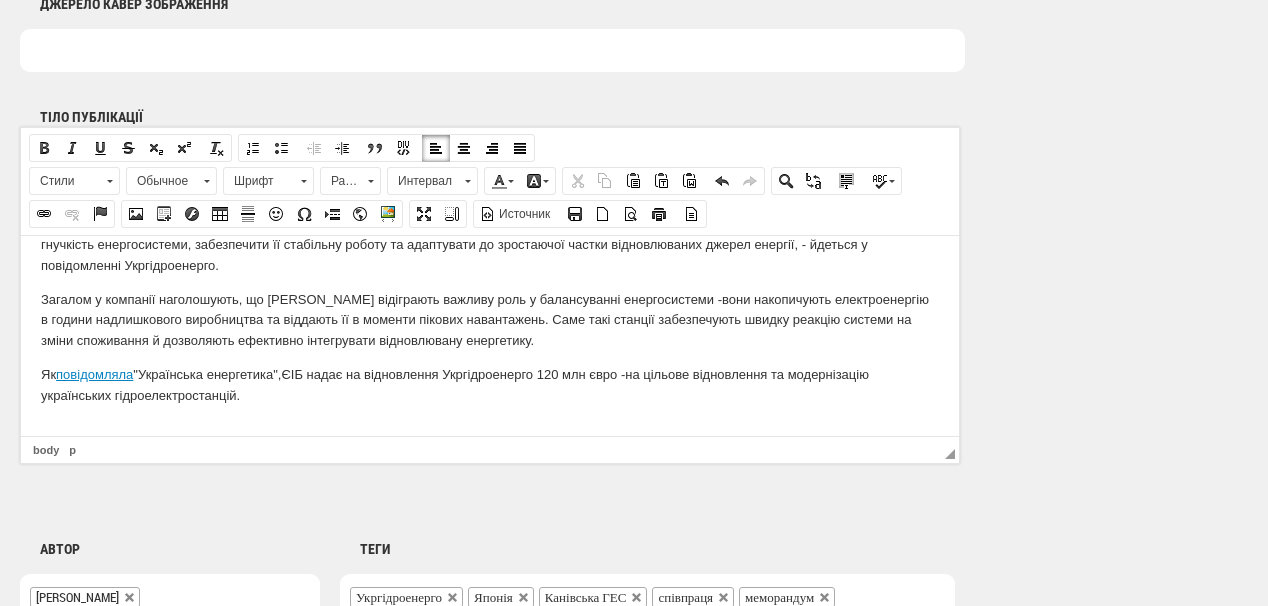 click at bounding box center [490, 429] 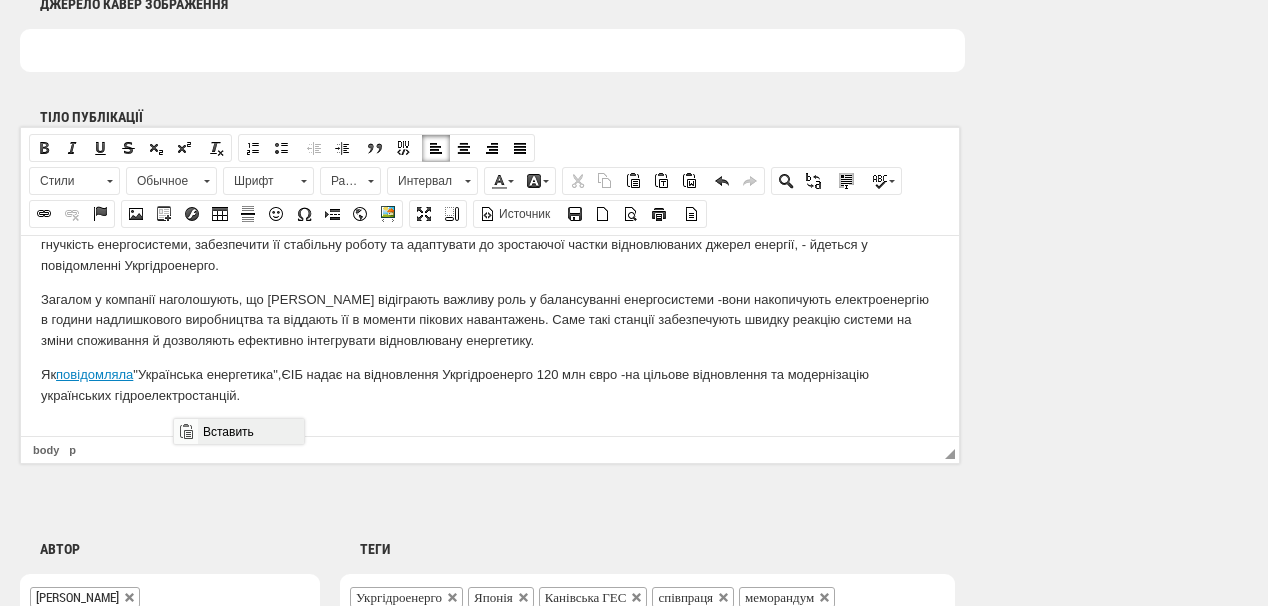 click on "Вставить" at bounding box center [250, 431] 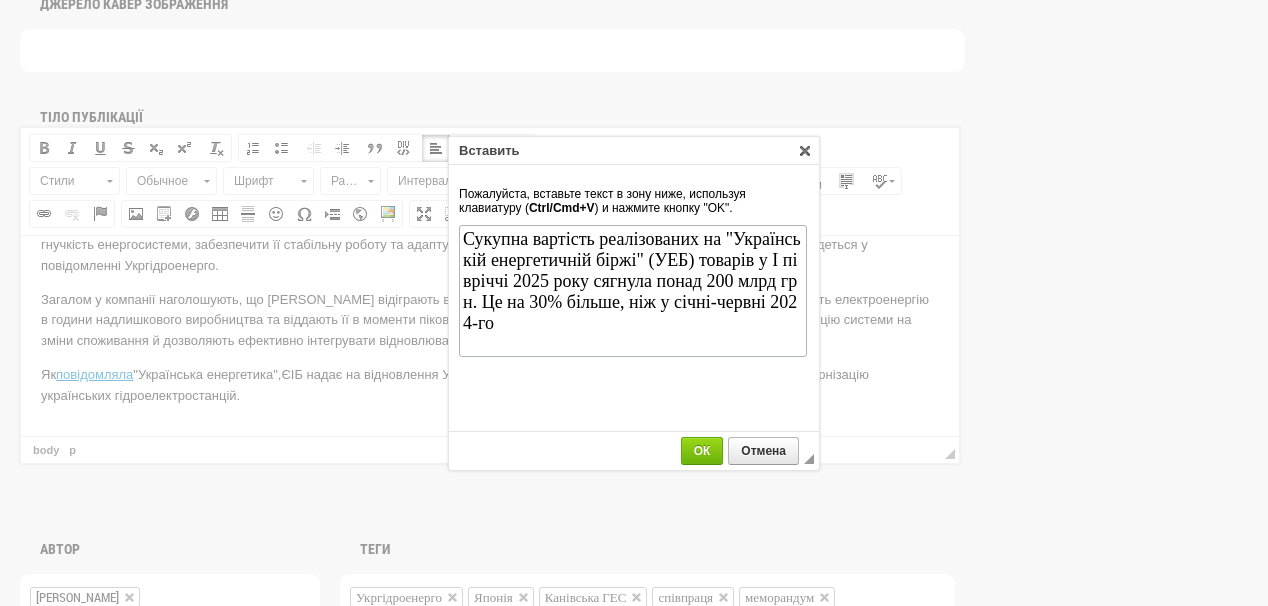 scroll, scrollTop: 0, scrollLeft: 0, axis: both 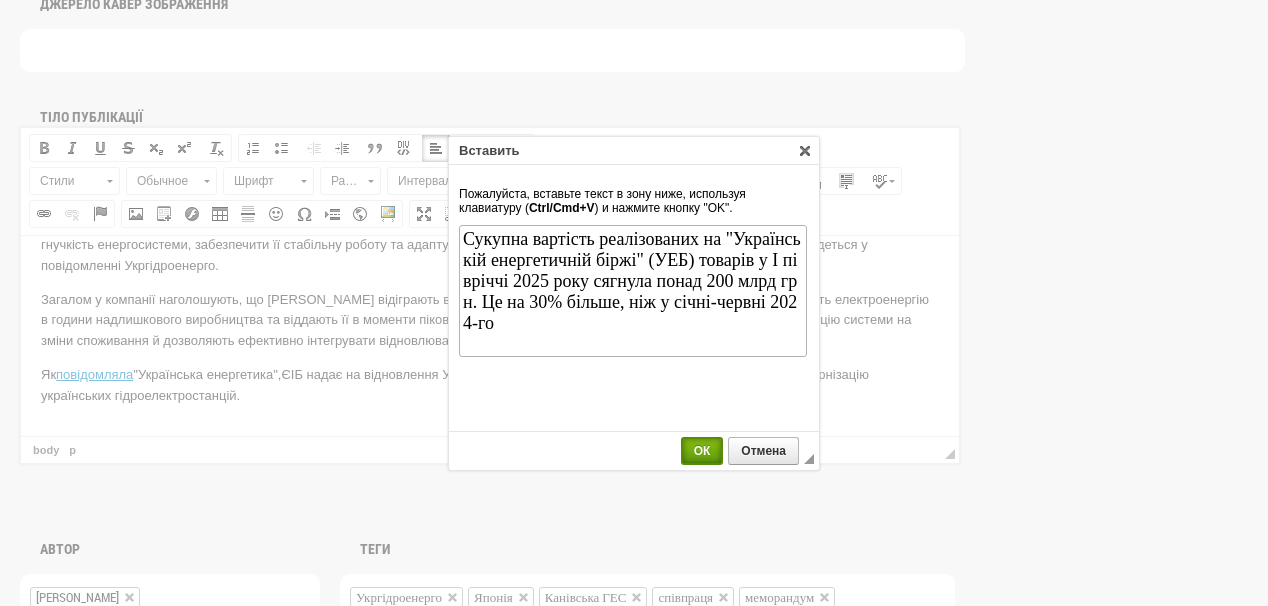 click on "ОК" at bounding box center (702, 451) 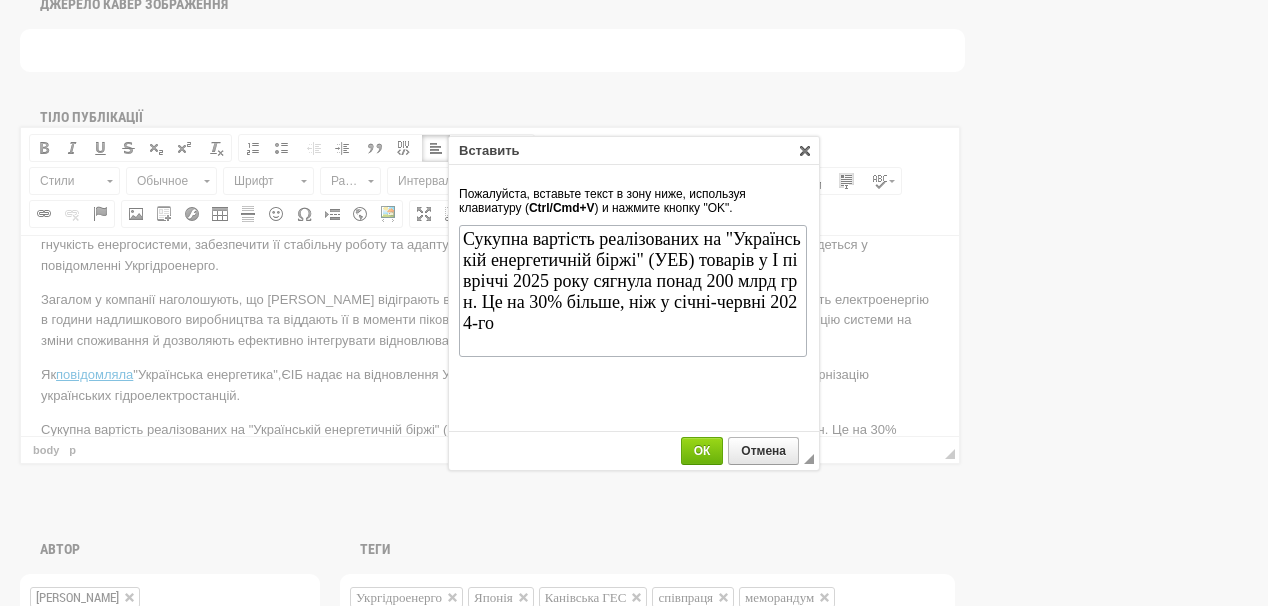scroll, scrollTop: 185, scrollLeft: 0, axis: vertical 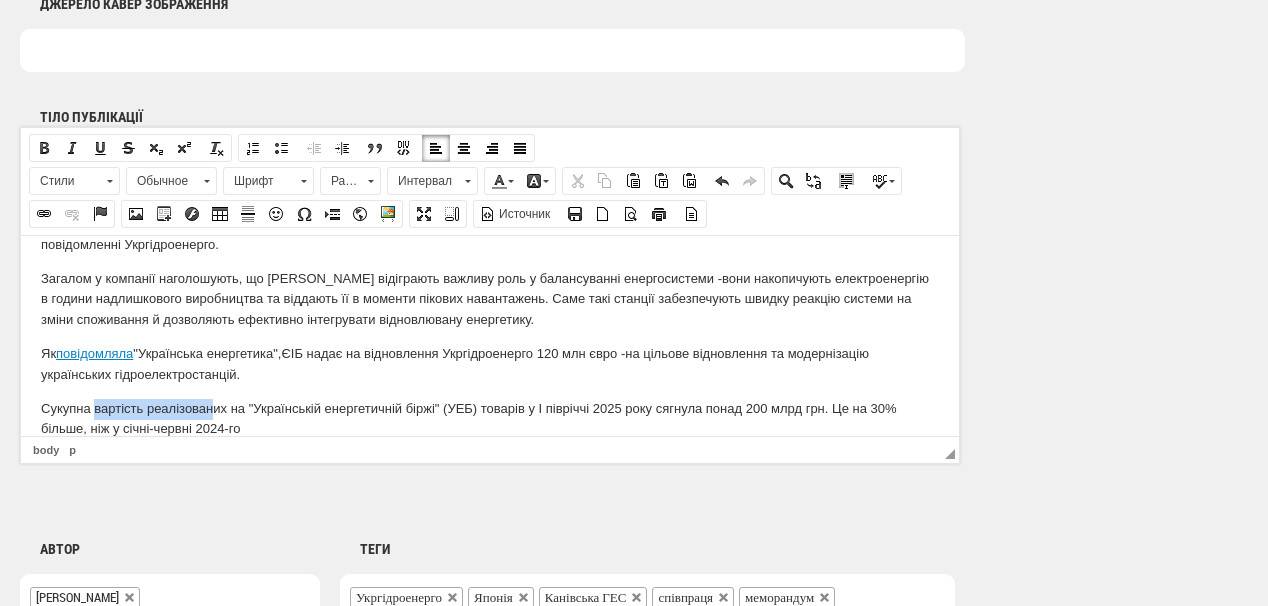 drag, startPoint x: 93, startPoint y: 406, endPoint x: 195, endPoint y: 402, distance: 102.0784 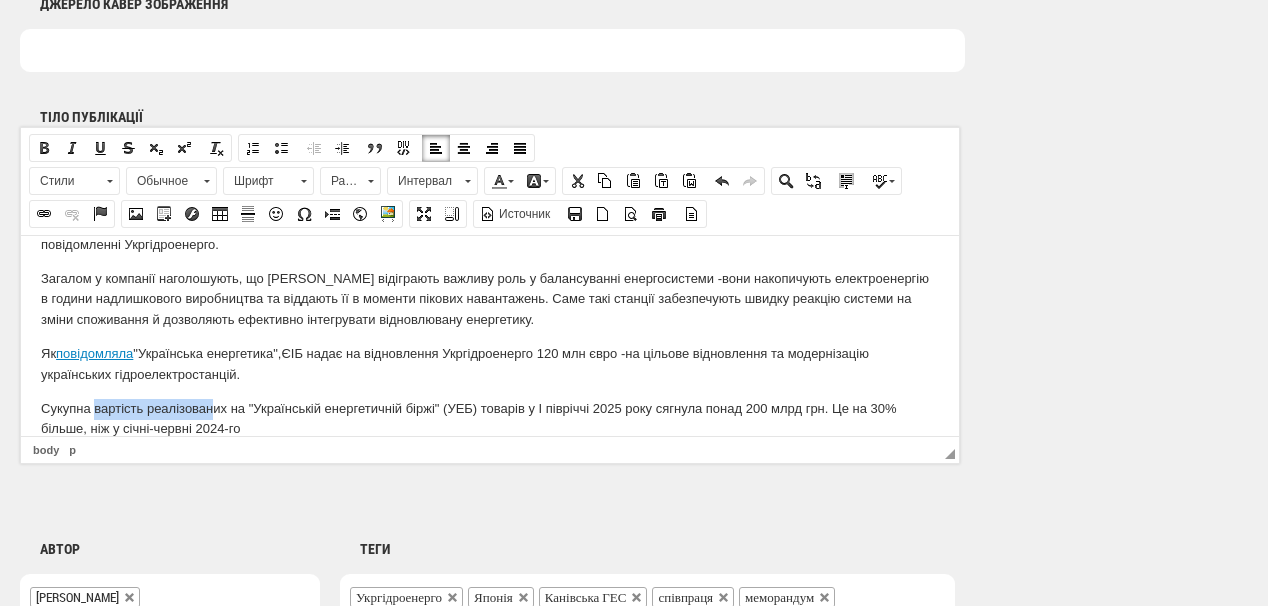 click on "Сукупна вартість реалізованих на "Українській енергетичній біржі" (УЕБ) товарів у І півріччі 2025 року сягнула понад 200 млрд грн. Це на 30% більше, ніж у січні-червні 2024-го" at bounding box center [490, 419] 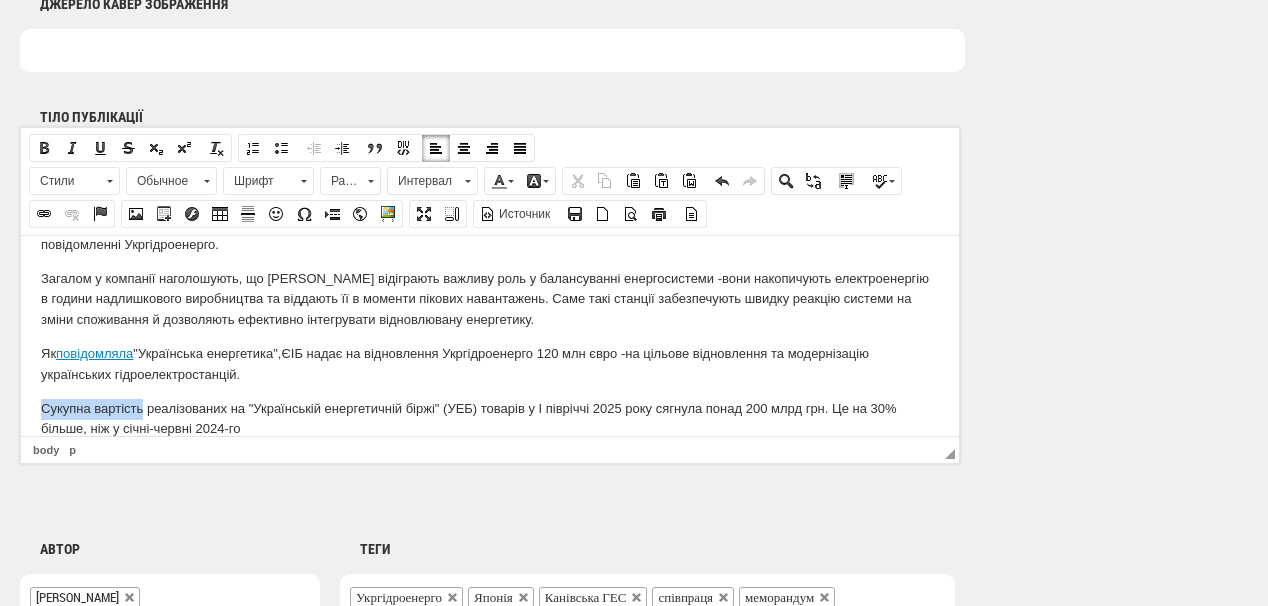 drag, startPoint x: 41, startPoint y: 404, endPoint x: 125, endPoint y: 363, distance: 93.471924 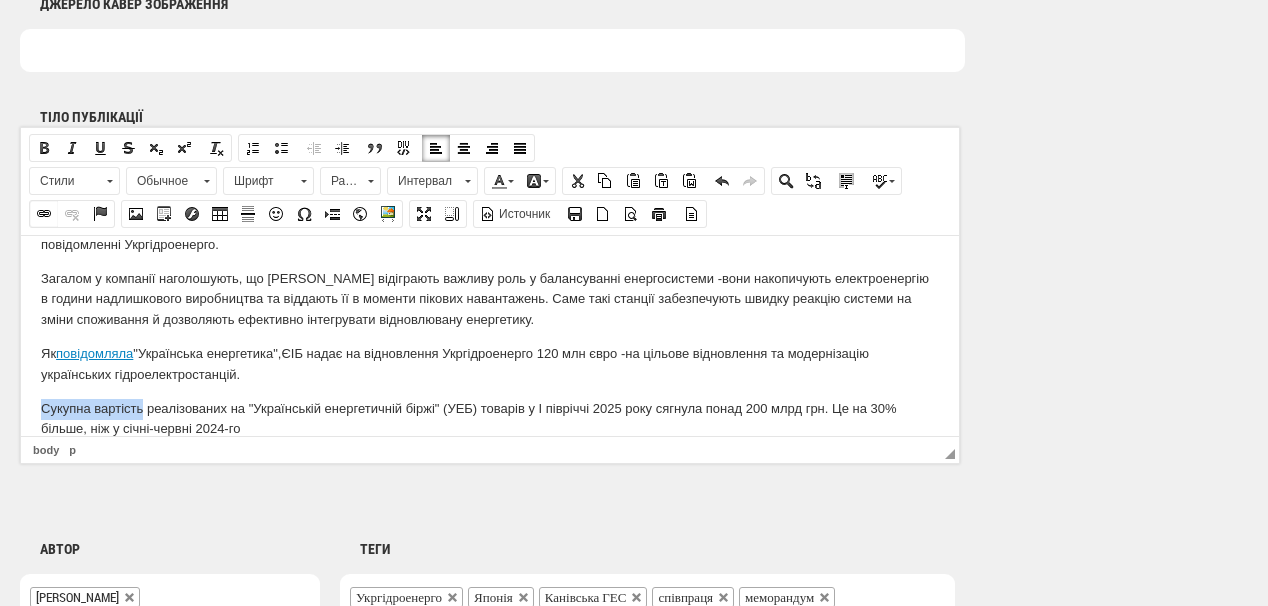 click on "Вставить/Редактировать ссылку" at bounding box center (44, 214) 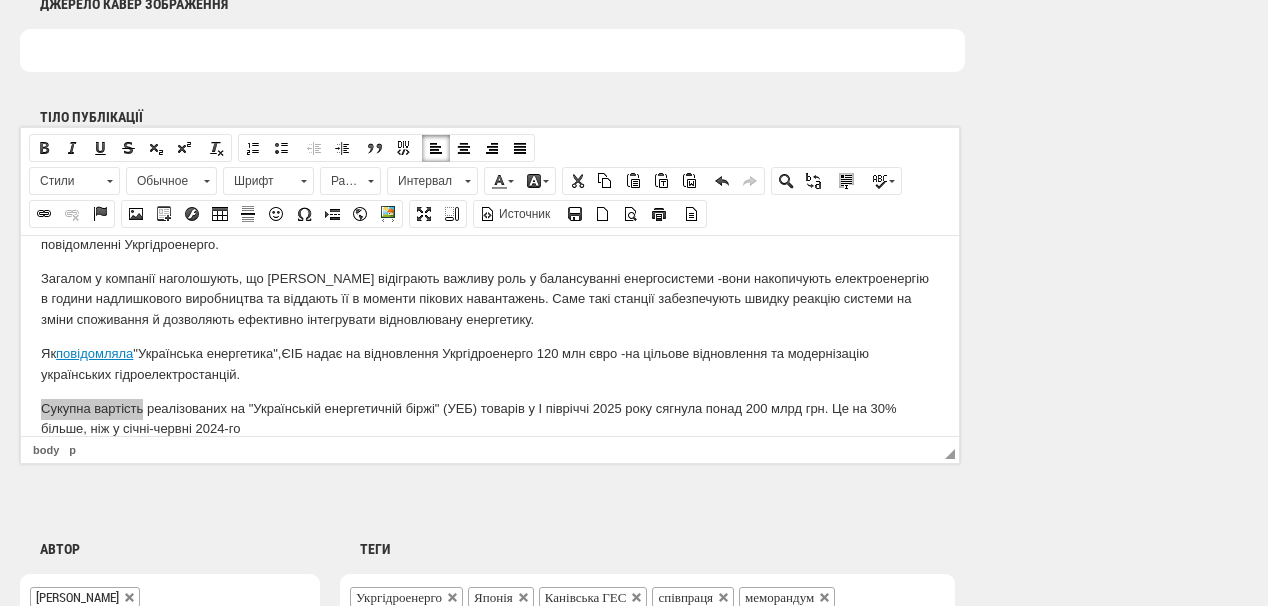select on "http://" 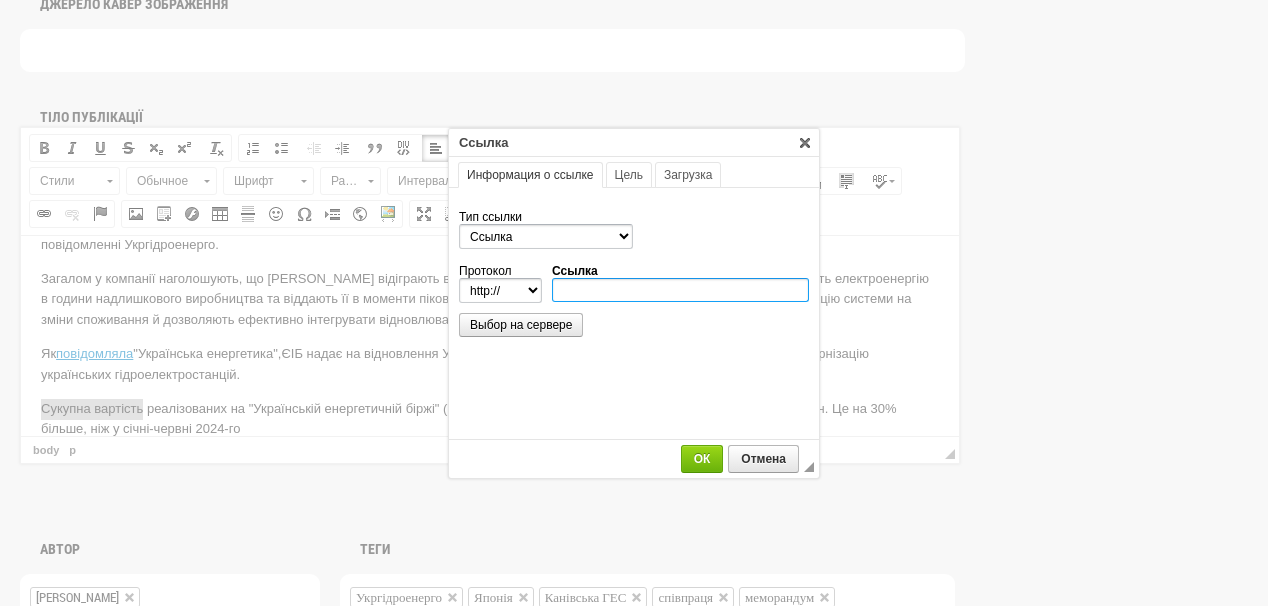 click on "Ссылка" at bounding box center [680, 290] 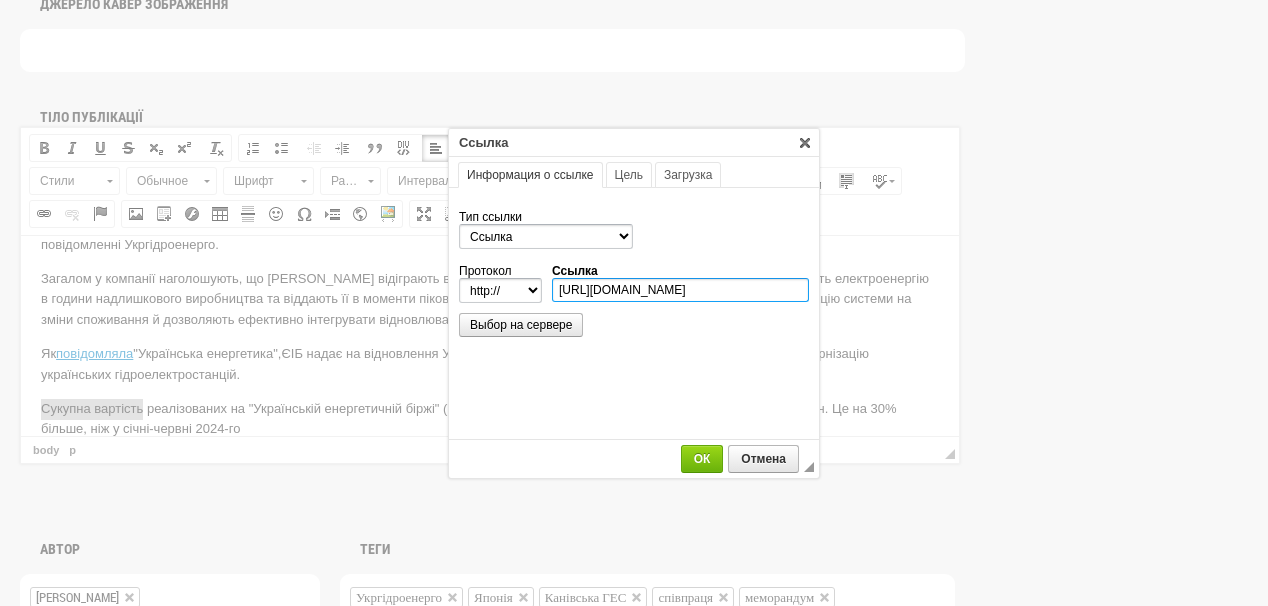 scroll, scrollTop: 0, scrollLeft: 337, axis: horizontal 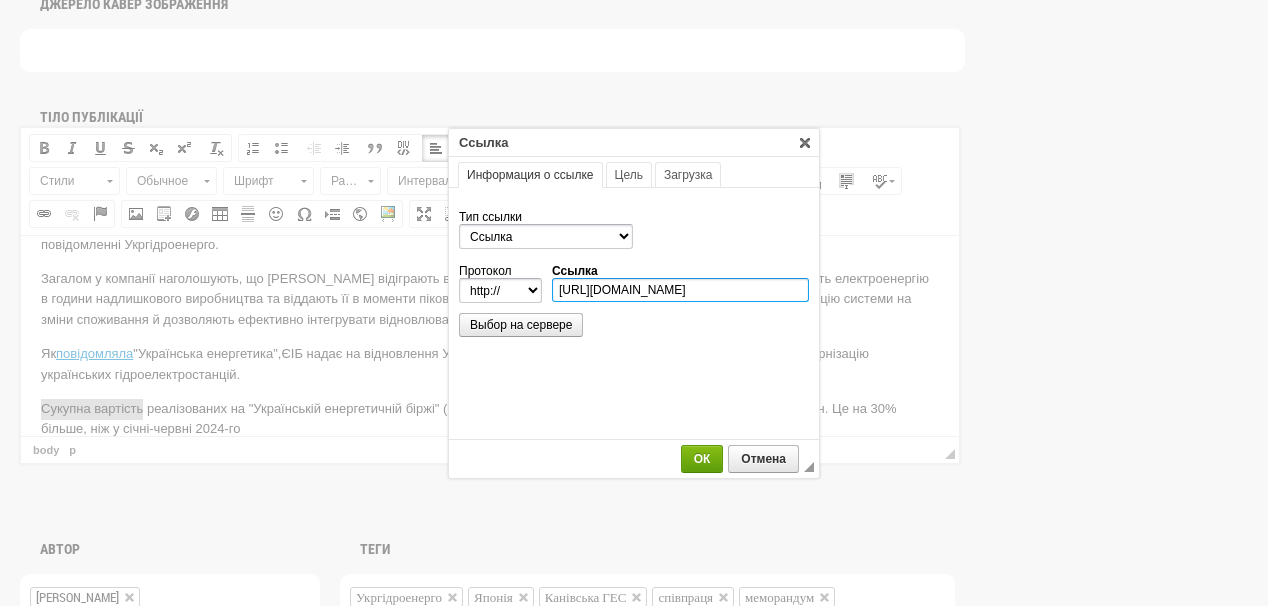 type on "https://ua-energy.org/uk/posts/vartist-realizovanykh-na-ueb-resursiv-u-i-pivrichchi-perevyshchyla-200-mlrd-hrn" 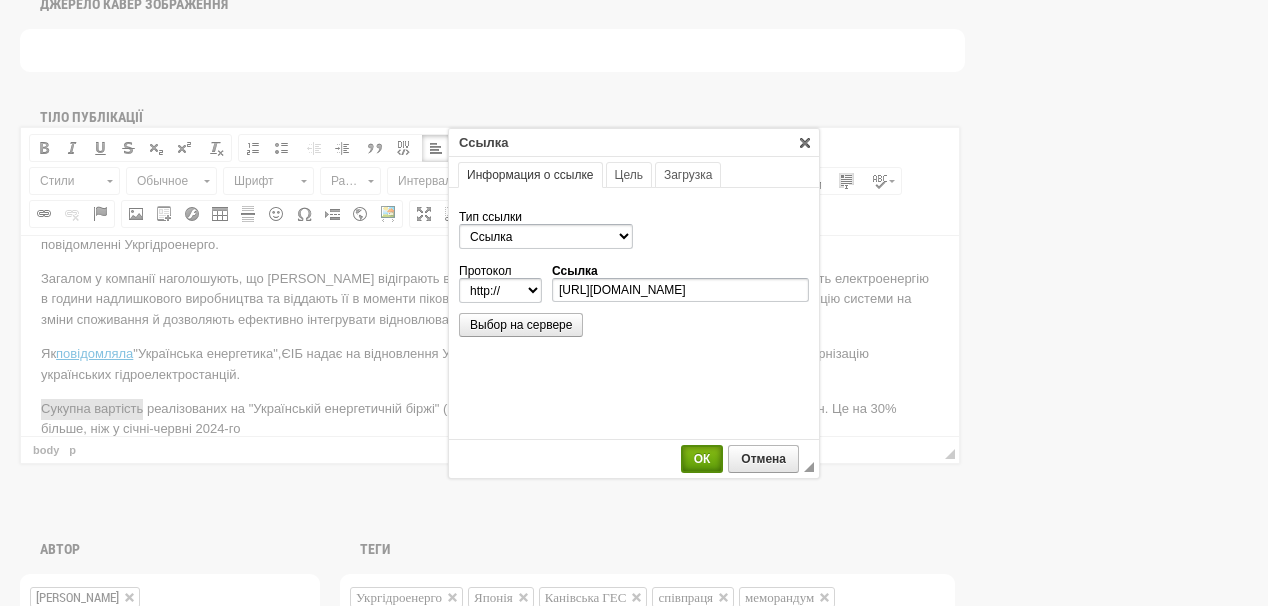 select on "https://" 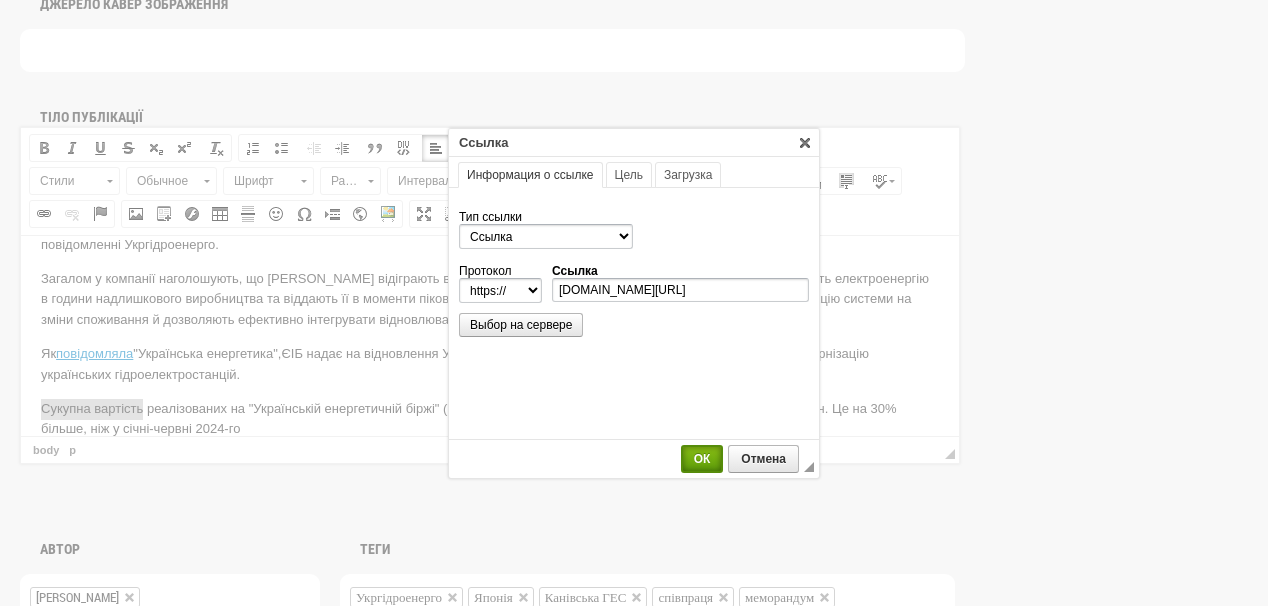 scroll, scrollTop: 0, scrollLeft: 0, axis: both 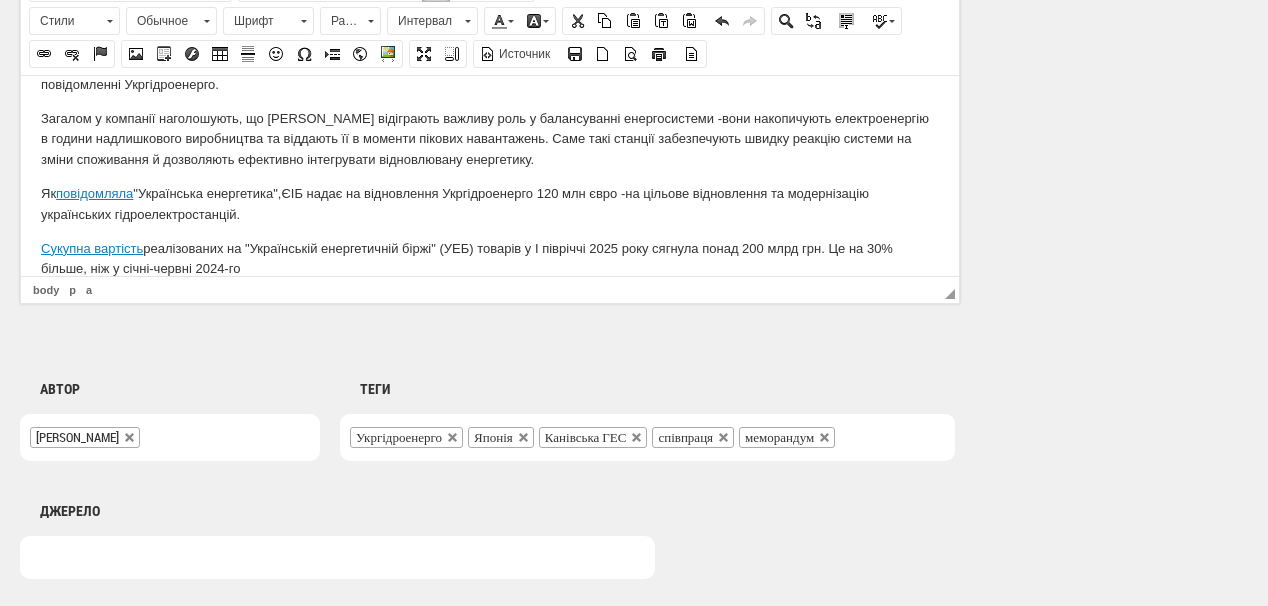 drag, startPoint x: 396, startPoint y: 352, endPoint x: 369, endPoint y: 267, distance: 89.1852 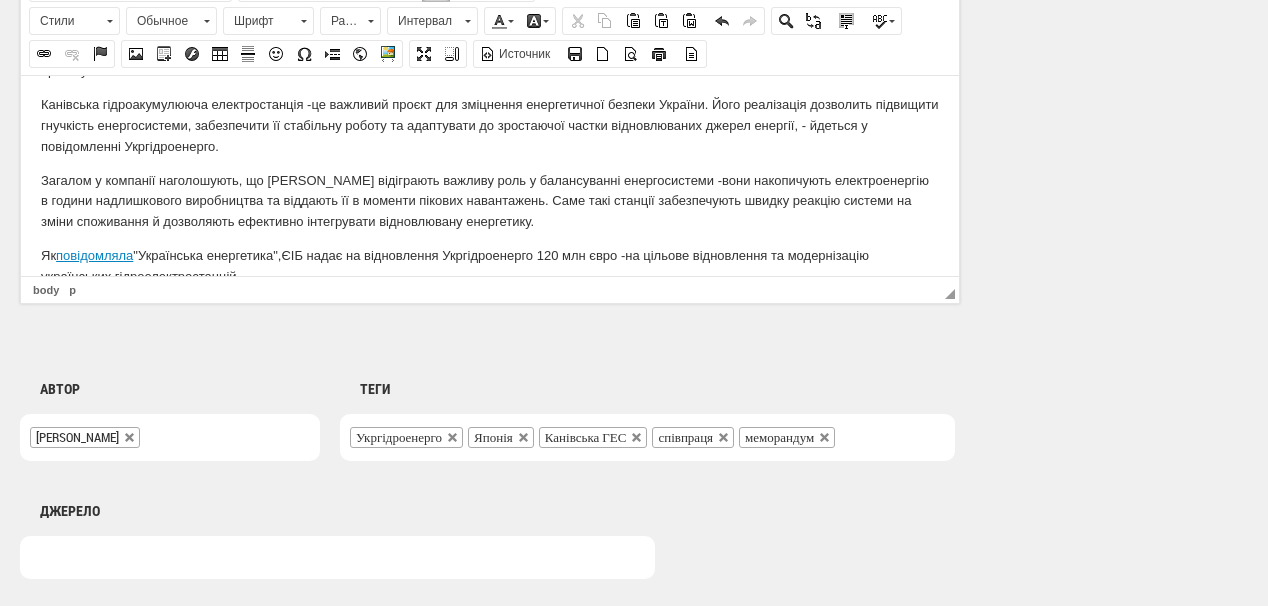 scroll, scrollTop: 0, scrollLeft: 0, axis: both 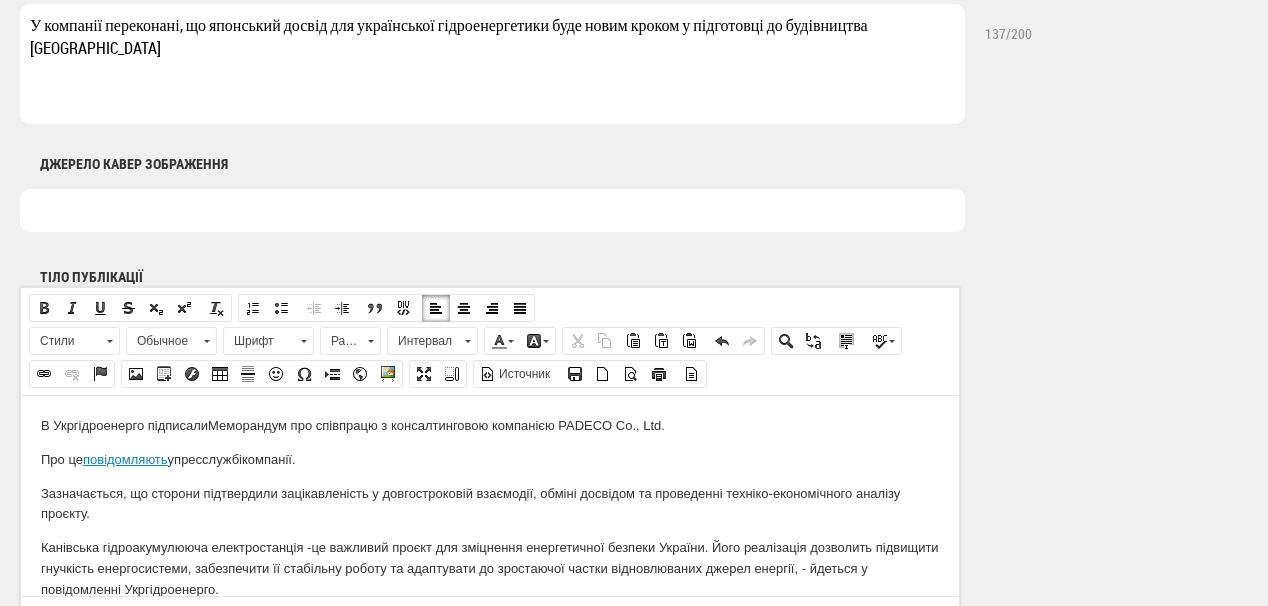 click at bounding box center [492, 210] 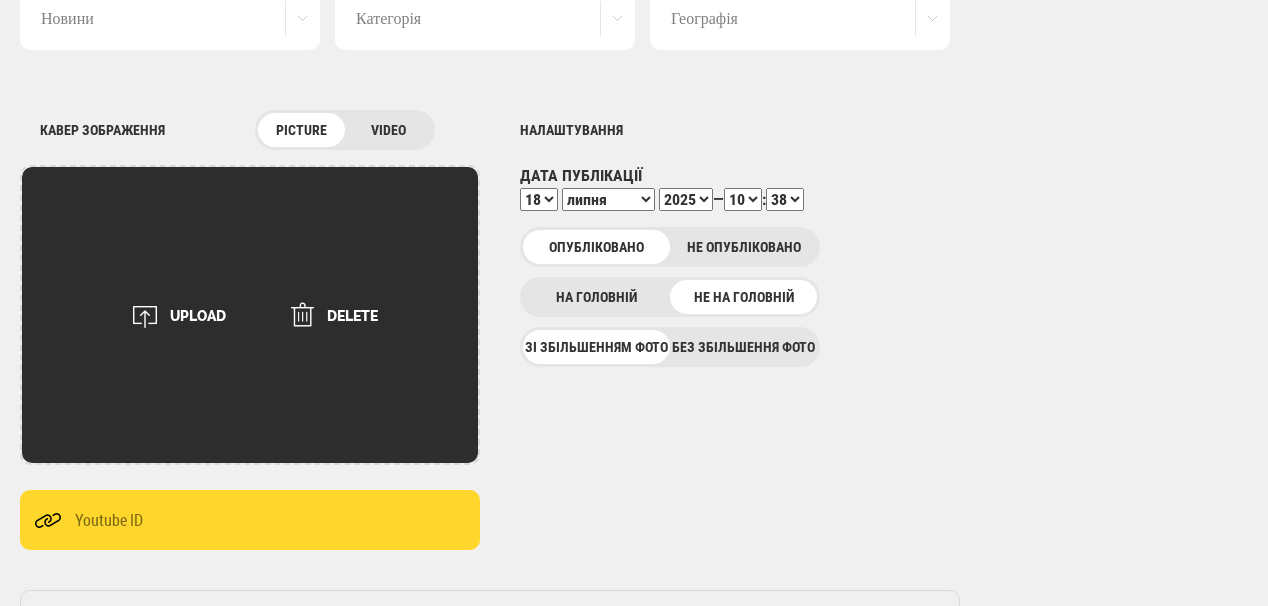 scroll, scrollTop: 160, scrollLeft: 0, axis: vertical 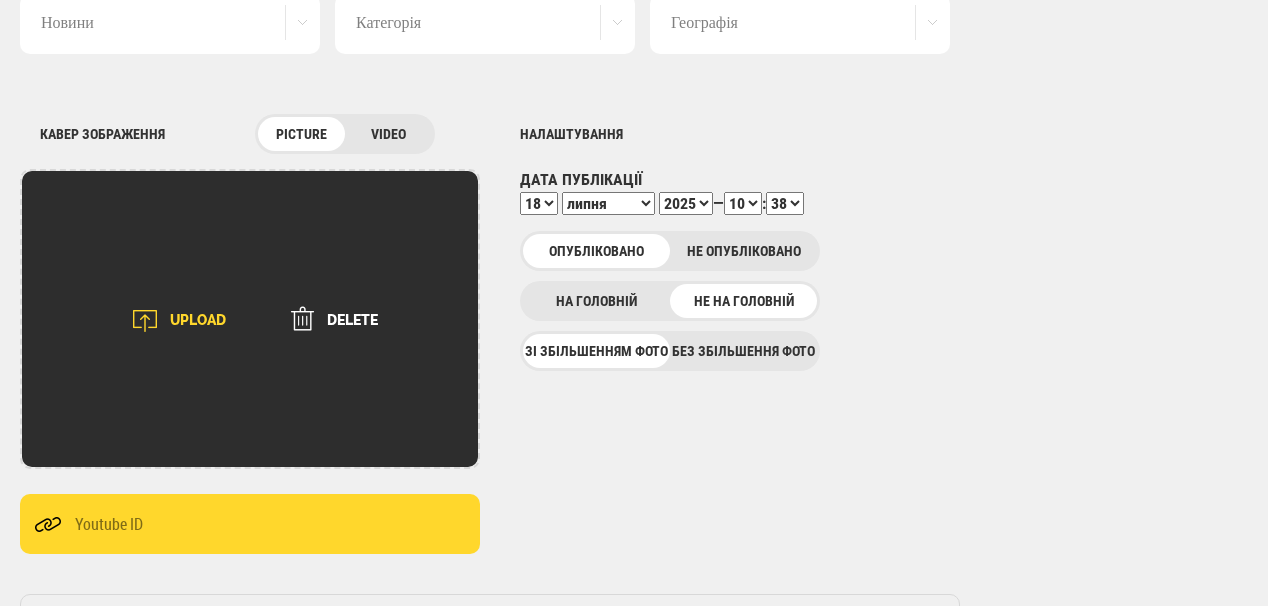 type on "Канівська ГЕС. Фото: Укргідроенерго" 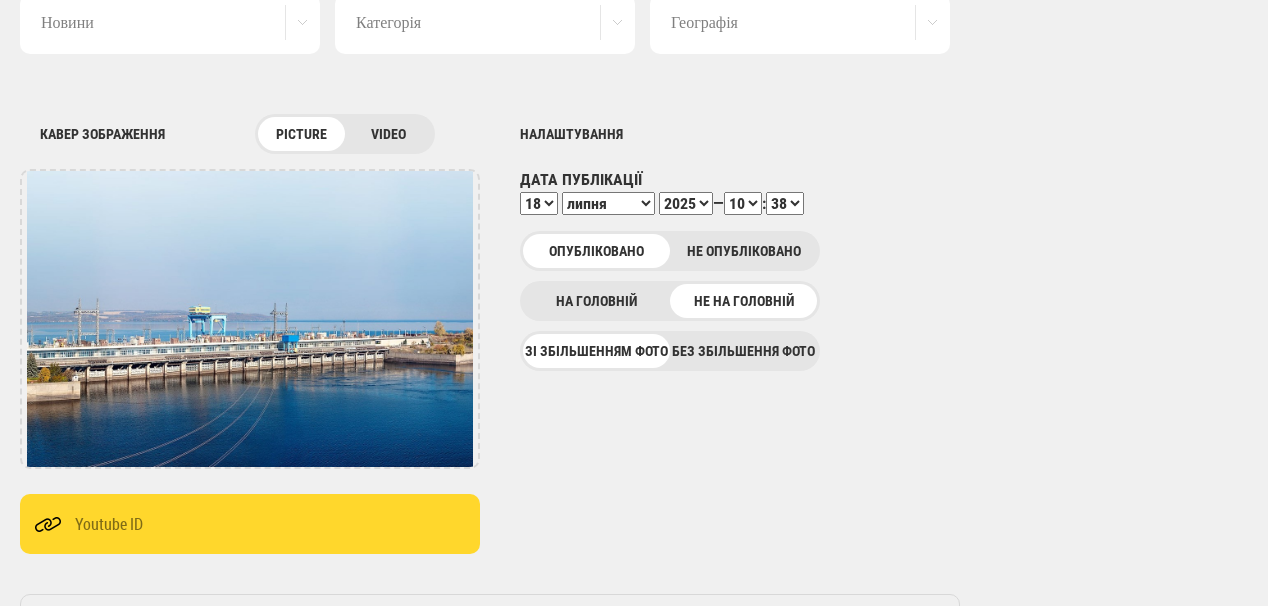 click on "00
01
02
03
04
05
06
07
08
09
10
11
12
13
14
15
16
17
18
19
20
21
22
23
24
25
26
27
28
29
30
31
32
33
34
35
36
37
38
39
40
41
42
43
44
45
46
47
48
49
50
51
52
53
54
55
56
57
58
59" at bounding box center [785, 203] 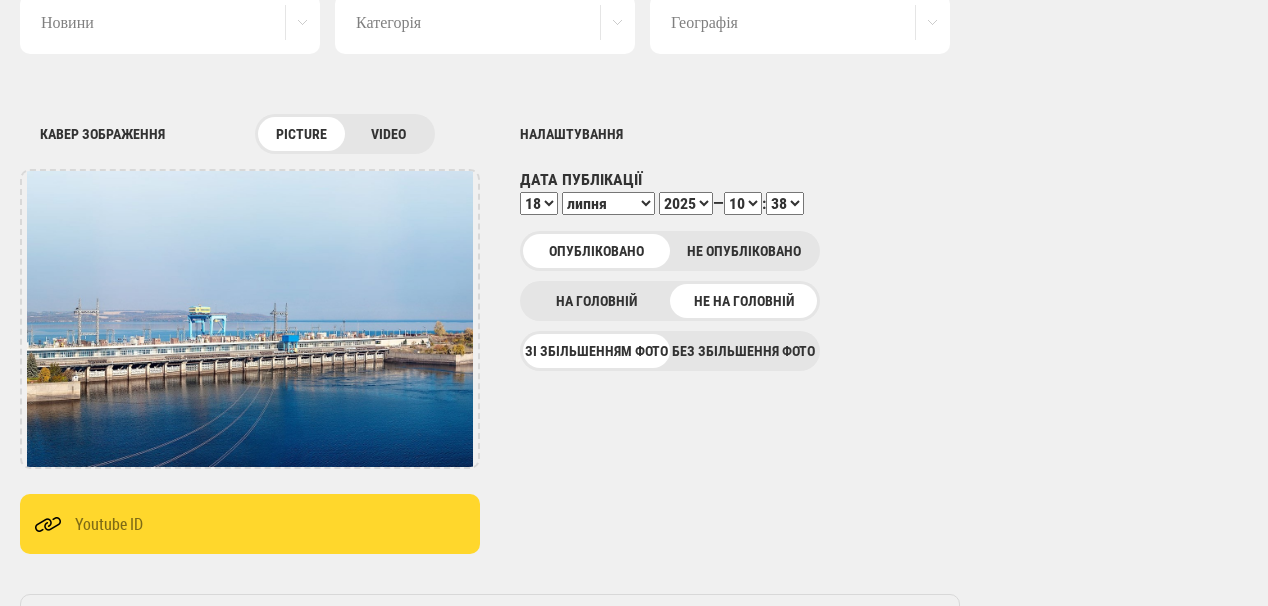 select on "52" 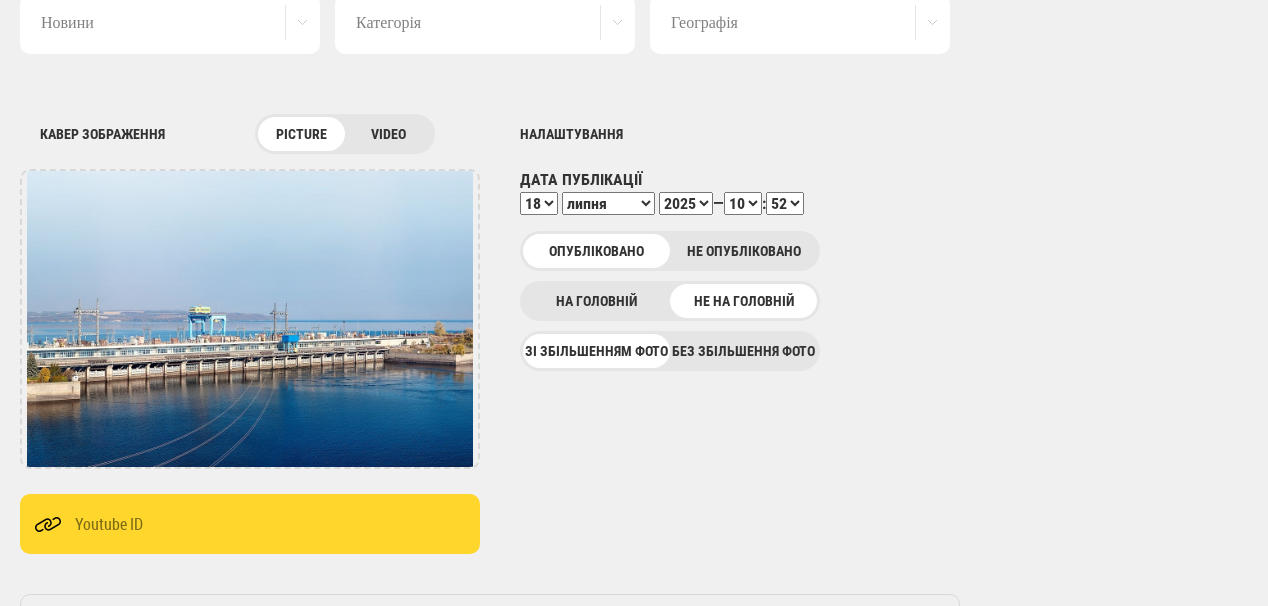 click on "00
01
02
03
04
05
06
07
08
09
10
11
12
13
14
15
16
17
18
19
20
21
22
23
24
25
26
27
28
29
30
31
32
33
34
35
36
37
38
39
40
41
42
43
44
45
46
47
48
49
50
51
52
53
54
55
56
57
58
59" at bounding box center [785, 203] 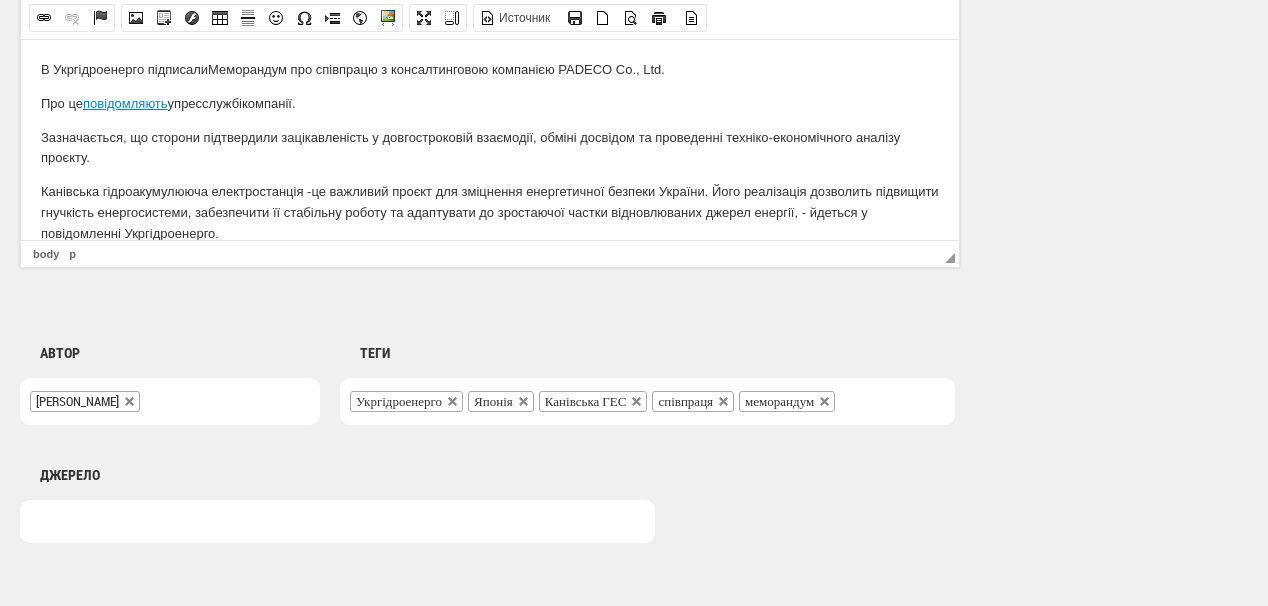 scroll, scrollTop: 1560, scrollLeft: 0, axis: vertical 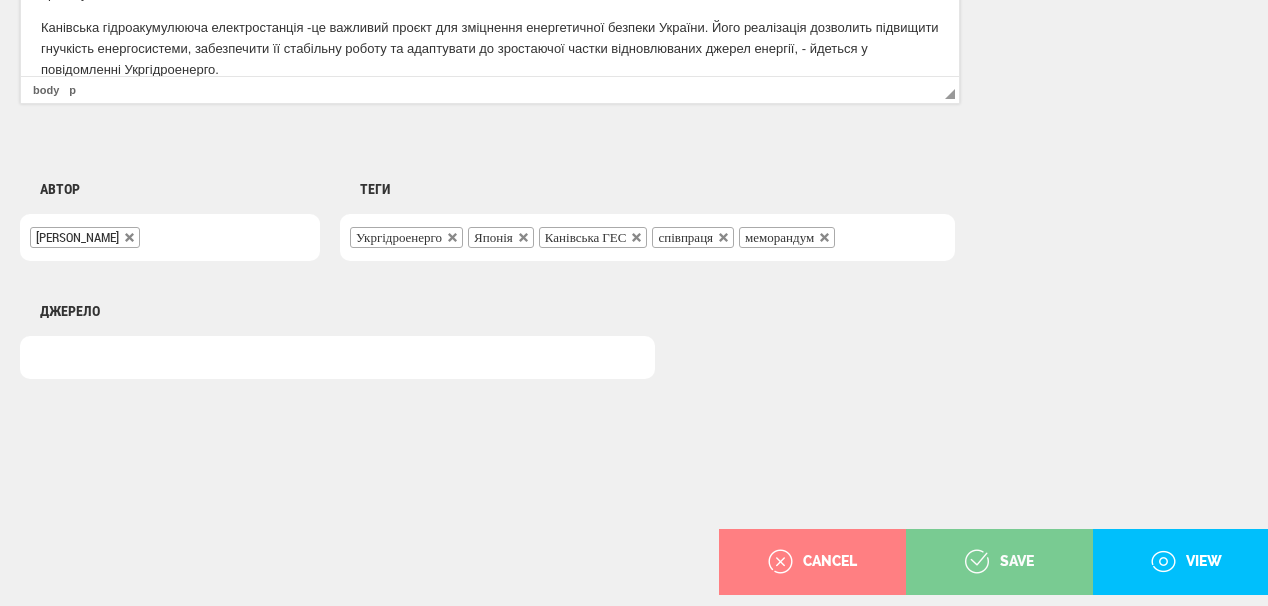 click on "save" at bounding box center (999, 562) 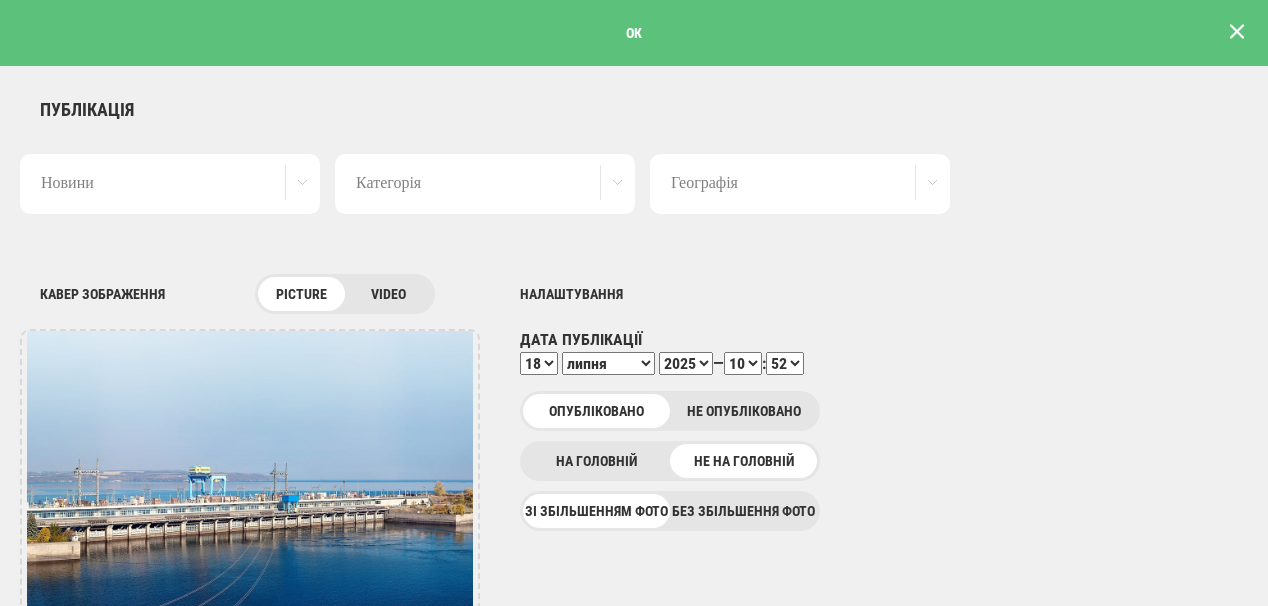 scroll, scrollTop: 0, scrollLeft: 0, axis: both 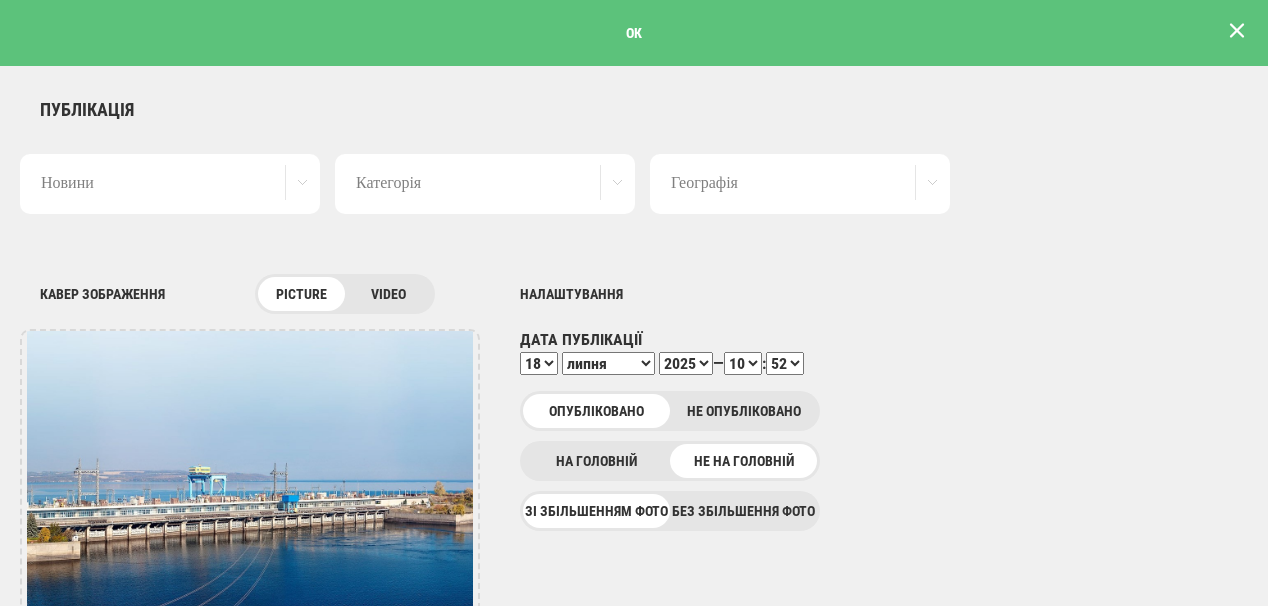 click at bounding box center [1237, 31] 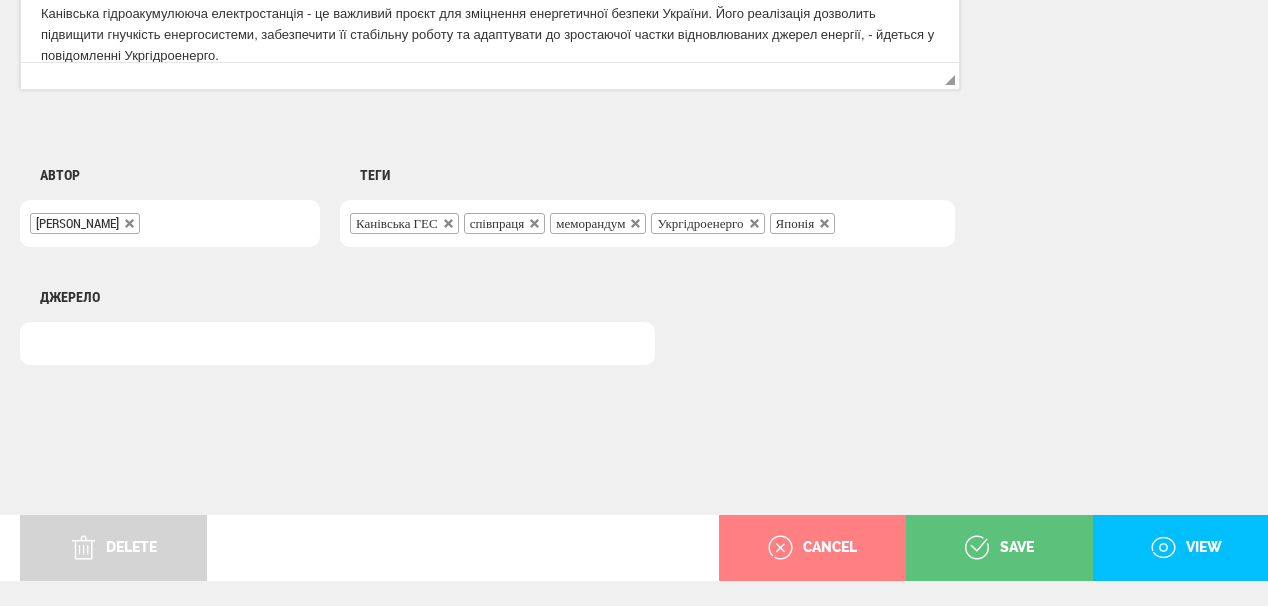 scroll, scrollTop: 1625, scrollLeft: 0, axis: vertical 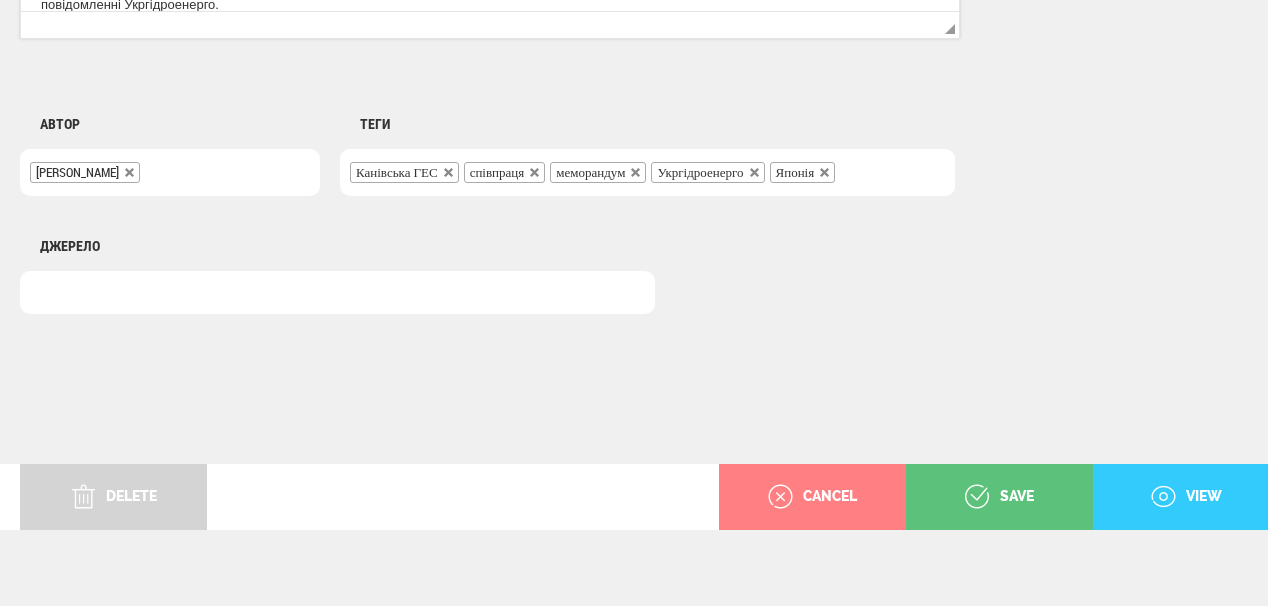 click on "view" at bounding box center [1186, 497] 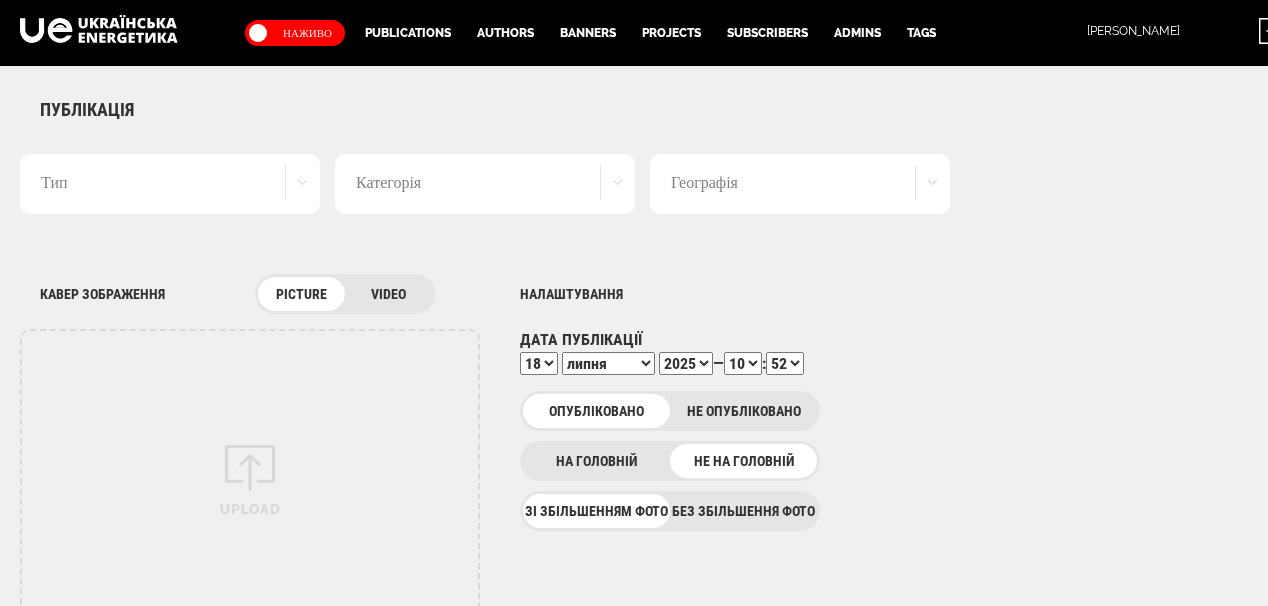 select on "52" 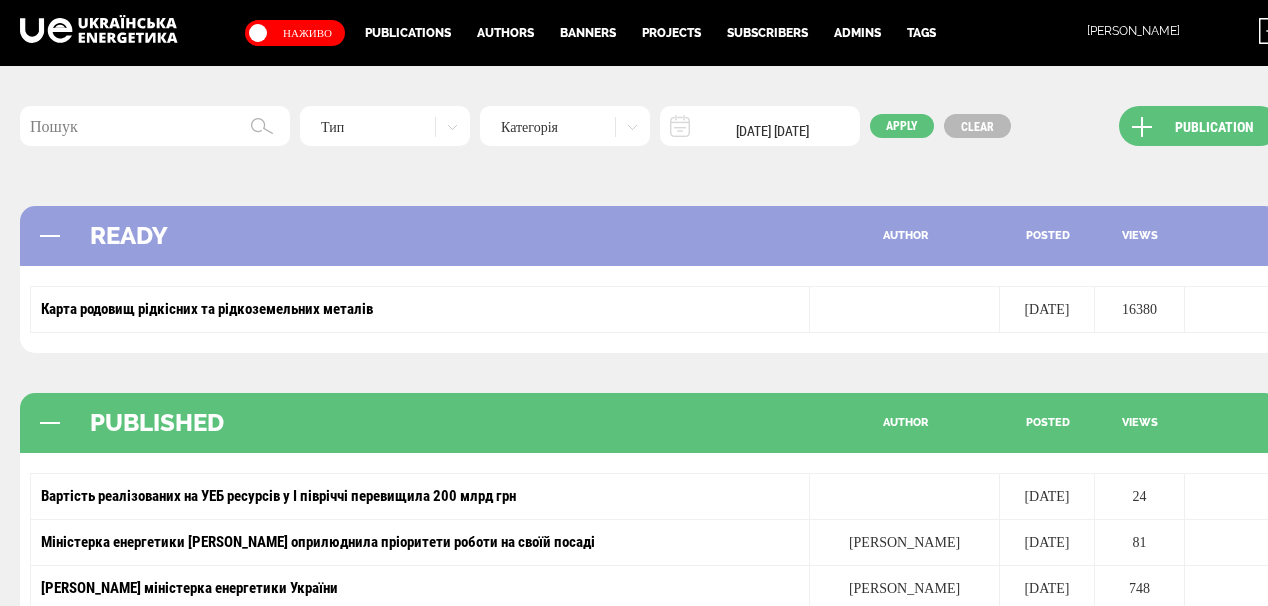 scroll, scrollTop: 0, scrollLeft: 0, axis: both 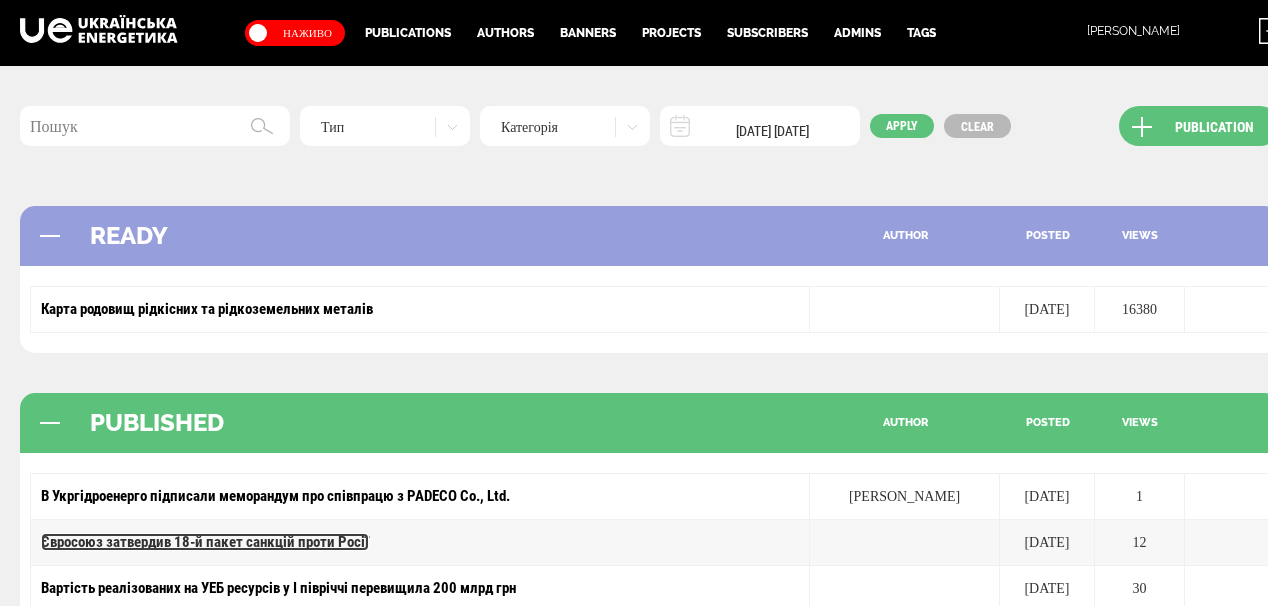 click on "Євросоюз затвердив 18-й пакет санкцій проти Росії" at bounding box center (205, 542) 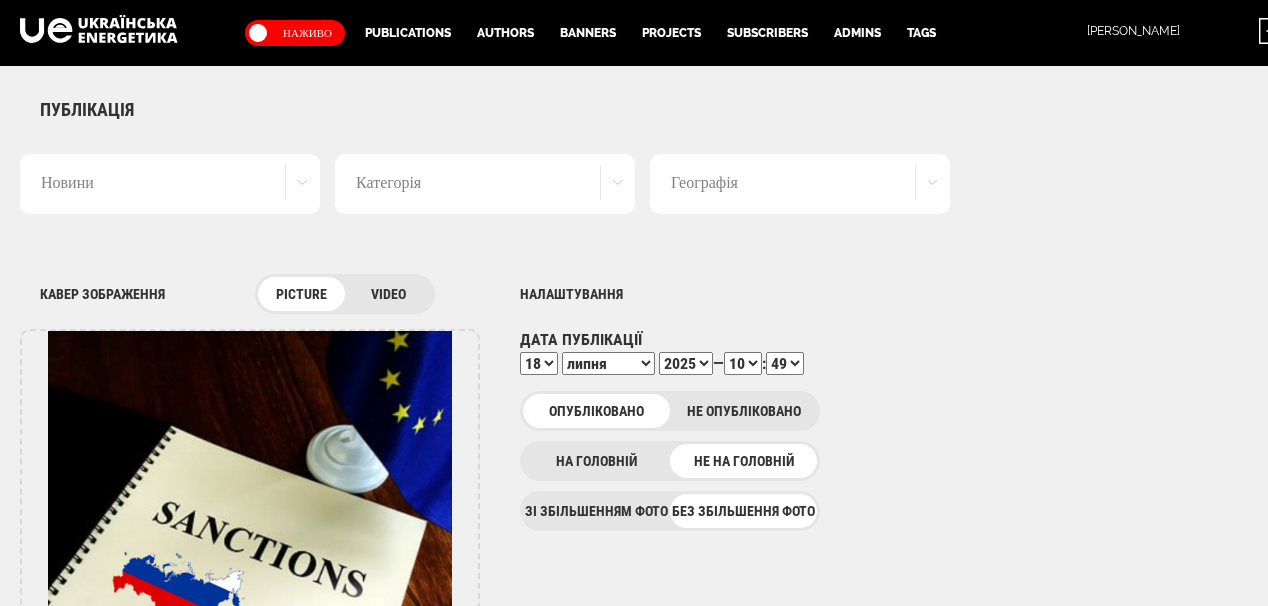 scroll, scrollTop: 0, scrollLeft: 0, axis: both 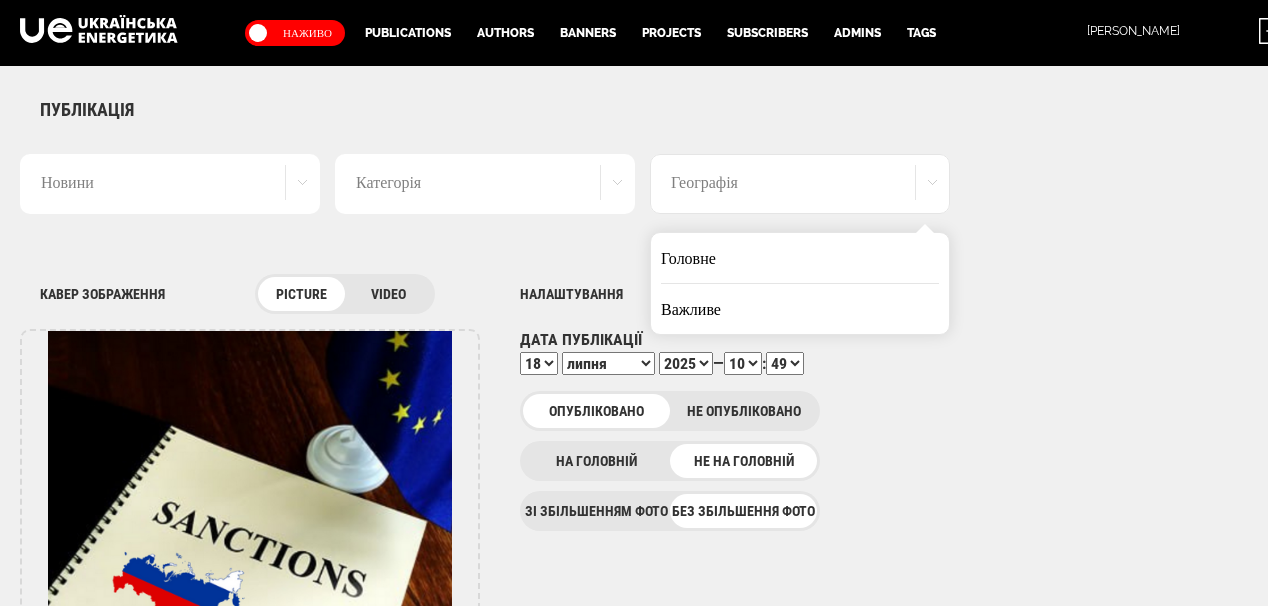 click on "Головне" at bounding box center [800, 258] 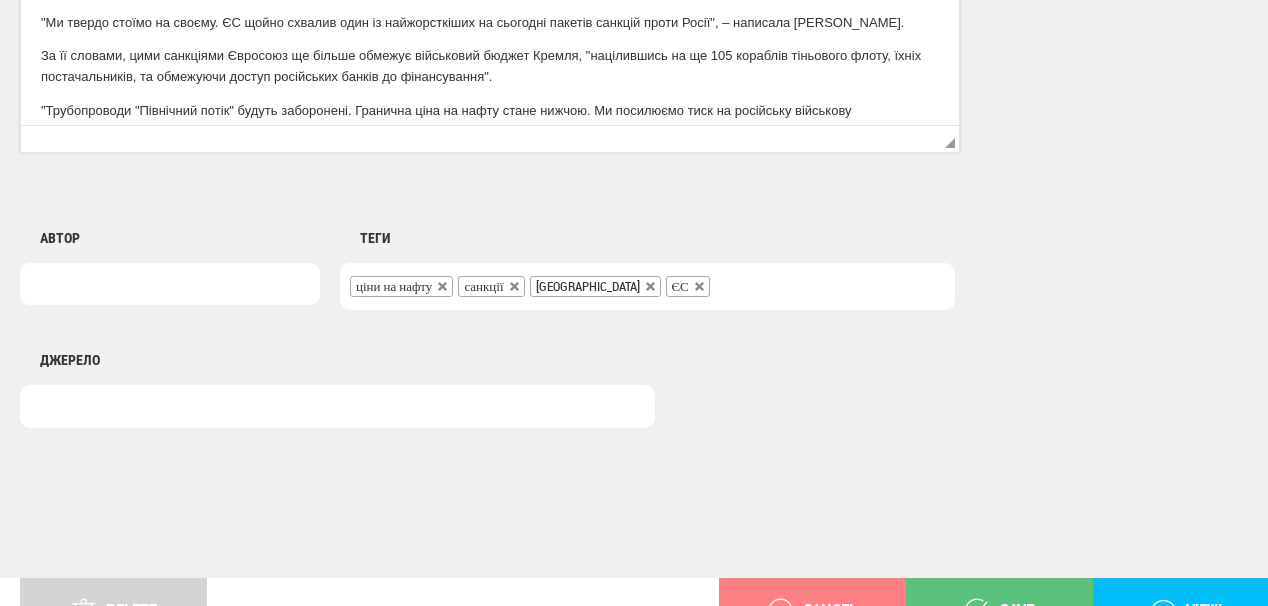 scroll, scrollTop: 1600, scrollLeft: 0, axis: vertical 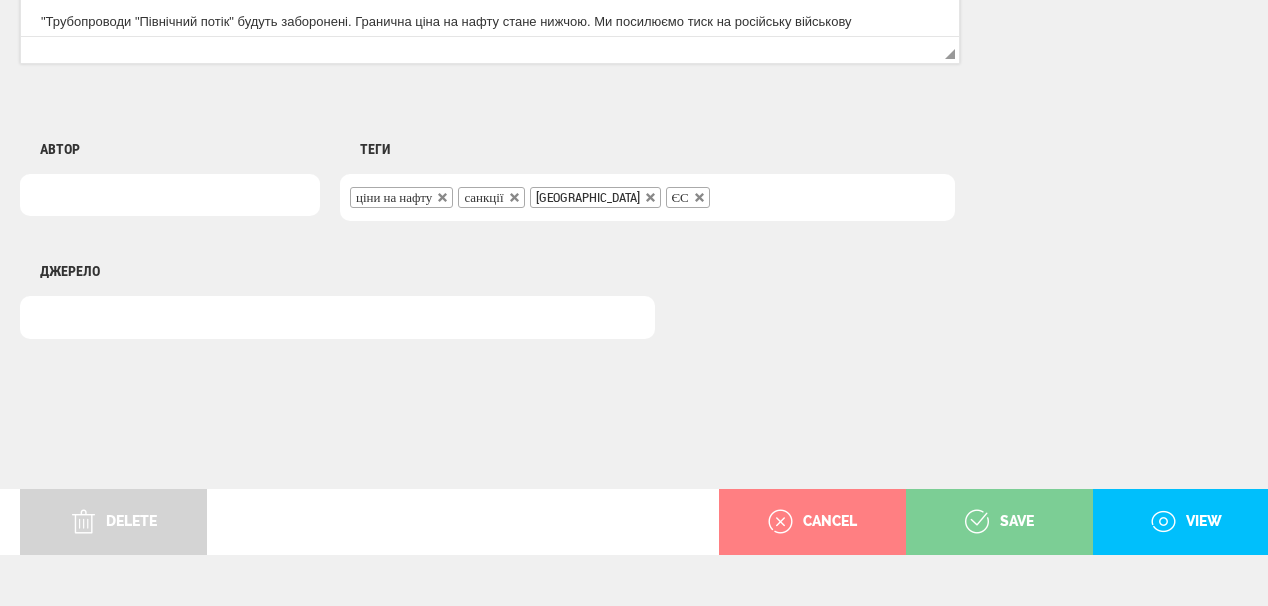 click on "save" at bounding box center (999, 522) 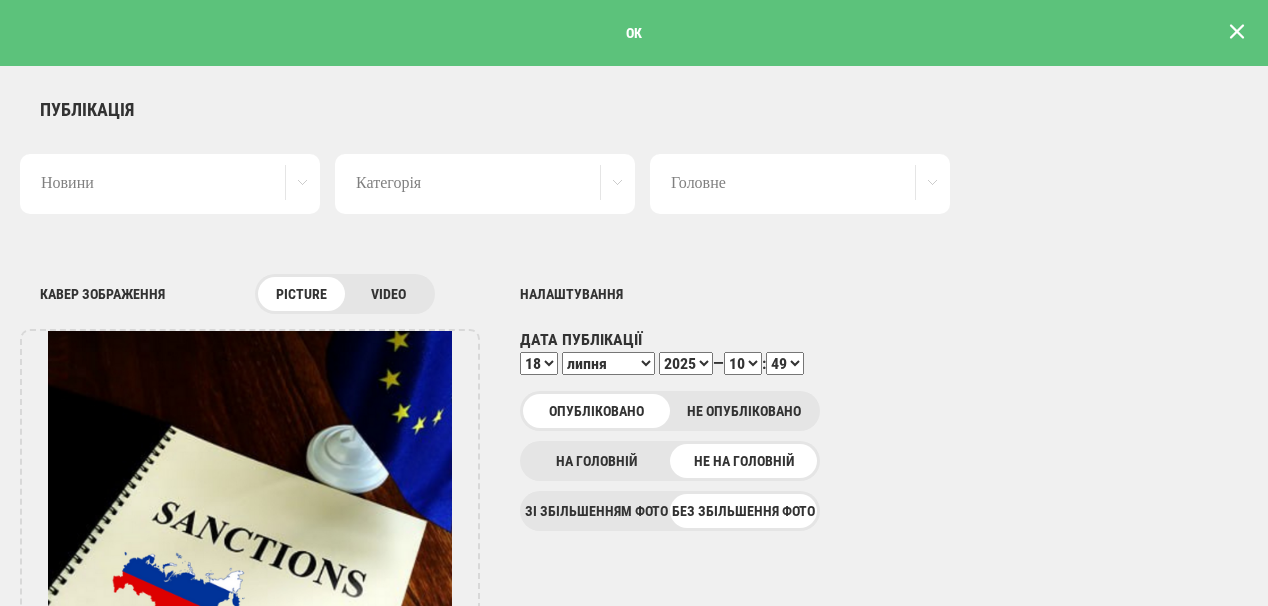 scroll, scrollTop: 0, scrollLeft: 0, axis: both 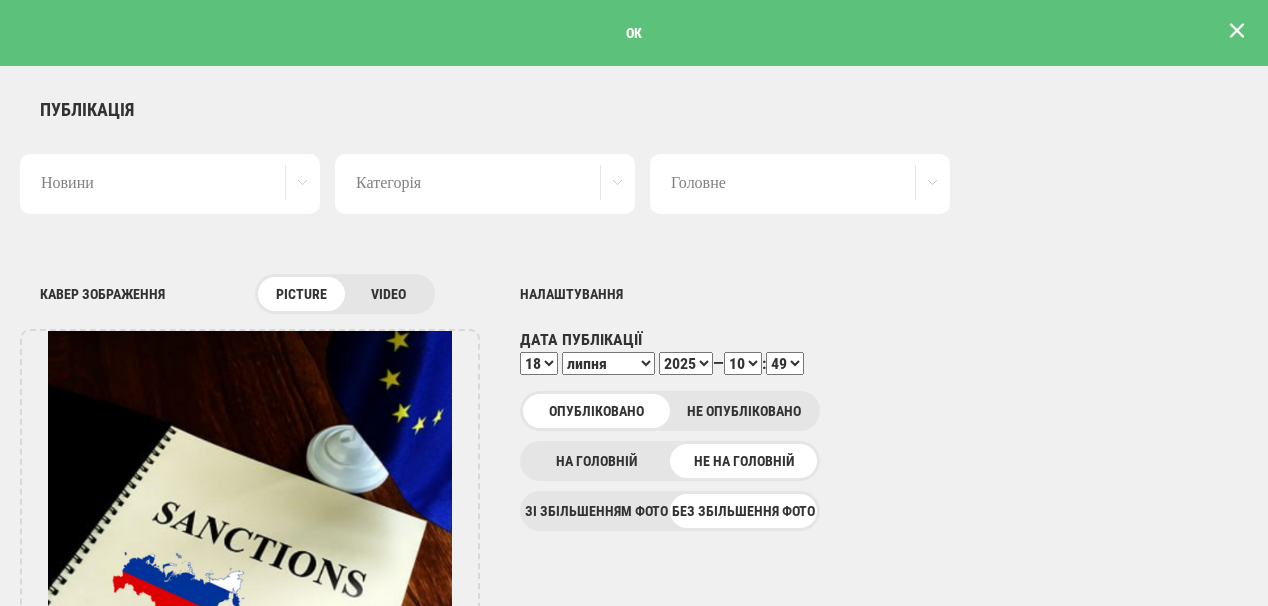 click at bounding box center (1237, 31) 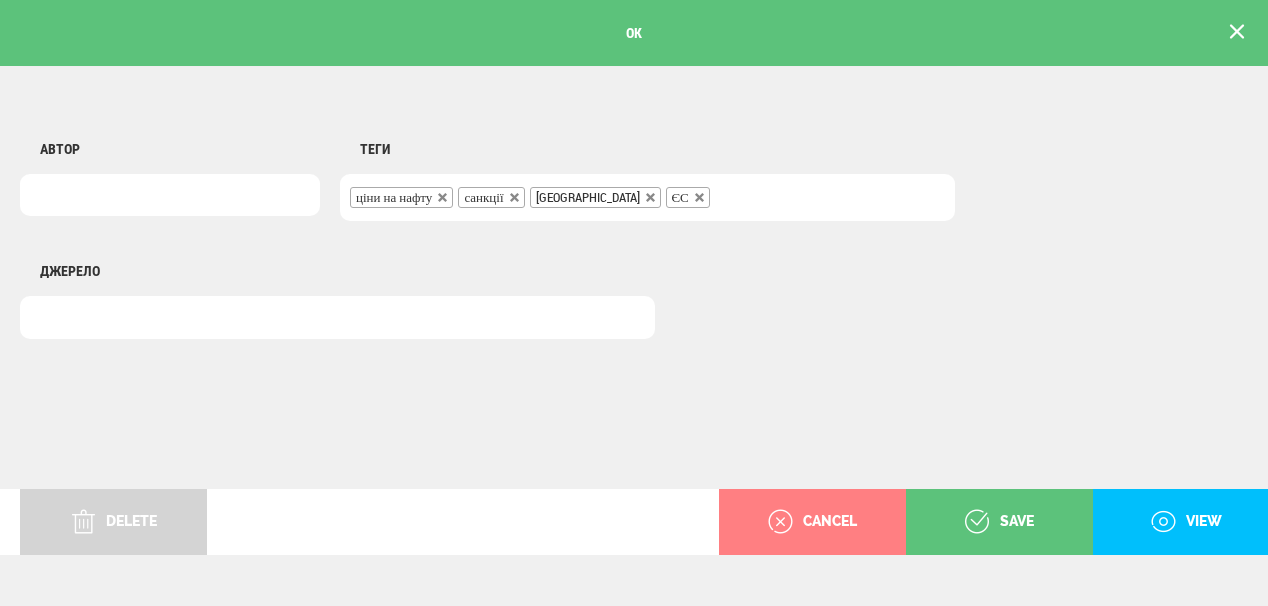 scroll, scrollTop: 0, scrollLeft: 0, axis: both 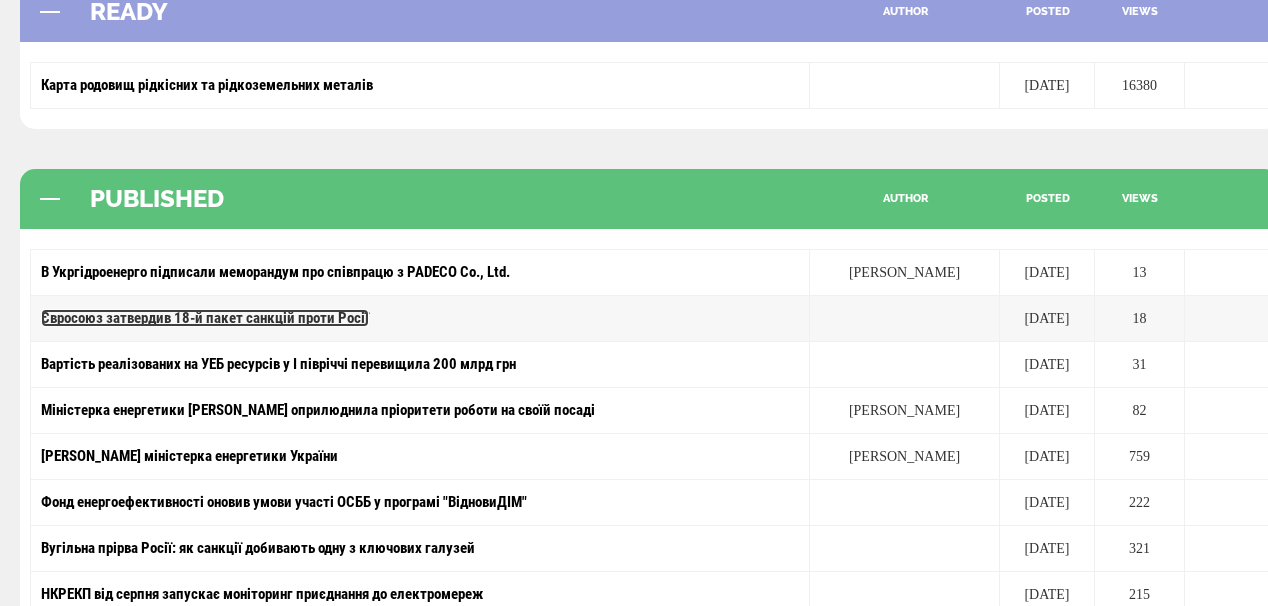click on "Євросоюз затвердив 18-й пакет санкцій проти Росії" at bounding box center (205, 318) 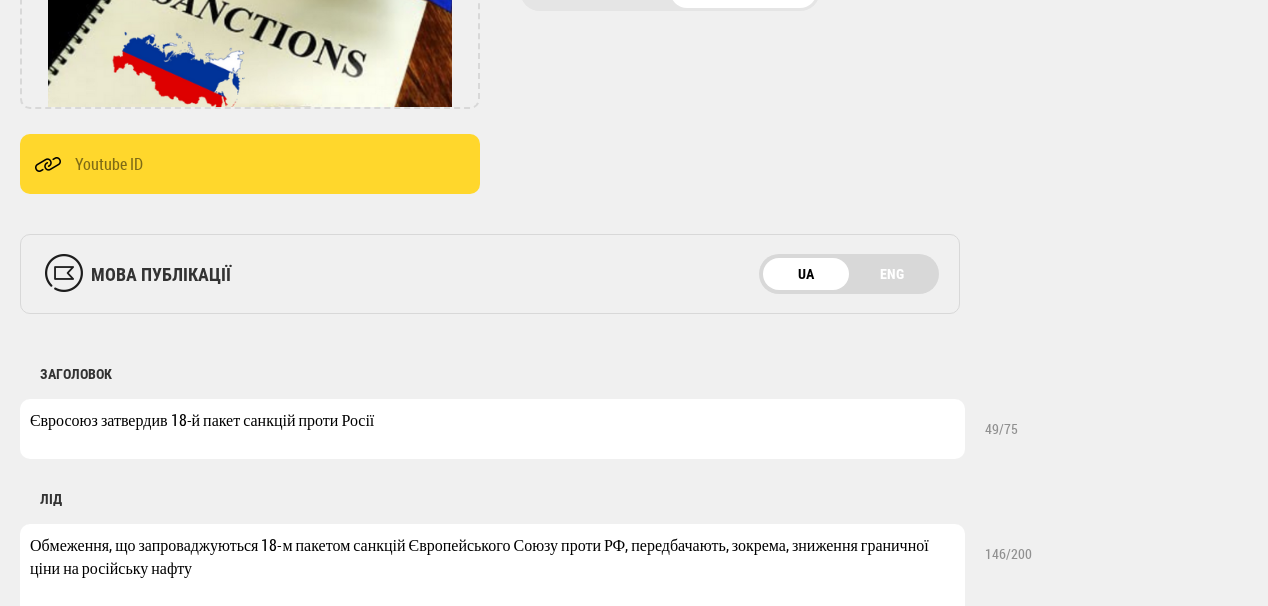 scroll, scrollTop: 560, scrollLeft: 0, axis: vertical 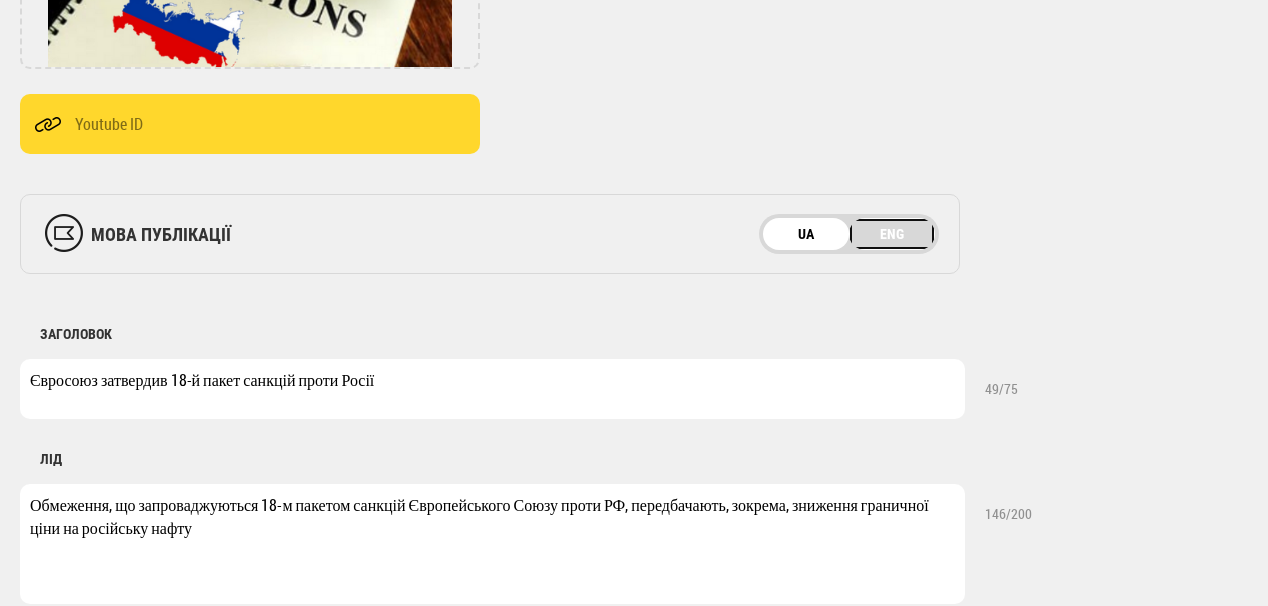 click on "ENG" at bounding box center (892, 234) 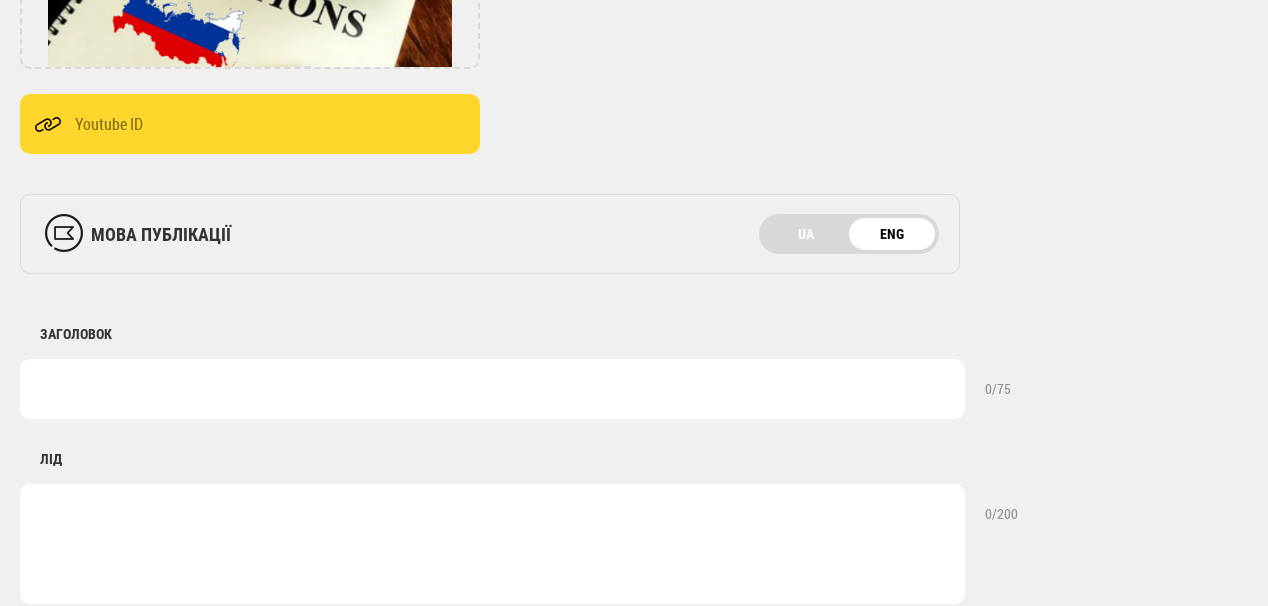 click at bounding box center (492, 389) 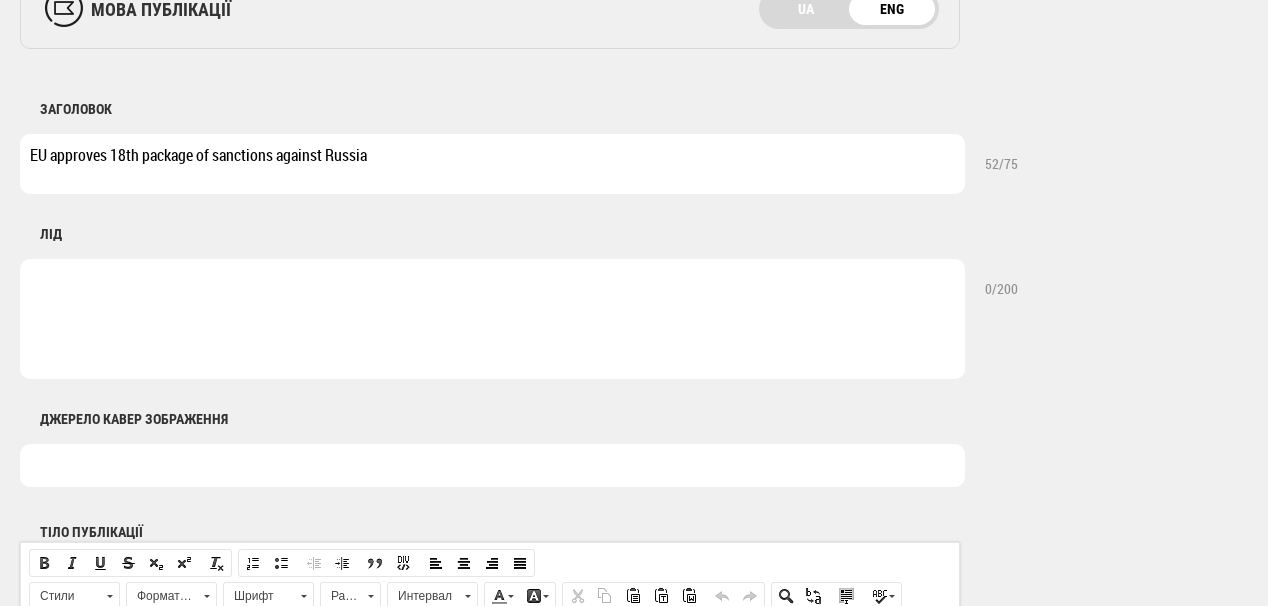 scroll, scrollTop: 800, scrollLeft: 0, axis: vertical 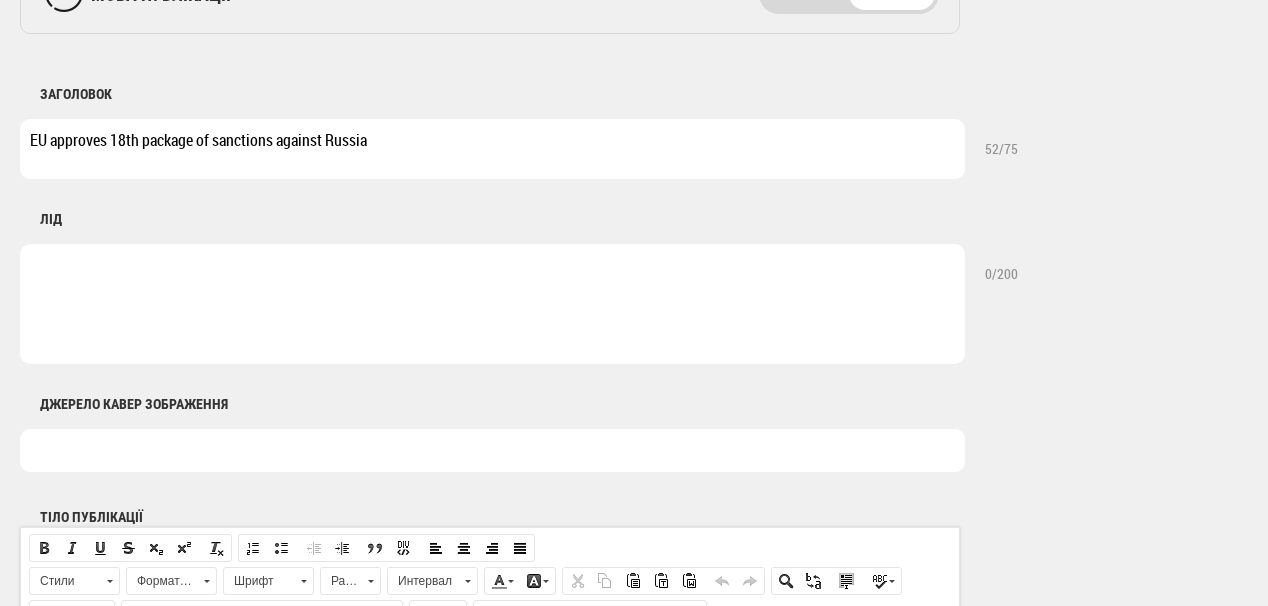type on "EU approves 18th package of sanctions against Russia" 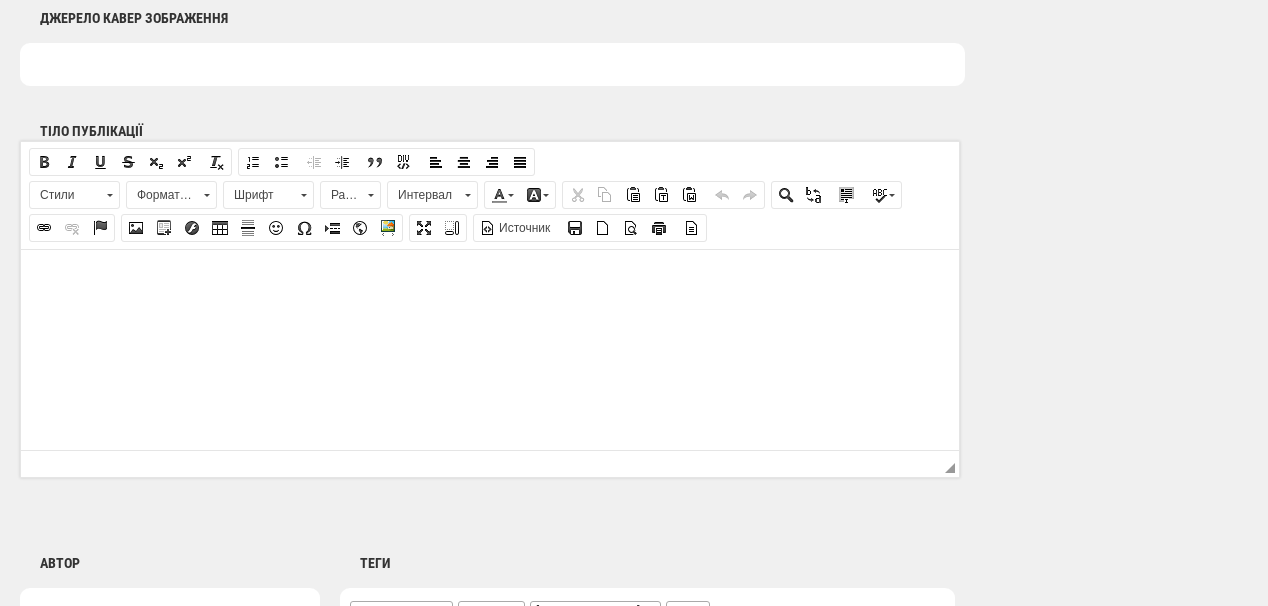 scroll, scrollTop: 1200, scrollLeft: 0, axis: vertical 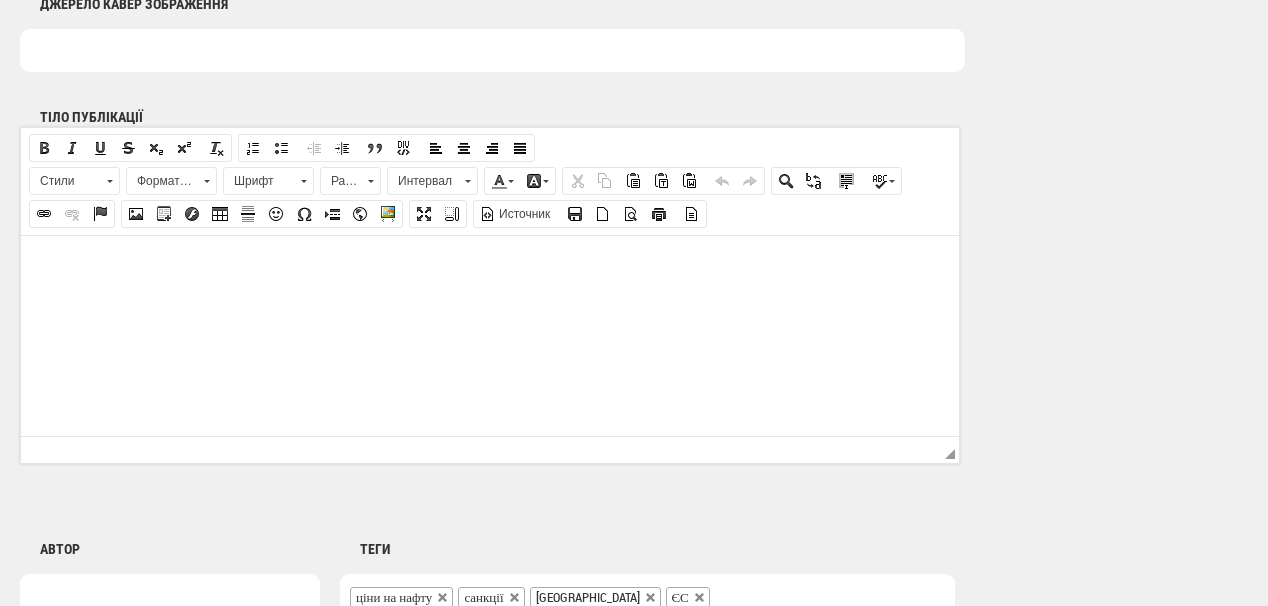 type on "The restrictions introduced by the 18th package of sanctions of the European Union against the Russian Federation include, in particular, a reduction in the marginal price for Russian oil" 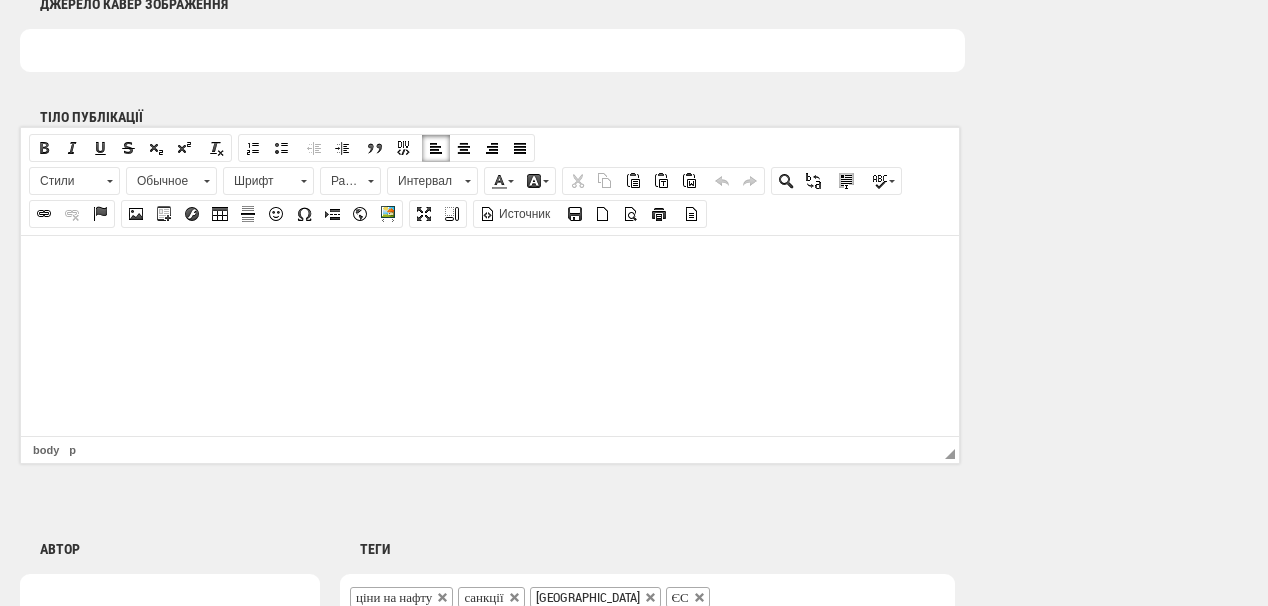 click at bounding box center [490, 265] 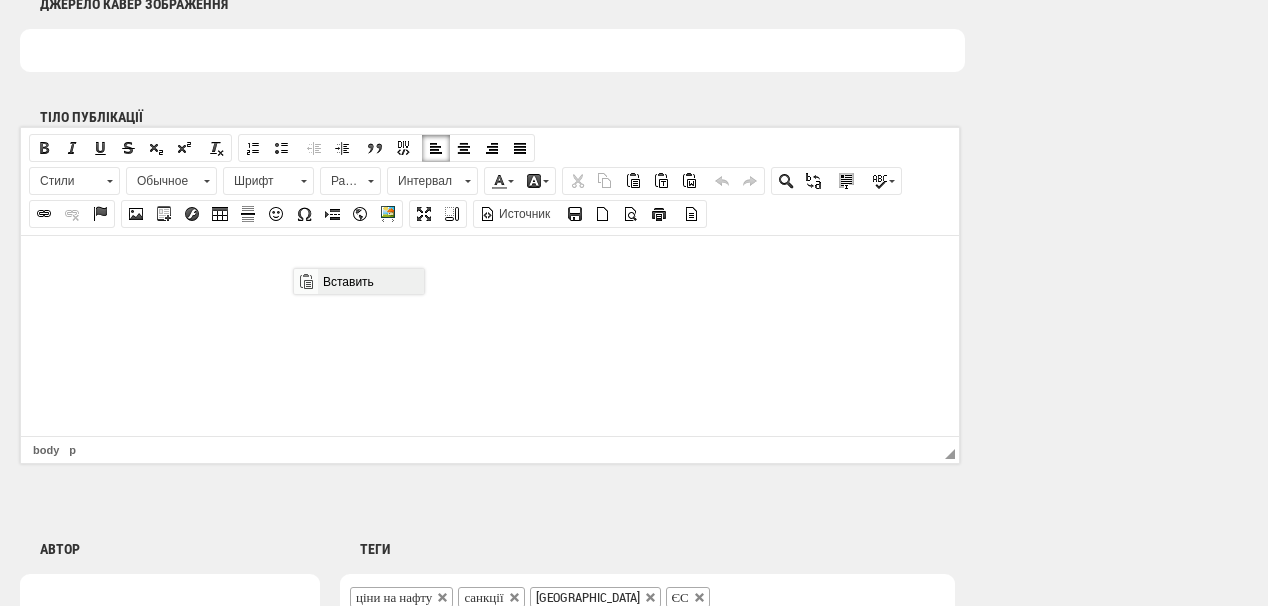 scroll, scrollTop: 0, scrollLeft: 0, axis: both 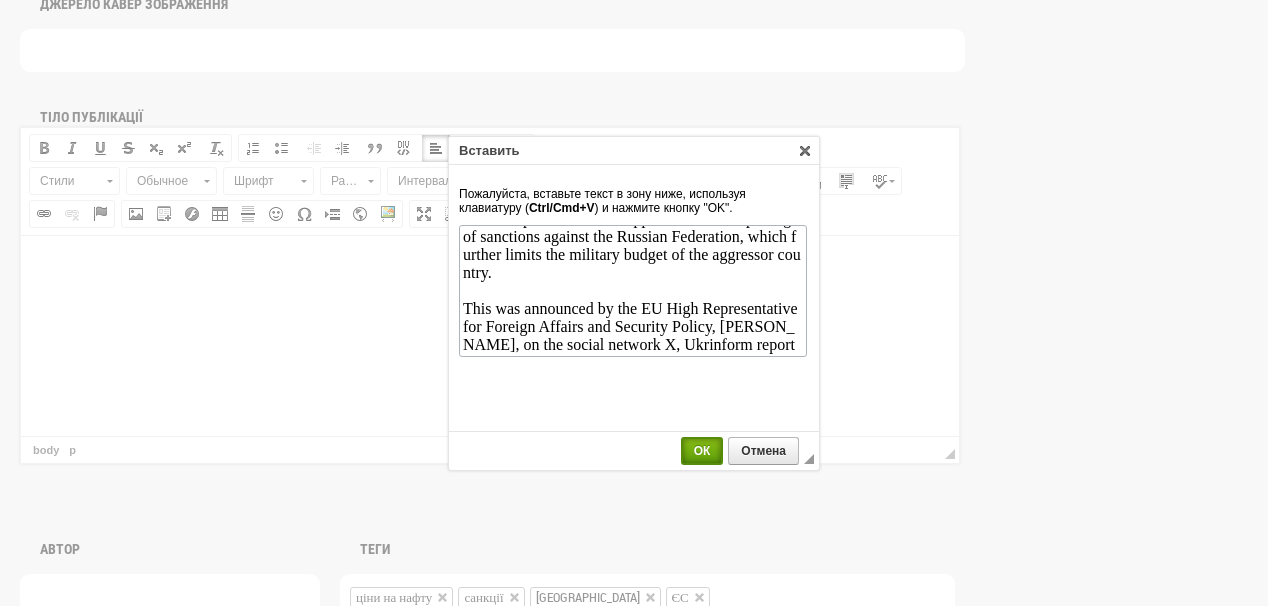 click on "ОК" at bounding box center [702, 451] 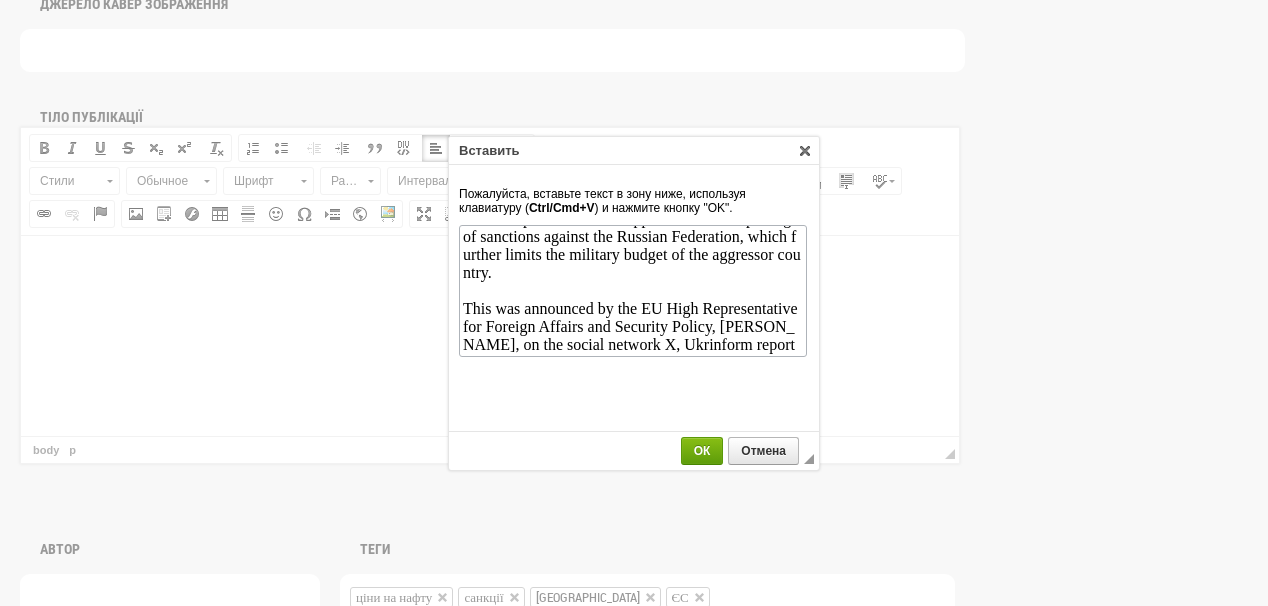 scroll, scrollTop: 0, scrollLeft: 0, axis: both 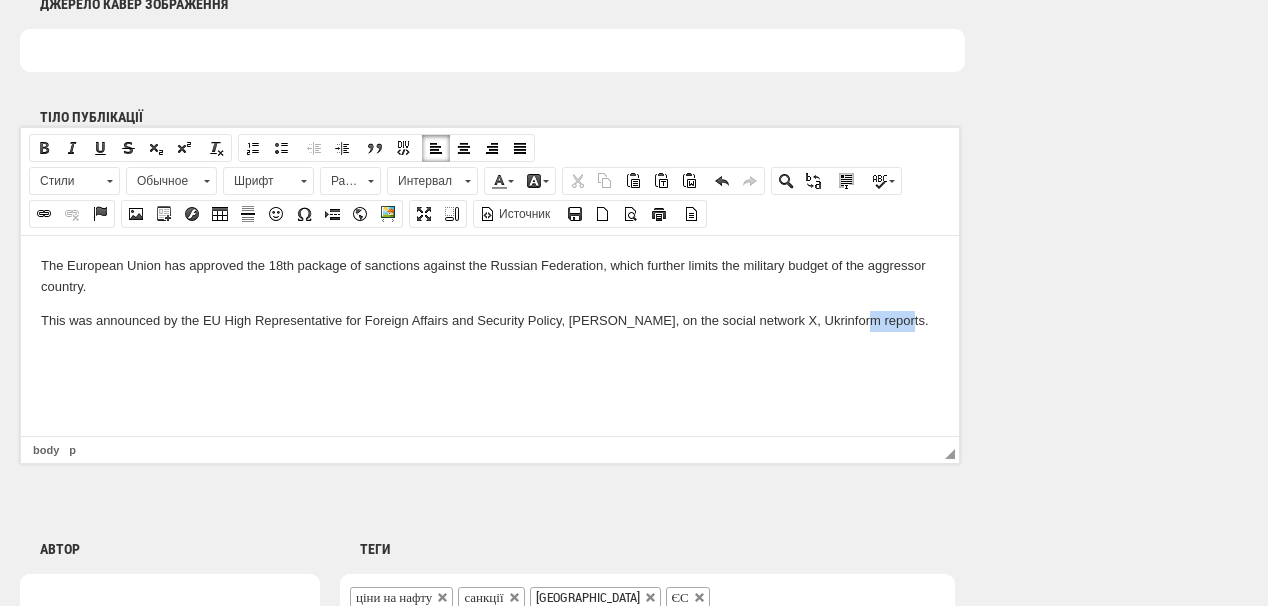 drag, startPoint x: 841, startPoint y: 324, endPoint x: 737, endPoint y: 299, distance: 106.96261 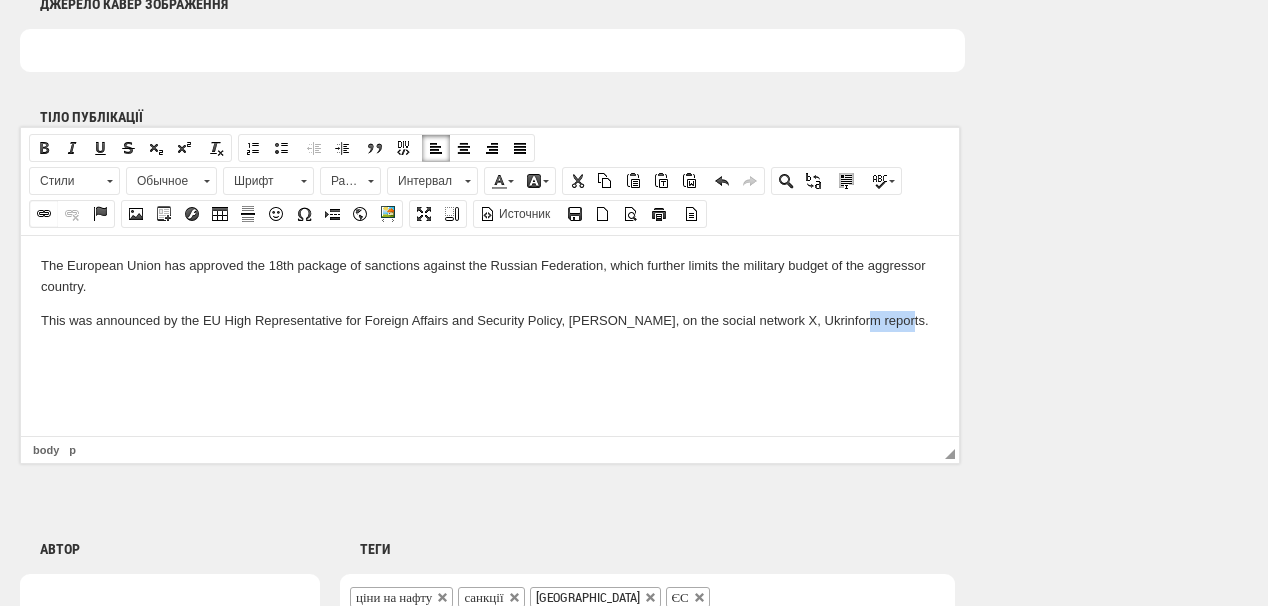 click on "Вставить/Редактировать ссылку" at bounding box center (44, 214) 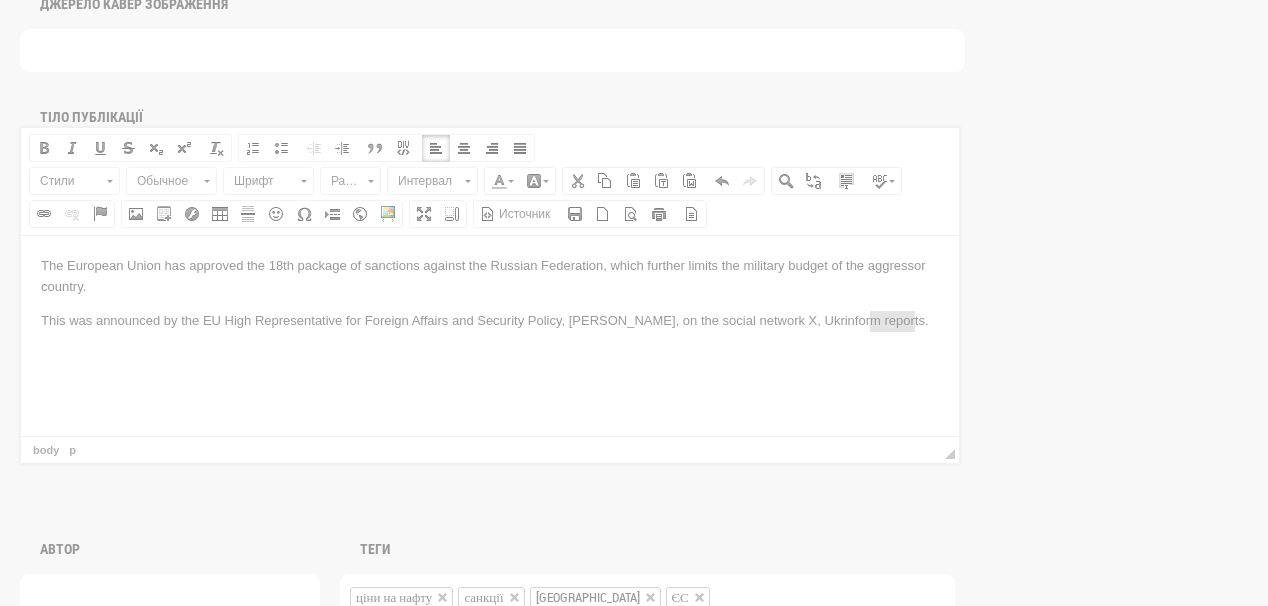 scroll, scrollTop: 0, scrollLeft: 0, axis: both 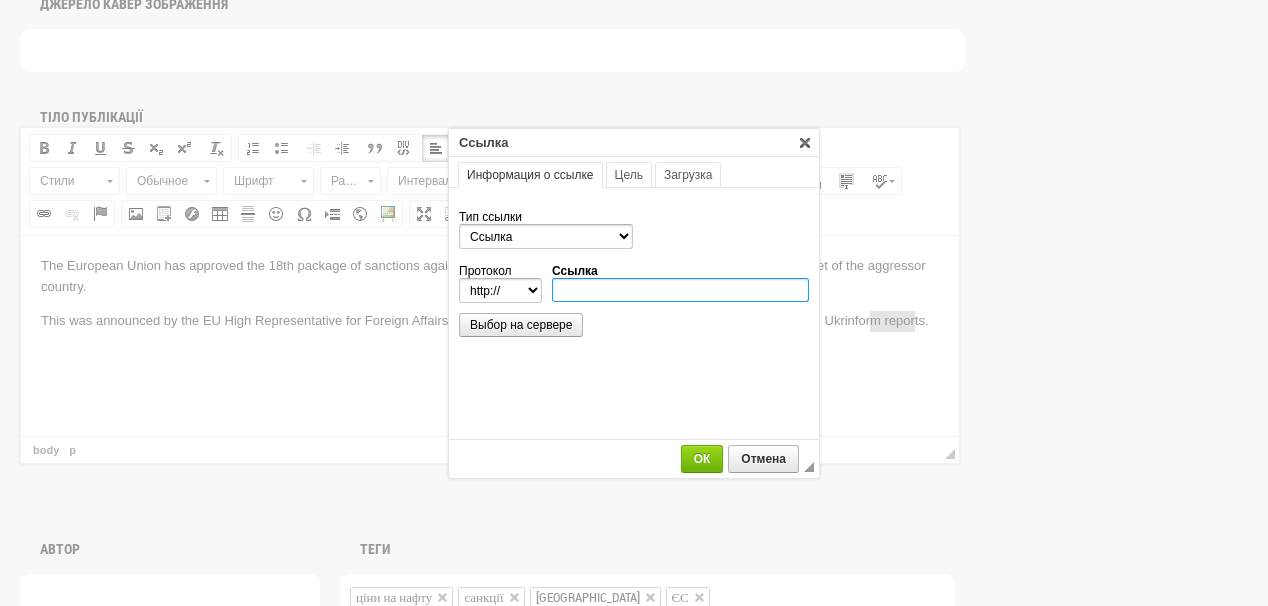 click on "Ссылка" at bounding box center [680, 290] 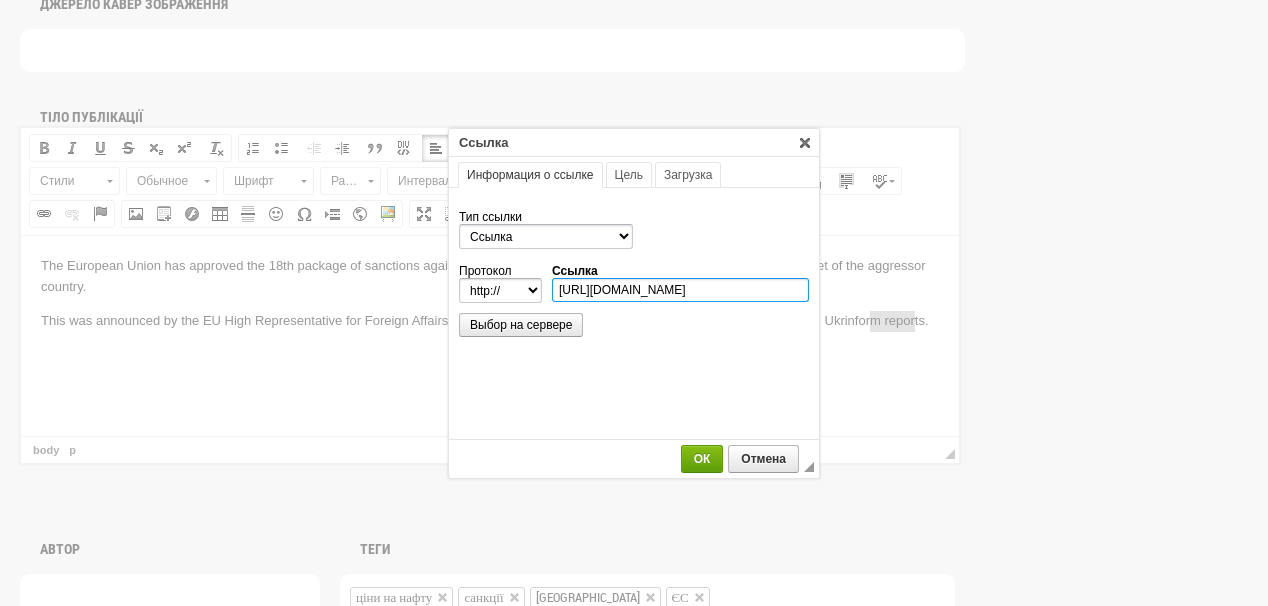 scroll, scrollTop: 0, scrollLeft: 244, axis: horizontal 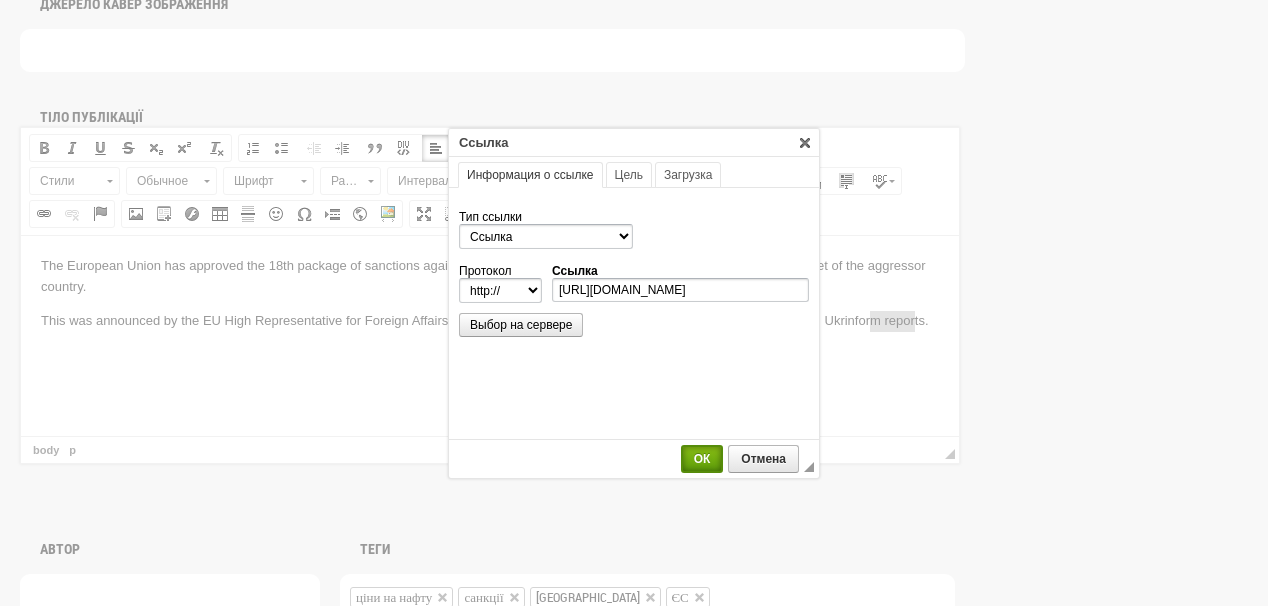 select on "https://" 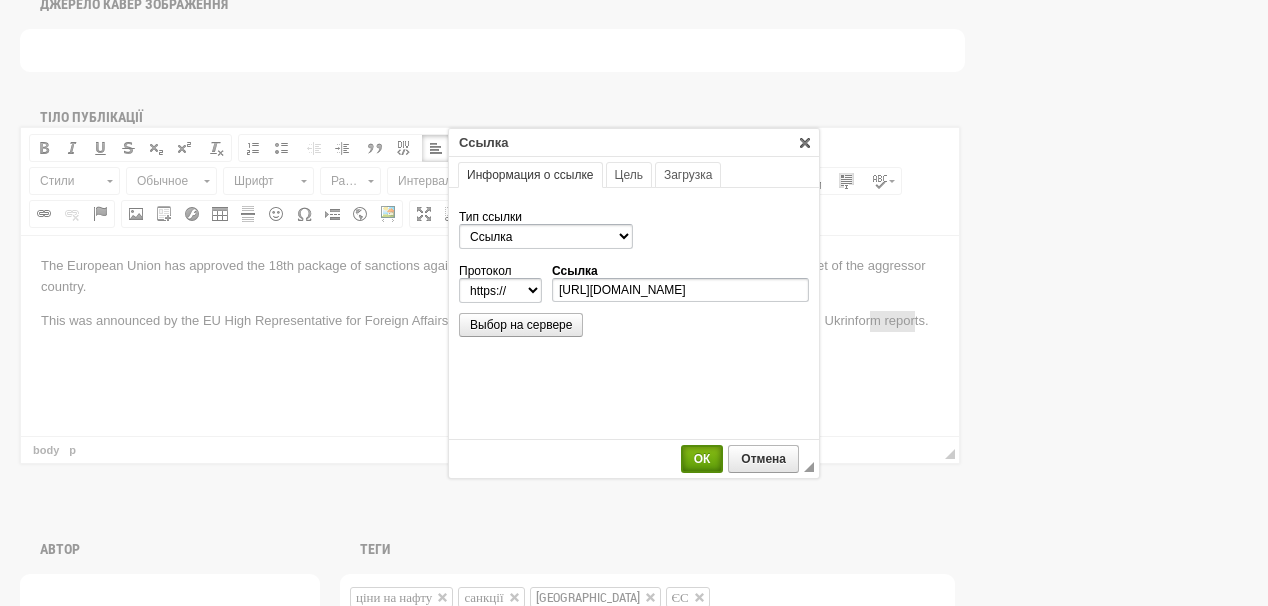 type on "www.ukrinform.ua/rubric-world/4016284-es-zatverdiv-18j-paket-sankcij-proti-rosii.html" 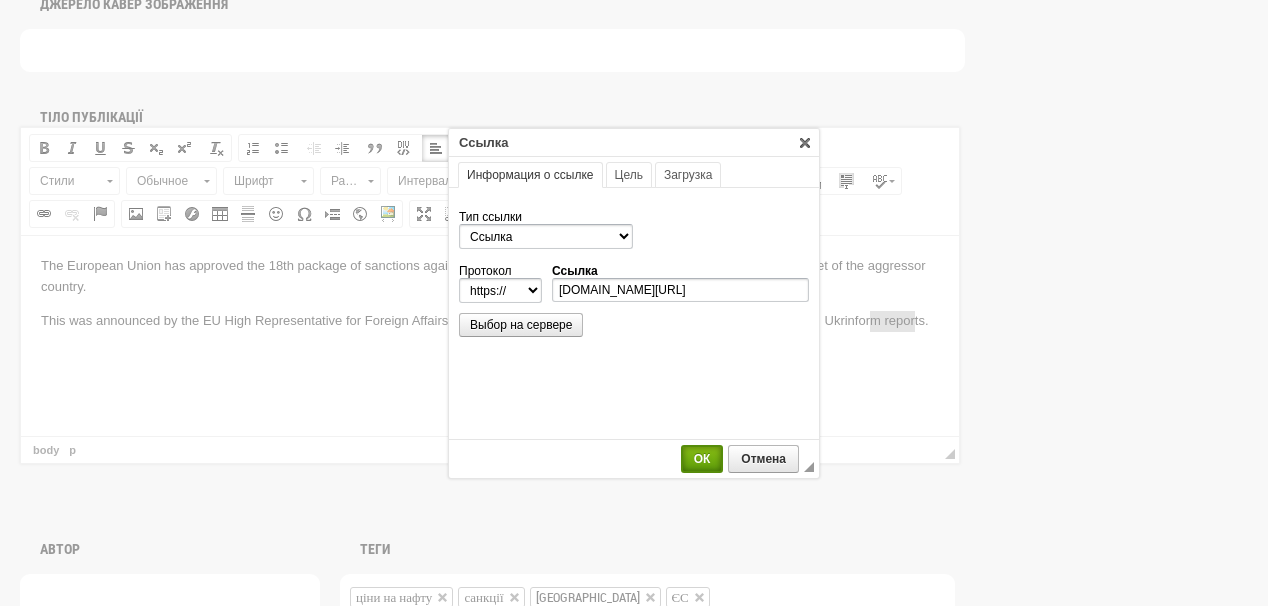 scroll, scrollTop: 0, scrollLeft: 0, axis: both 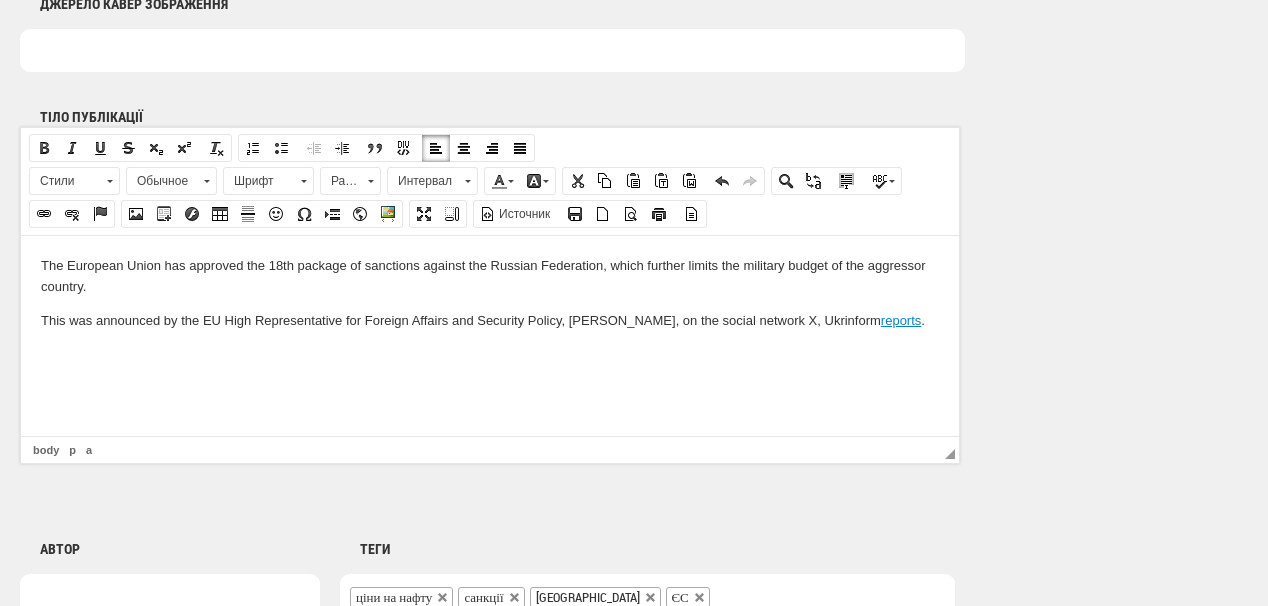 click on "This was announced by the EU High Representative for Foreign Affairs and Security Policy, Kaia Kallas, on the social network X, Ukrinform  reports ." at bounding box center (490, 320) 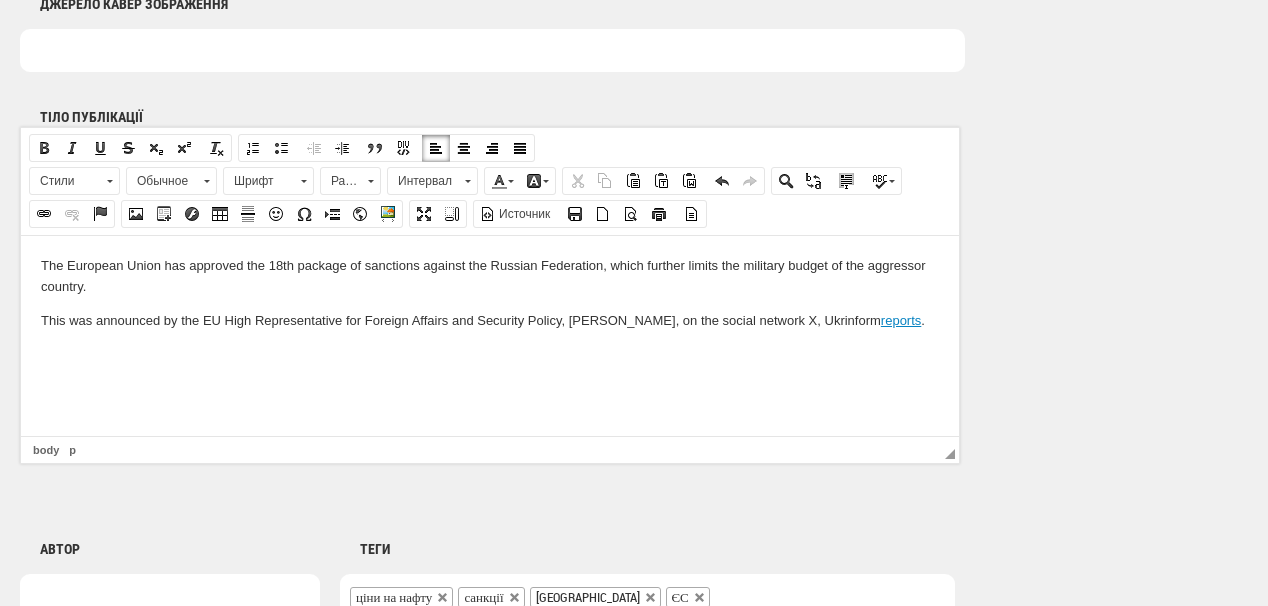 click at bounding box center (490, 353) 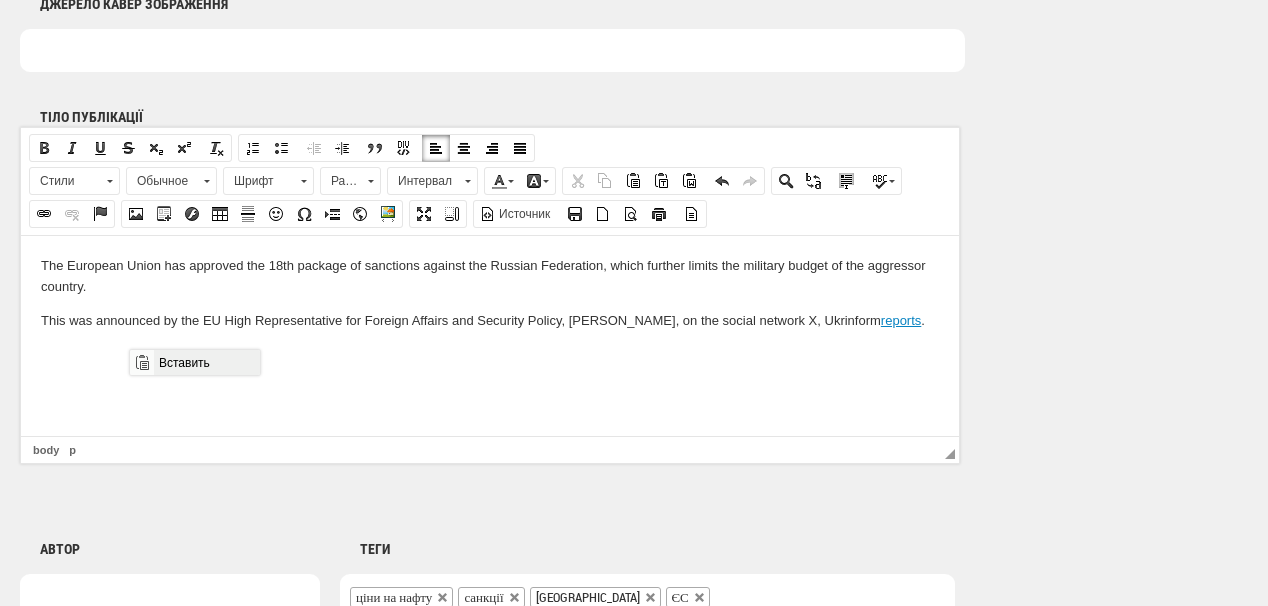 click on "Вставить" at bounding box center (206, 362) 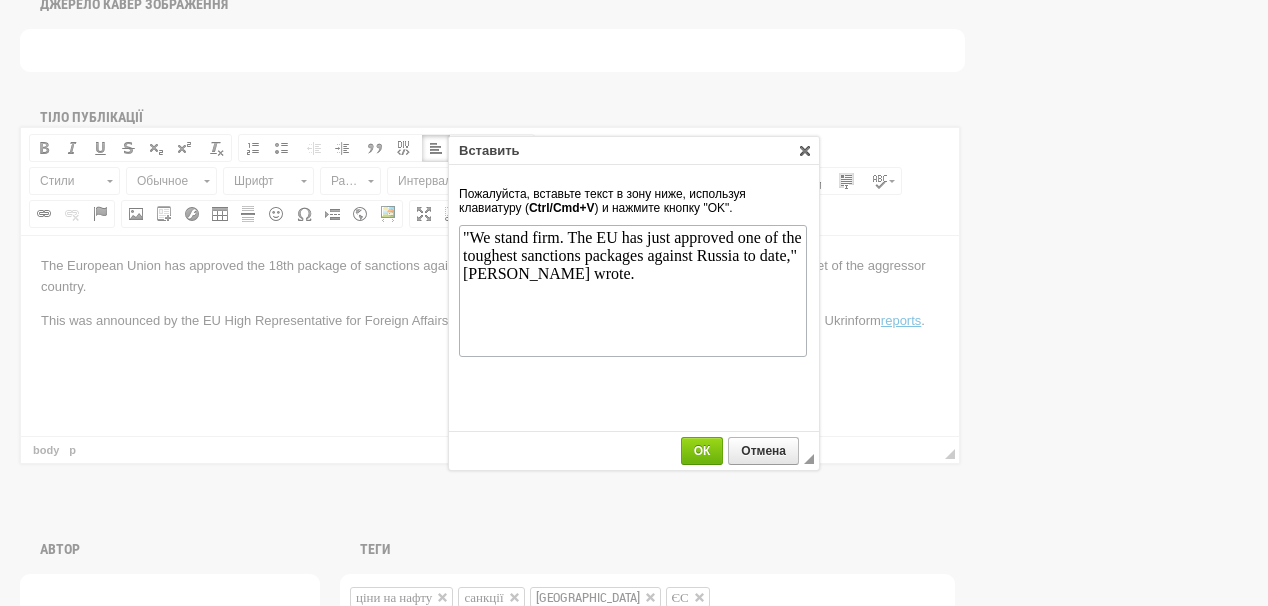 scroll, scrollTop: 0, scrollLeft: 0, axis: both 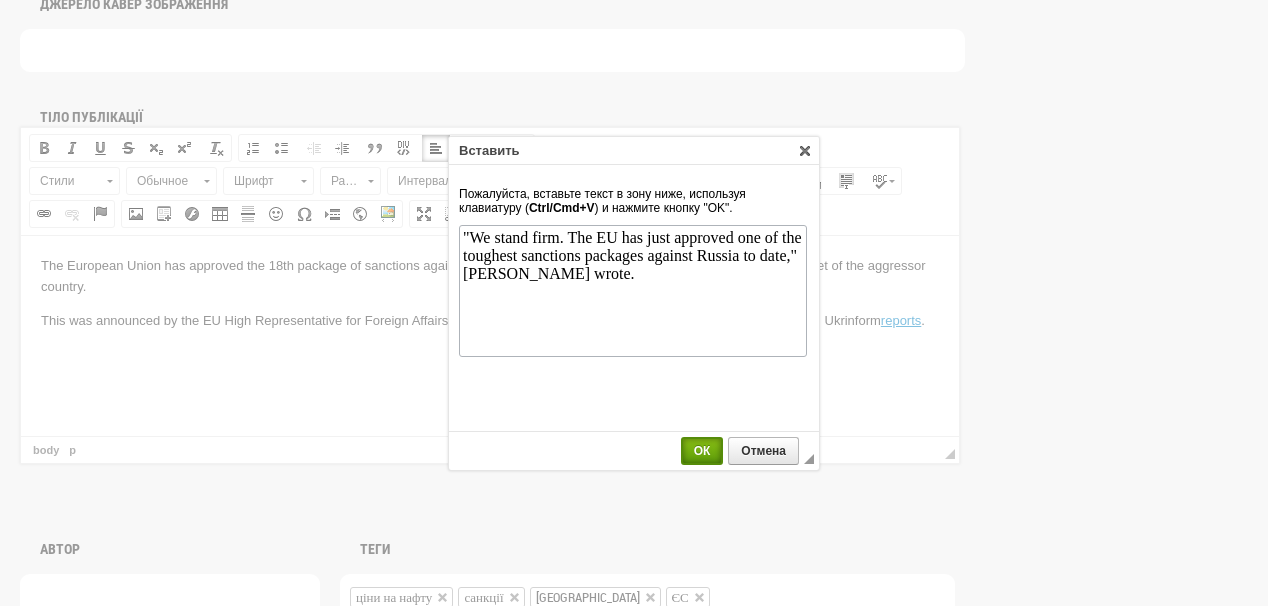 click on "ОК" at bounding box center [702, 451] 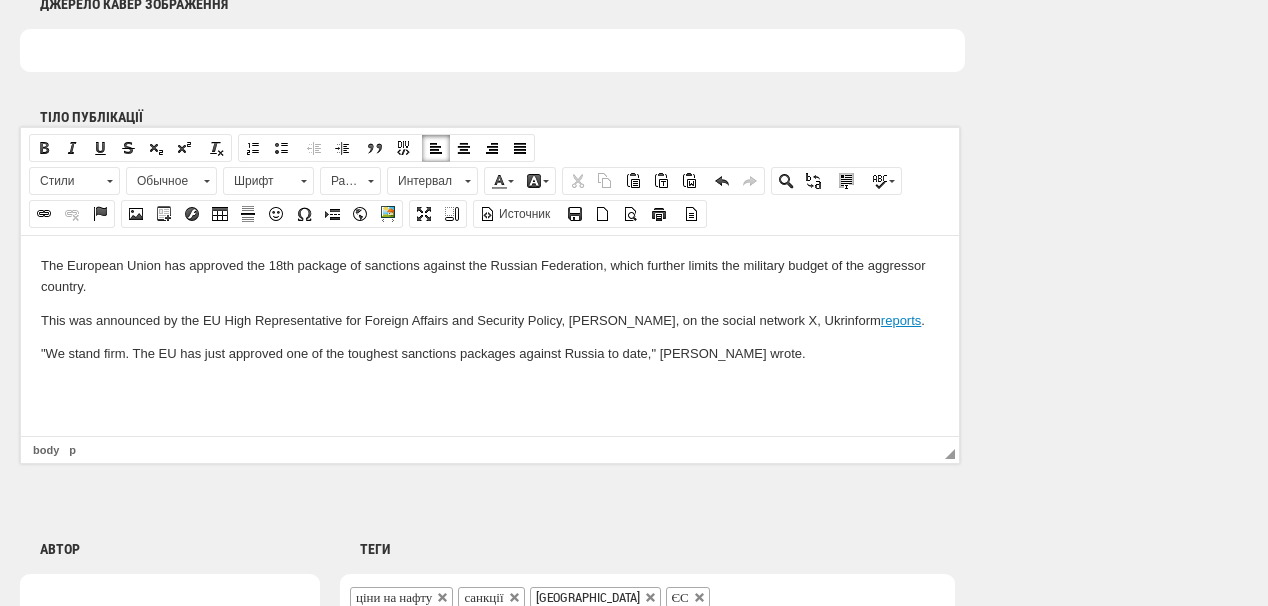 click at bounding box center [490, 387] 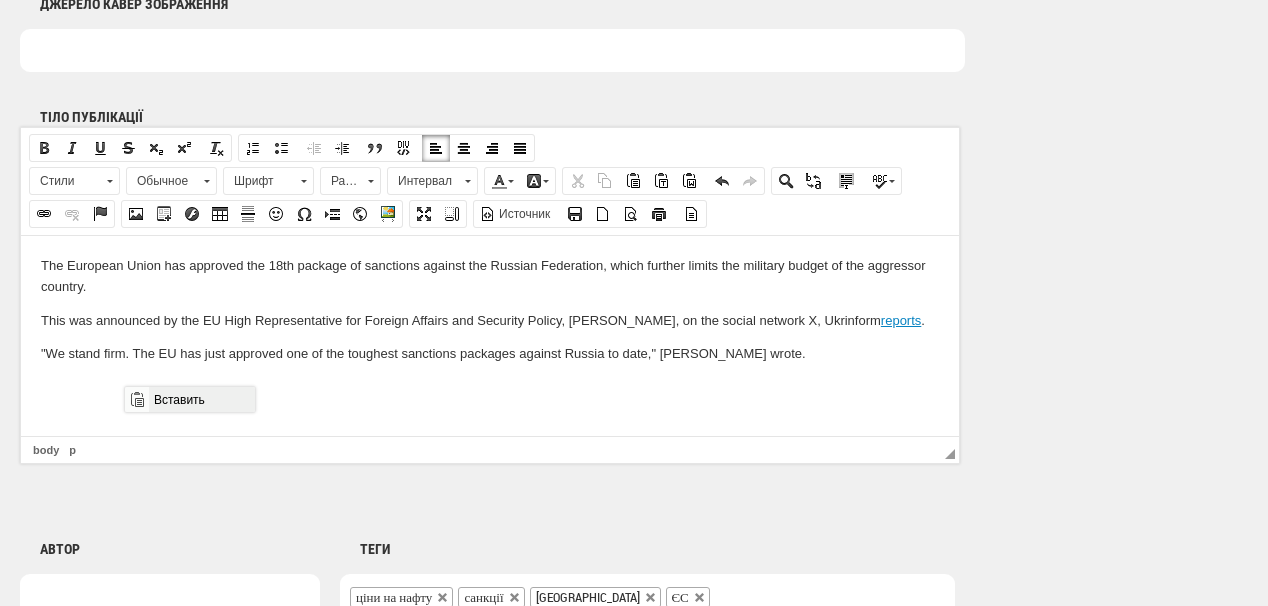 click on "Вставить" at bounding box center [201, 399] 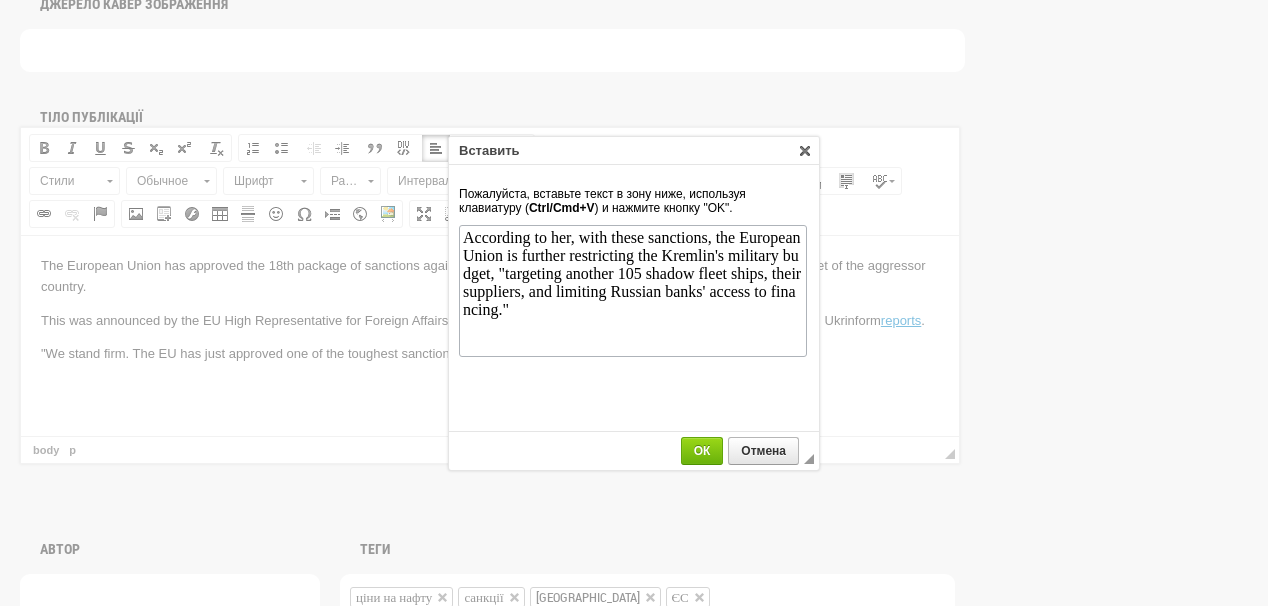 scroll, scrollTop: 0, scrollLeft: 0, axis: both 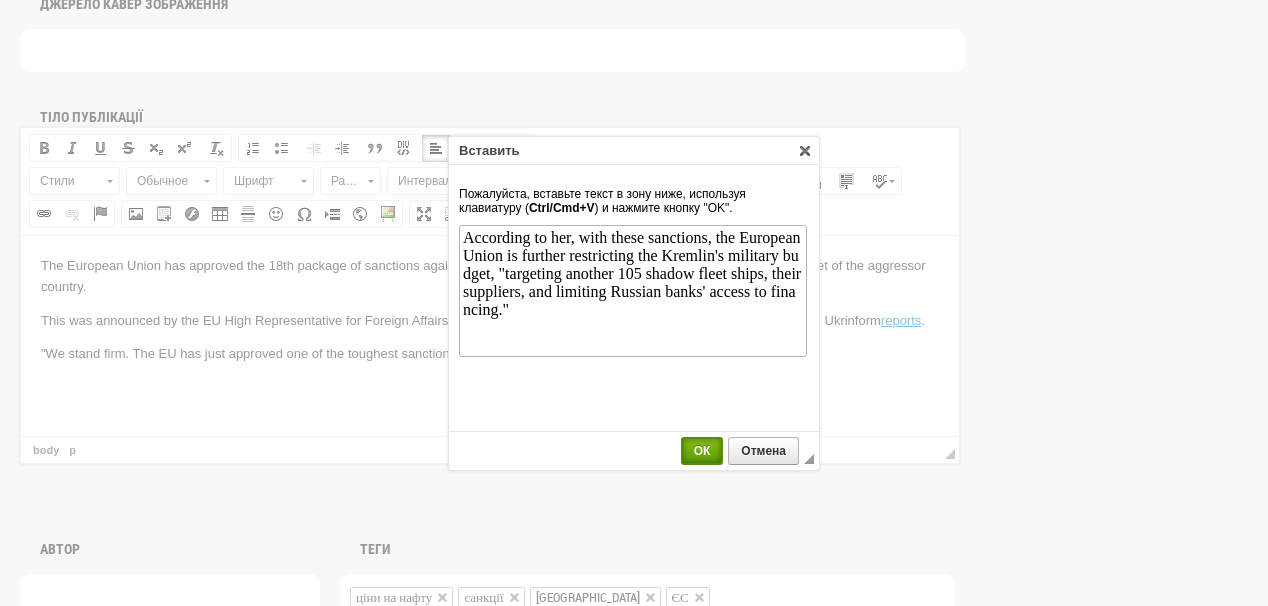 click on "ОК" at bounding box center [702, 451] 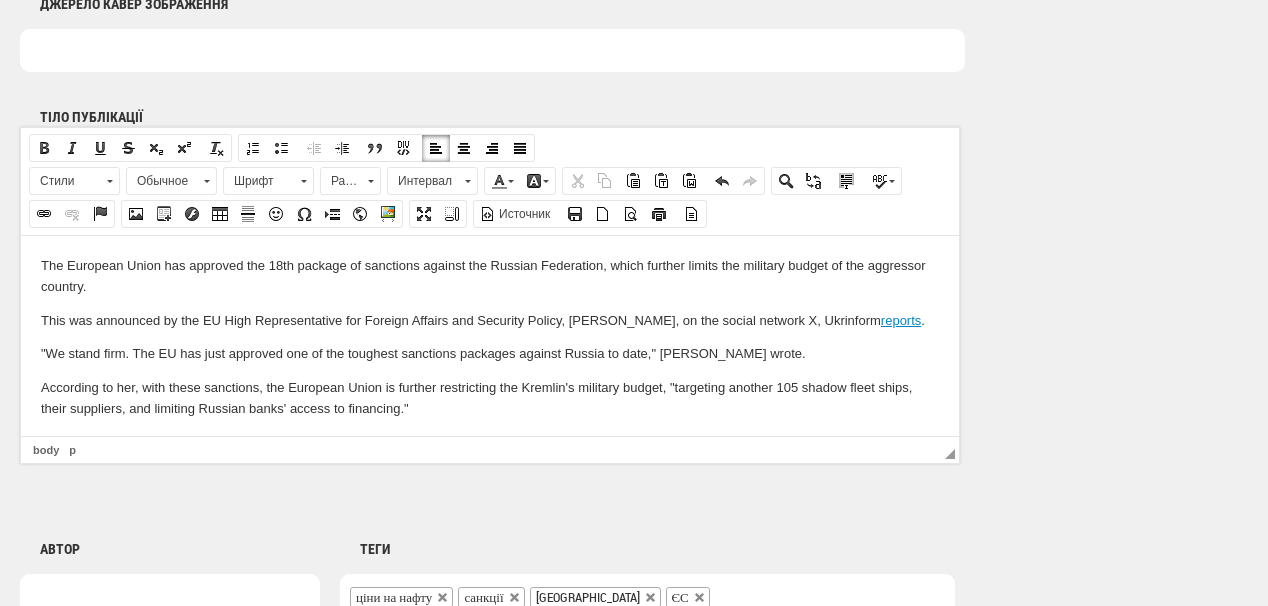 scroll, scrollTop: 14, scrollLeft: 0, axis: vertical 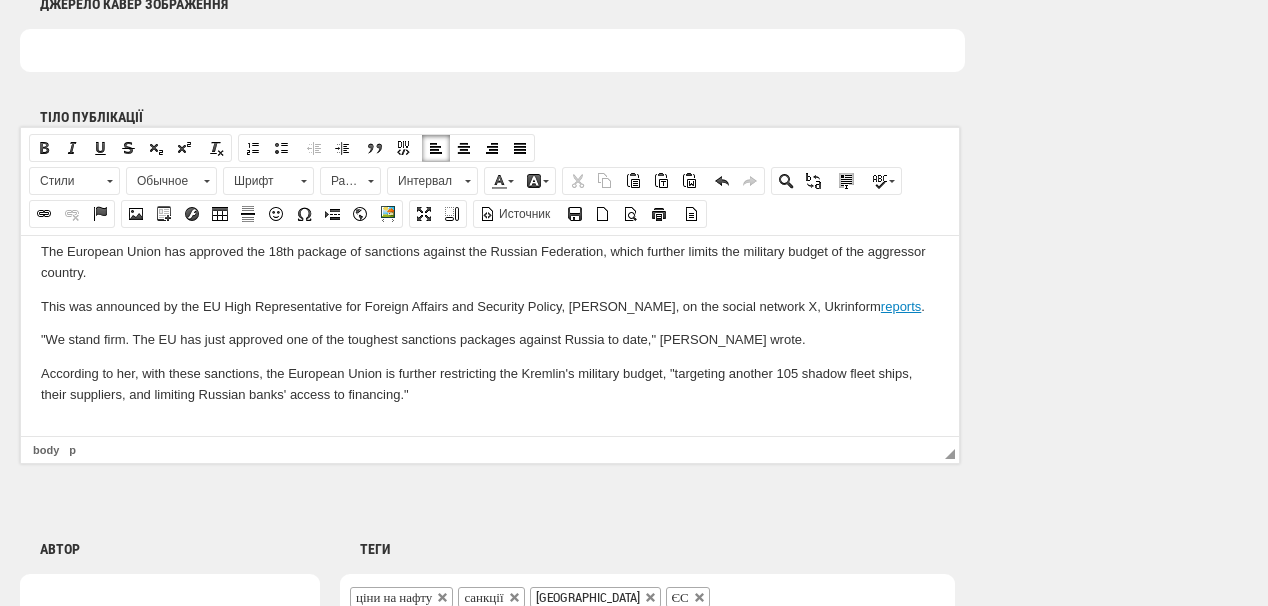 click at bounding box center [490, 428] 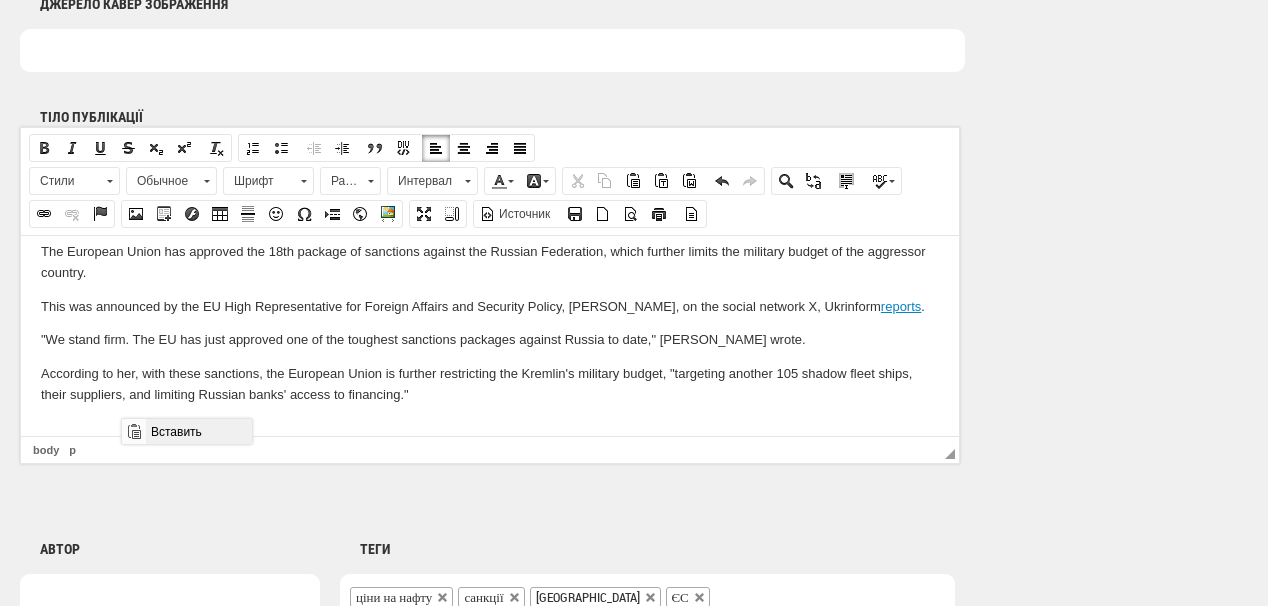 drag, startPoint x: 169, startPoint y: 429, endPoint x: 314, endPoint y: 848, distance: 443.3802 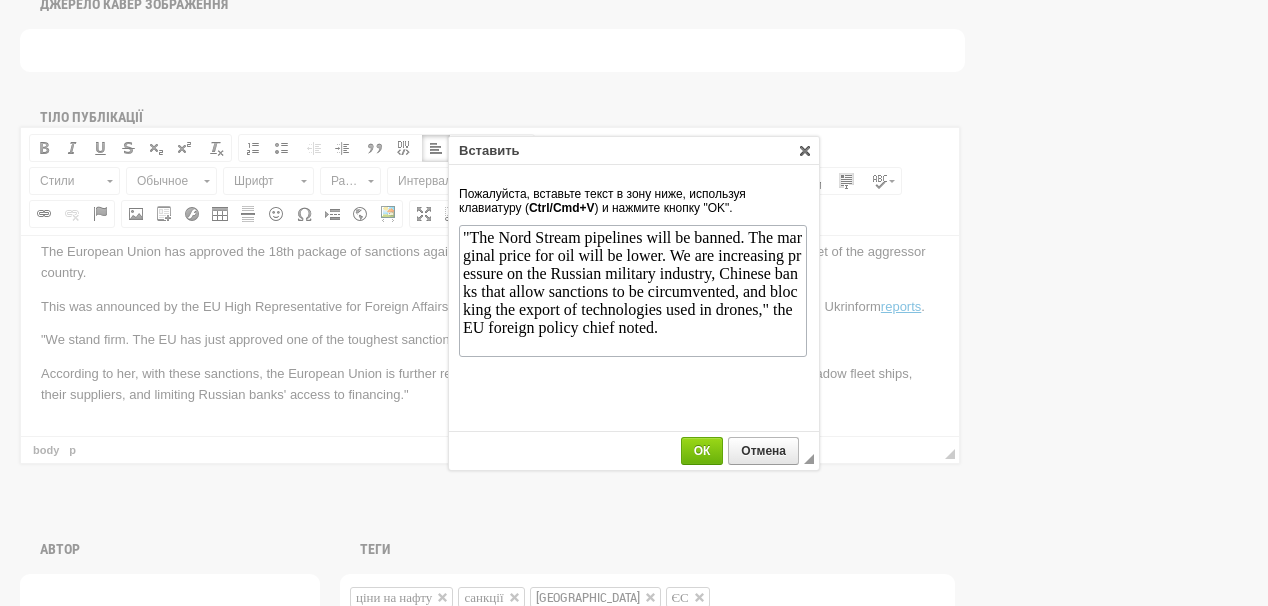 scroll, scrollTop: 0, scrollLeft: 0, axis: both 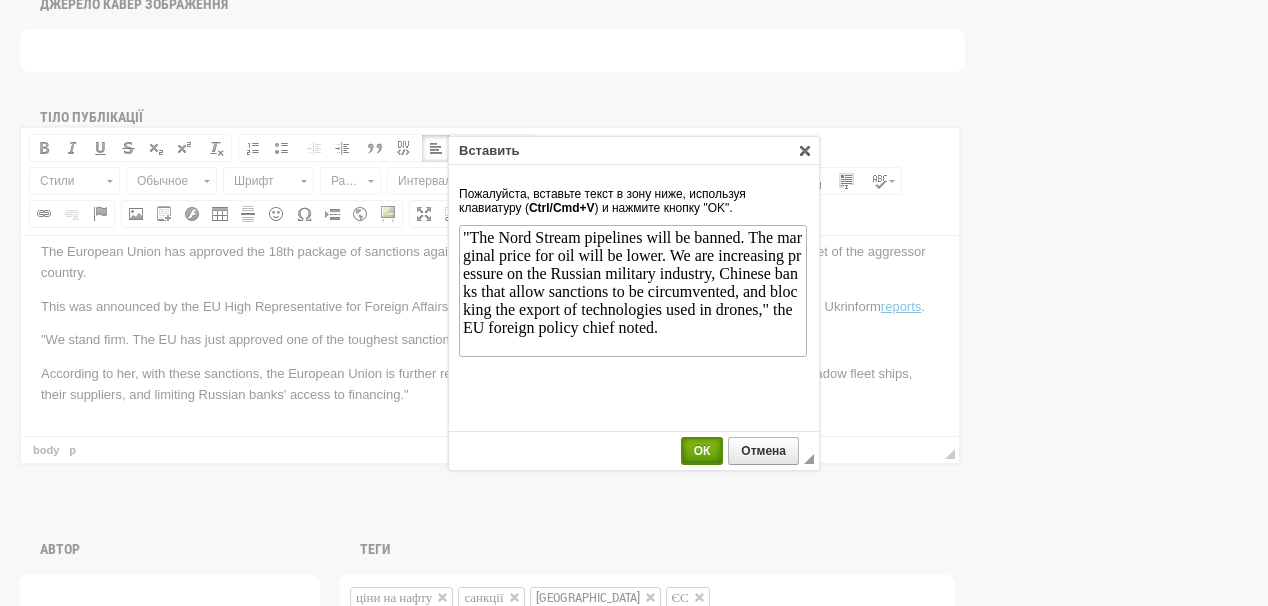 click on "ОК" at bounding box center [702, 451] 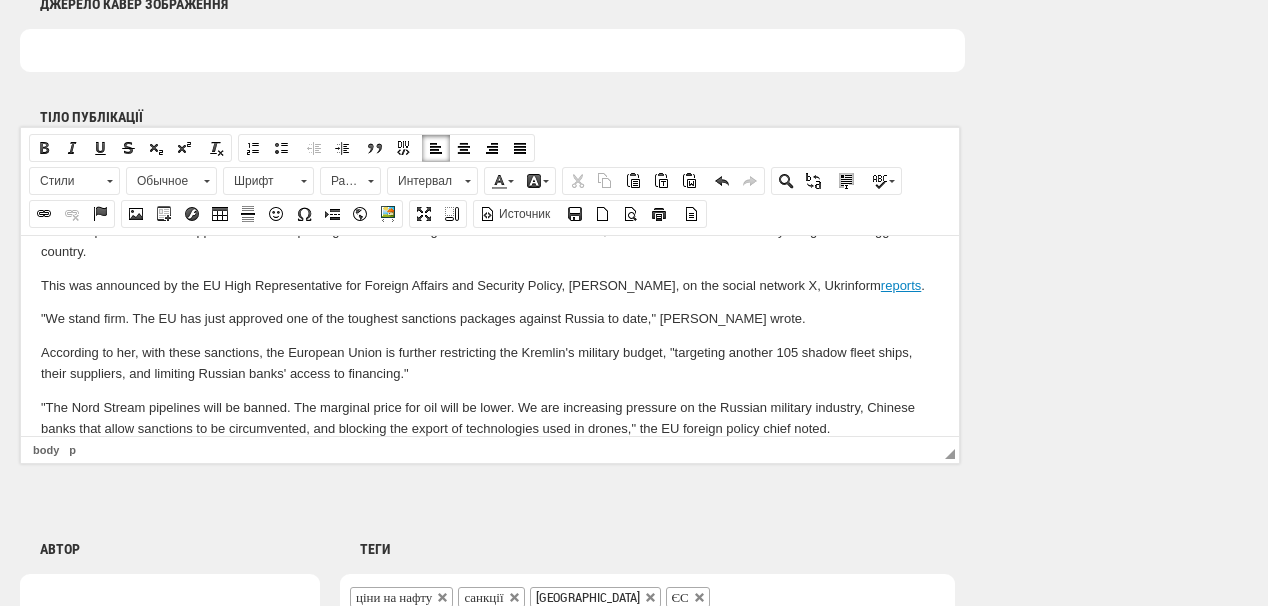 scroll, scrollTop: 68, scrollLeft: 0, axis: vertical 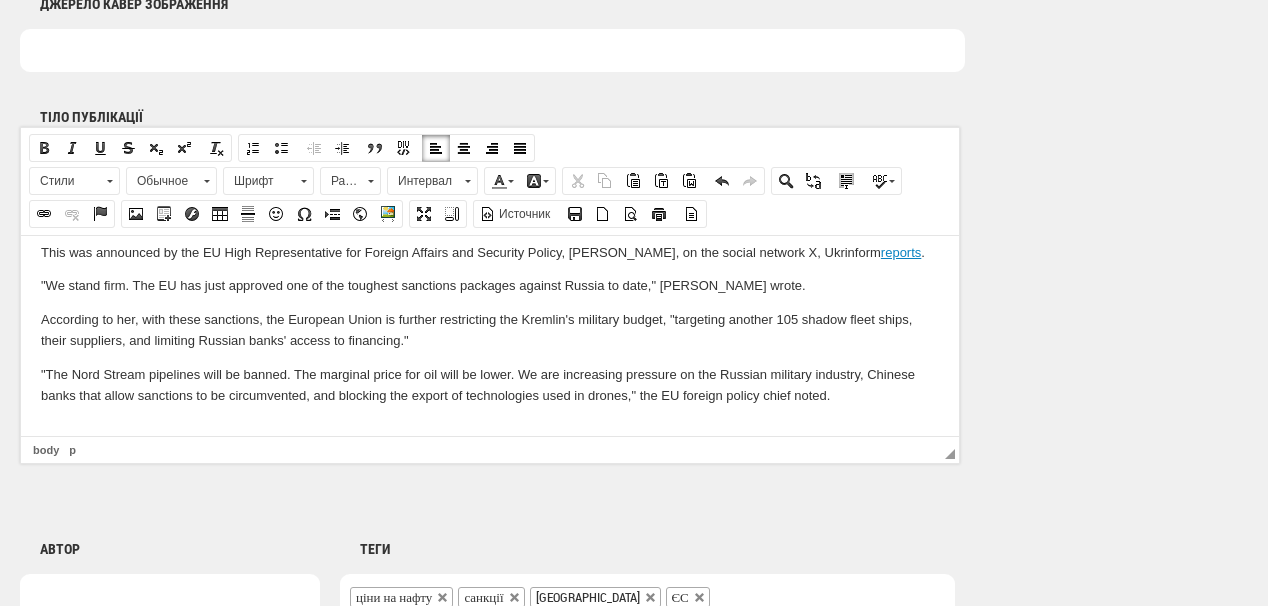 click at bounding box center [490, 428] 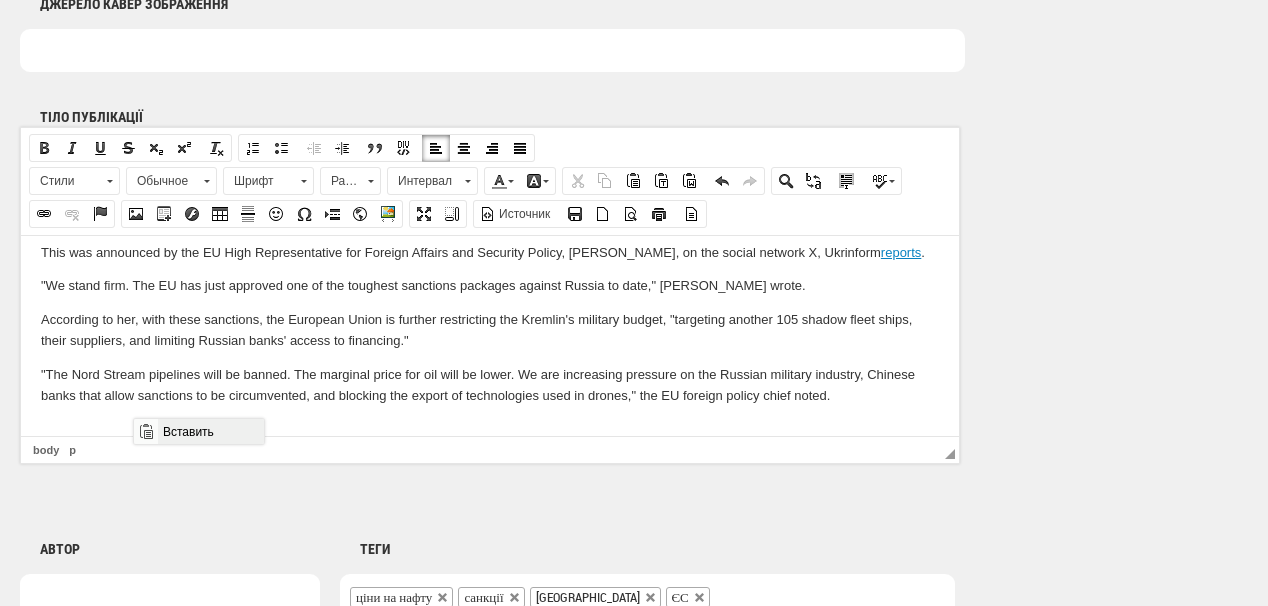 click on "Вставить" at bounding box center (210, 431) 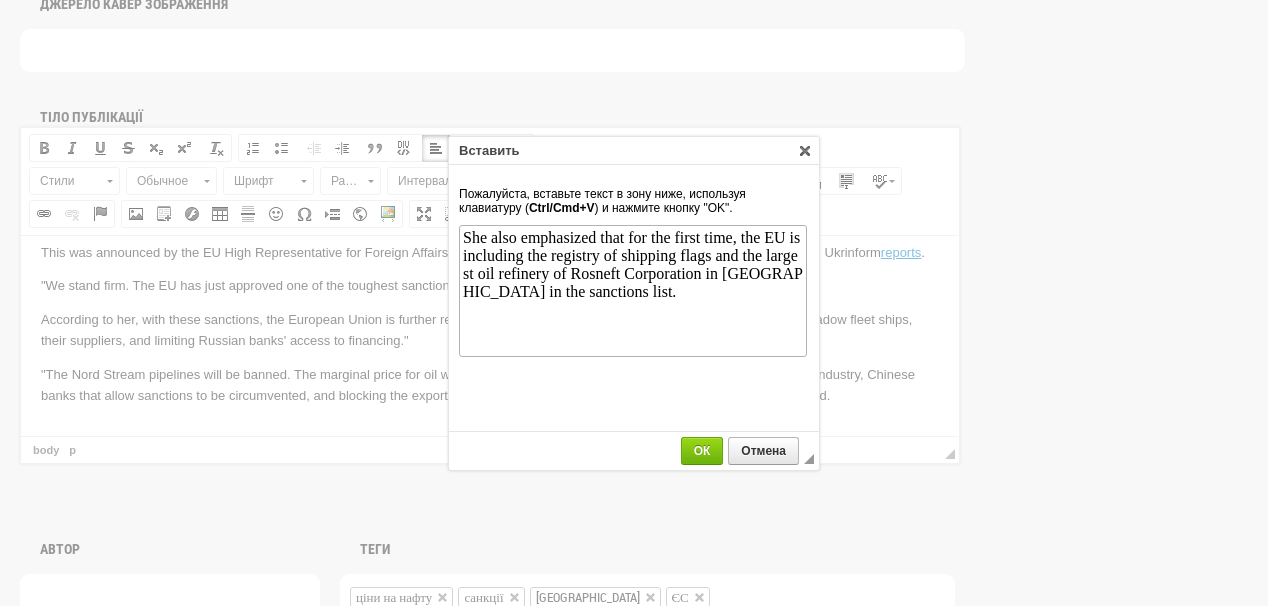 scroll, scrollTop: 0, scrollLeft: 0, axis: both 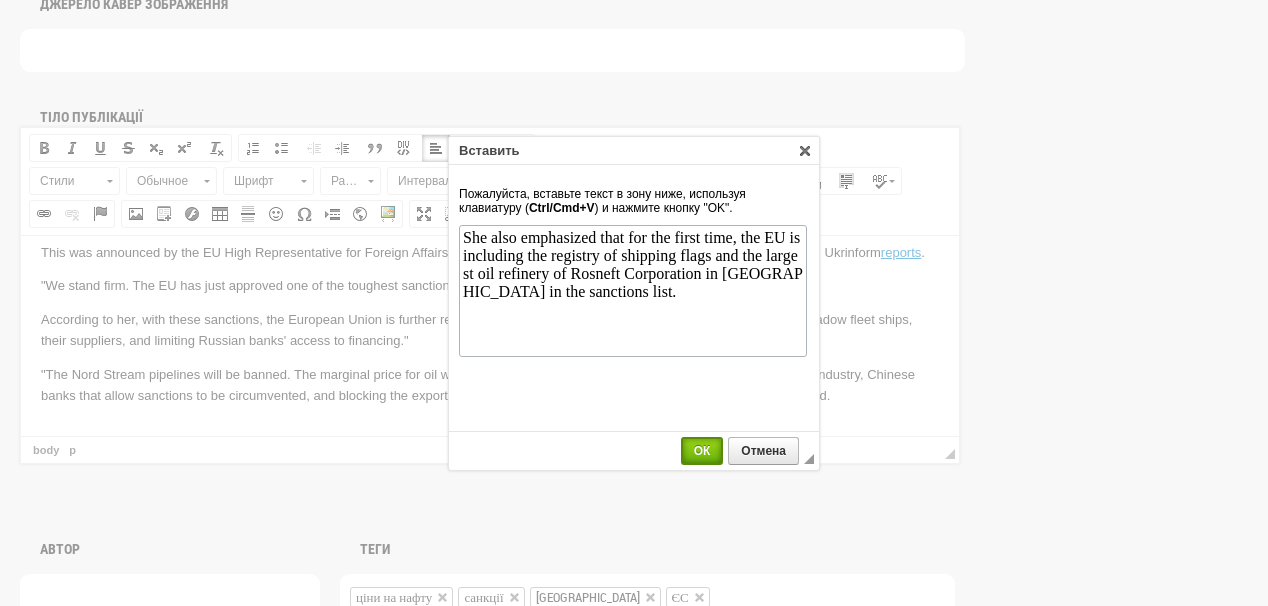 drag, startPoint x: 700, startPoint y: 459, endPoint x: 717, endPoint y: 468, distance: 19.235384 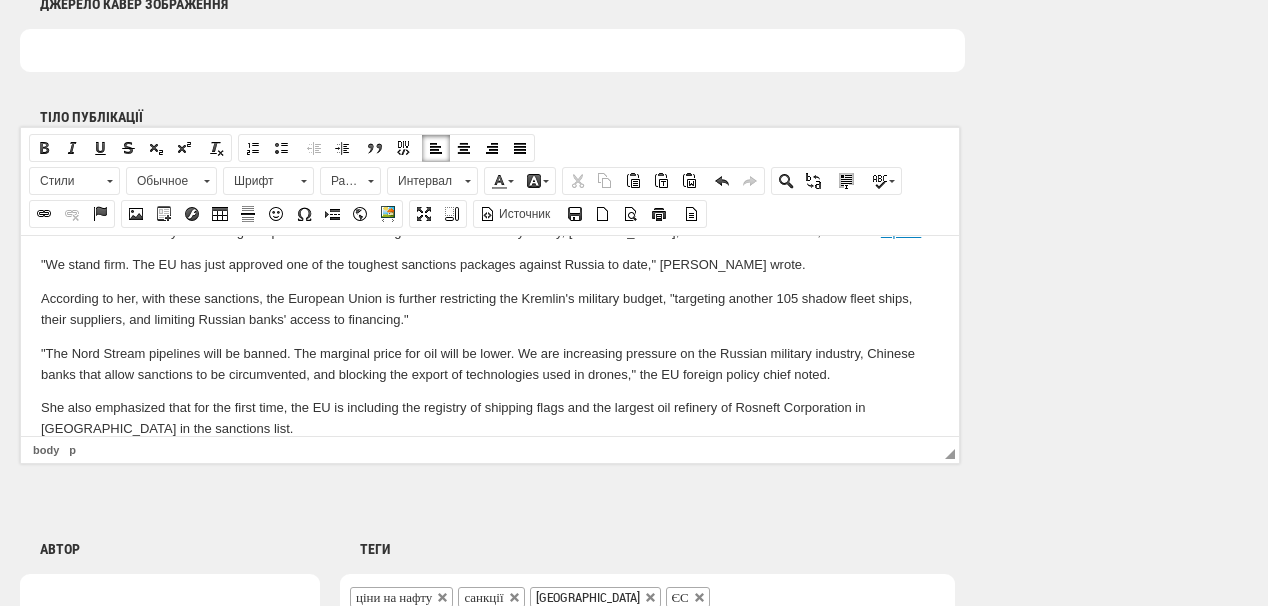 scroll, scrollTop: 123, scrollLeft: 0, axis: vertical 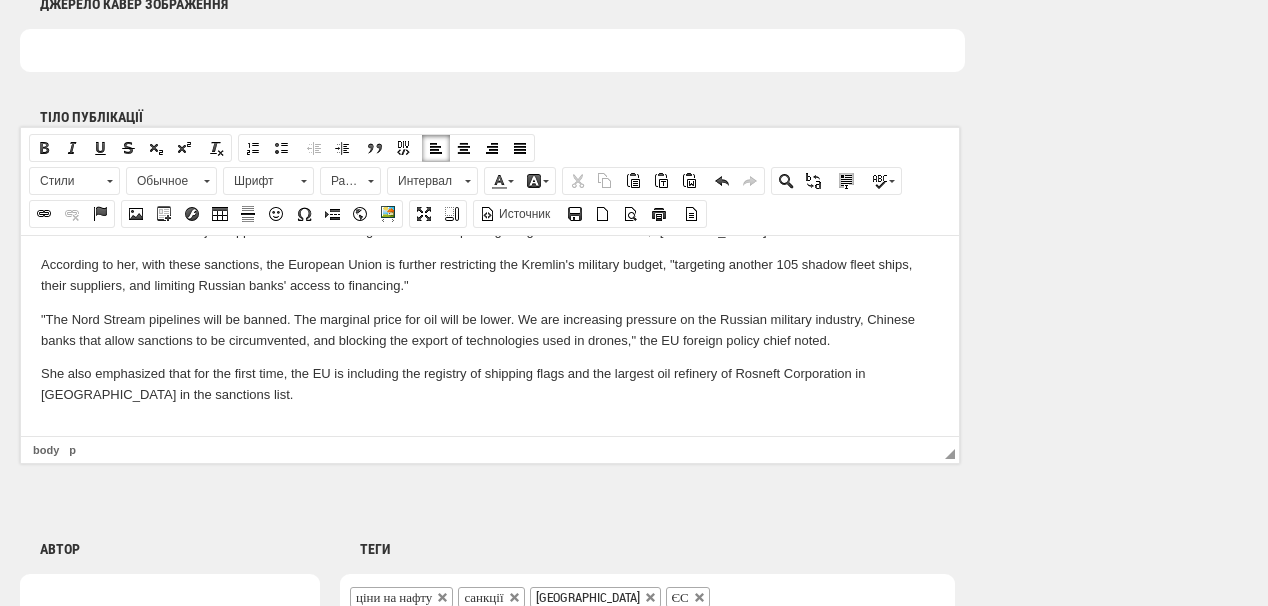 click at bounding box center (490, 428) 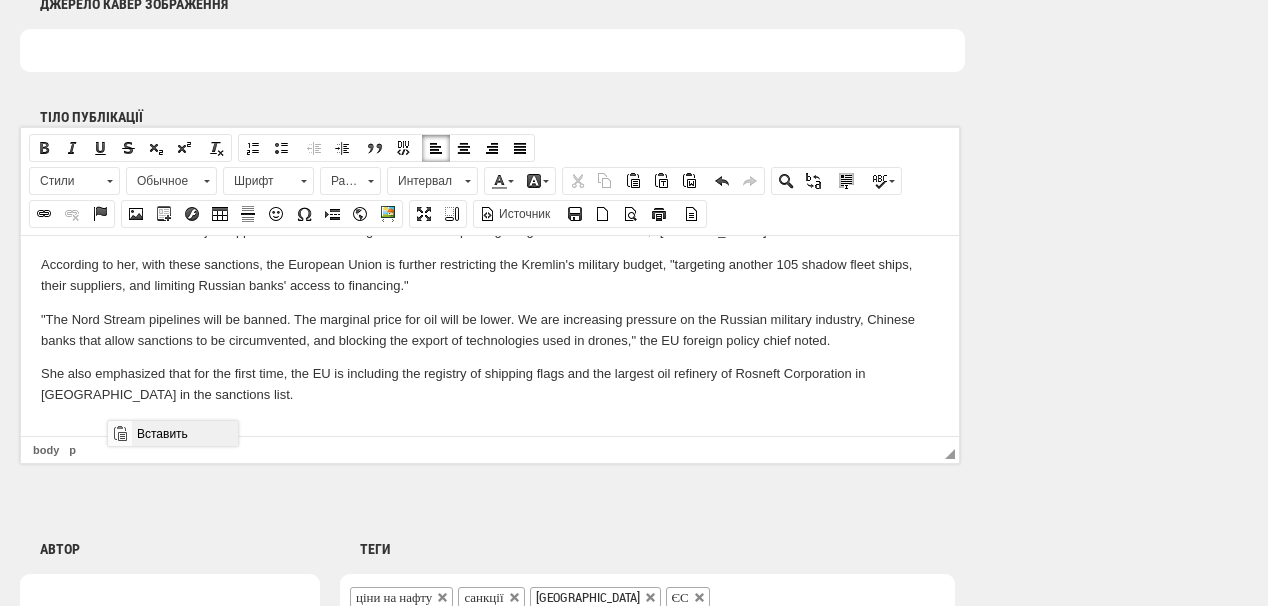 click on "Вставить" at bounding box center [184, 433] 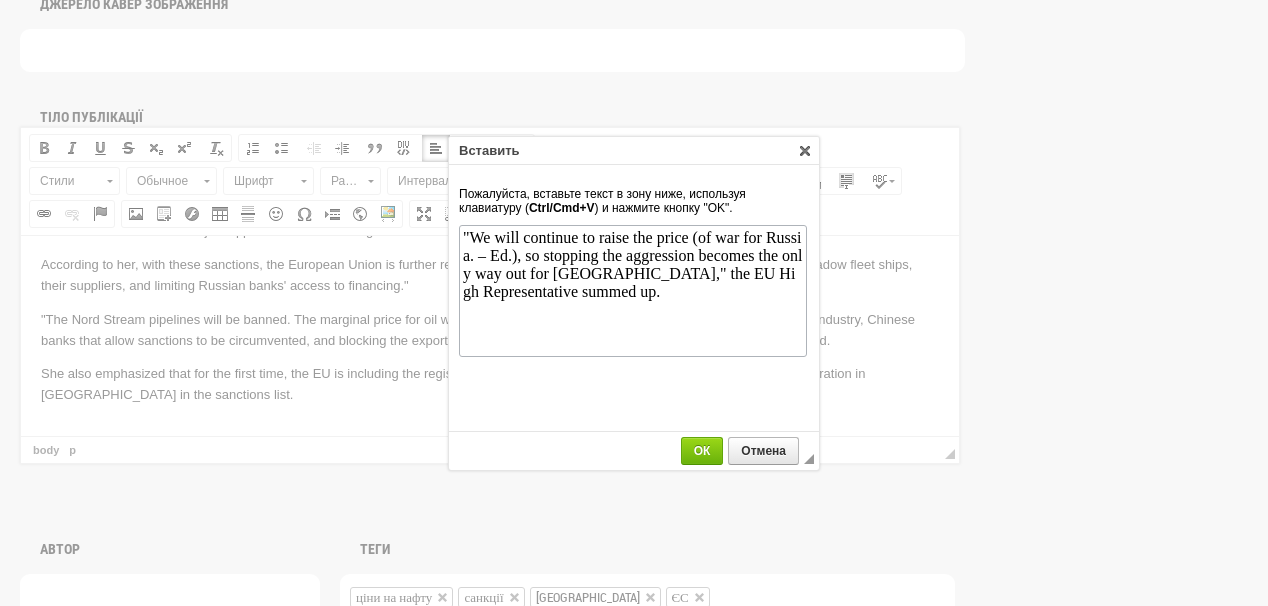 scroll, scrollTop: 0, scrollLeft: 0, axis: both 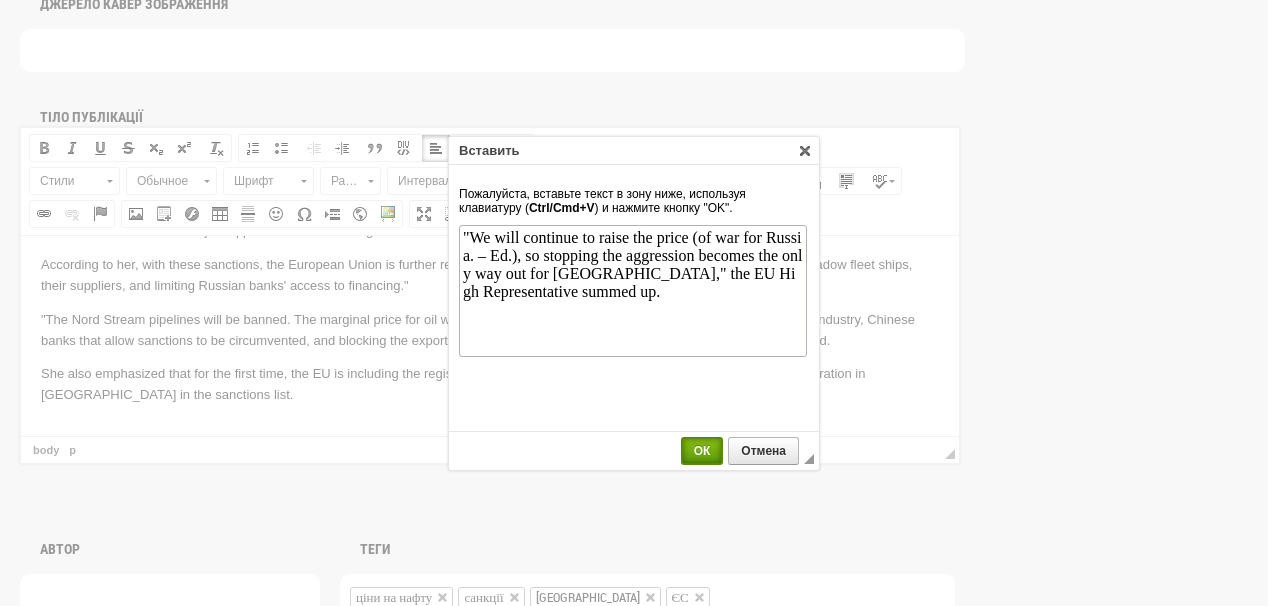 click on "ОК" at bounding box center (702, 451) 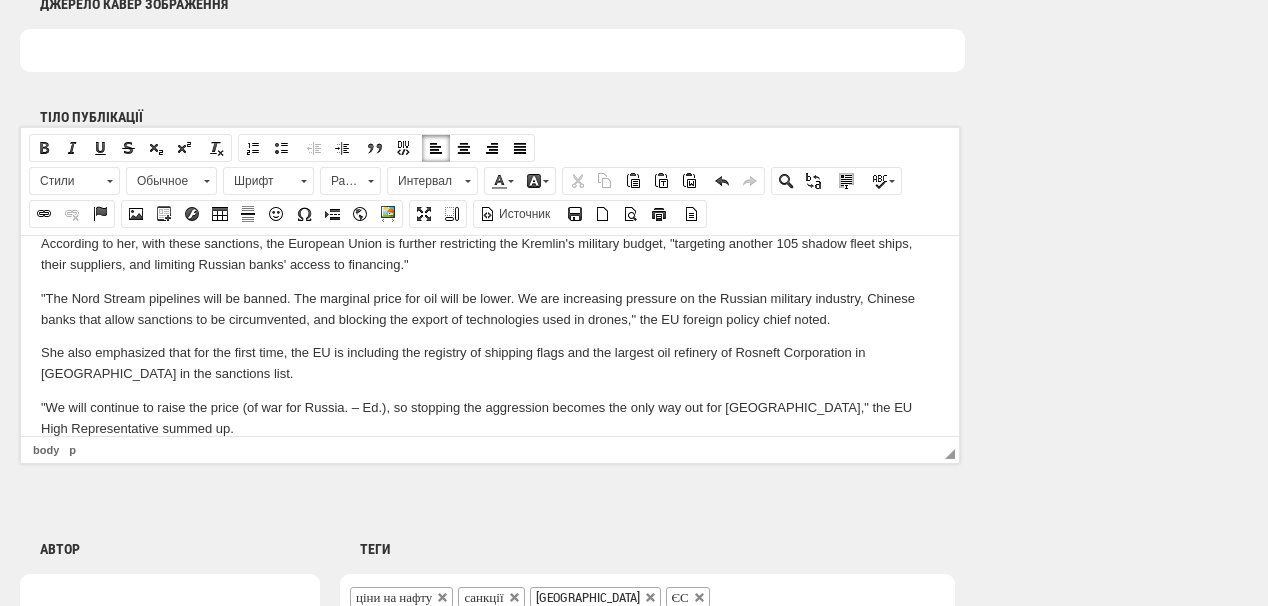 scroll, scrollTop: 177, scrollLeft: 0, axis: vertical 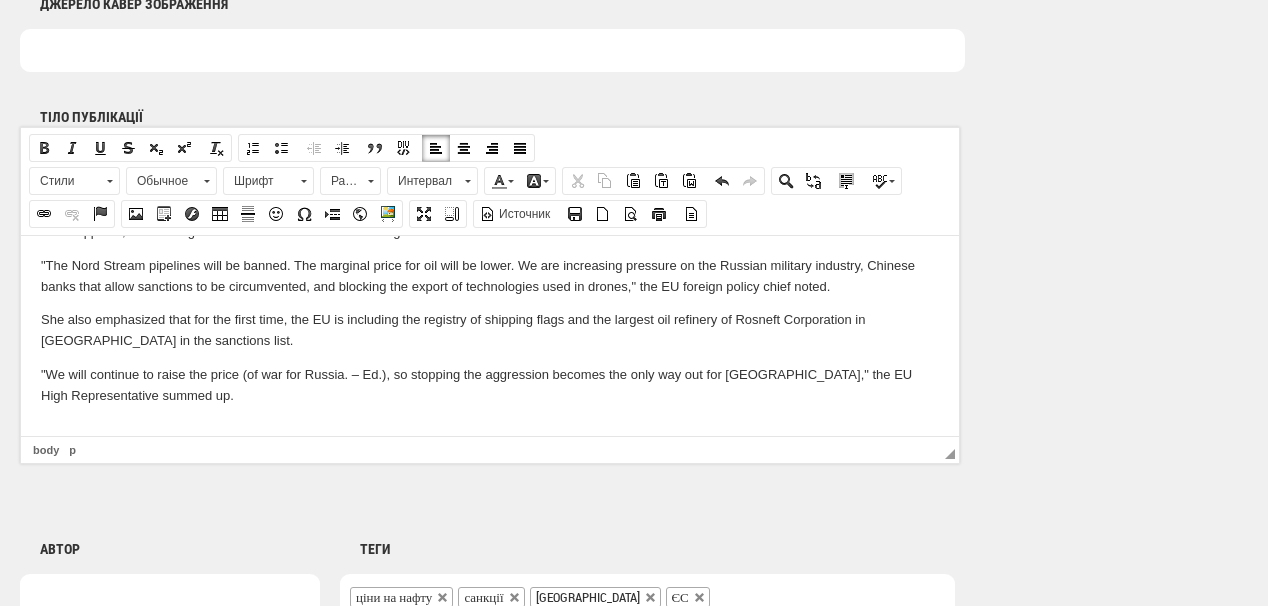 click at bounding box center [490, 429] 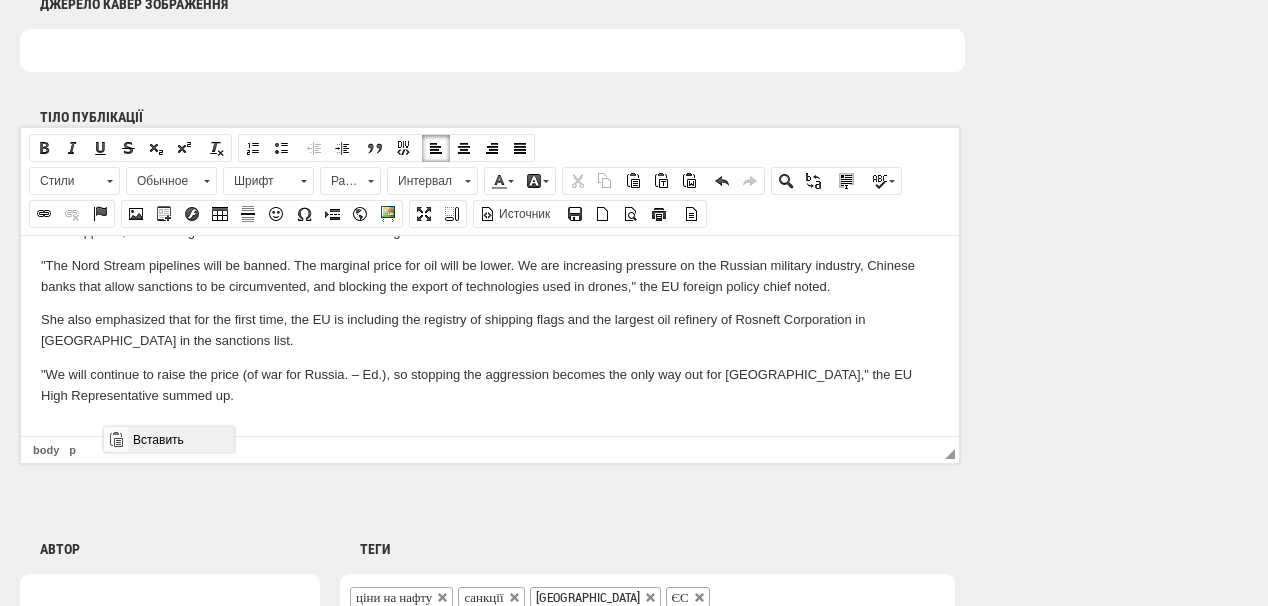 click on "Вставить" at bounding box center [180, 439] 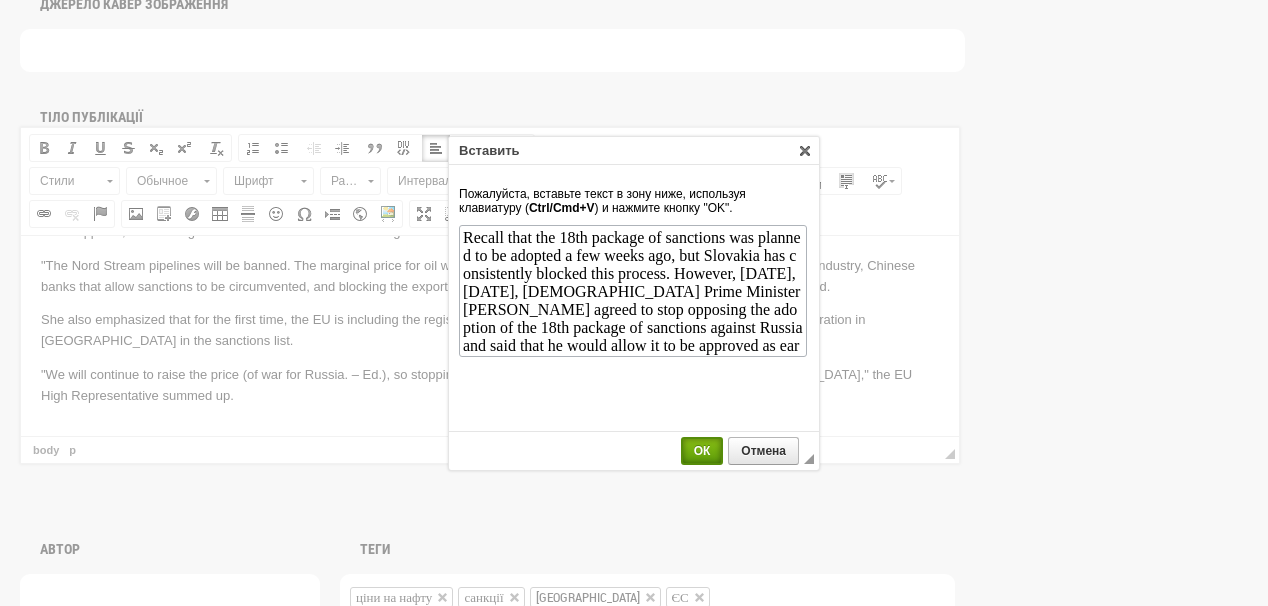 click on "ОК" at bounding box center (702, 451) 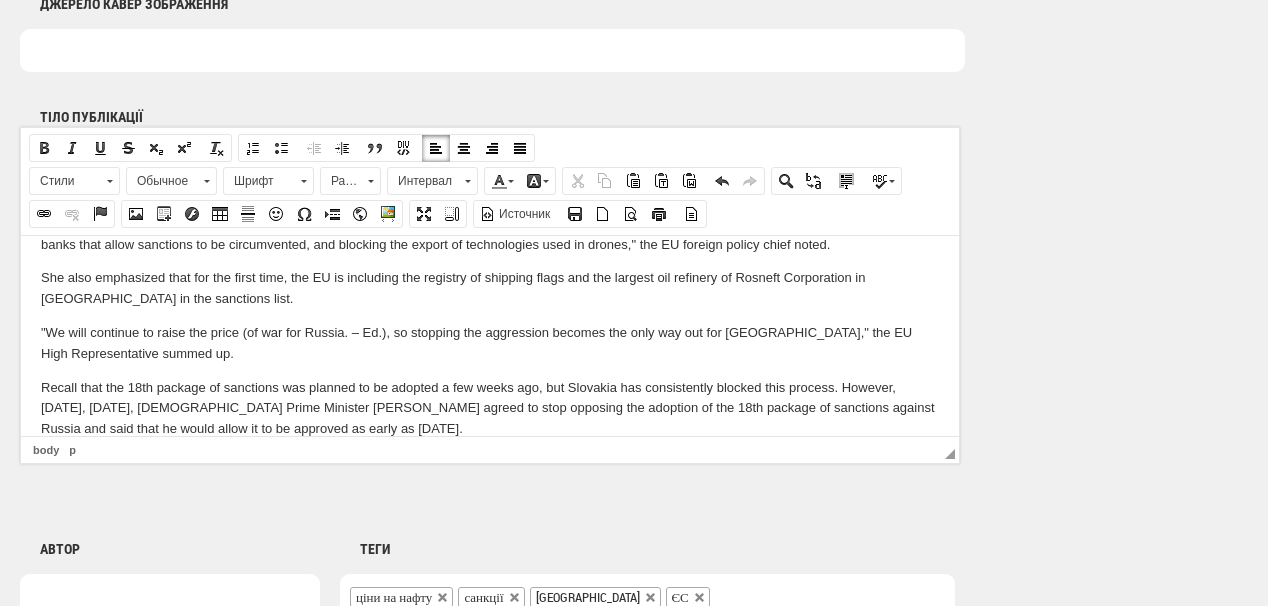 scroll, scrollTop: 0, scrollLeft: 0, axis: both 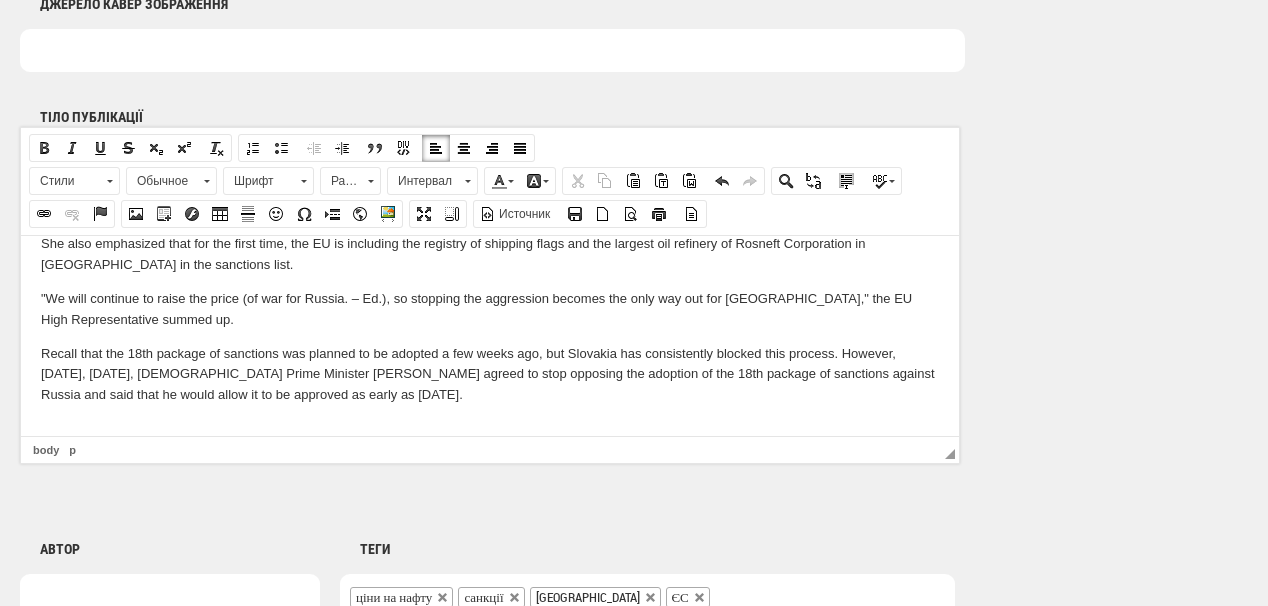 click at bounding box center [490, 428] 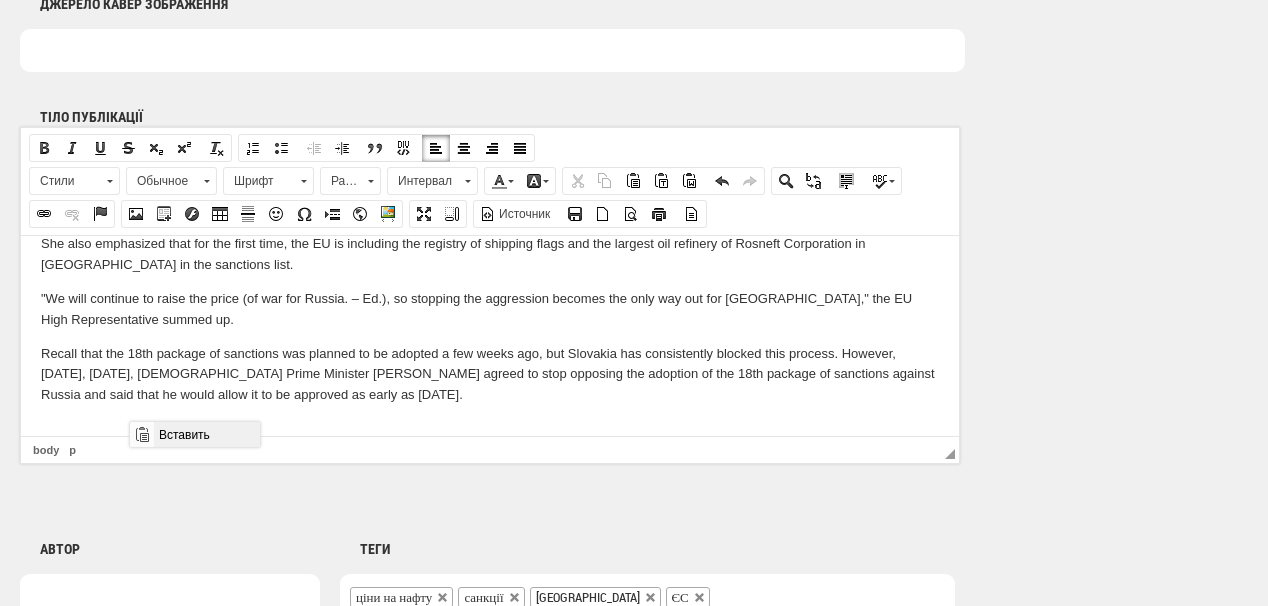 drag, startPoint x: 173, startPoint y: 427, endPoint x: 305, endPoint y: 850, distance: 443.11737 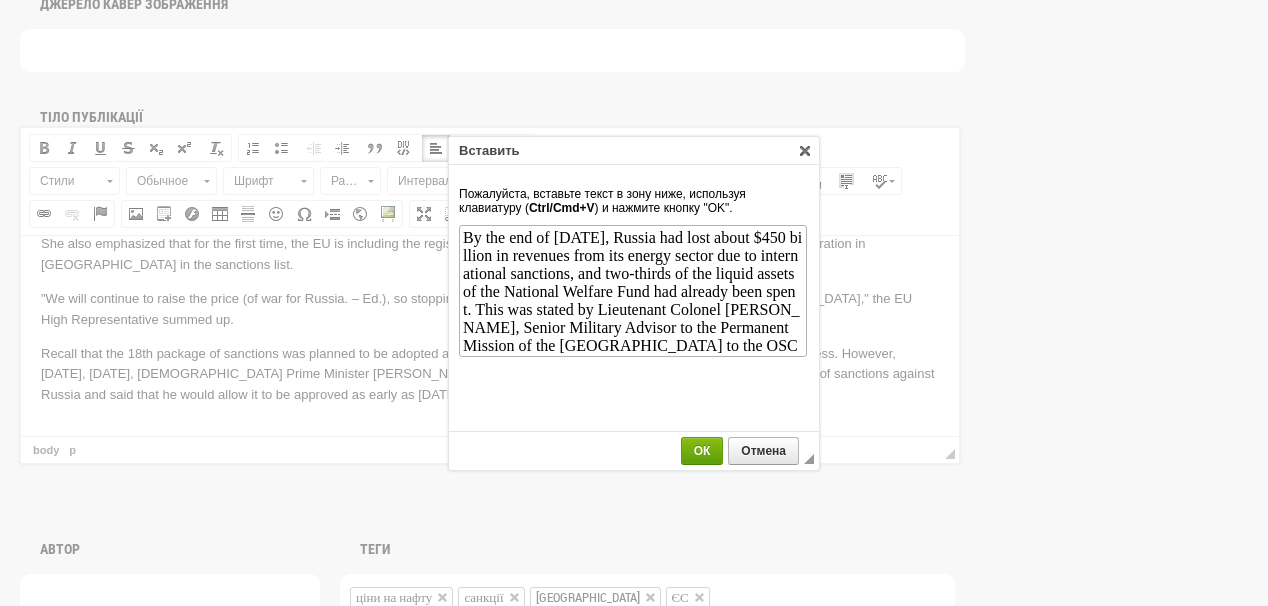 scroll, scrollTop: 37, scrollLeft: 0, axis: vertical 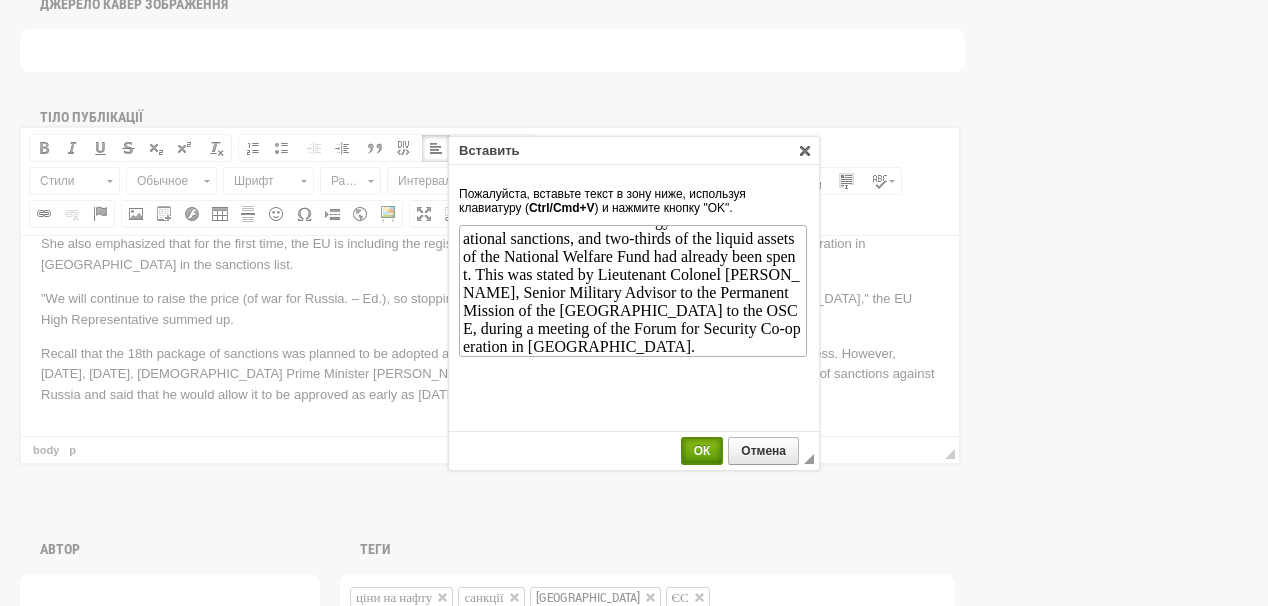 click on "ОК" at bounding box center (702, 451) 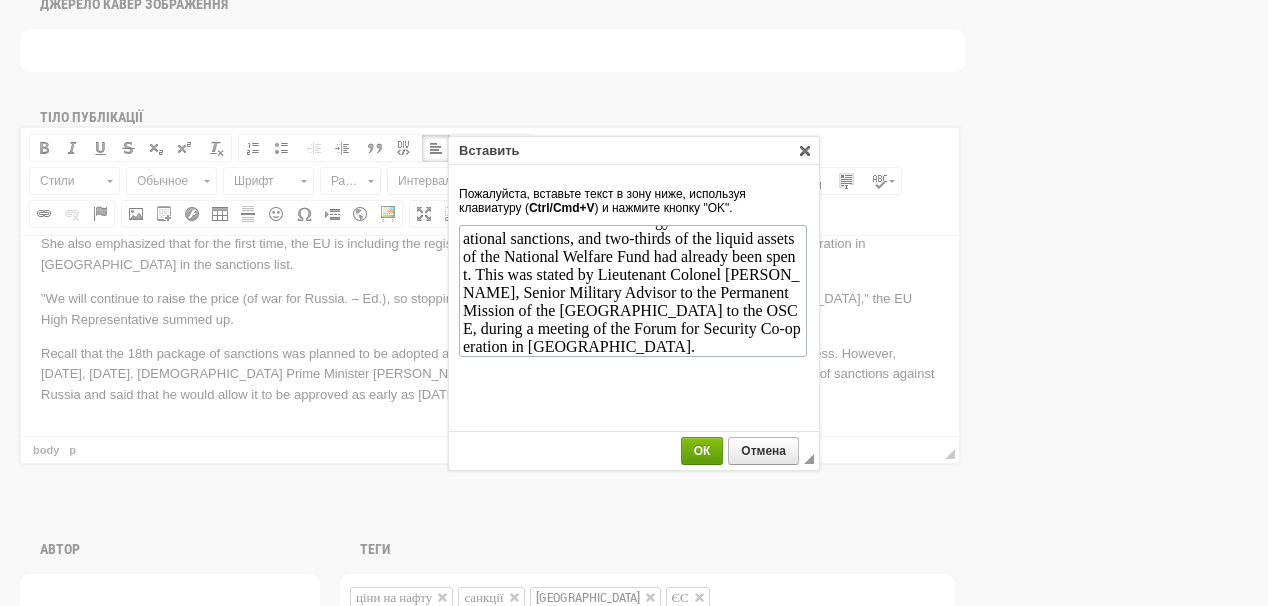 scroll, scrollTop: 0, scrollLeft: 0, axis: both 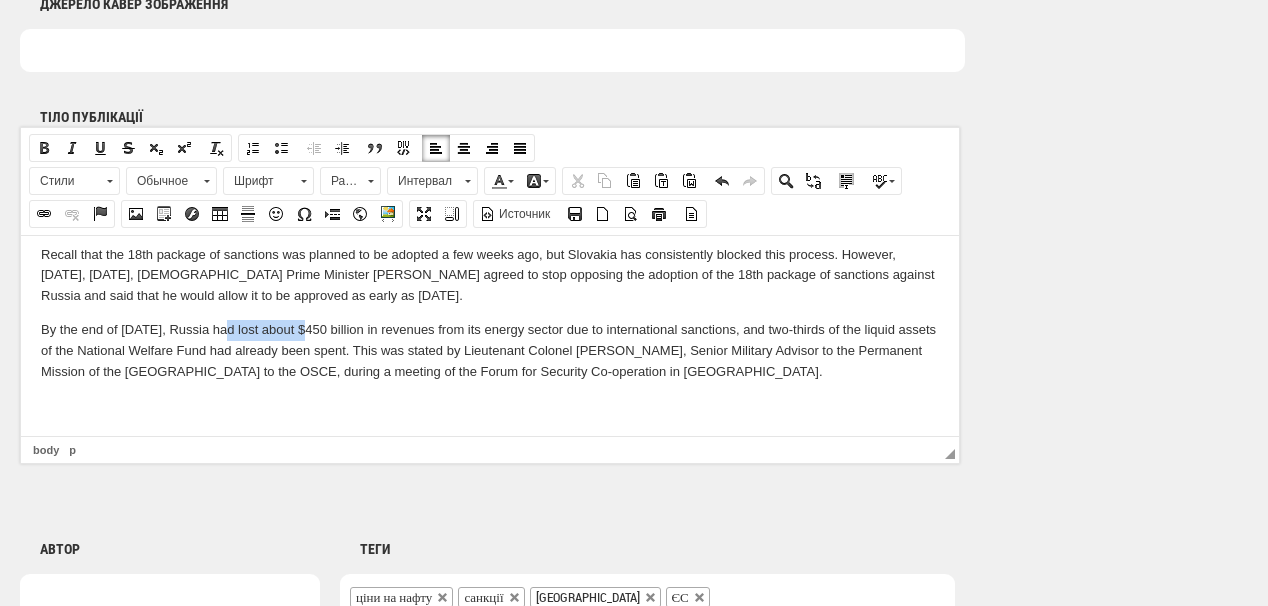 drag, startPoint x: 229, startPoint y: 329, endPoint x: 309, endPoint y: 331, distance: 80.024994 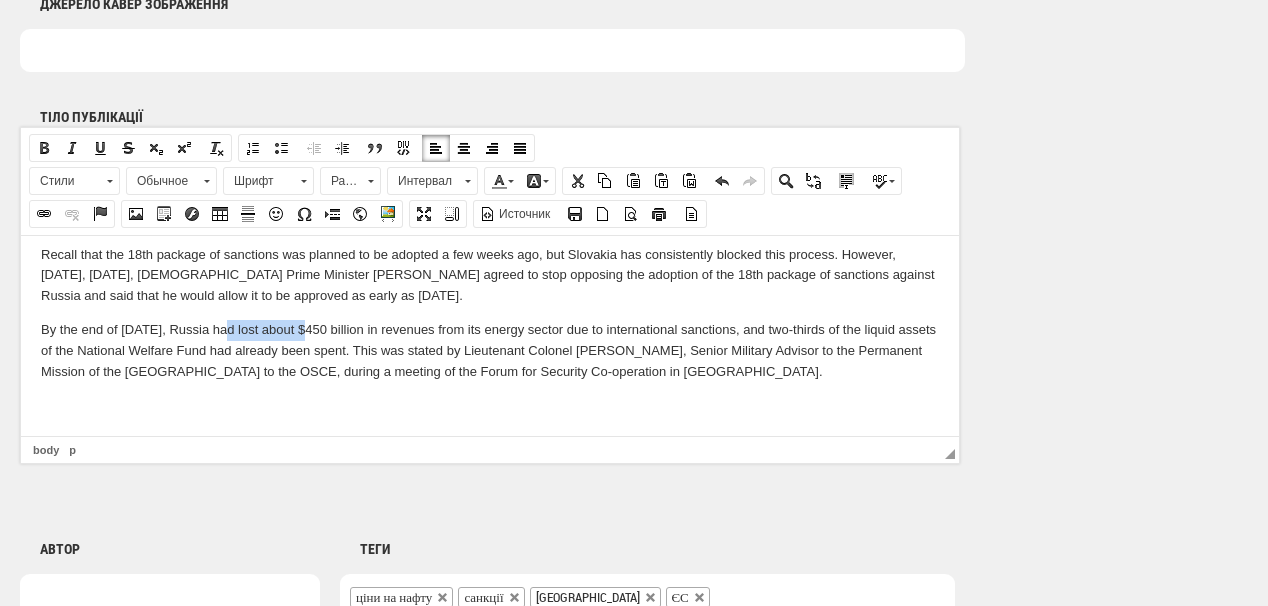 click at bounding box center [44, 214] 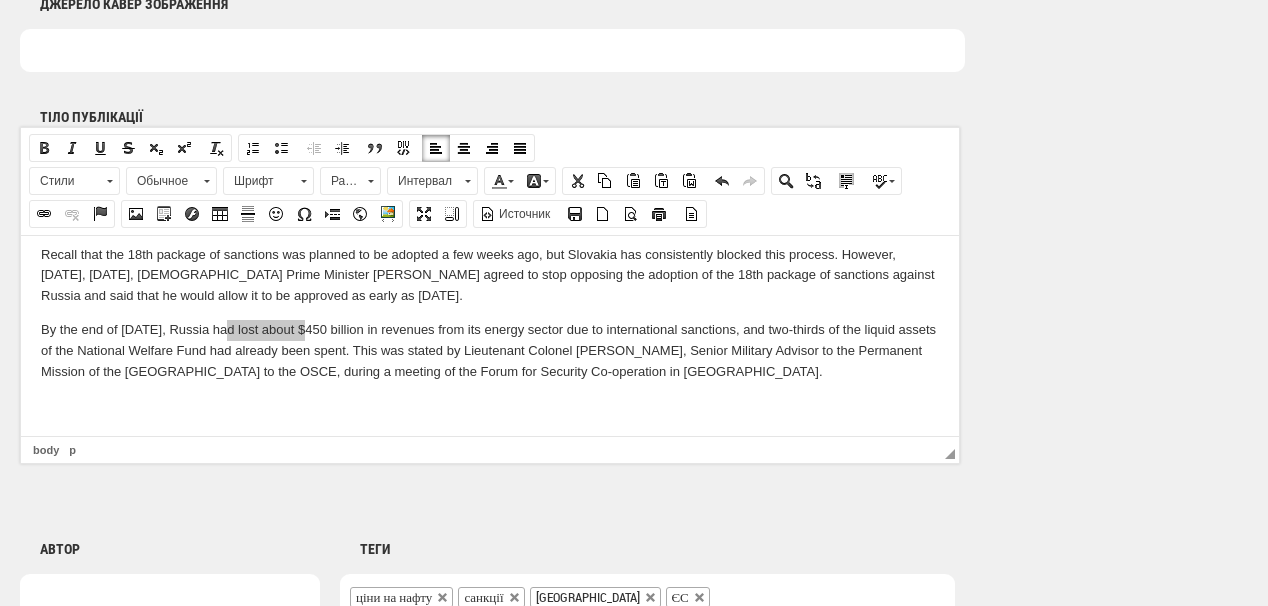 select on "http://" 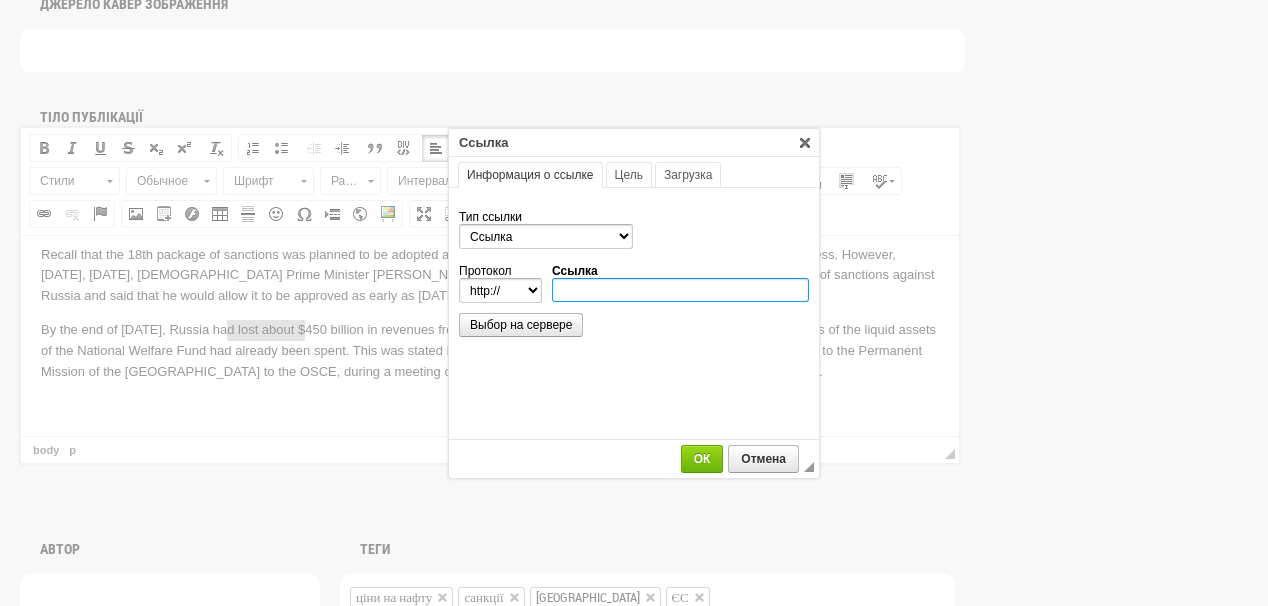 click on "Ссылка" at bounding box center [680, 290] 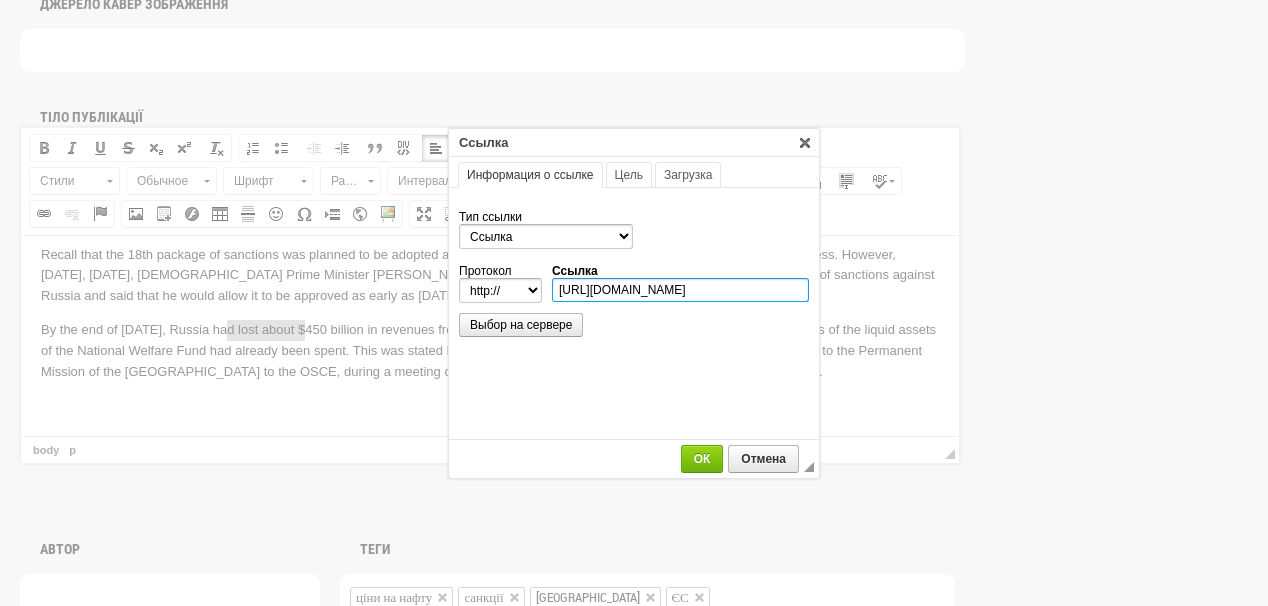 scroll, scrollTop: 0, scrollLeft: 204, axis: horizontal 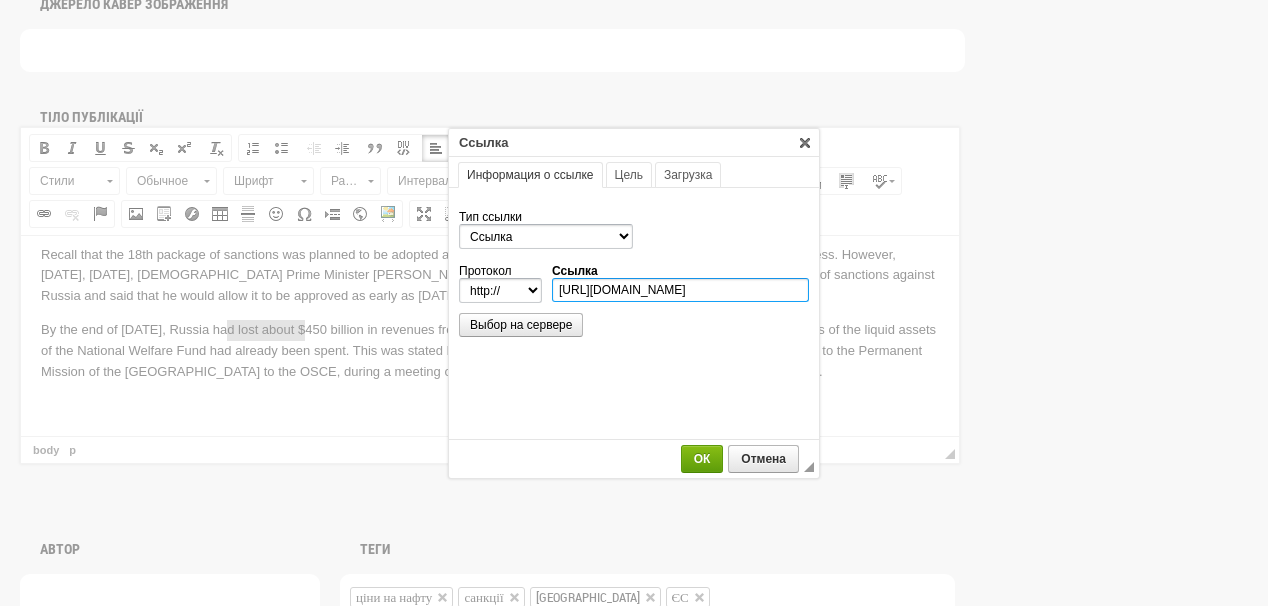type on "https://ua-energy.org/en/posts/29-05-2025-b8ac853e-430e-4db9-afe5-e224ef9407cd" 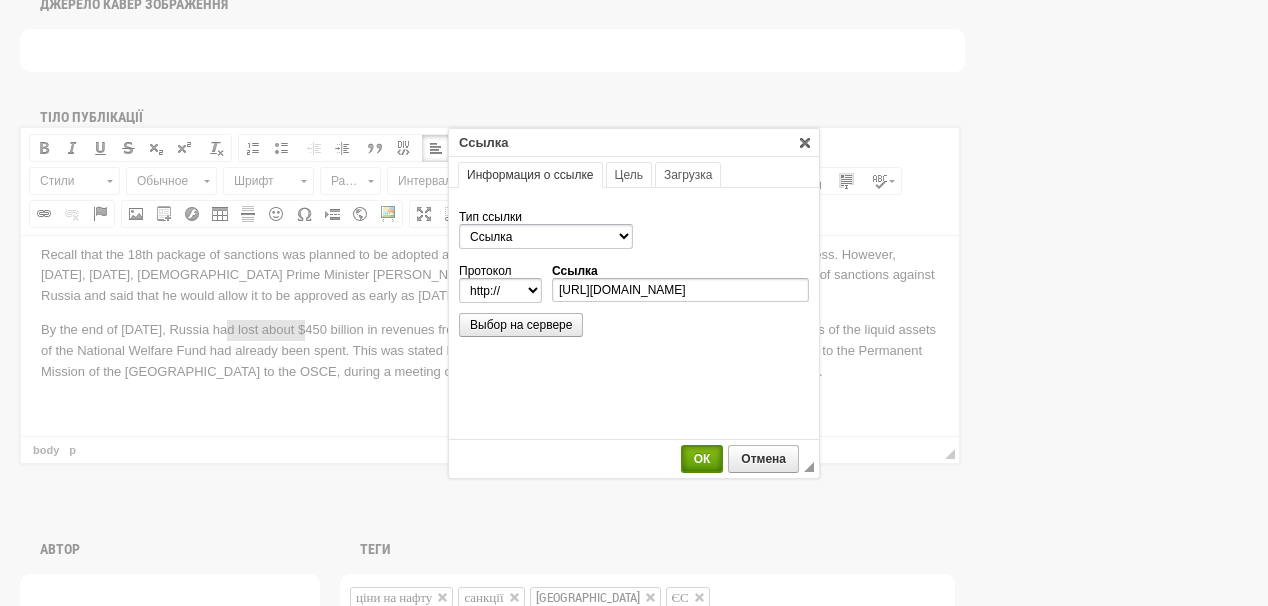 select on "https://" 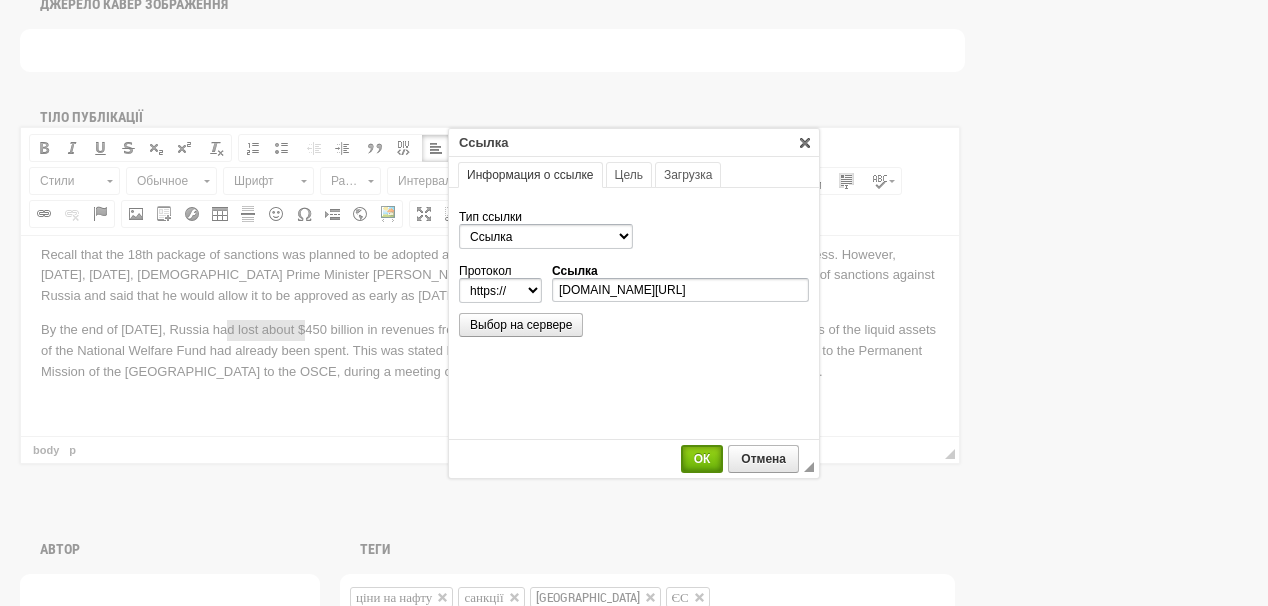 scroll, scrollTop: 0, scrollLeft: 0, axis: both 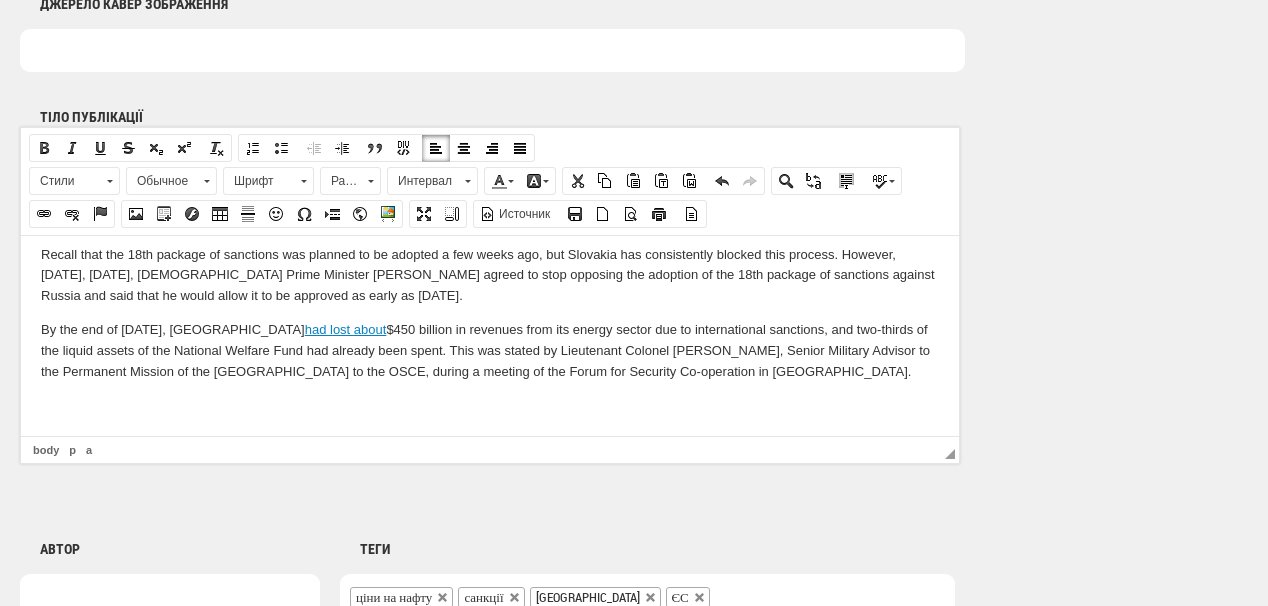 click on "By the end of May 2025, Russia  had lost about  $450 billion in revenues from its energy sector due to international sanctions, and two-thirds of the liquid assets of the National Welfare Fund had already been spent. This was stated by Lieutenant Colonel Joby Rimmer, Senior Military Advisor to the Permanent Mission of the United Kingdom to the OSCE, during a meeting of the Forum for Security Co-operation in Vienna." at bounding box center [490, 350] 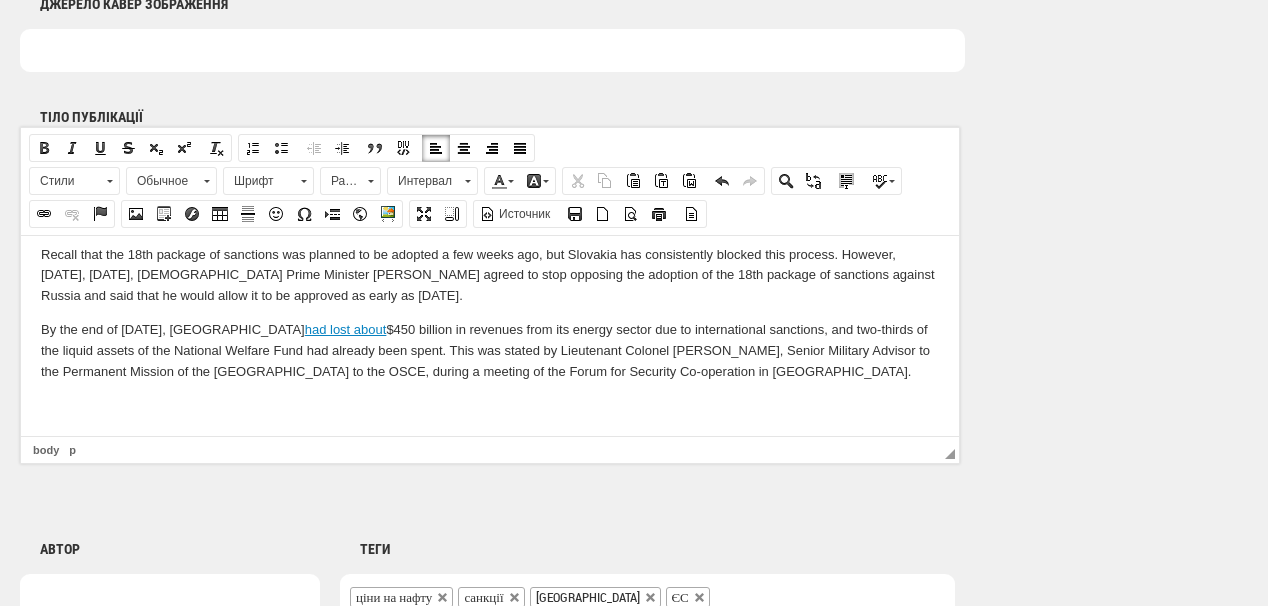 click at bounding box center (490, 404) 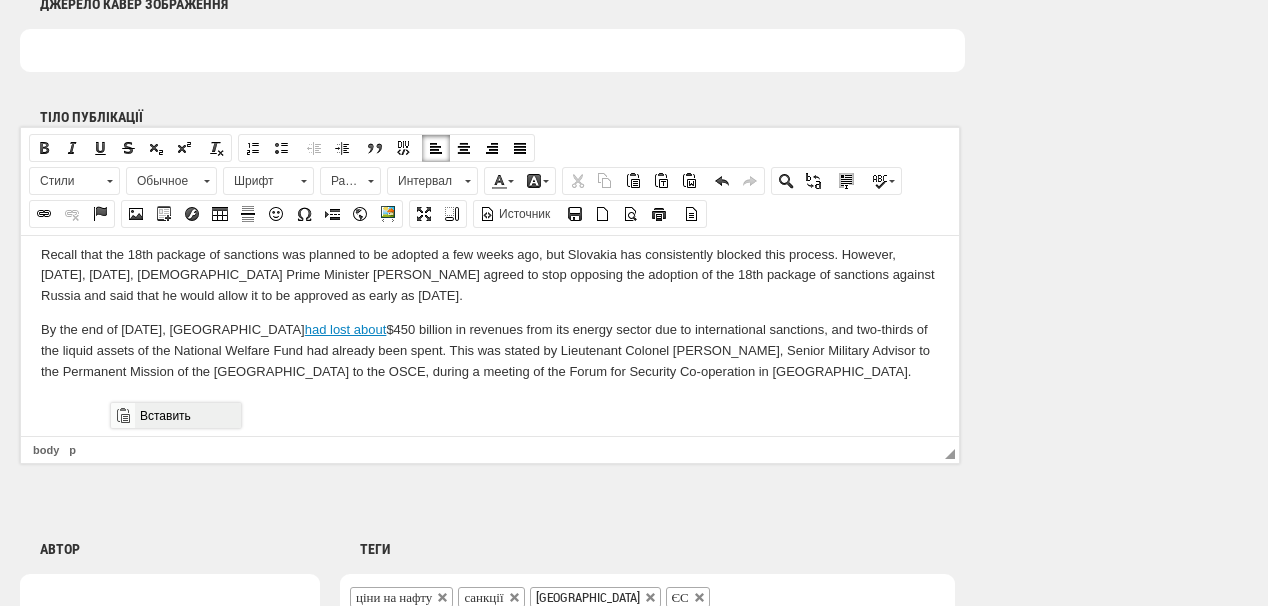 drag, startPoint x: 137, startPoint y: 410, endPoint x: 250, endPoint y: 813, distance: 418.54272 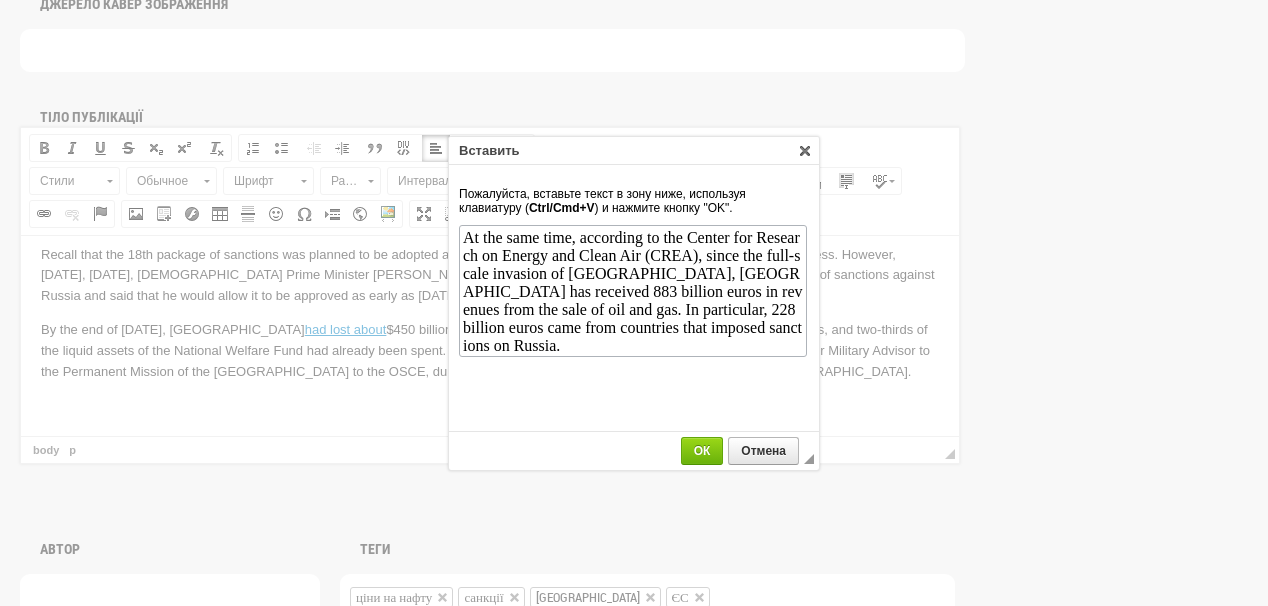 scroll, scrollTop: 0, scrollLeft: 0, axis: both 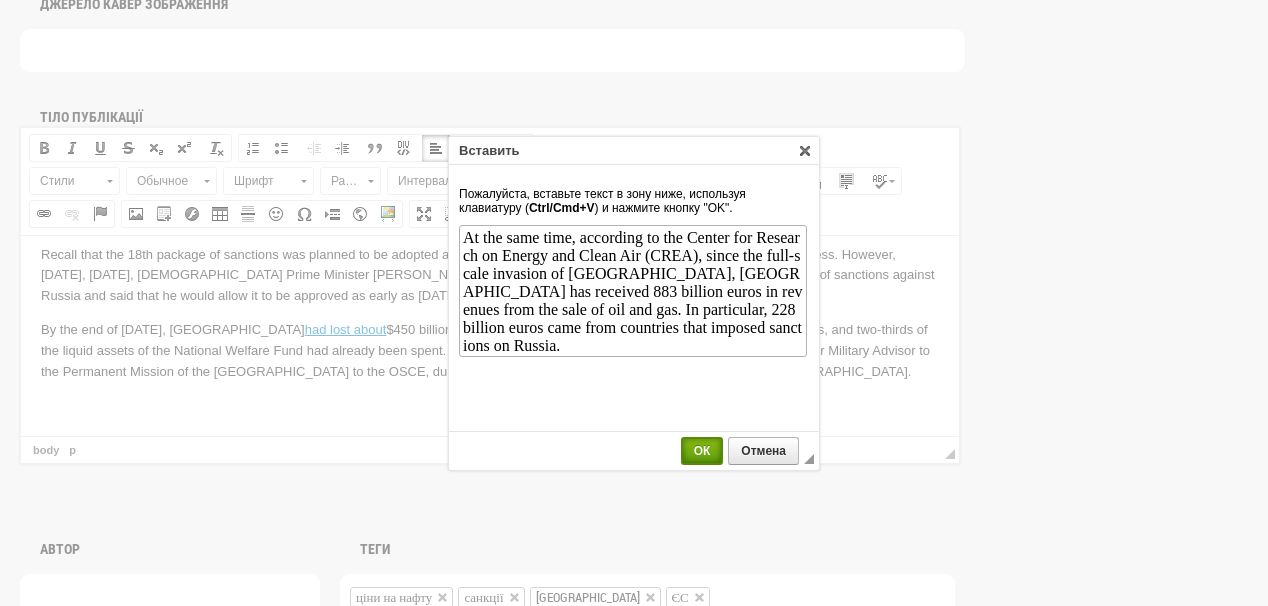 click on "ОК" at bounding box center [702, 451] 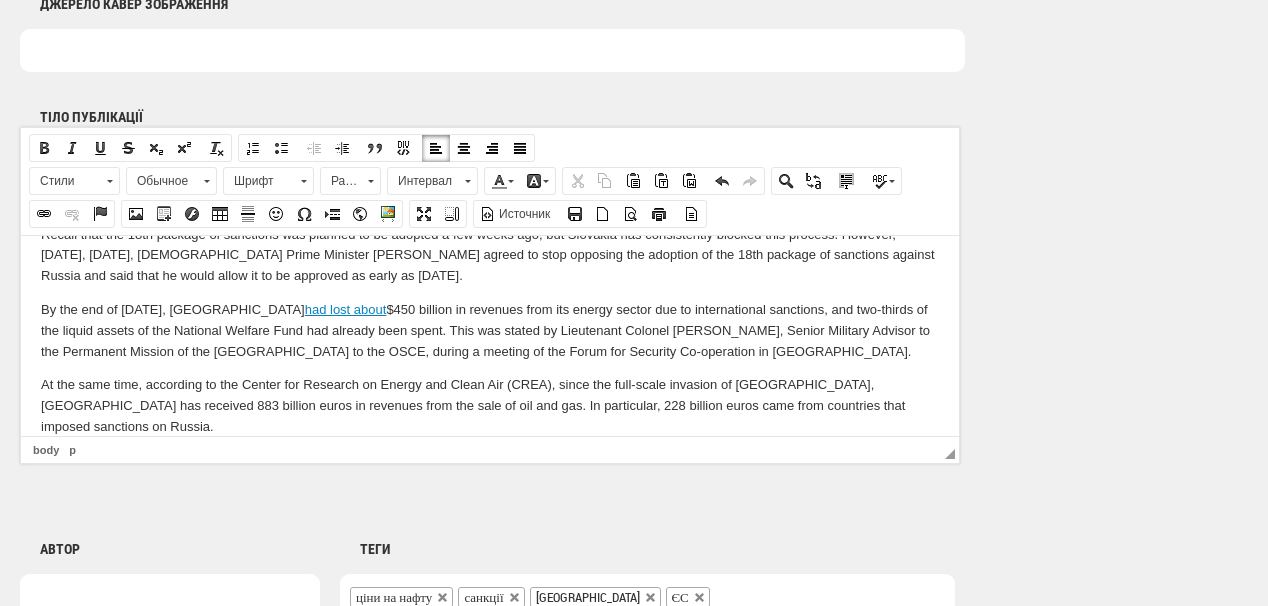scroll, scrollTop: 407, scrollLeft: 0, axis: vertical 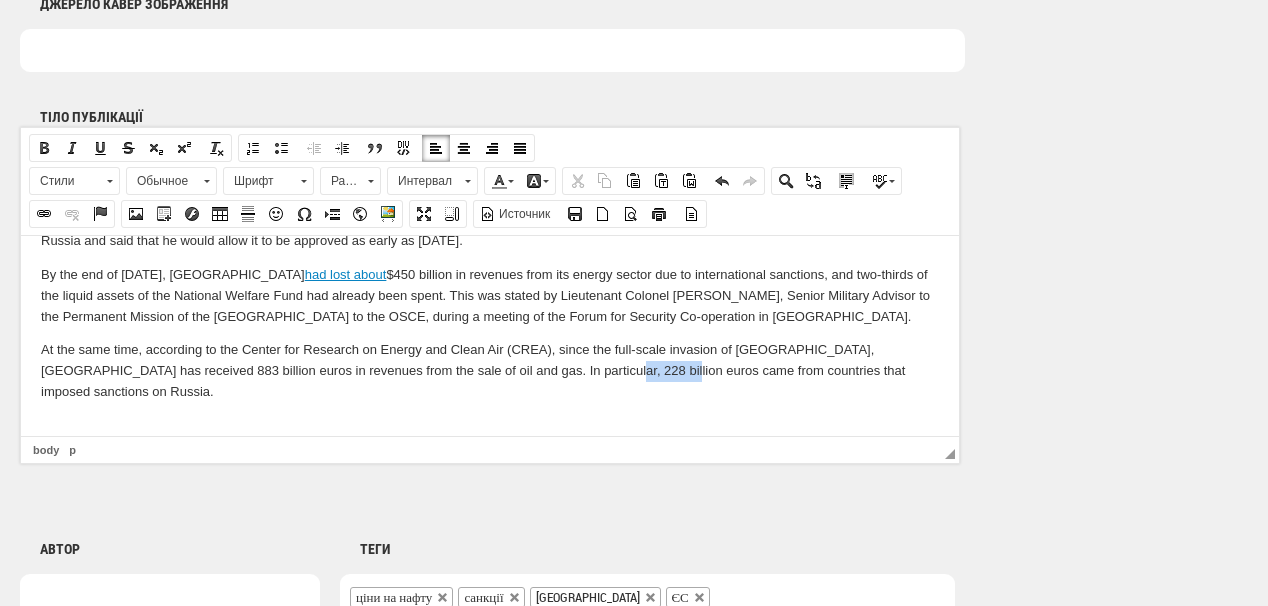 drag, startPoint x: 544, startPoint y: 371, endPoint x: 609, endPoint y: 373, distance: 65.03076 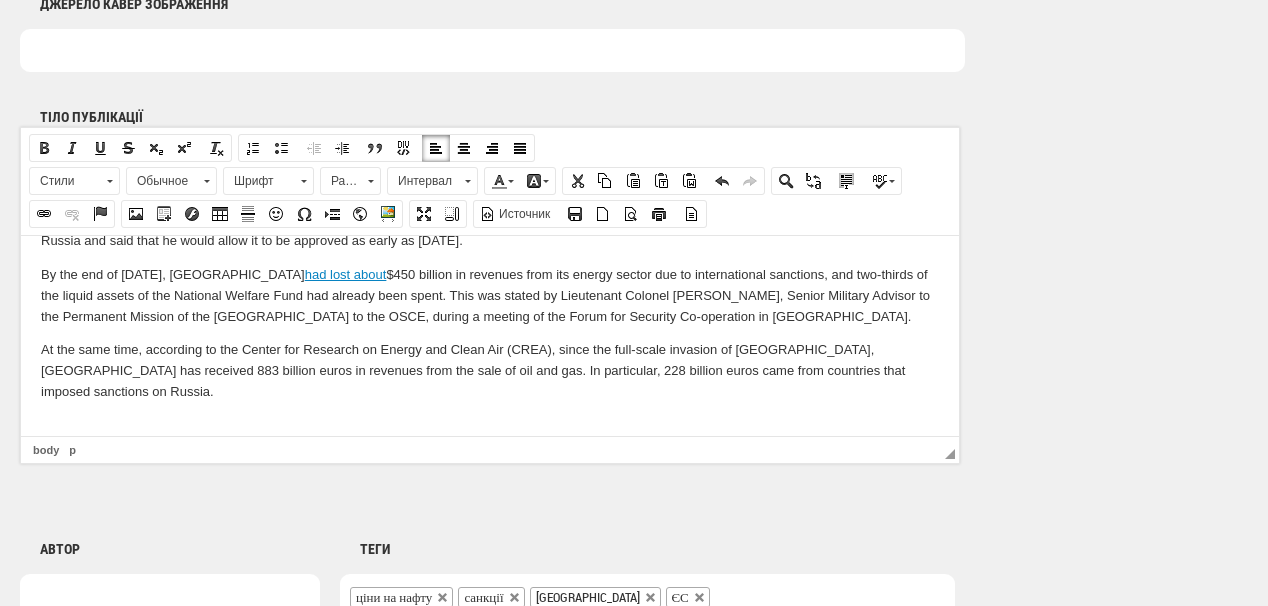 click on "At the same time, according to the Center for Research on Energy and Clean Air (CREA), since the full-scale invasion of Ukraine, Russia has received 883 billion euros in revenues from the sale of oil and gas. In particular, 228 billion euros came from countries that imposed sanctions on Russia." at bounding box center (490, 370) 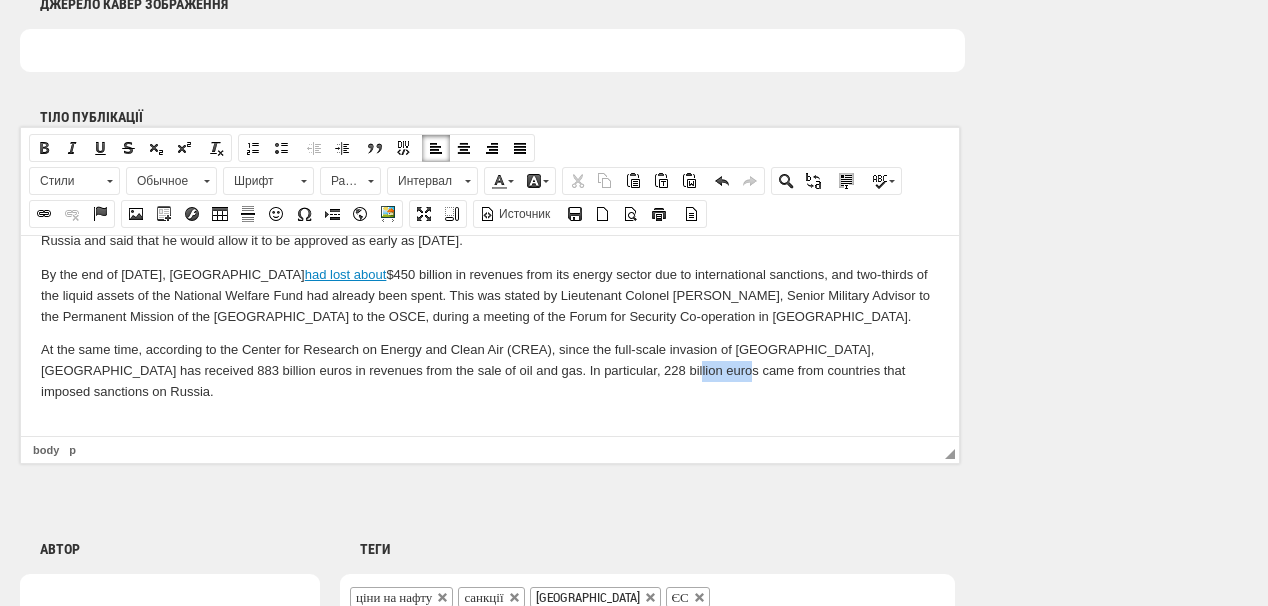 drag, startPoint x: 612, startPoint y: 370, endPoint x: 662, endPoint y: 375, distance: 50.24938 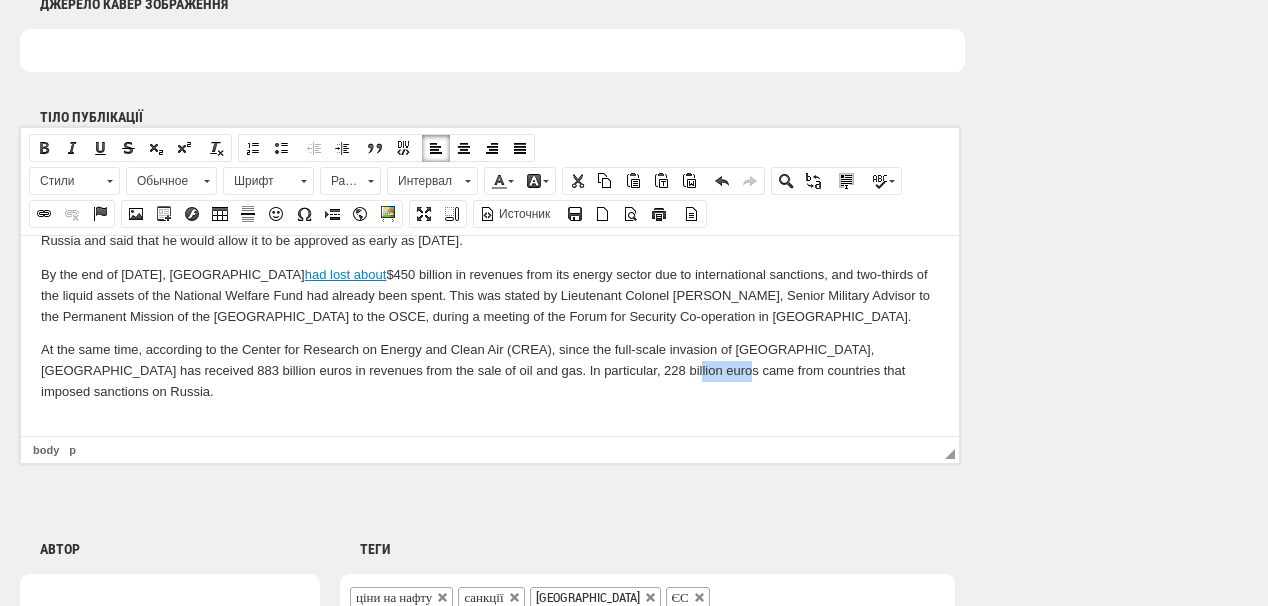 drag, startPoint x: 48, startPoint y: 210, endPoint x: 247, endPoint y: 276, distance: 209.65924 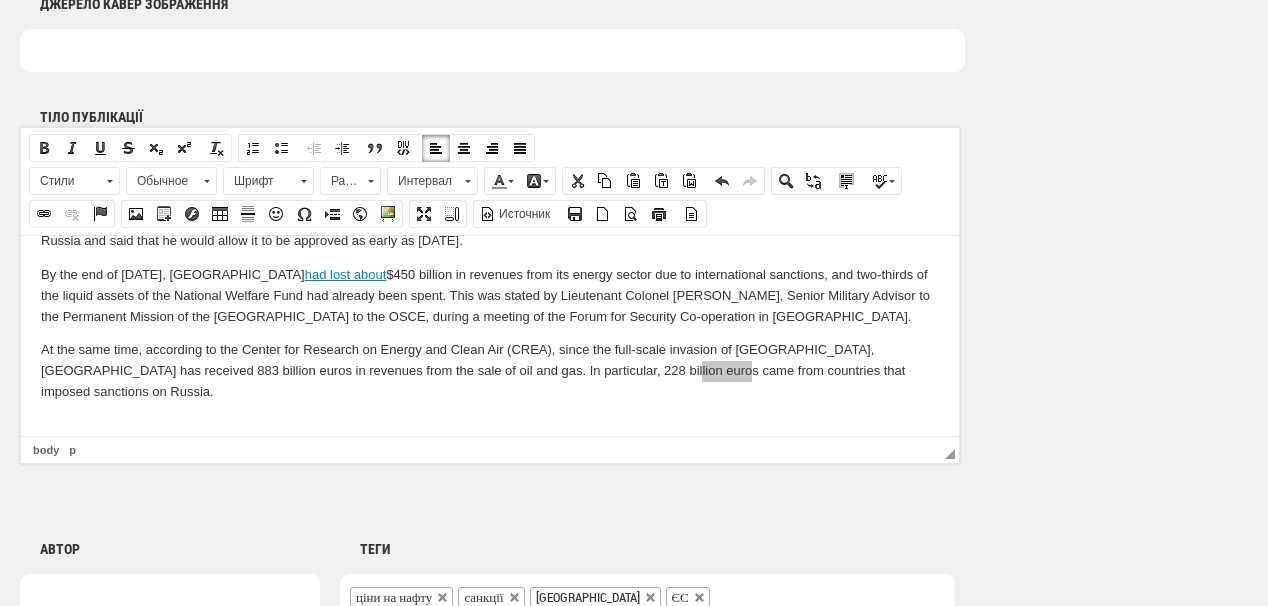 select on "http://" 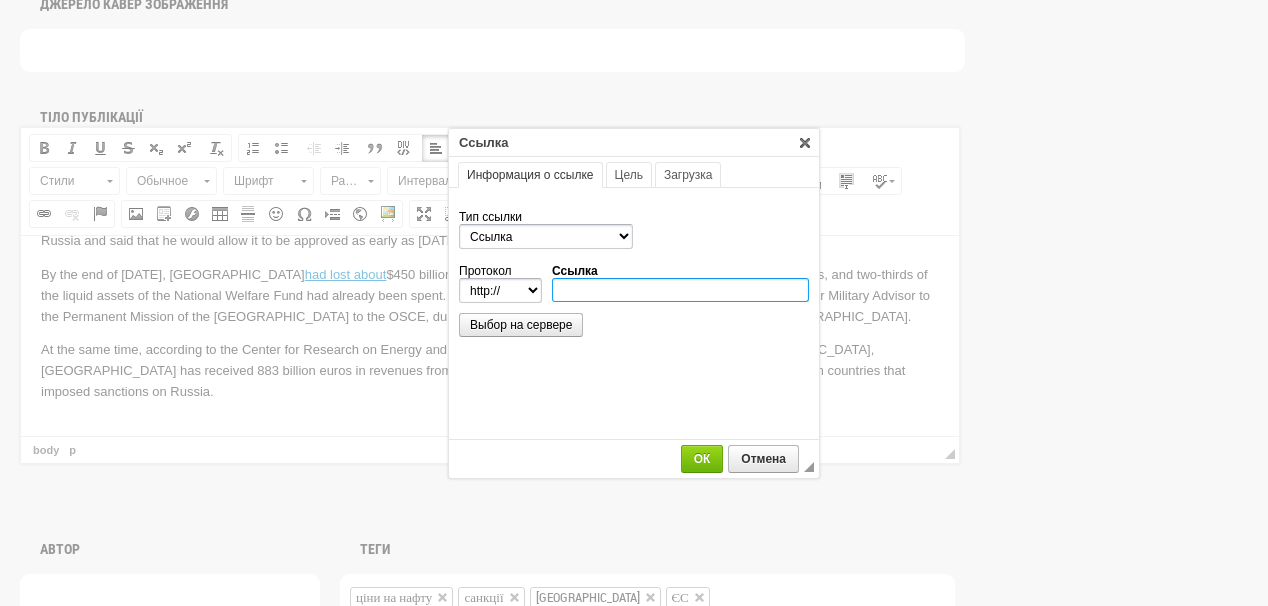 click on "Ссылка" at bounding box center (680, 290) 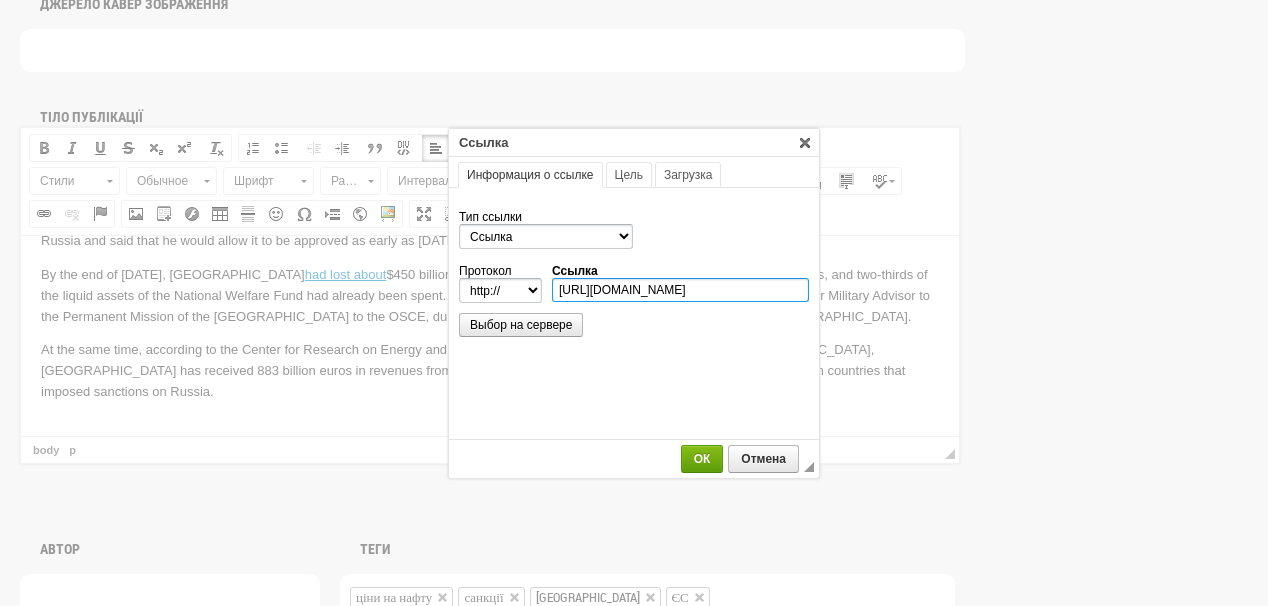 scroll, scrollTop: 0, scrollLeft: 284, axis: horizontal 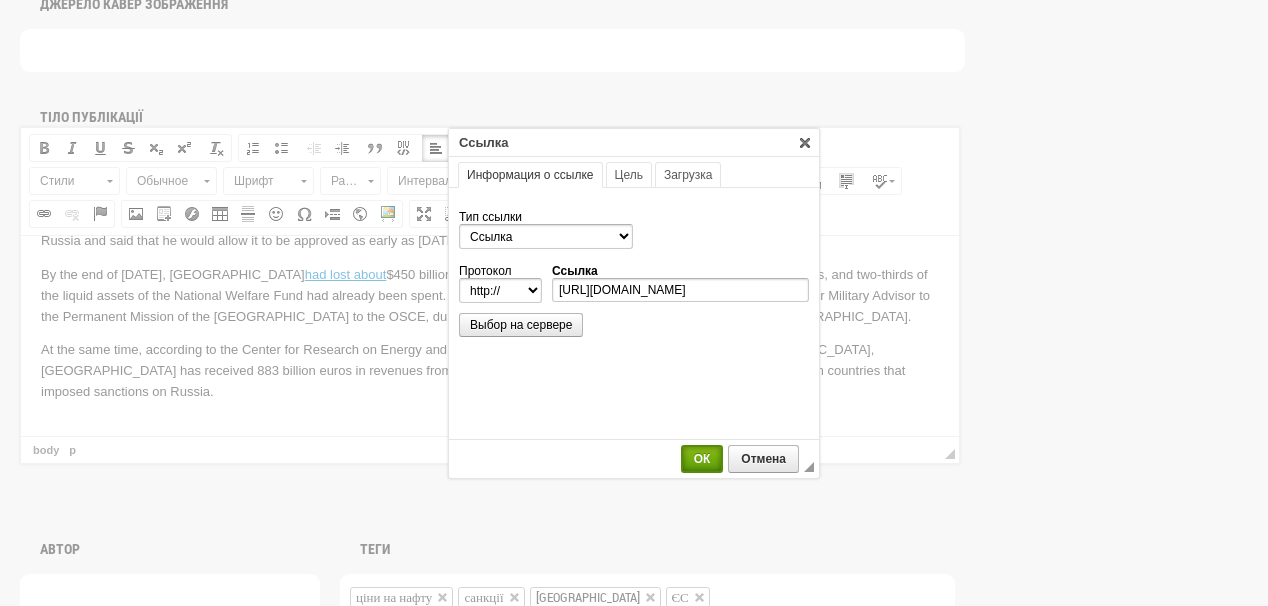 select on "https://" 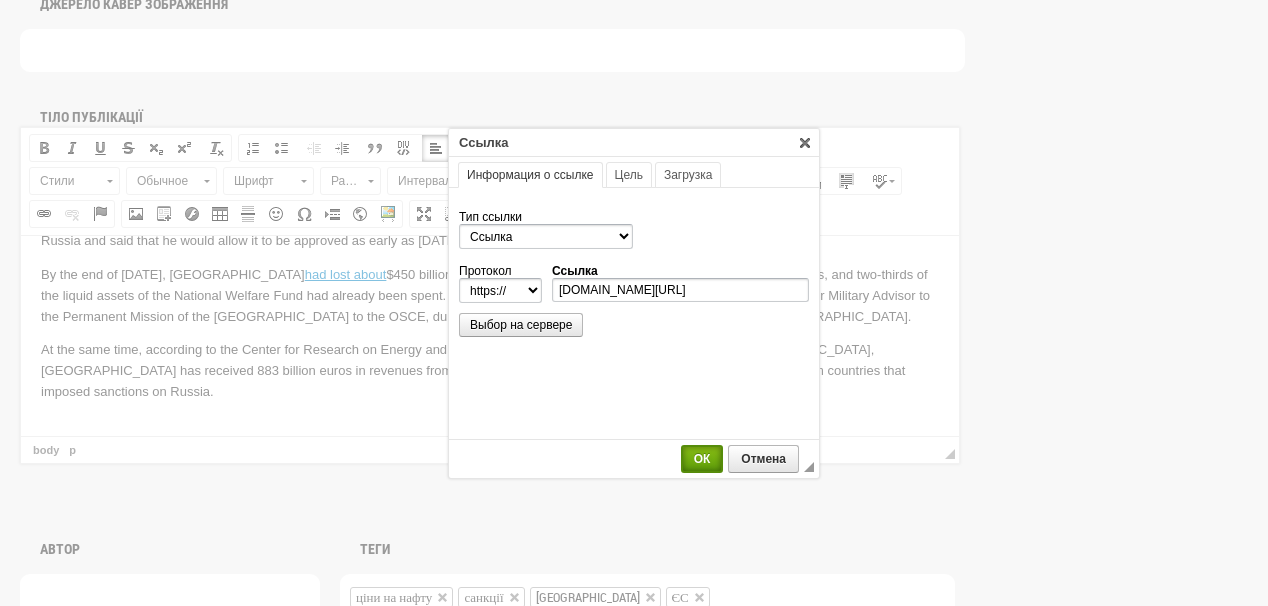 scroll, scrollTop: 0, scrollLeft: 0, axis: both 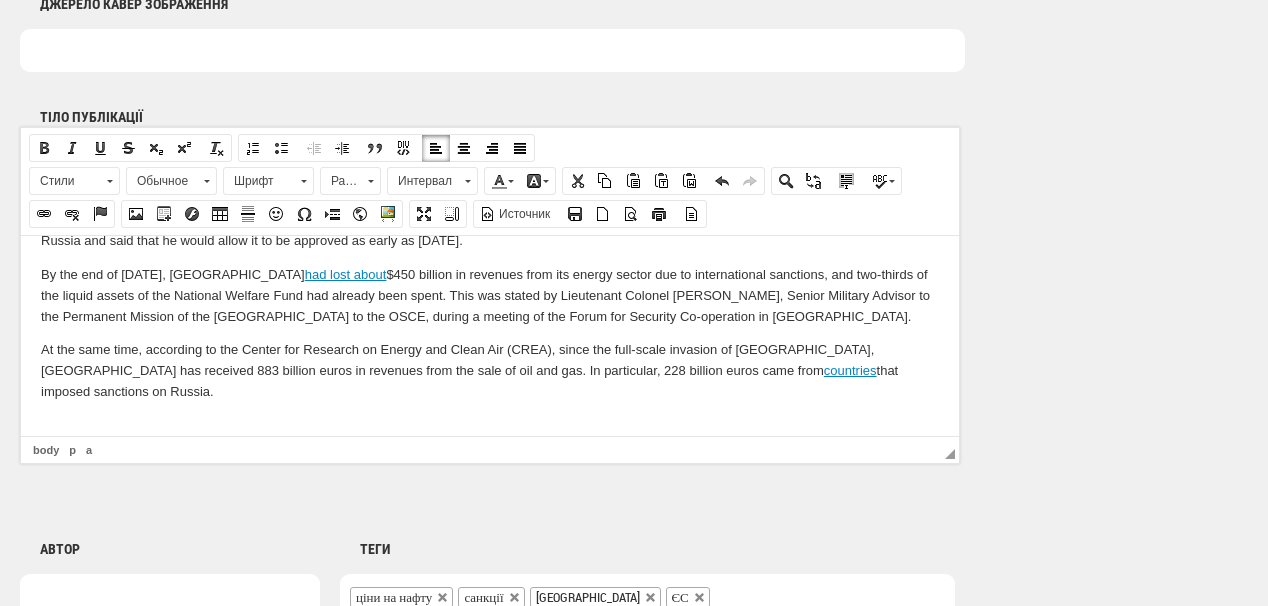 click at bounding box center [490, 425] 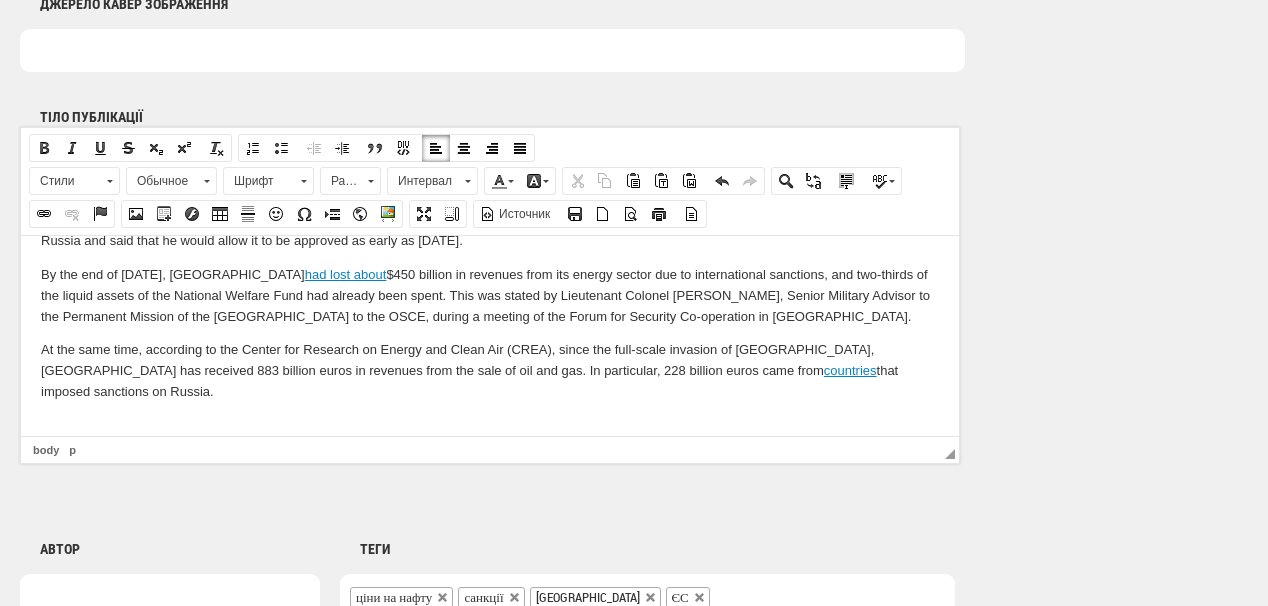 click at bounding box center [490, 425] 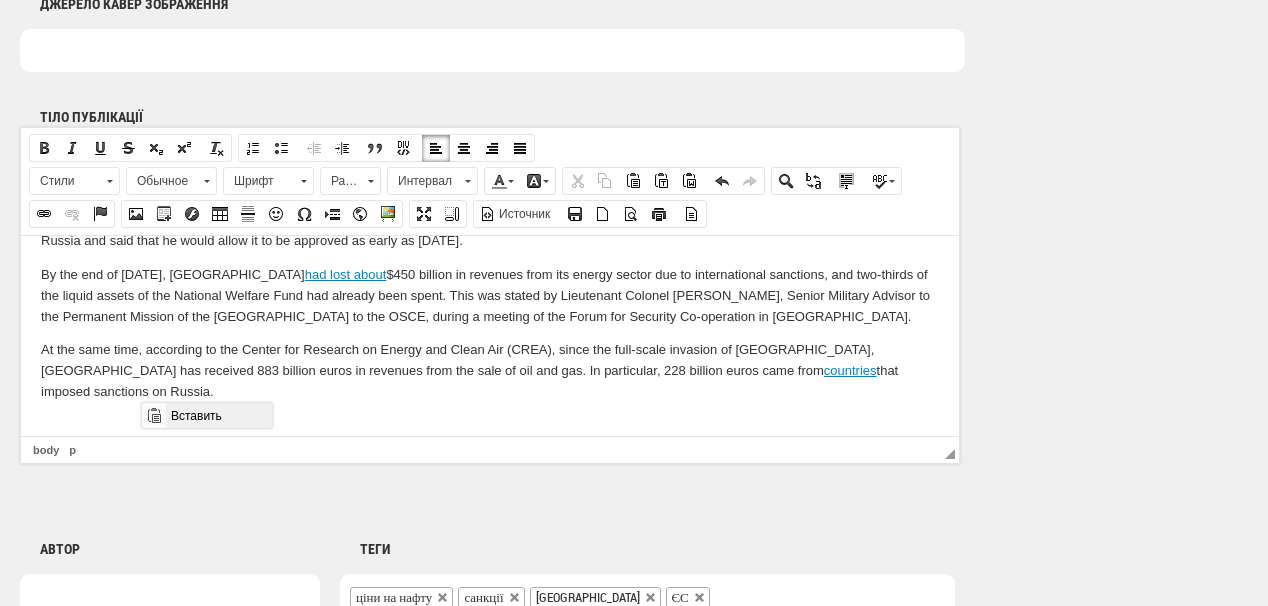 drag, startPoint x: 181, startPoint y: 411, endPoint x: 326, endPoint y: 814, distance: 428.29196 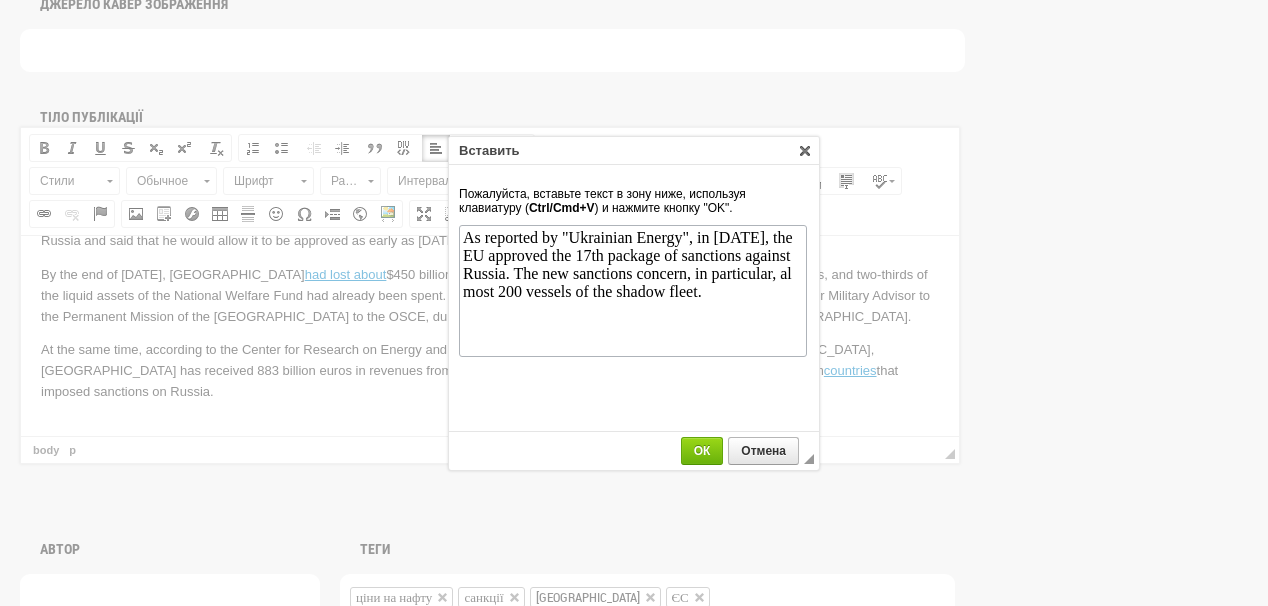scroll, scrollTop: 0, scrollLeft: 0, axis: both 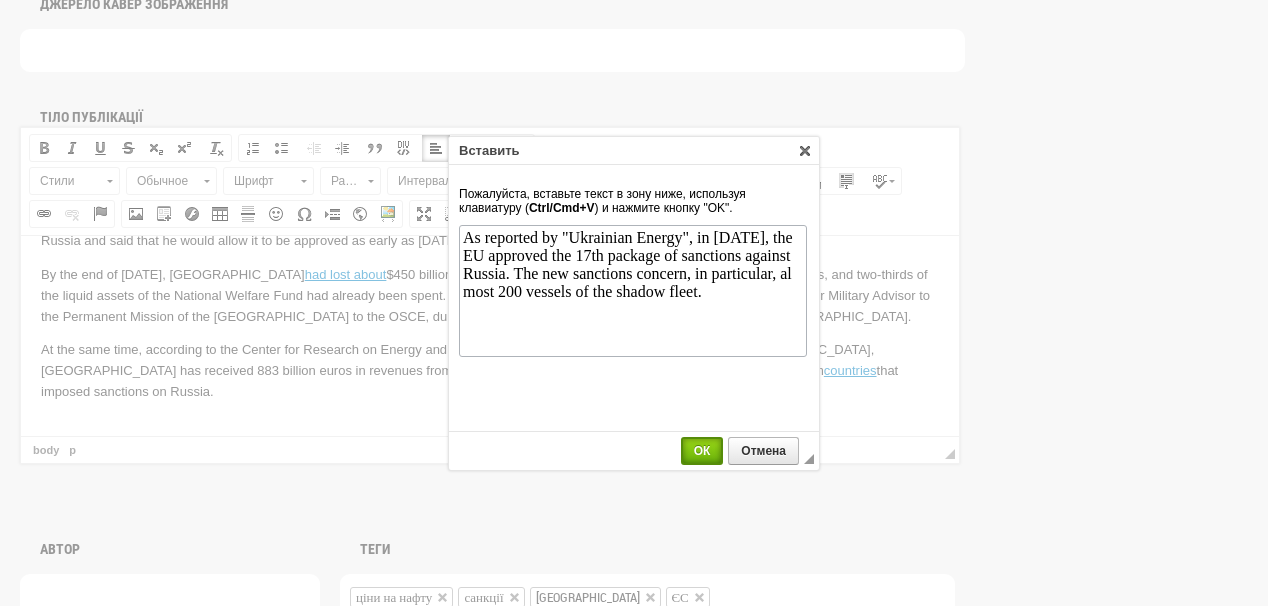 drag, startPoint x: 692, startPoint y: 460, endPoint x: 607, endPoint y: 446, distance: 86.145226 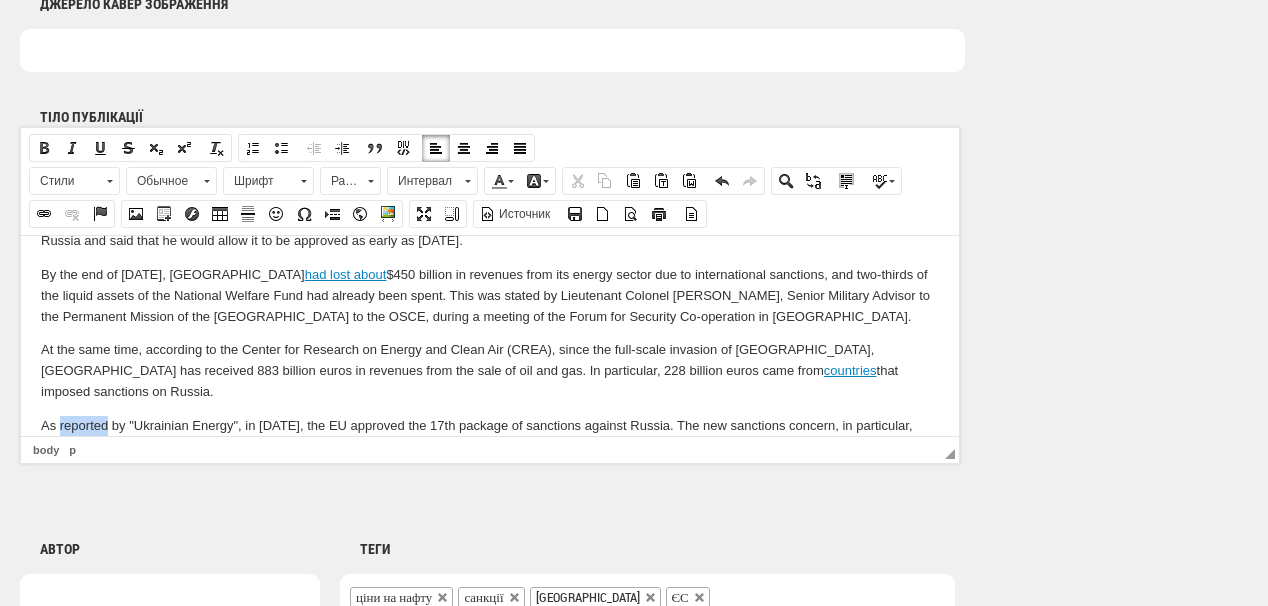 drag, startPoint x: 59, startPoint y: 403, endPoint x: 109, endPoint y: 407, distance: 50.159744 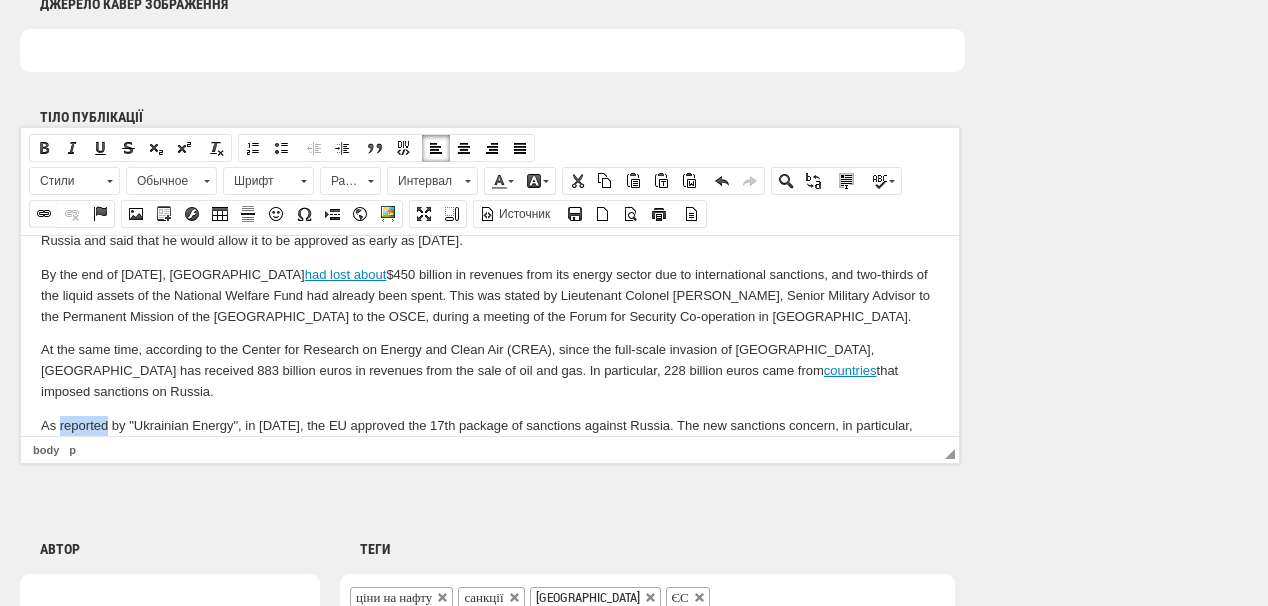 click at bounding box center [44, 214] 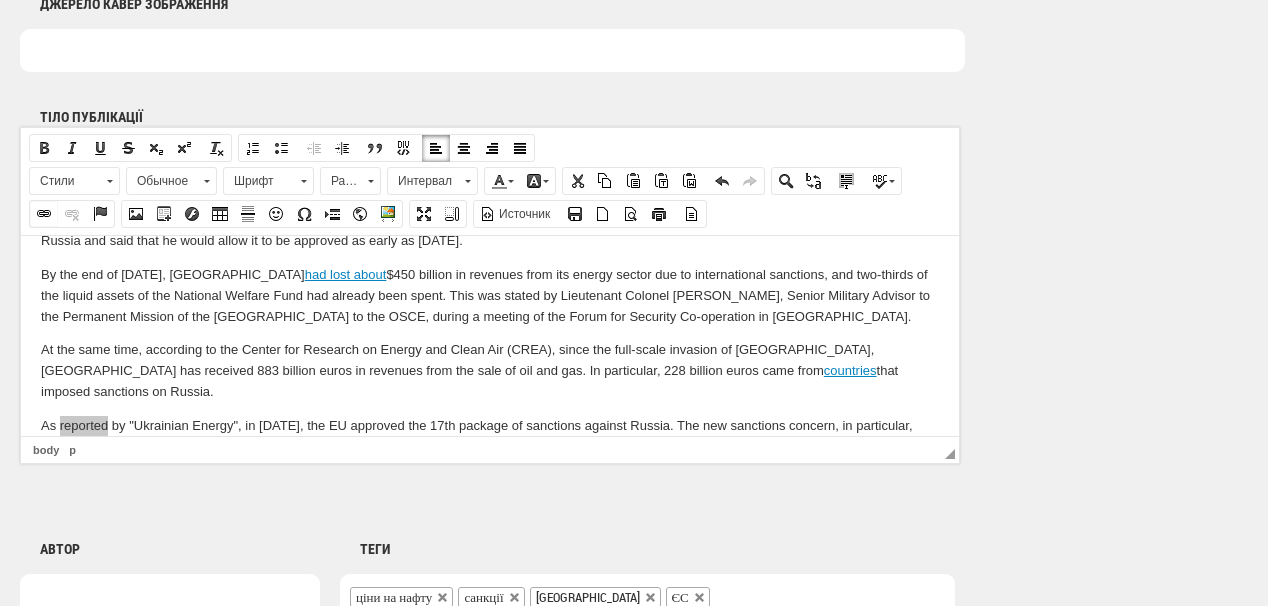 select on "http://" 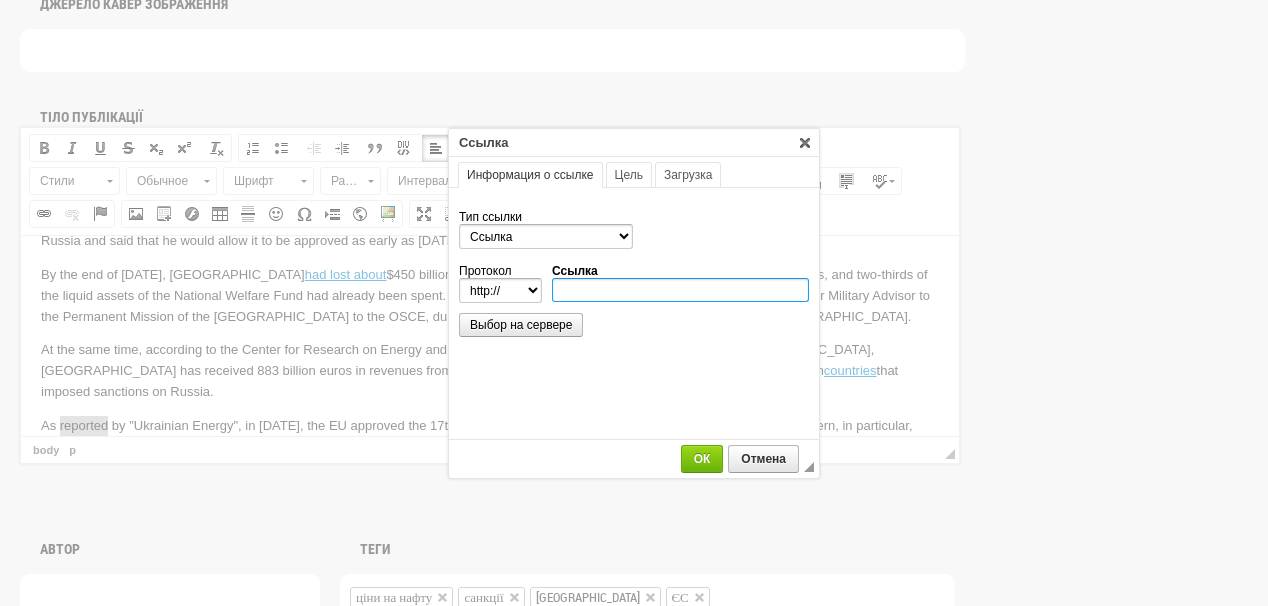click on "Ссылка" at bounding box center [680, 290] 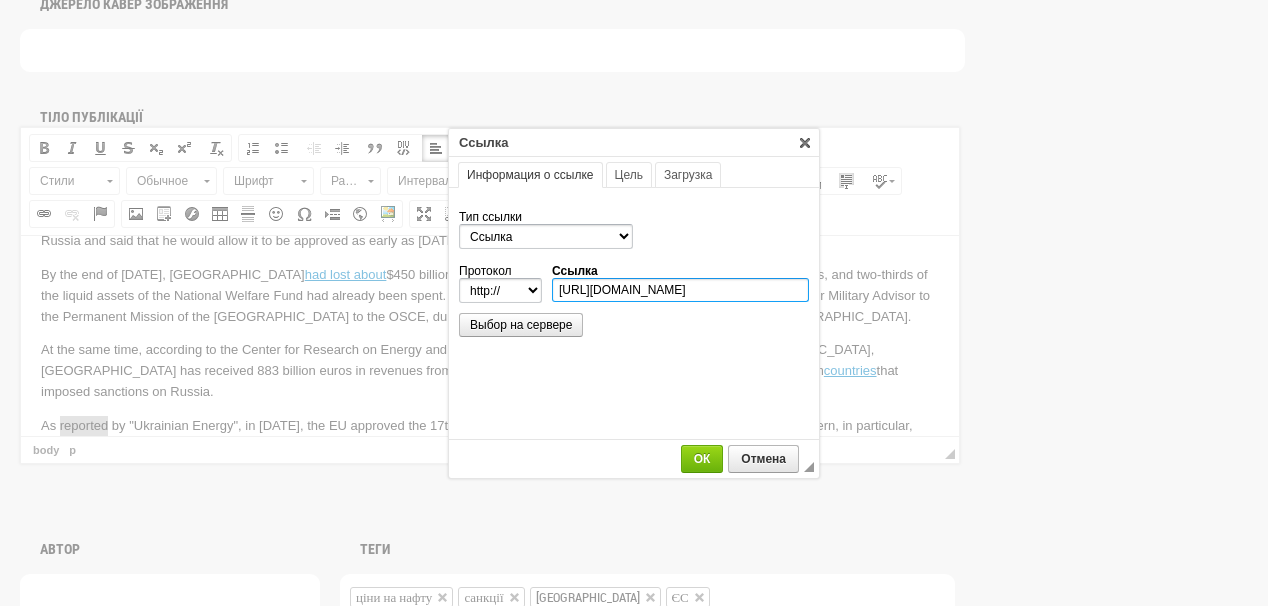 scroll, scrollTop: 0, scrollLeft: 163, axis: horizontal 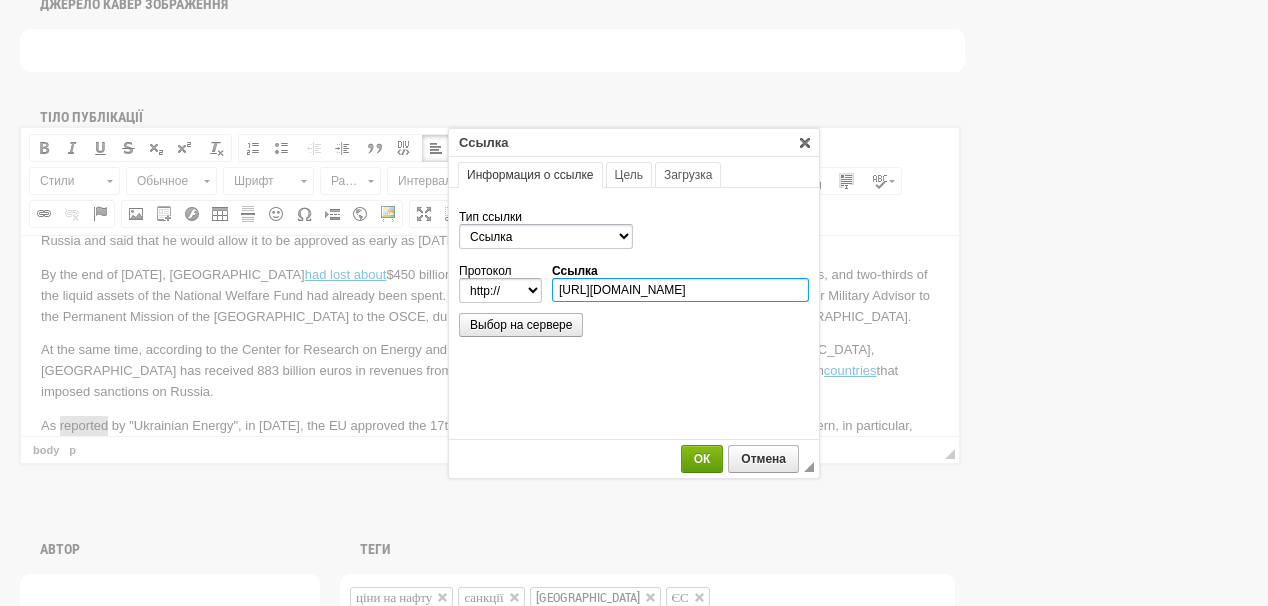 type on "https://ua-energy.org/uk/posts/yes-skhvalyv-17-i-paket-sanktsii-proty-rf-kallas" 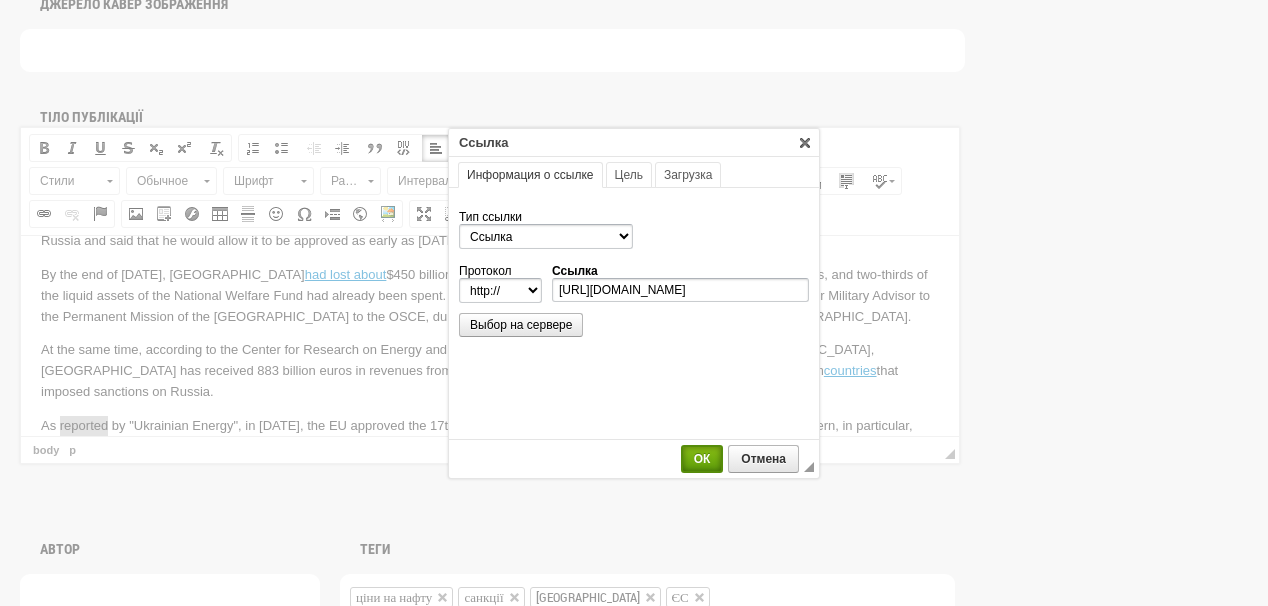 select on "https://" 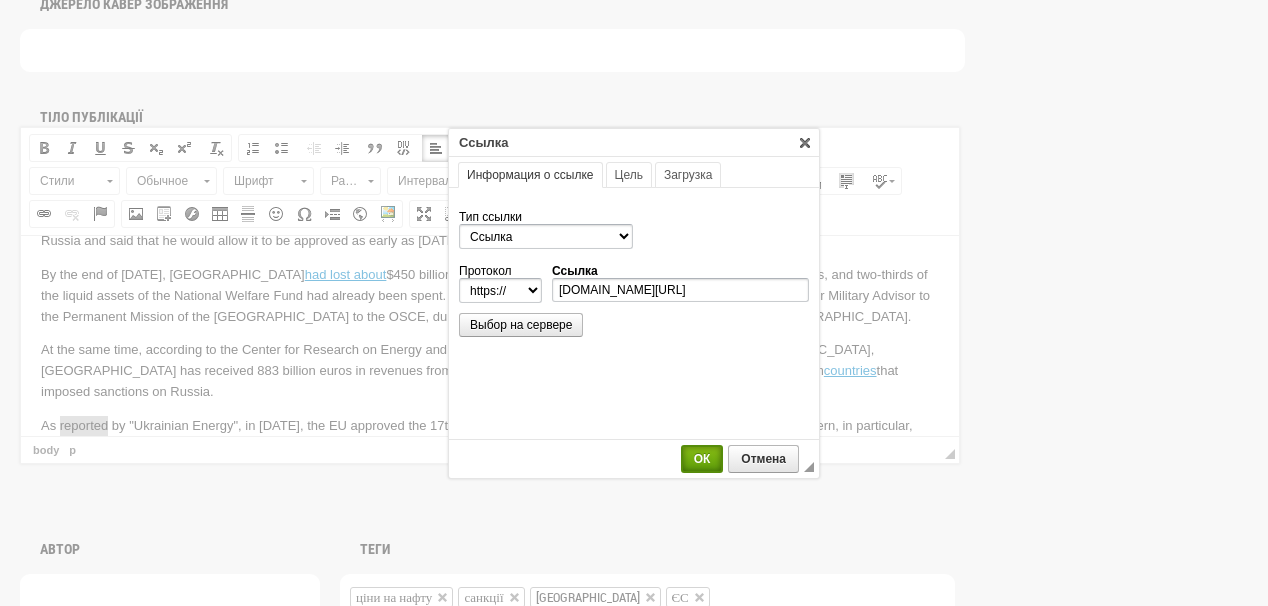 scroll, scrollTop: 0, scrollLeft: 0, axis: both 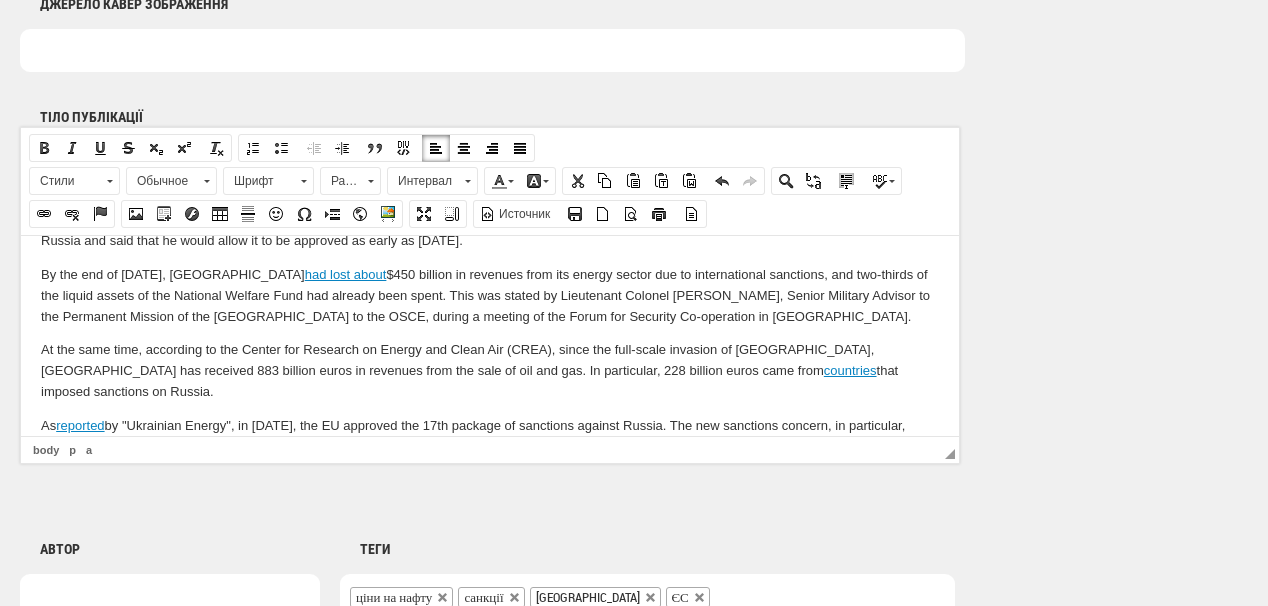 click on "As  reported  by "Ukrainian Energy", in May 2025, the EU approved the 17th package of sanctions against Russia. The new sanctions concern, in particular, almost 200 vessels of the shadow fleet." at bounding box center [490, 436] 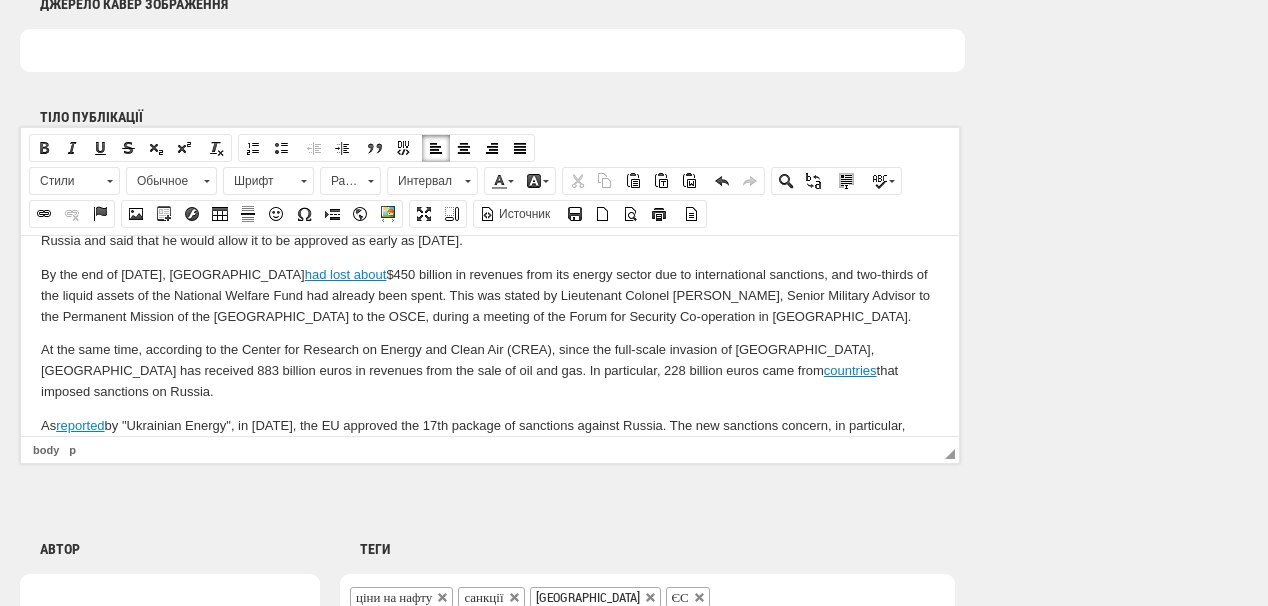 scroll, scrollTop: 437, scrollLeft: 0, axis: vertical 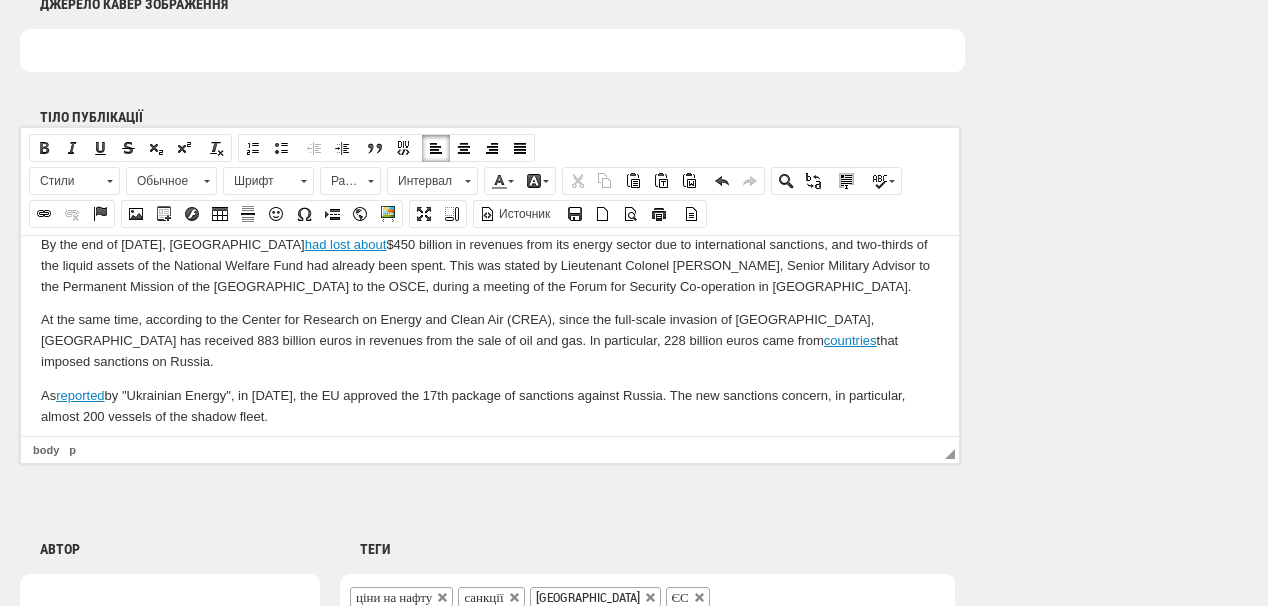 click at bounding box center [490, 449] 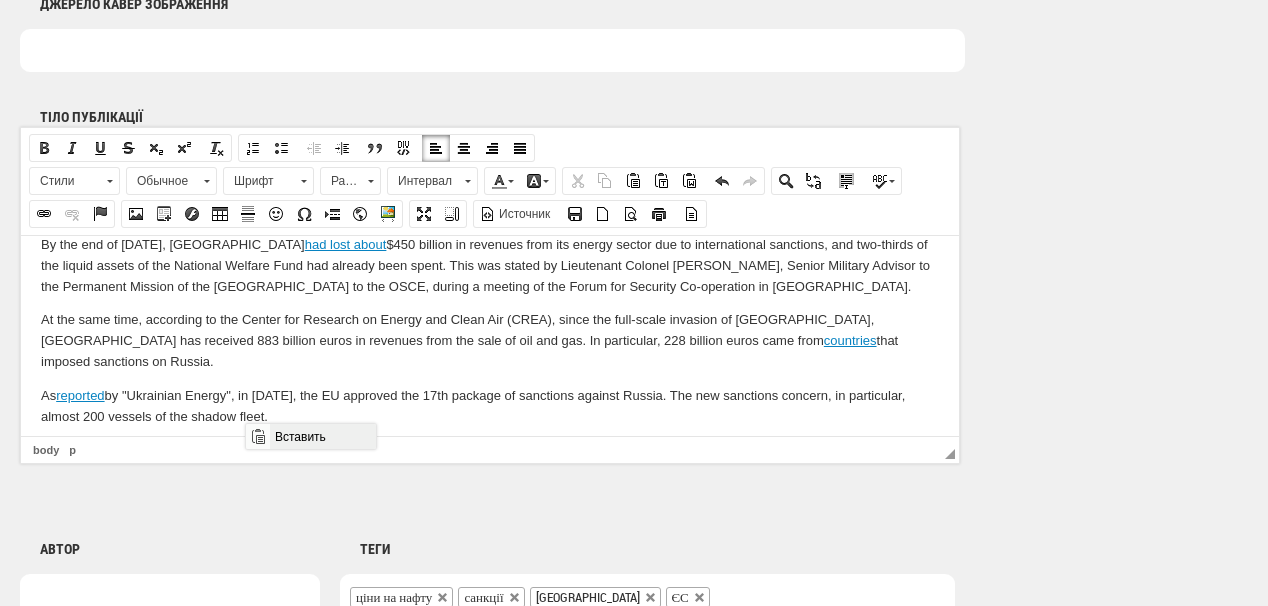 click on "Вставить" at bounding box center [322, 436] 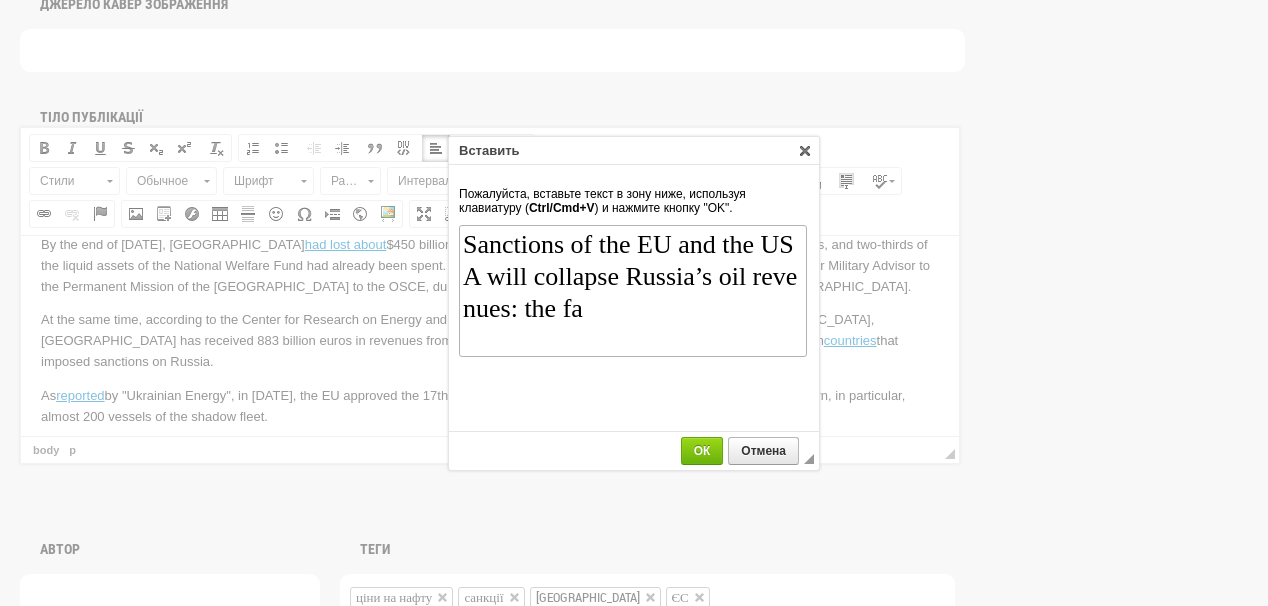 scroll, scrollTop: 0, scrollLeft: 0, axis: both 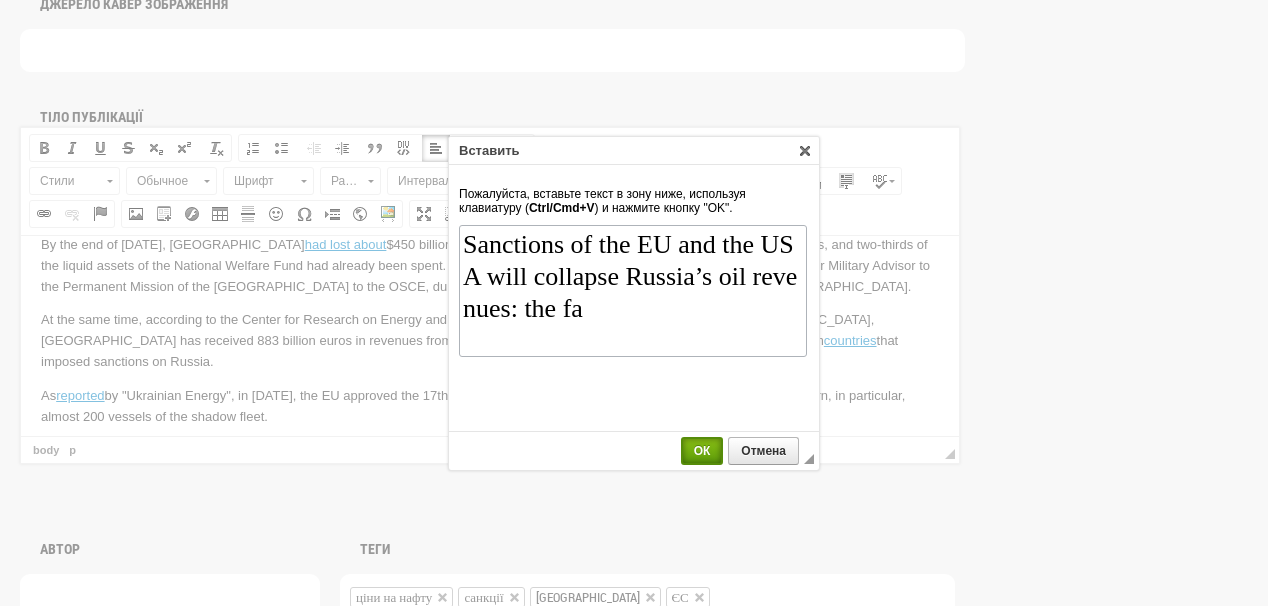 click on "ОК" at bounding box center [702, 451] 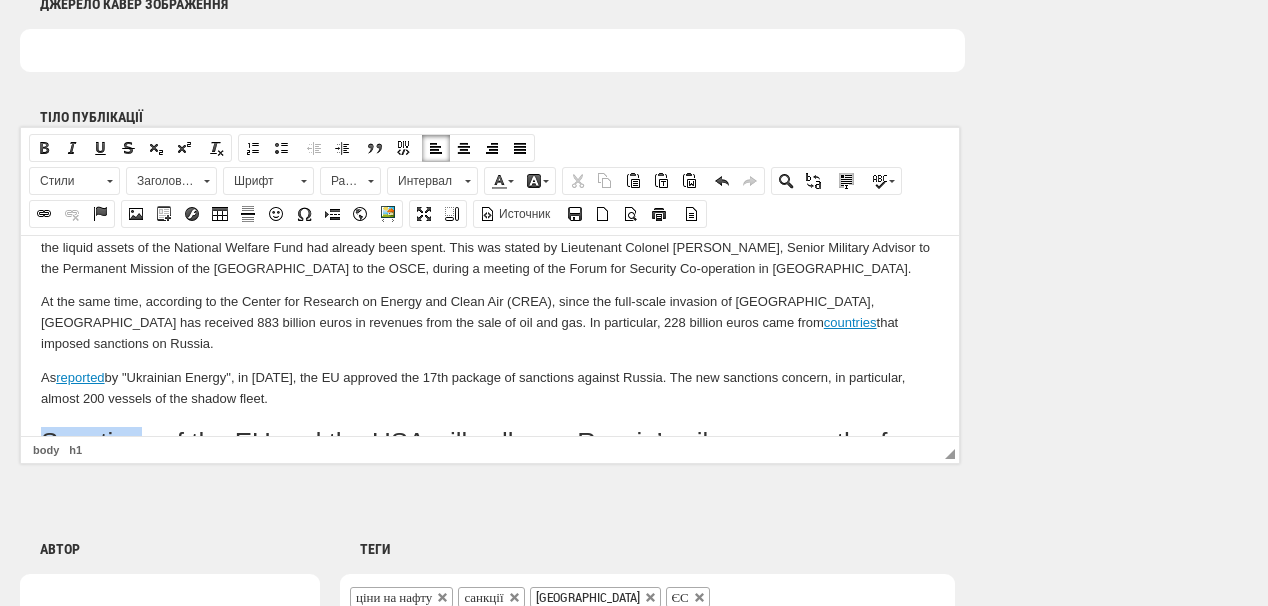 scroll, scrollTop: 476, scrollLeft: 0, axis: vertical 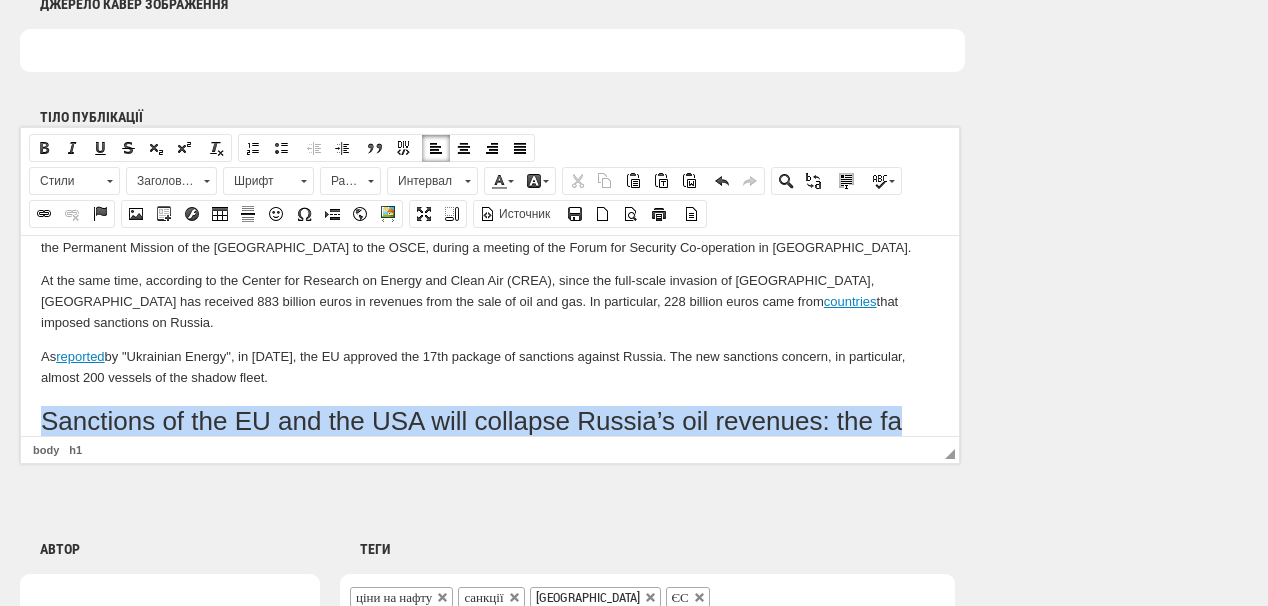 drag, startPoint x: 44, startPoint y: 415, endPoint x: 919, endPoint y: 411, distance: 875.00916 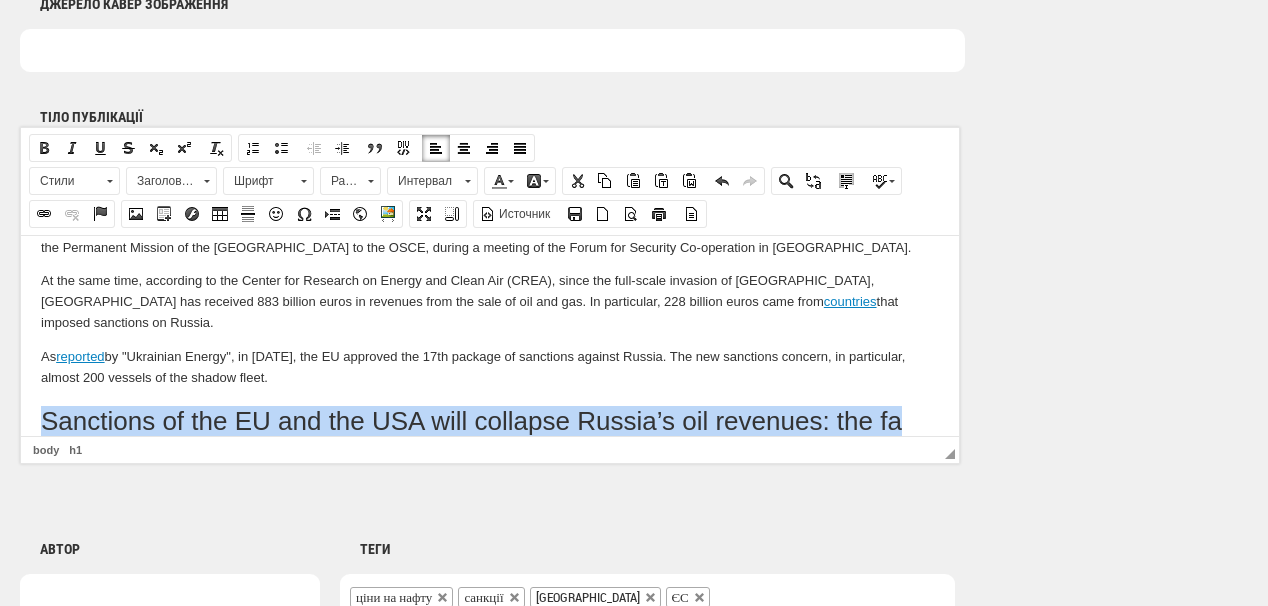 click on "Заголовок 1" at bounding box center (162, 181) 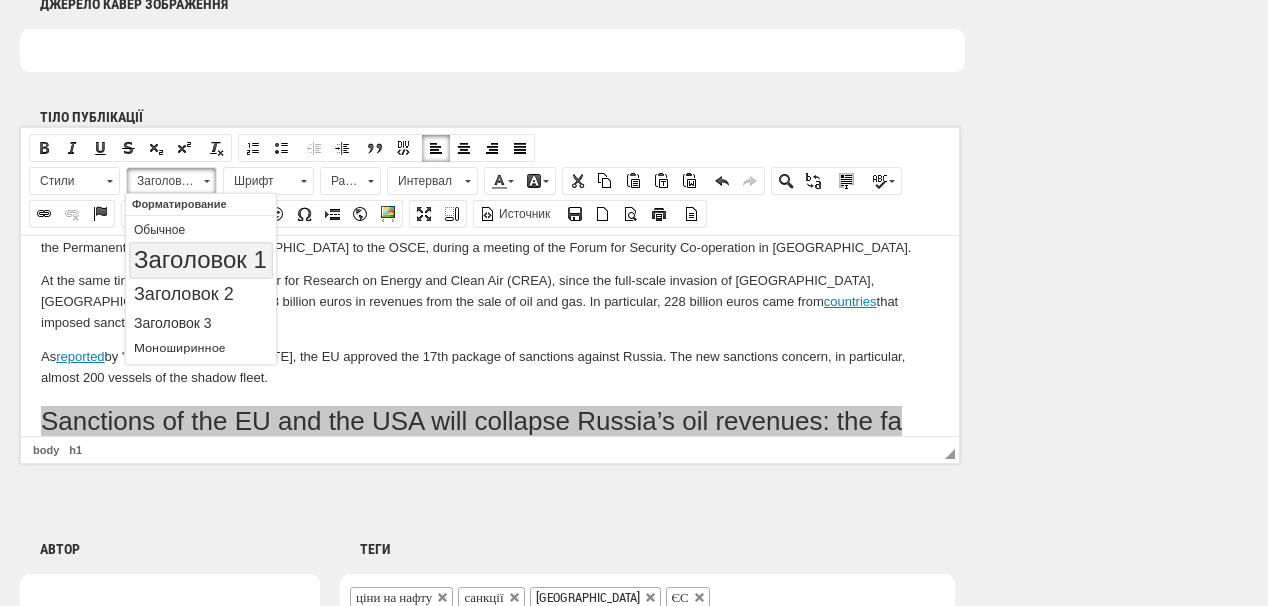 scroll, scrollTop: 0, scrollLeft: 0, axis: both 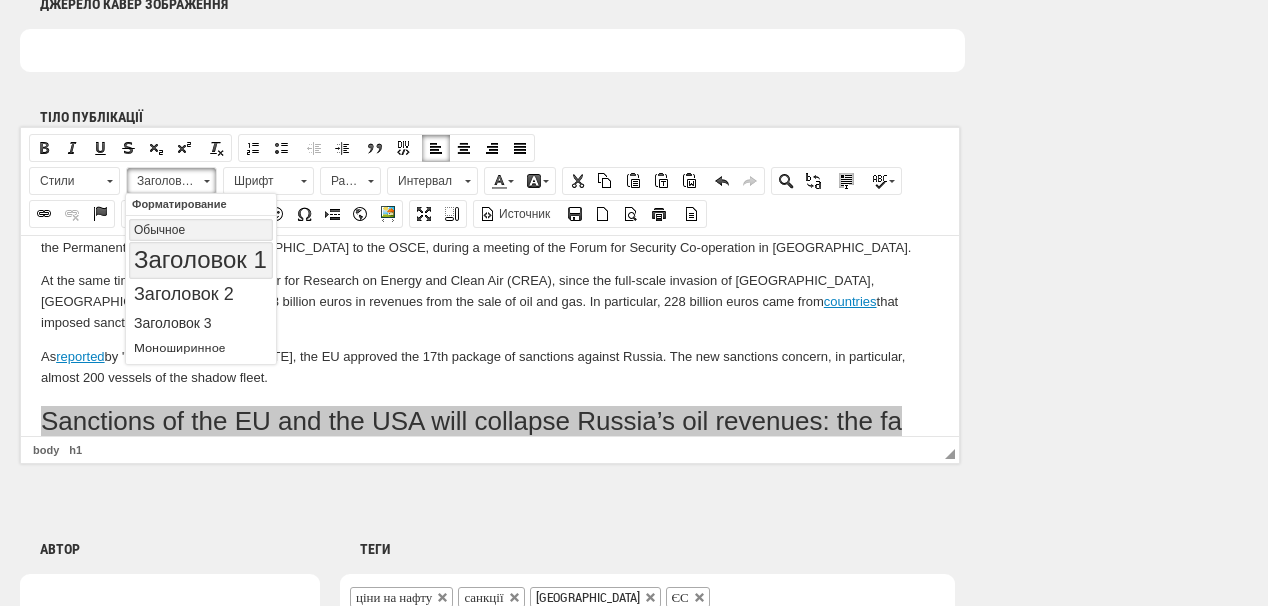 click on "Обычное" at bounding box center (201, 230) 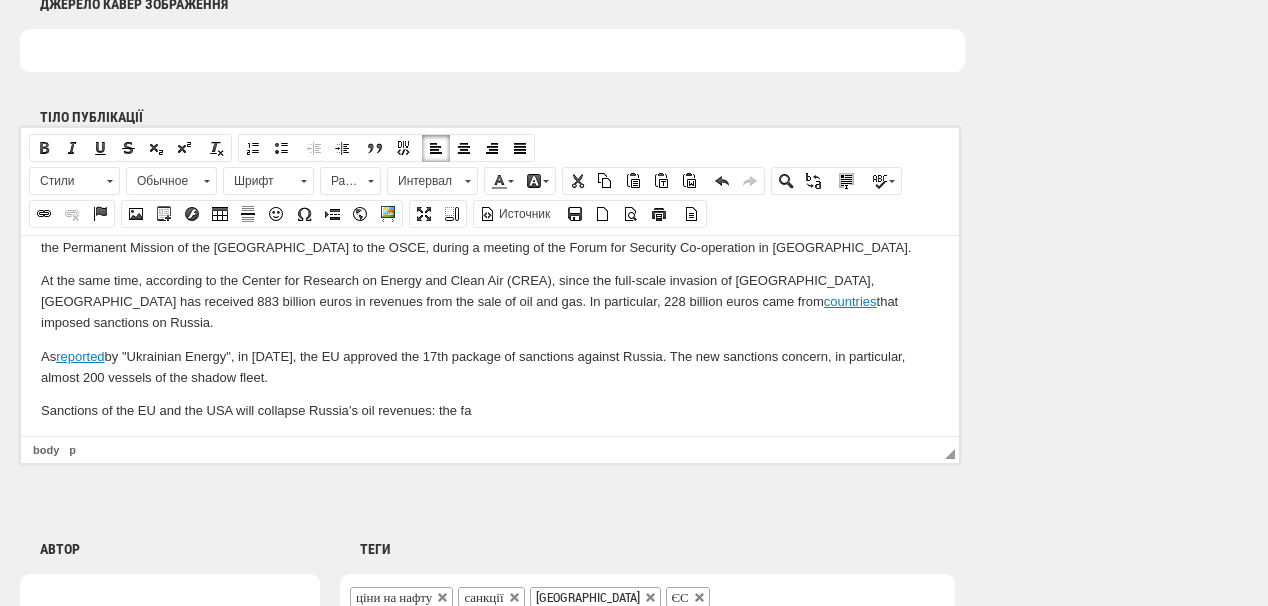 scroll, scrollTop: 461, scrollLeft: 0, axis: vertical 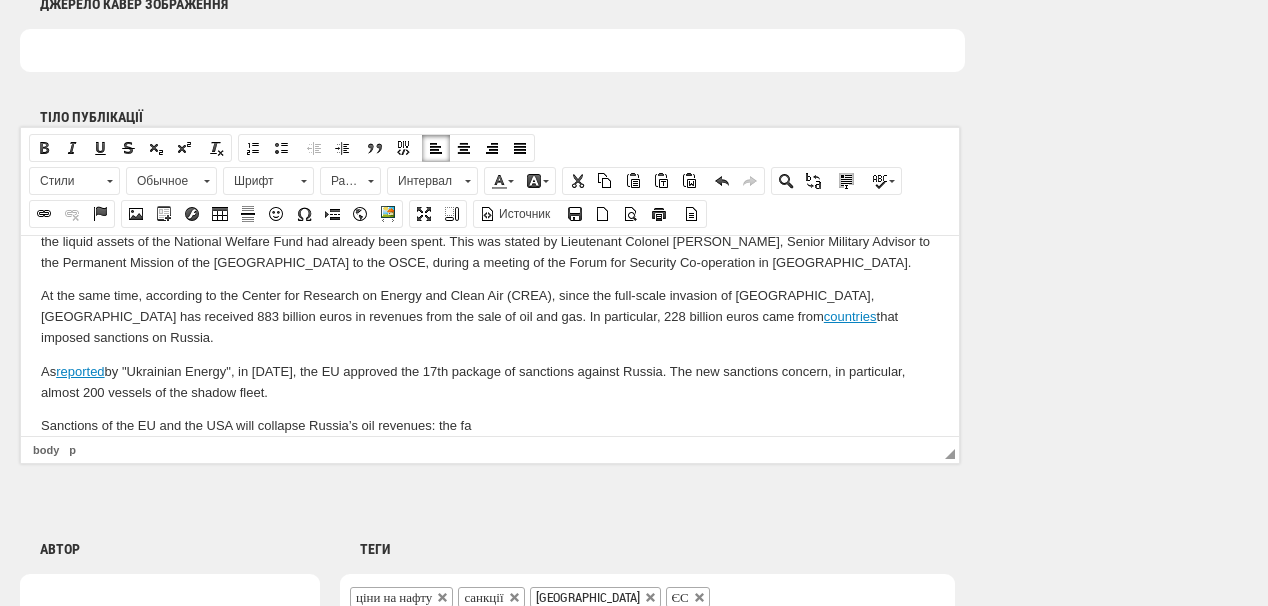 click on "The European Union has approved the 18th package of sanctions against the Russian Federation, which further limits the military budget of the aggressor country. This was announced by the EU High Representative for Foreign Affairs and Security Policy, Kaia Kallas, on the social network X, Ukrinform  reports . "We stand firm. The EU has just approved one of the toughest sanctions packages against Russia to date," Kaia Kallas wrote. According to her, with these sanctions, the European Union is further restricting the Kremlin's military budget, "targeting another 105 shadow fleet ships, their suppliers, and limiting Russian banks' access to financing." "The Nord Stream pipelines will be banned. The marginal price for oil will be lower. We are increasing pressure on the Russian military industry, Chinese banks that allow sanctions to be circumvented, and blocking the export of technologies used in drones," the EU foreign policy chief noted. By the end of May 2025, Russia  had lost about countries As  reported" at bounding box center (490, 115) 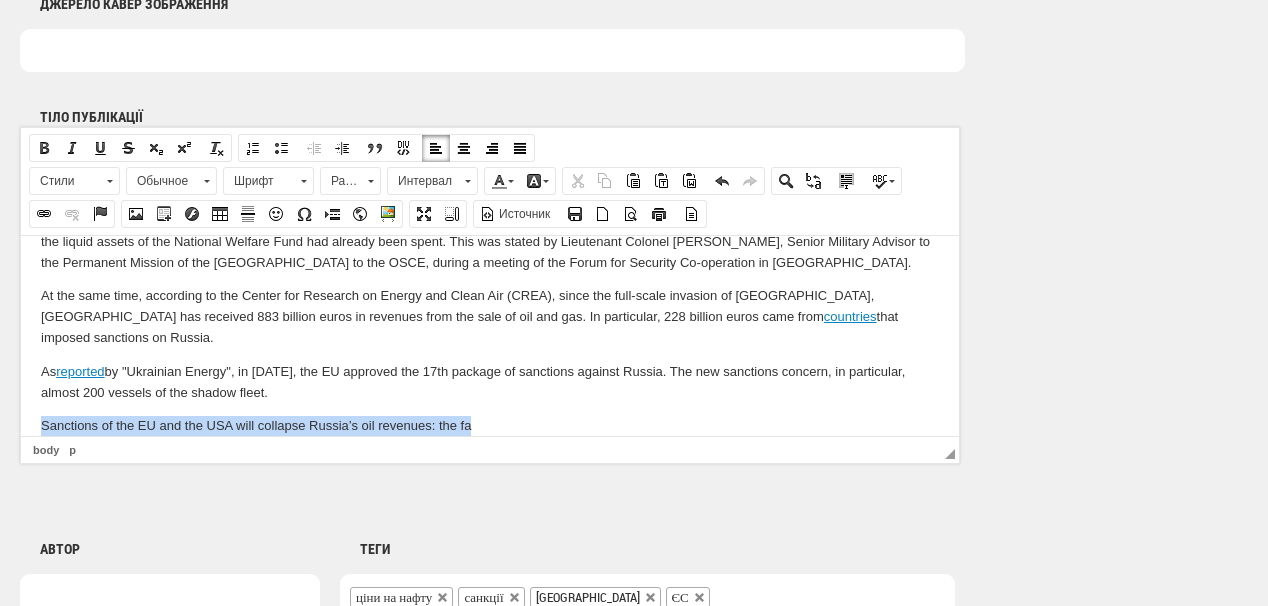 drag, startPoint x: 500, startPoint y: 396, endPoint x: 38, endPoint y: 392, distance: 462.0173 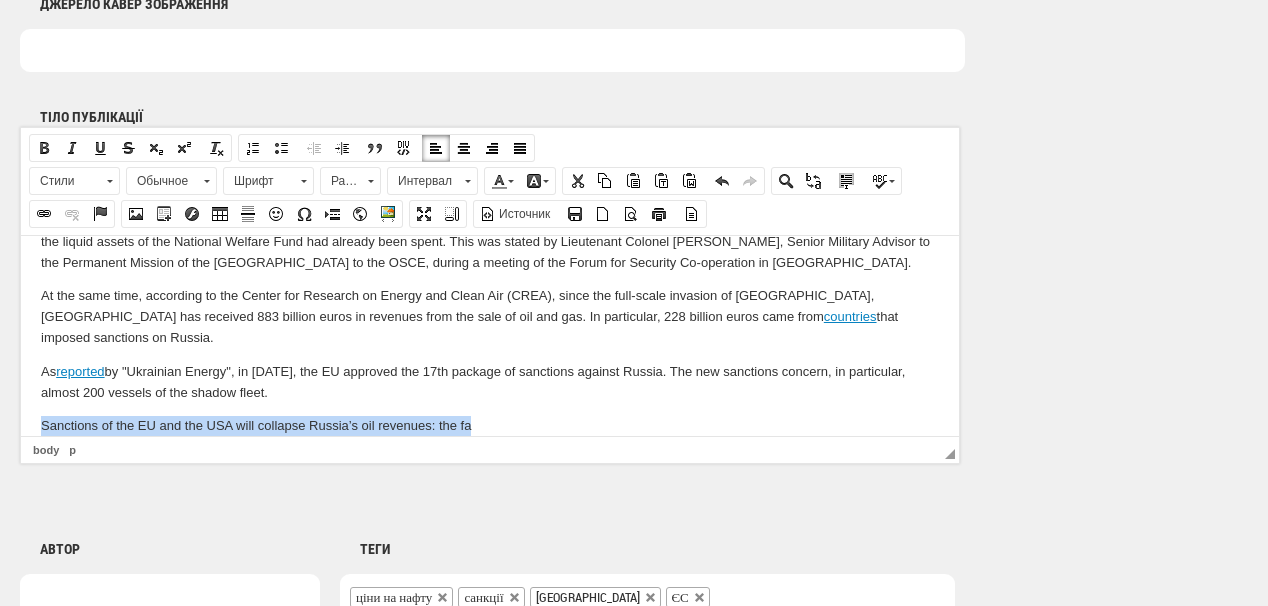 type 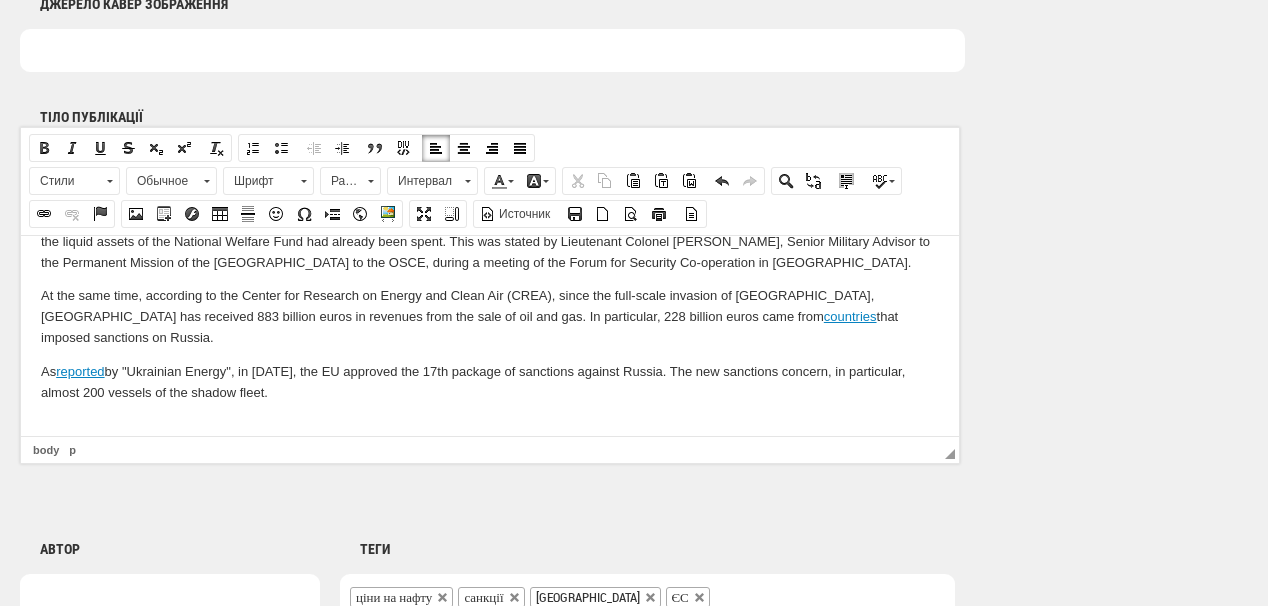 click at bounding box center (490, 425) 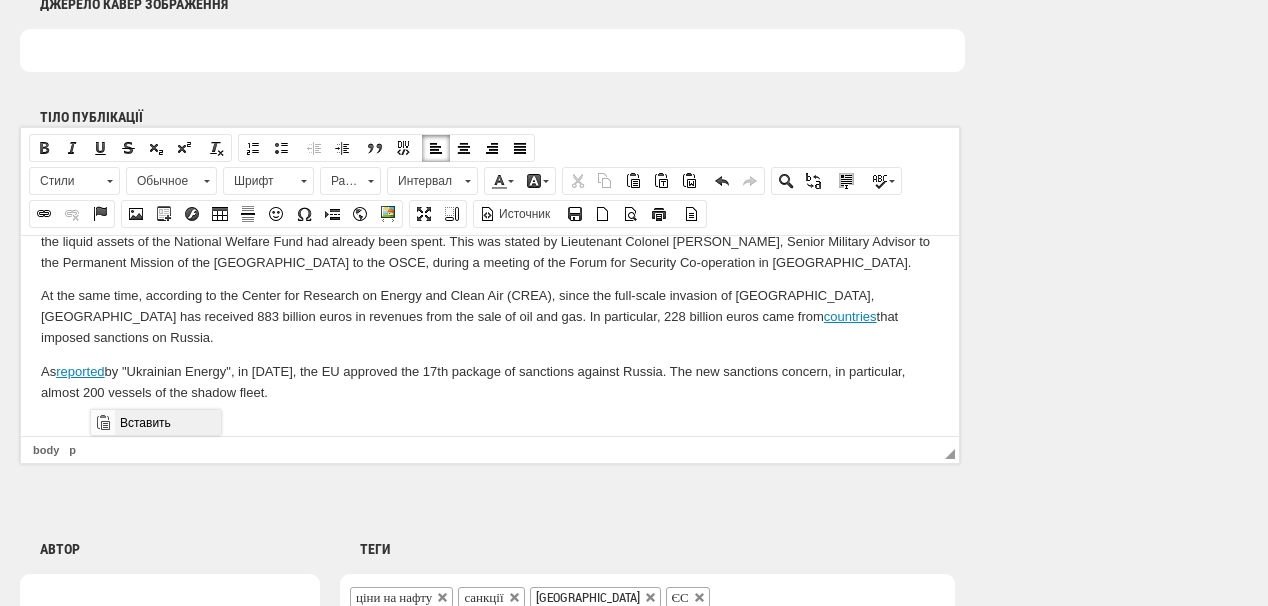 click on "Вставить" at bounding box center (167, 422) 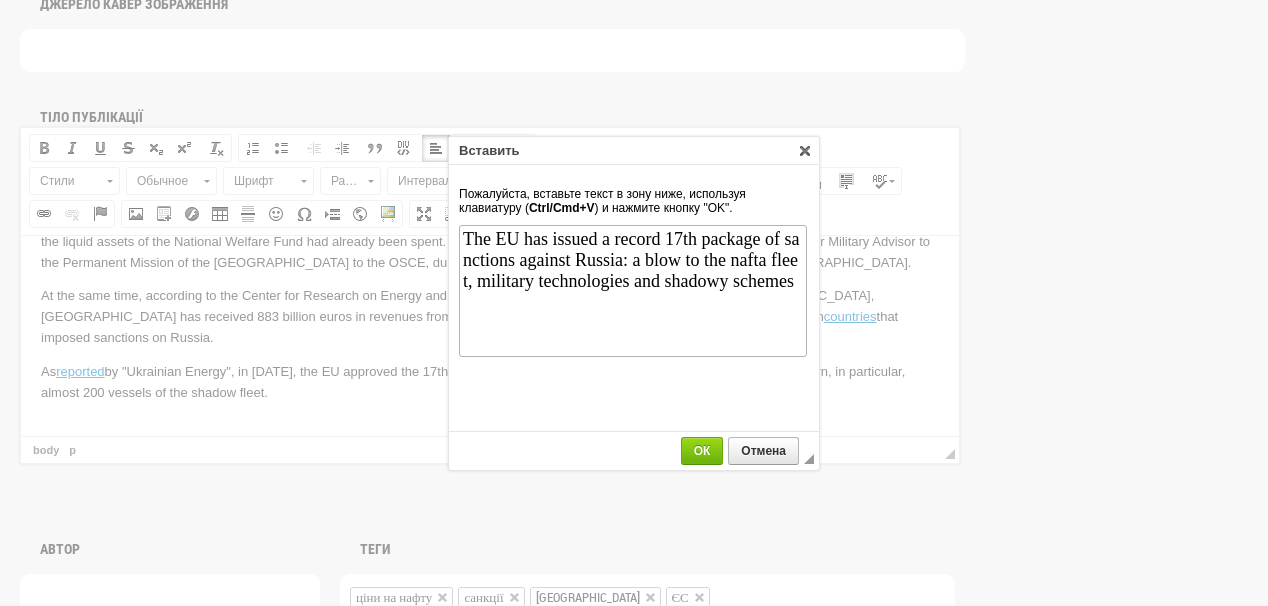 scroll, scrollTop: 0, scrollLeft: 0, axis: both 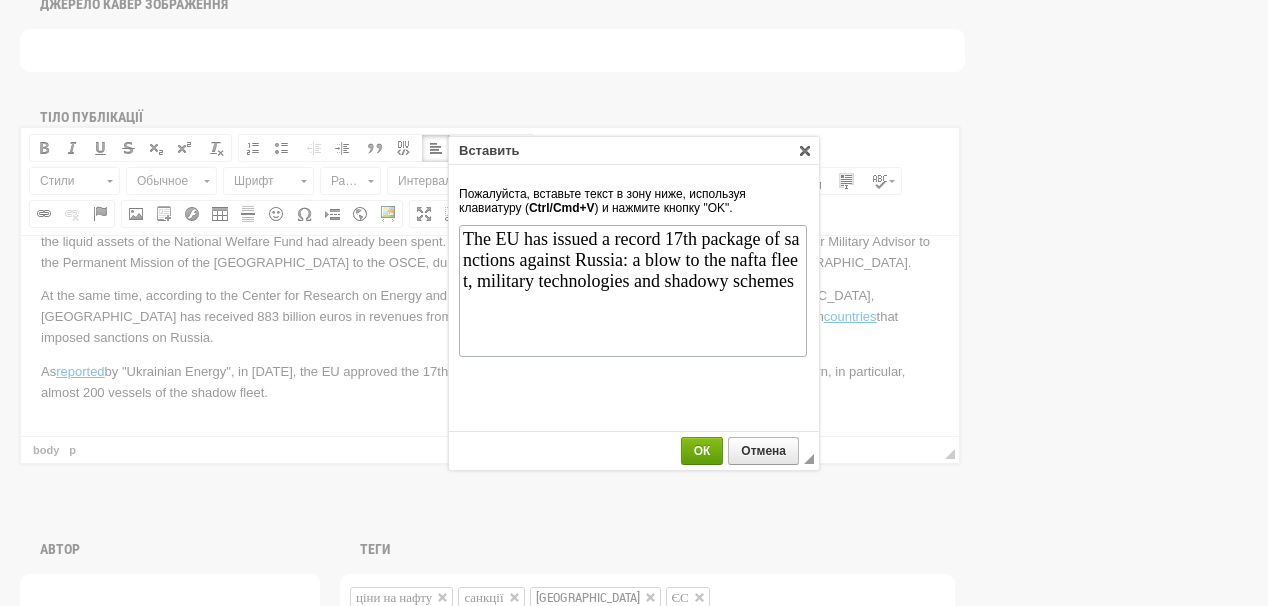 click on "ОК" at bounding box center (702, 451) 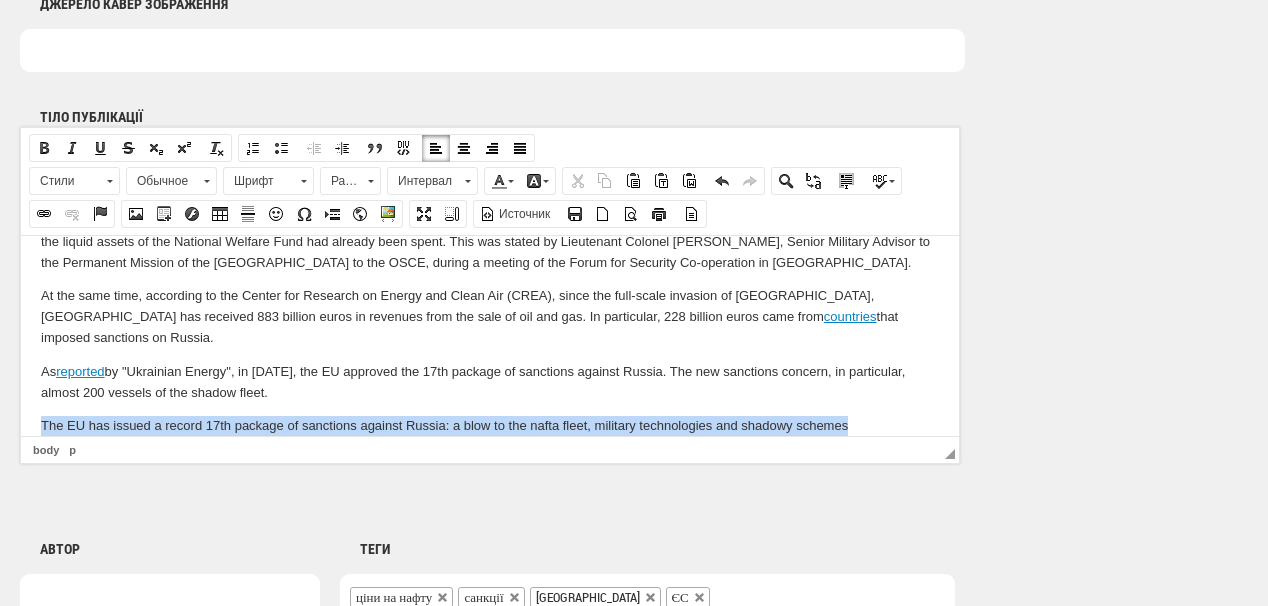 drag, startPoint x: 47, startPoint y: 406, endPoint x: 855, endPoint y: 426, distance: 808.2475 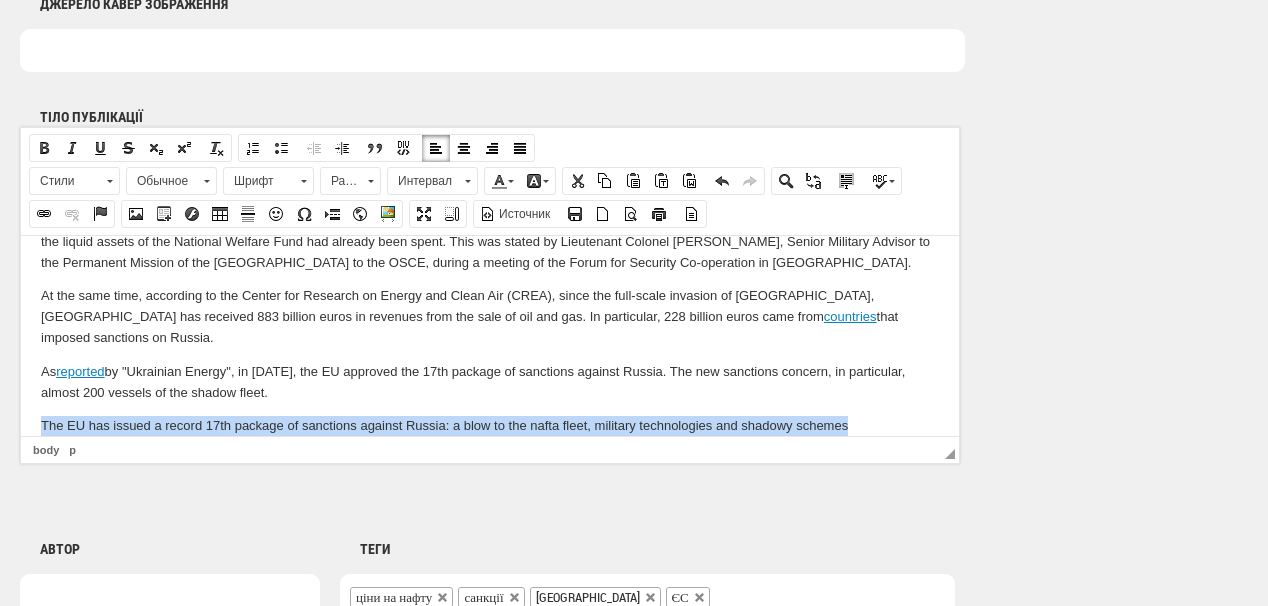 click at bounding box center (44, 214) 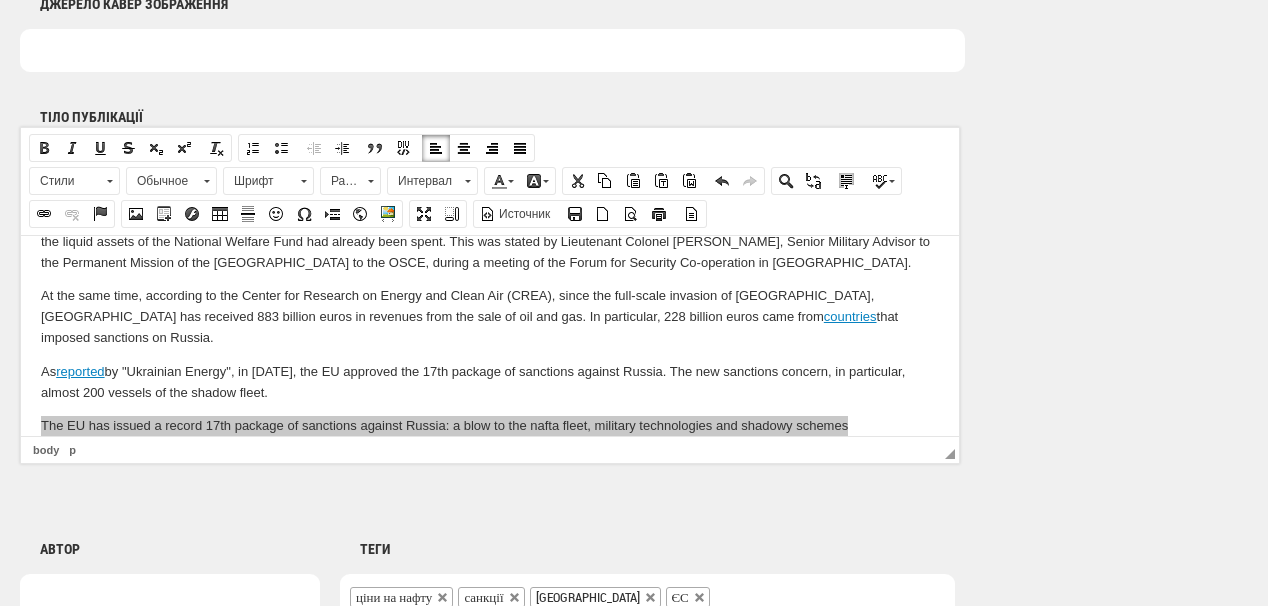 select on "http://" 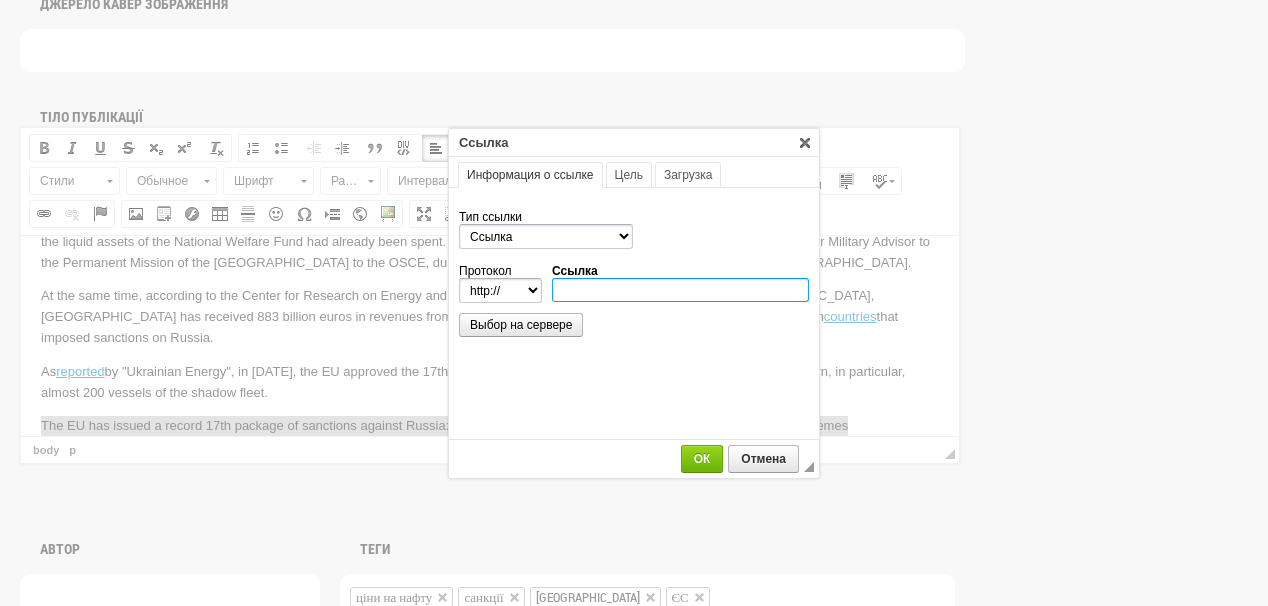 click on "Ссылка" at bounding box center (680, 290) 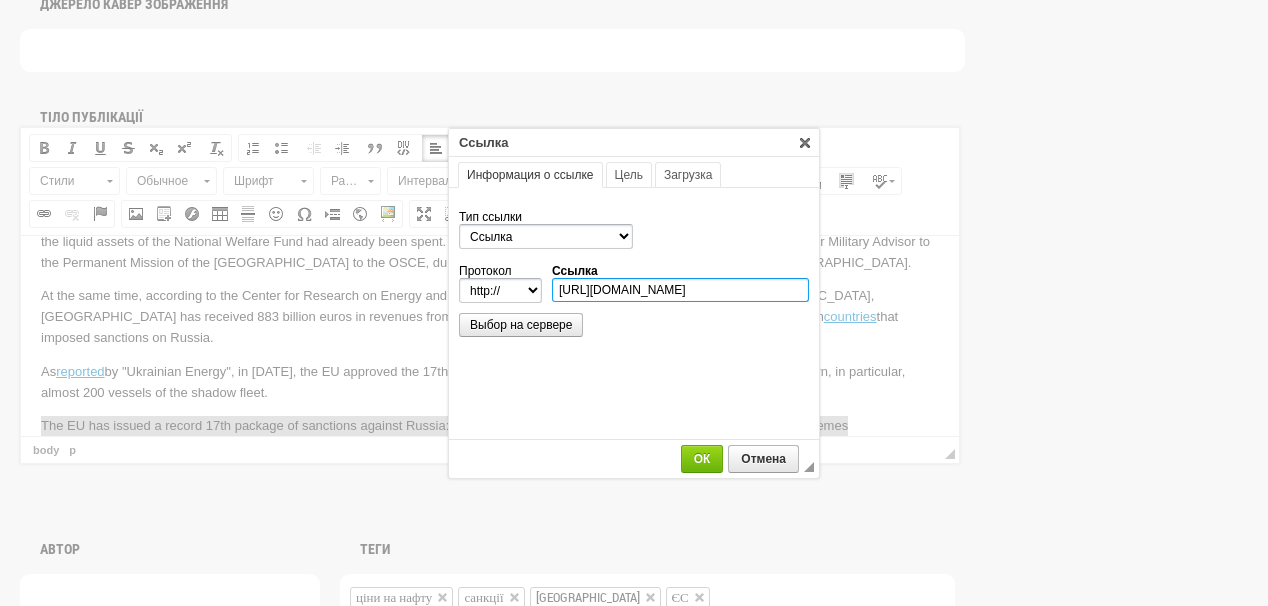scroll, scrollTop: 0, scrollLeft: 208, axis: horizontal 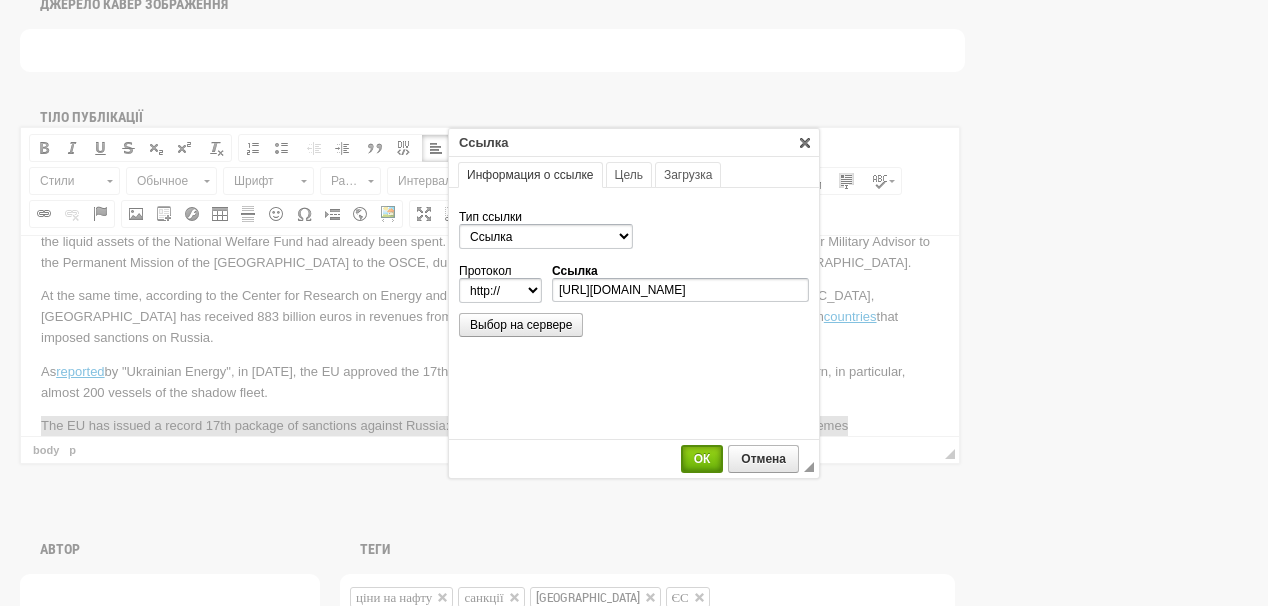 select on "https://" 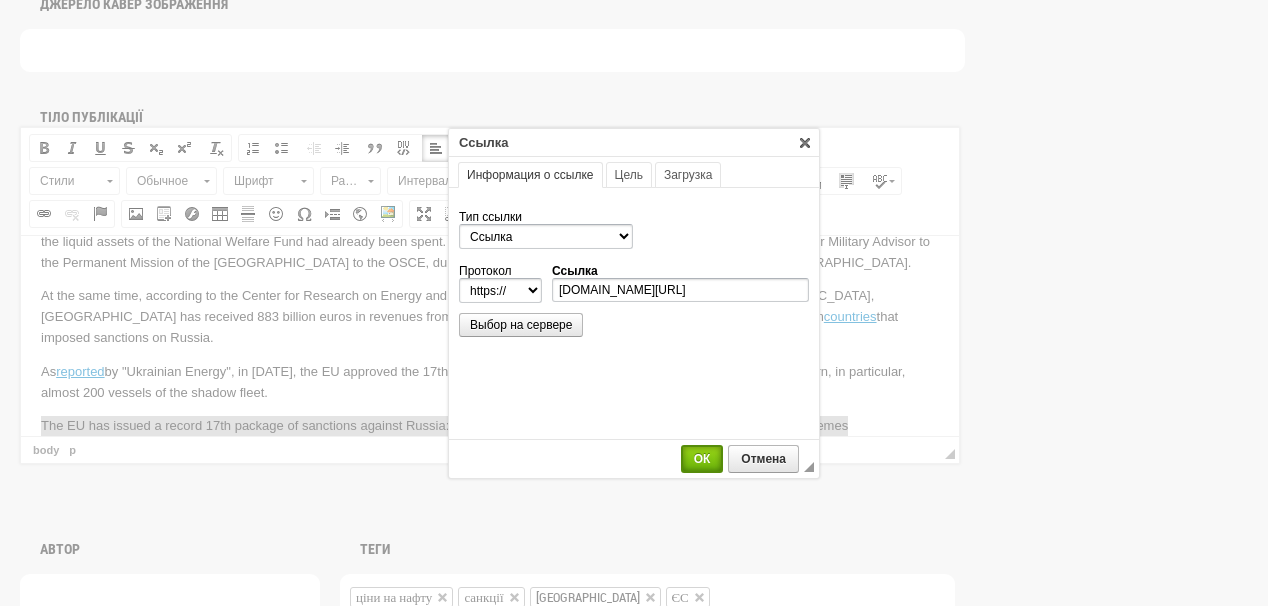 scroll, scrollTop: 0, scrollLeft: 0, axis: both 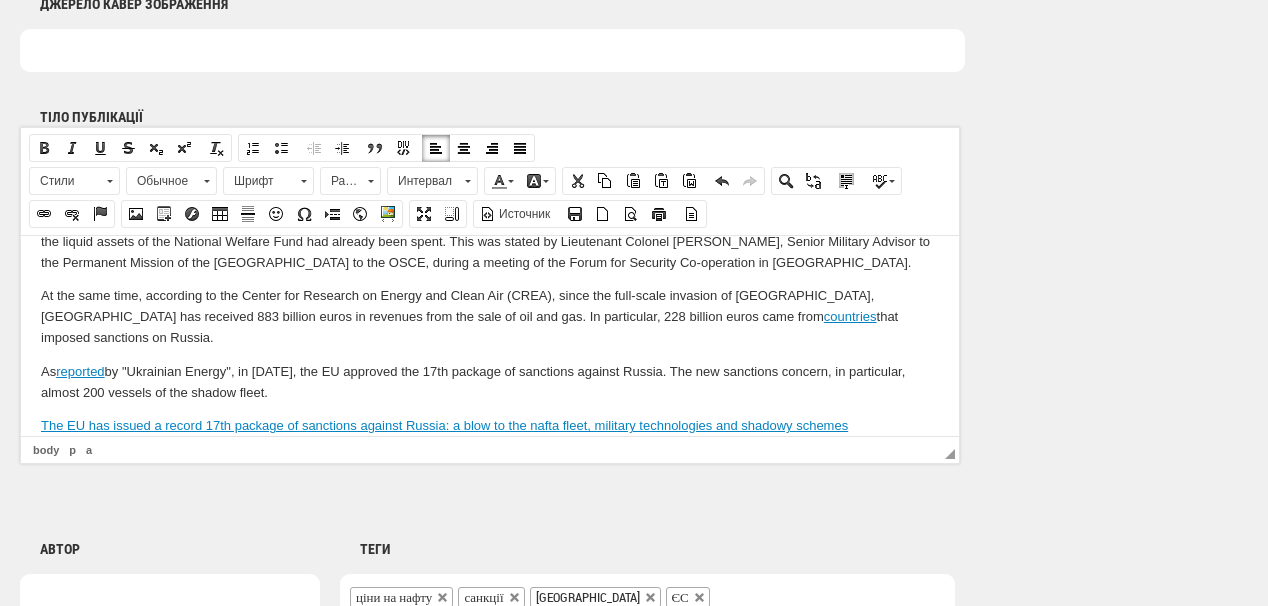drag, startPoint x: 448, startPoint y: 460, endPoint x: 428, endPoint y: 456, distance: 20.396078 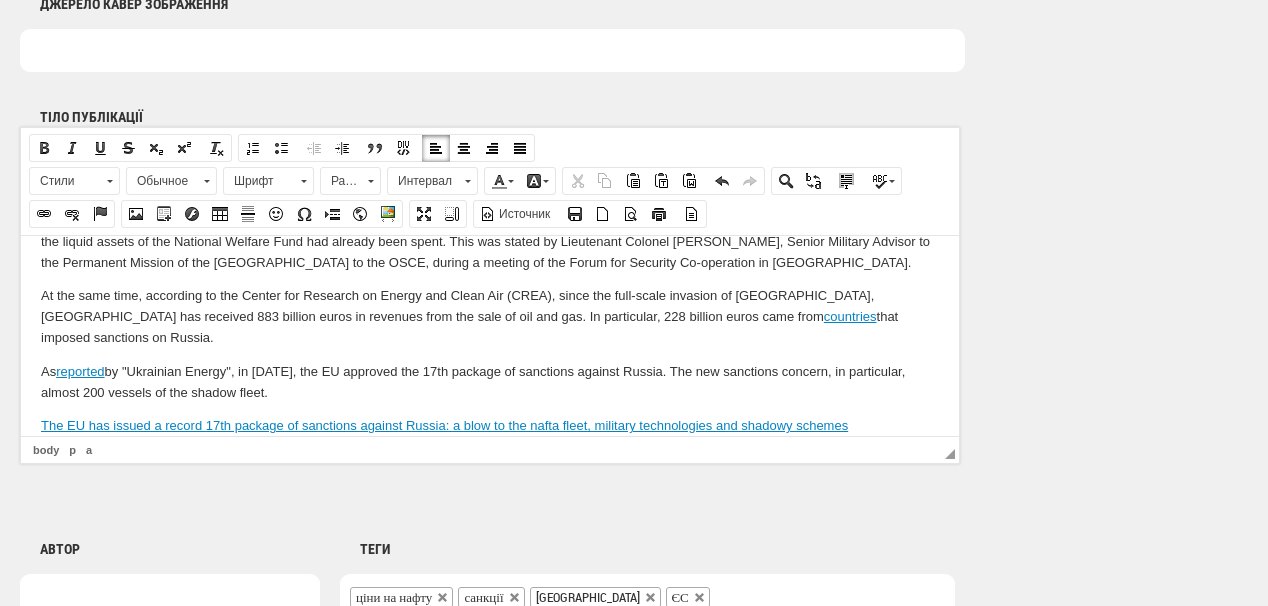 click on "The European Union has approved the 18th package of sanctions against the Russian Federation, which further limits the military budget of the aggressor country. This was announced by the EU High Representative for Foreign Affairs and Security Policy, Kaia Kallas, on the social network X, Ukrinform  reports . "We stand firm. The EU has just approved one of the toughest sanctions packages against Russia to date," Kaia Kallas wrote. According to her, with these sanctions, the European Union is further restricting the Kremlin's military budget, "targeting another 105 shadow fleet ships, their suppliers, and limiting Russian banks' access to financing." "The Nord Stream pipelines will be banned. The marginal price for oil will be lower. We are increasing pressure on the Russian military industry, Chinese banks that allow sanctions to be circumvented, and blocking the export of technologies used in drones," the EU foreign policy chief noted. By the end of May 2025, Russia  had lost about countries As  reported" at bounding box center [490, 115] 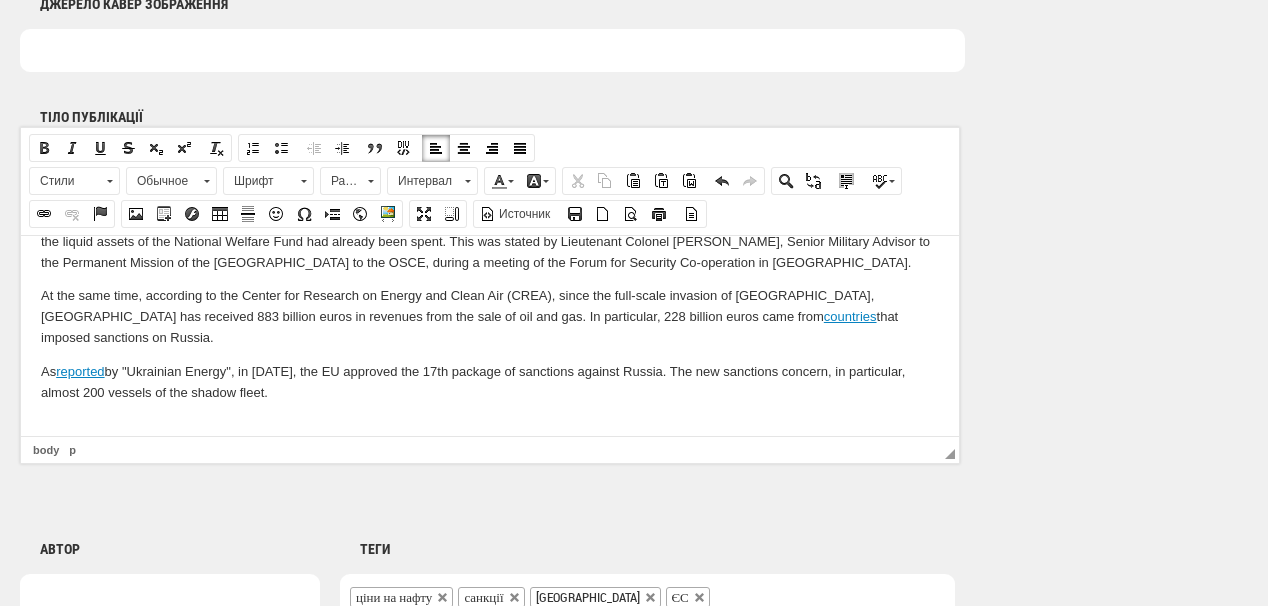 click at bounding box center [490, 425] 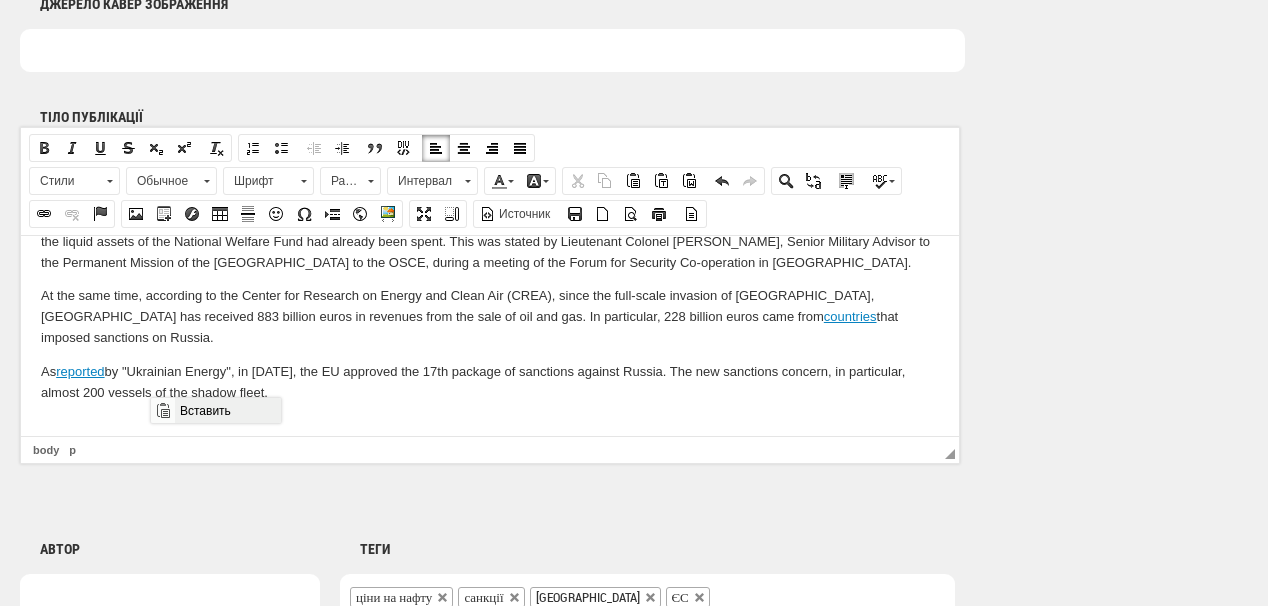 drag, startPoint x: 217, startPoint y: 411, endPoint x: 390, endPoint y: 804, distance: 429.3926 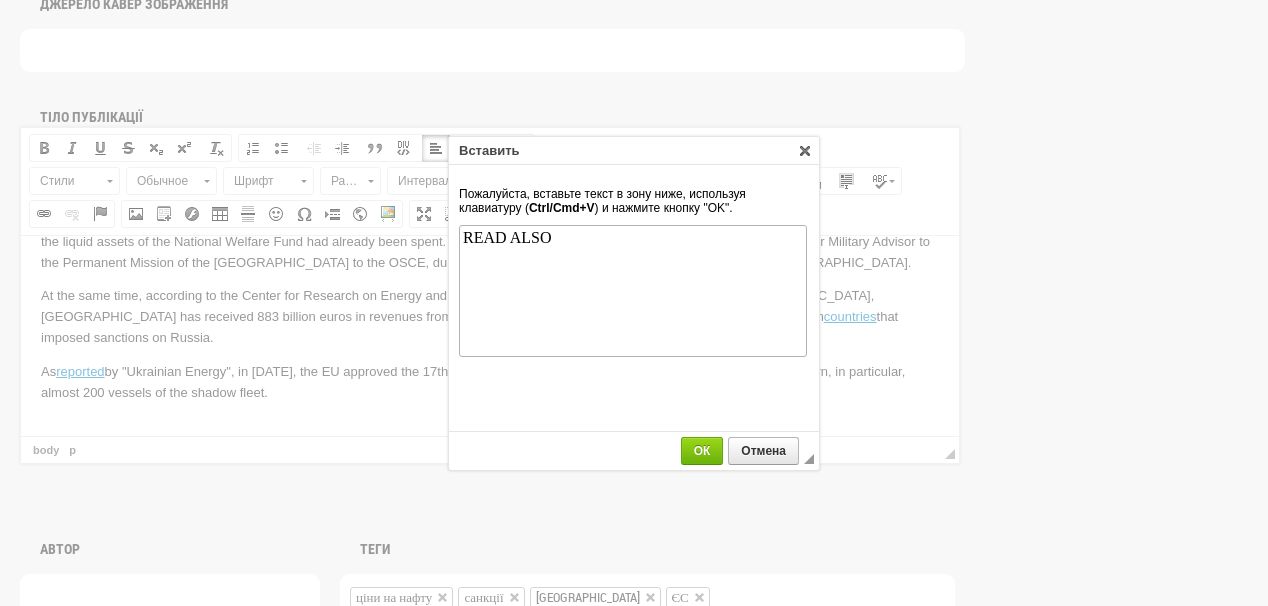 scroll, scrollTop: 0, scrollLeft: 0, axis: both 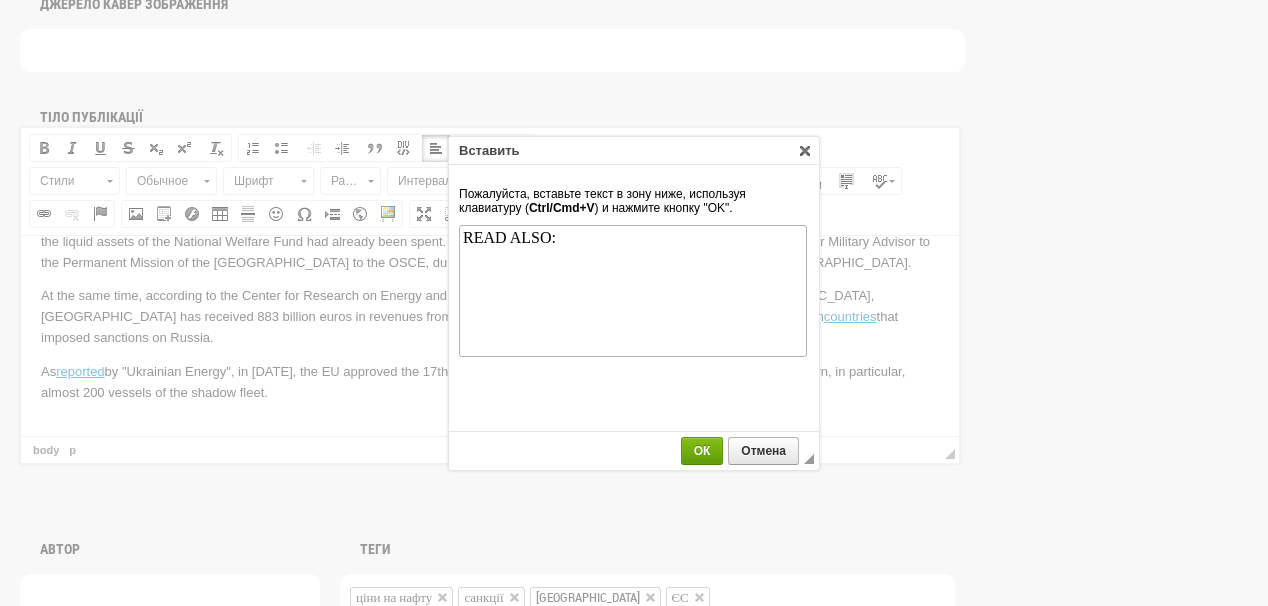 click on "ОК" at bounding box center [702, 451] 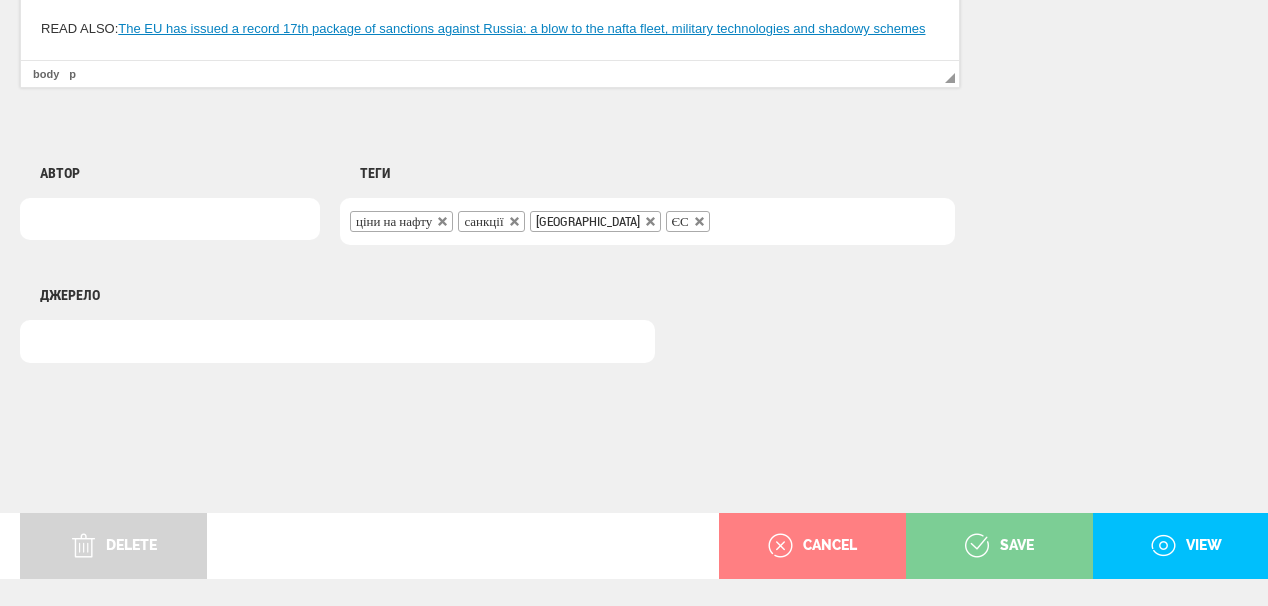 scroll, scrollTop: 1600, scrollLeft: 0, axis: vertical 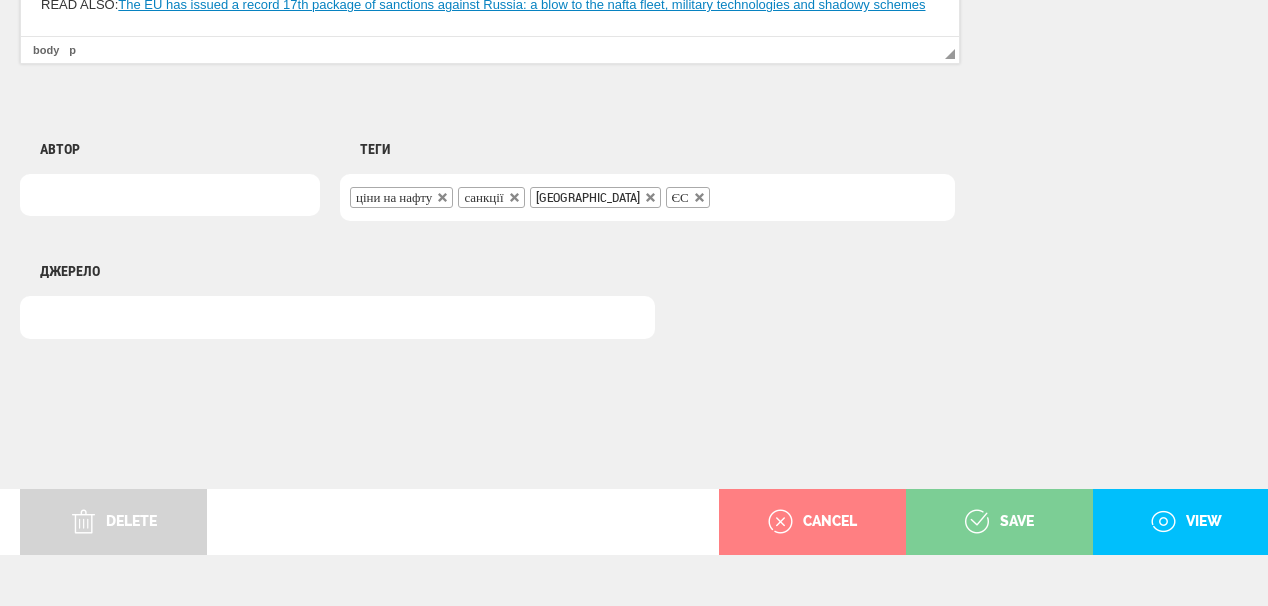 click on "save" at bounding box center (999, 522) 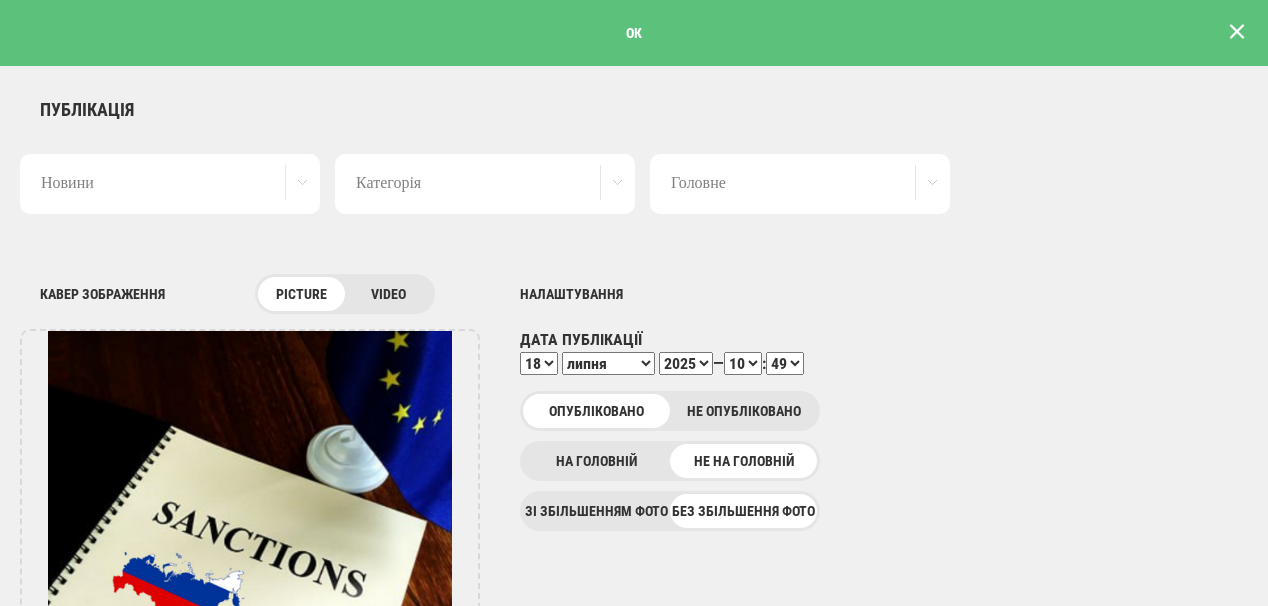 scroll, scrollTop: 0, scrollLeft: 0, axis: both 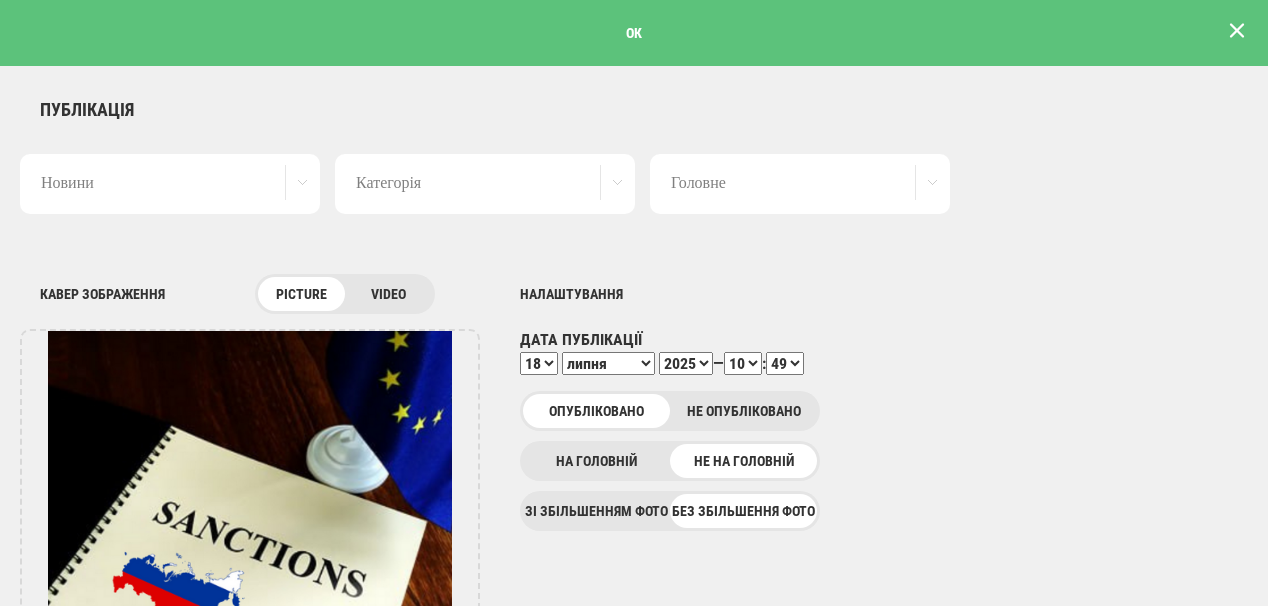 click at bounding box center (1237, 31) 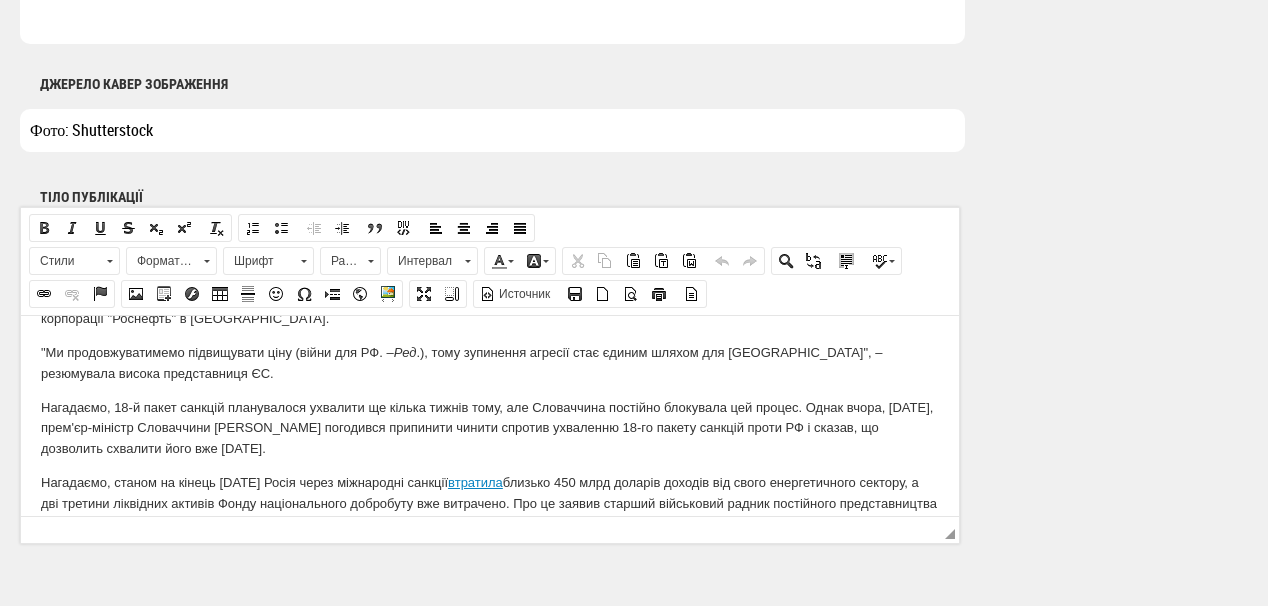 scroll, scrollTop: 320, scrollLeft: 0, axis: vertical 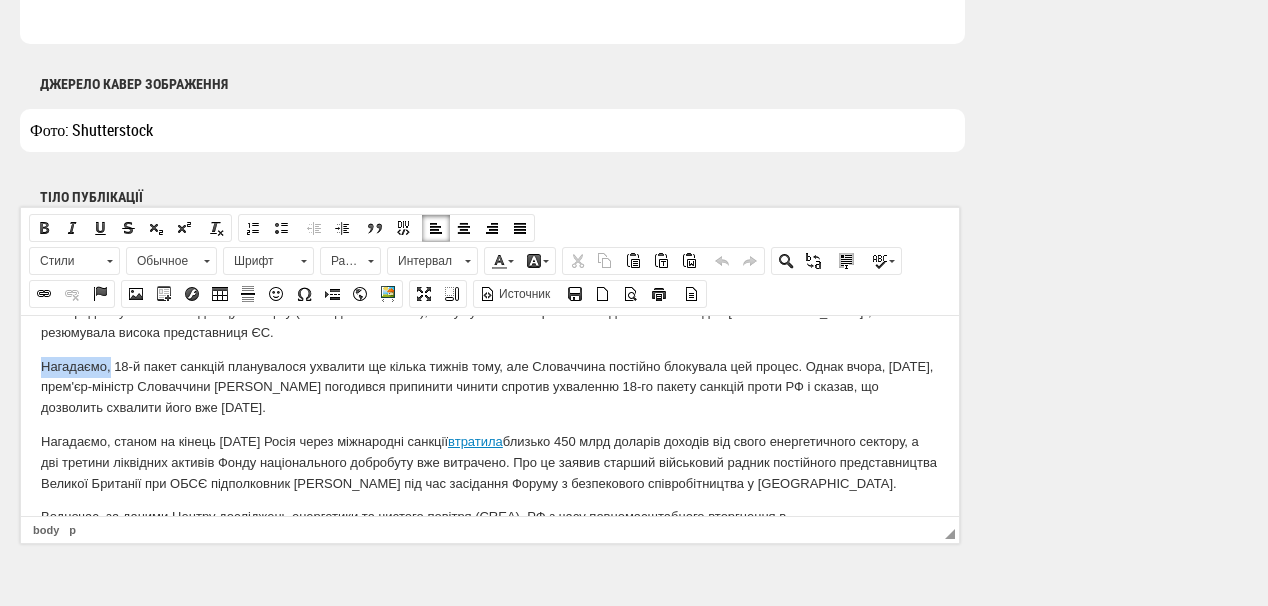 drag, startPoint x: 112, startPoint y: 363, endPoint x: 41, endPoint y: 352, distance: 71.84706 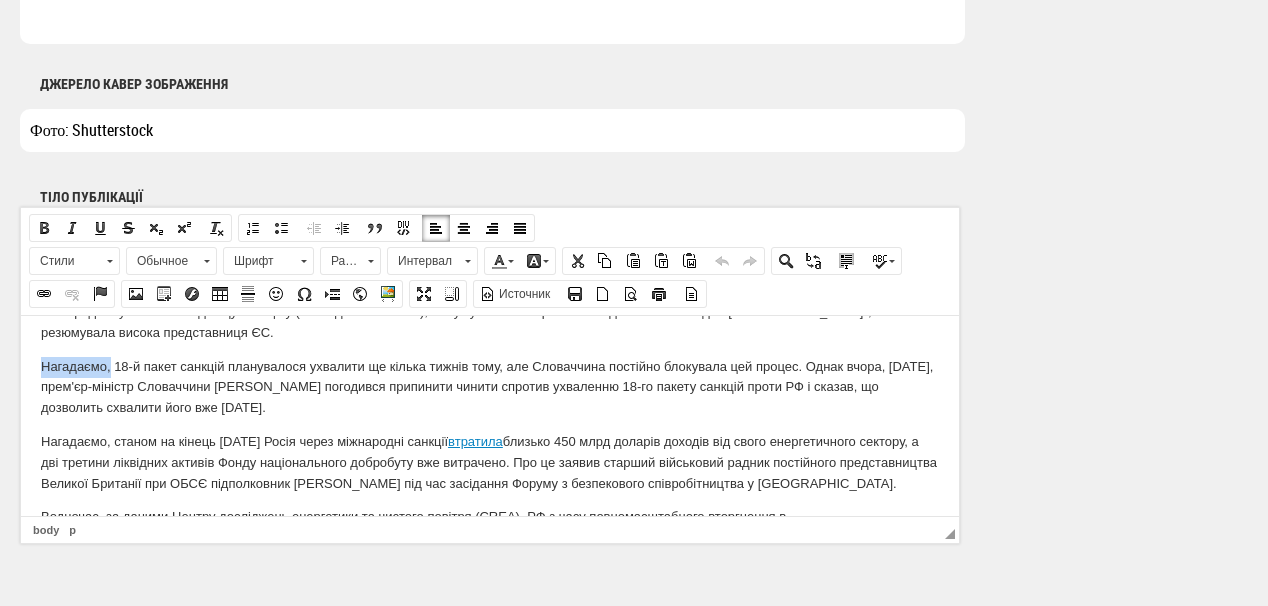 type 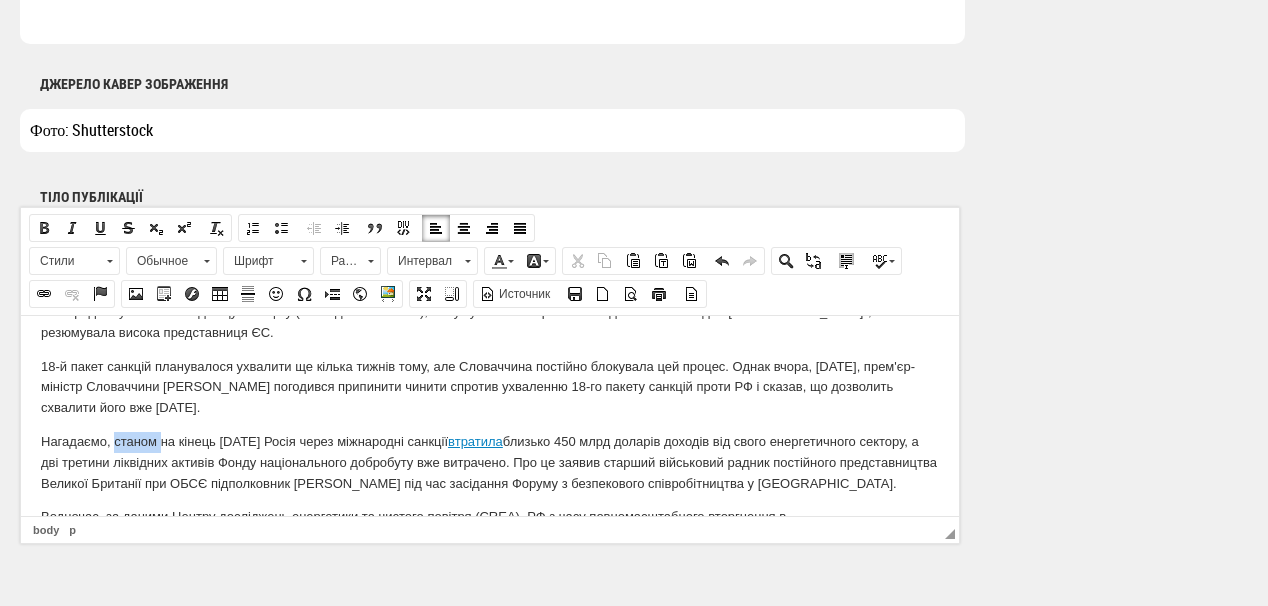 drag, startPoint x: 163, startPoint y: 442, endPoint x: 114, endPoint y: 443, distance: 49.010204 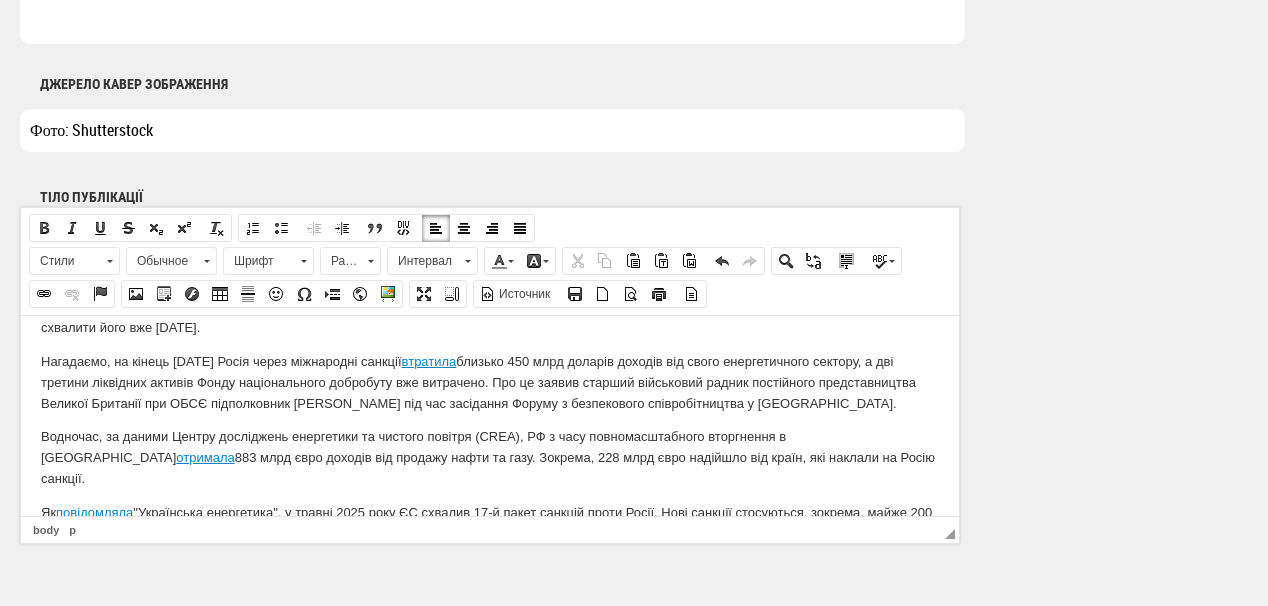 scroll, scrollTop: 461, scrollLeft: 0, axis: vertical 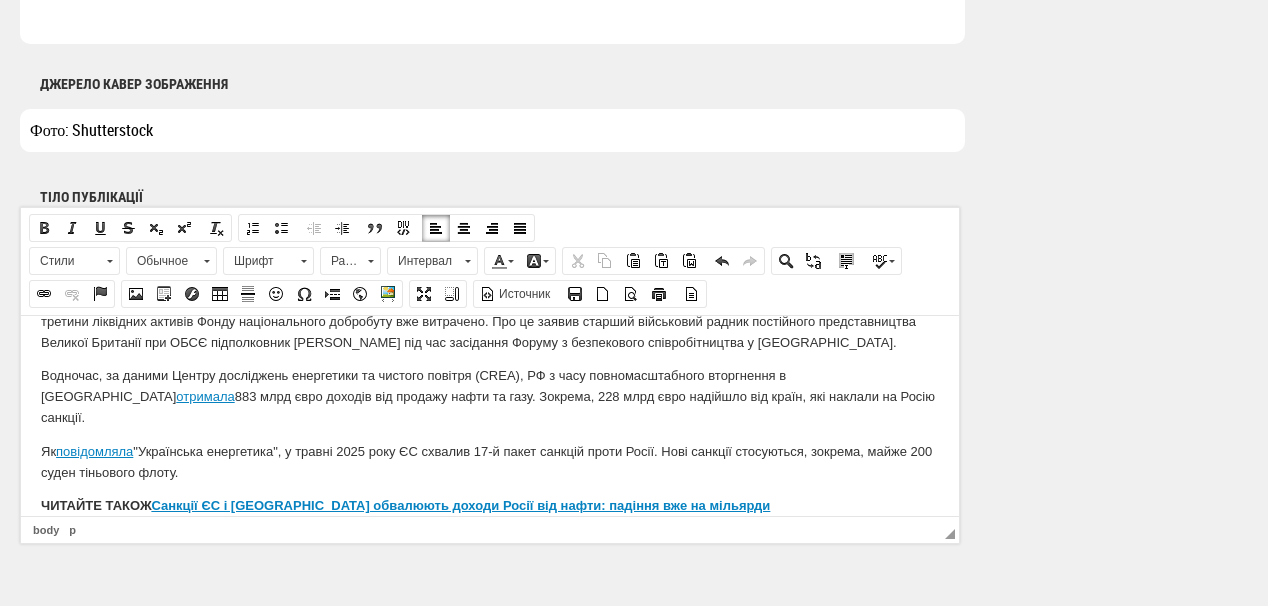 click on "Як  повідомляла  "Українська енергетика", у травні 2025 року ЄС схвалив 17-й пакет санкцій проти Росії. Нові санкції стосуються, зокрема, майже 200 суден тіньового флоту." at bounding box center (490, 462) 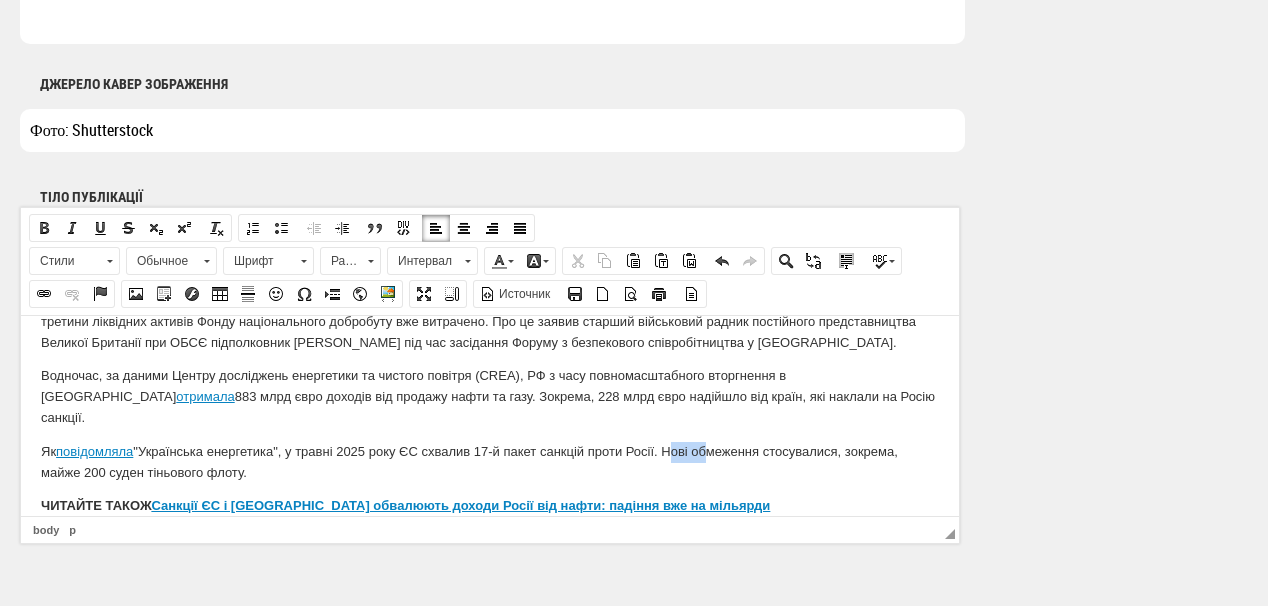 drag, startPoint x: 667, startPoint y: 425, endPoint x: 703, endPoint y: 423, distance: 36.05551 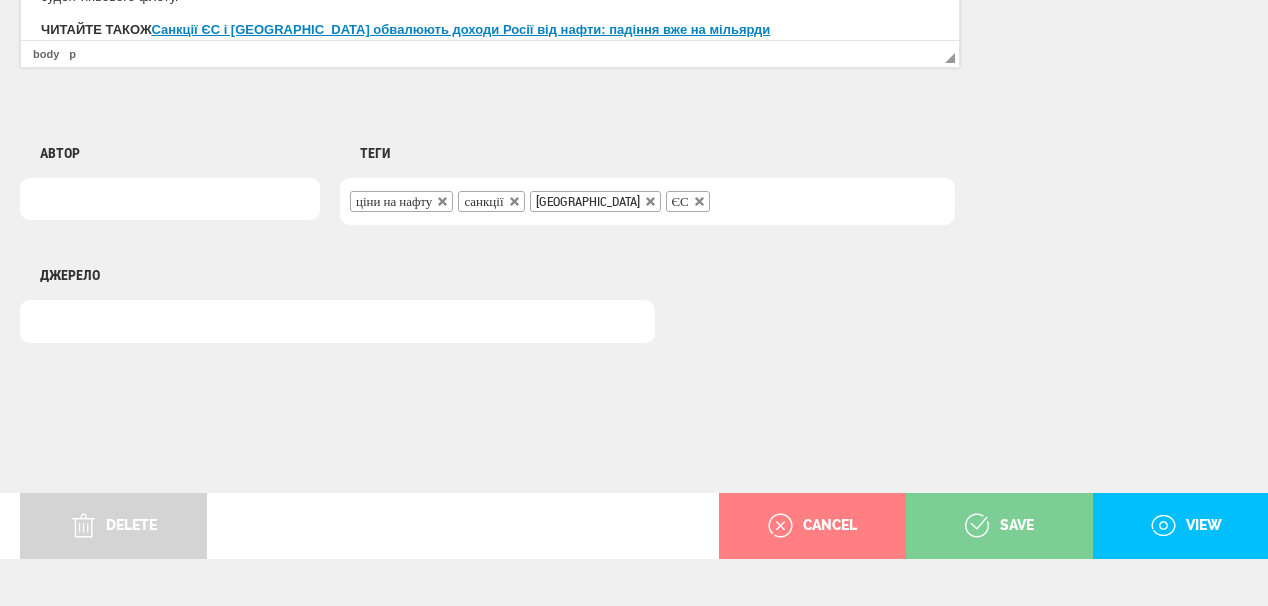 scroll, scrollTop: 1625, scrollLeft: 0, axis: vertical 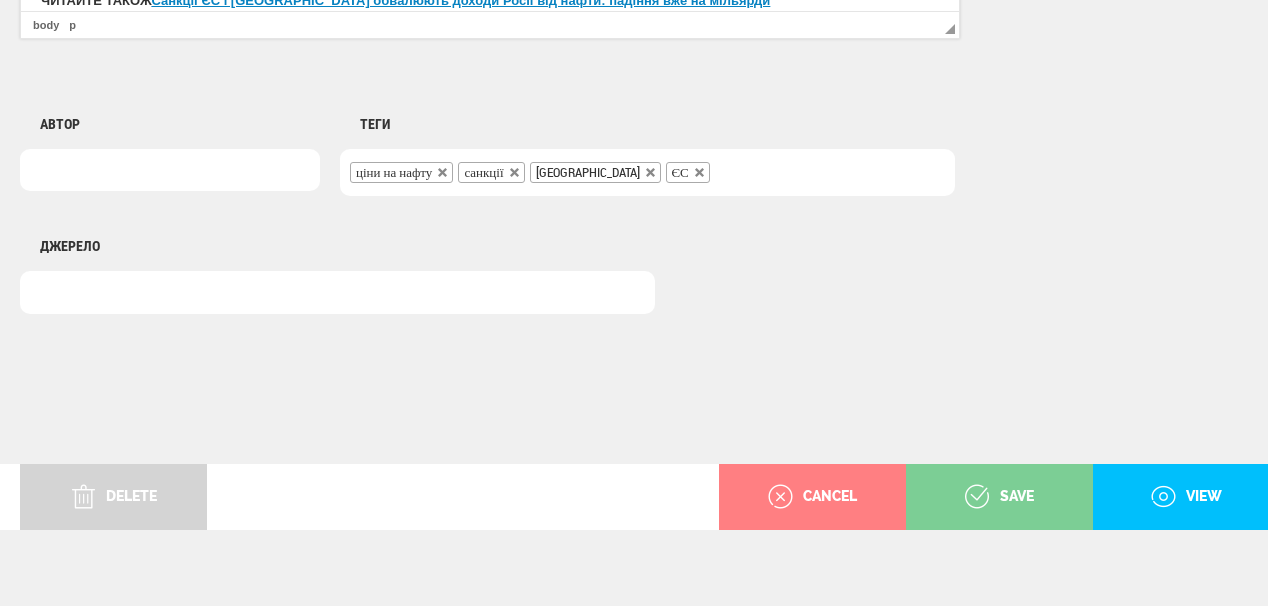 click on "save" at bounding box center (999, 497) 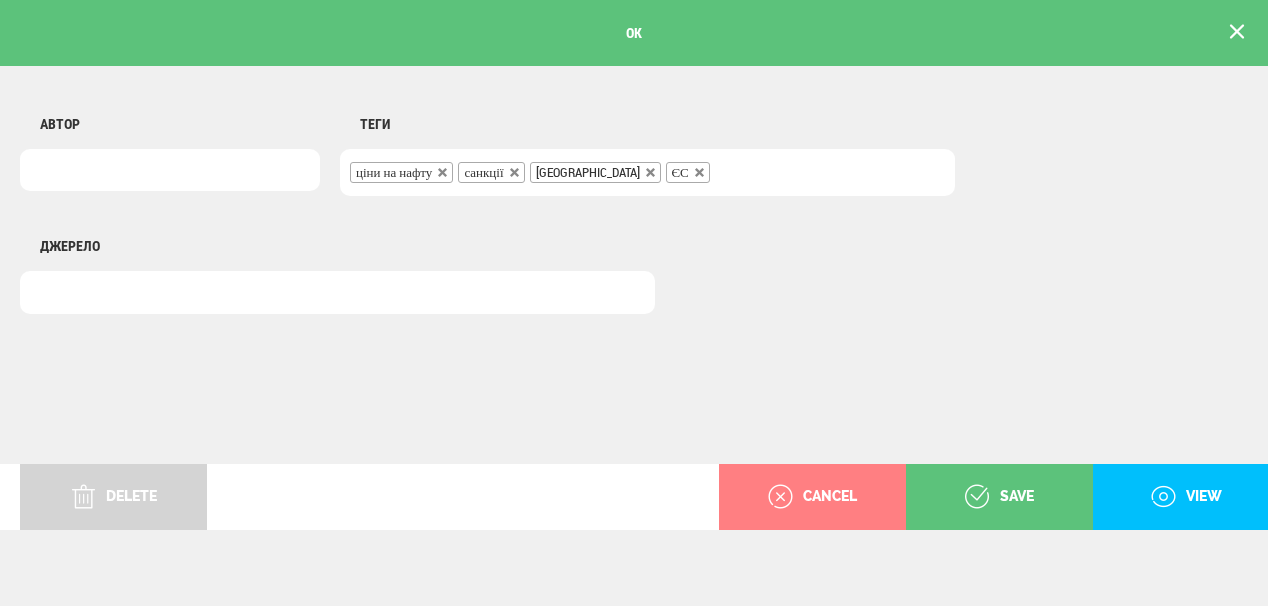 scroll, scrollTop: 0, scrollLeft: 0, axis: both 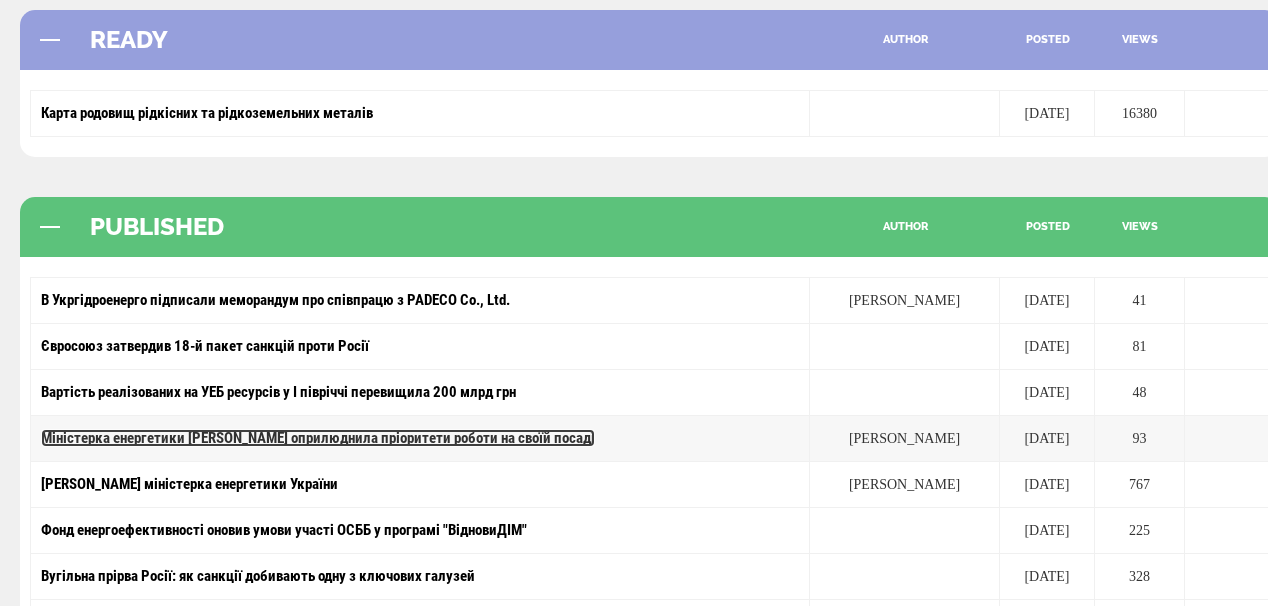 click on "Міністерка енергетики [PERSON_NAME] оприлюднила пріоритети роботи на своїй посаді" at bounding box center (318, 438) 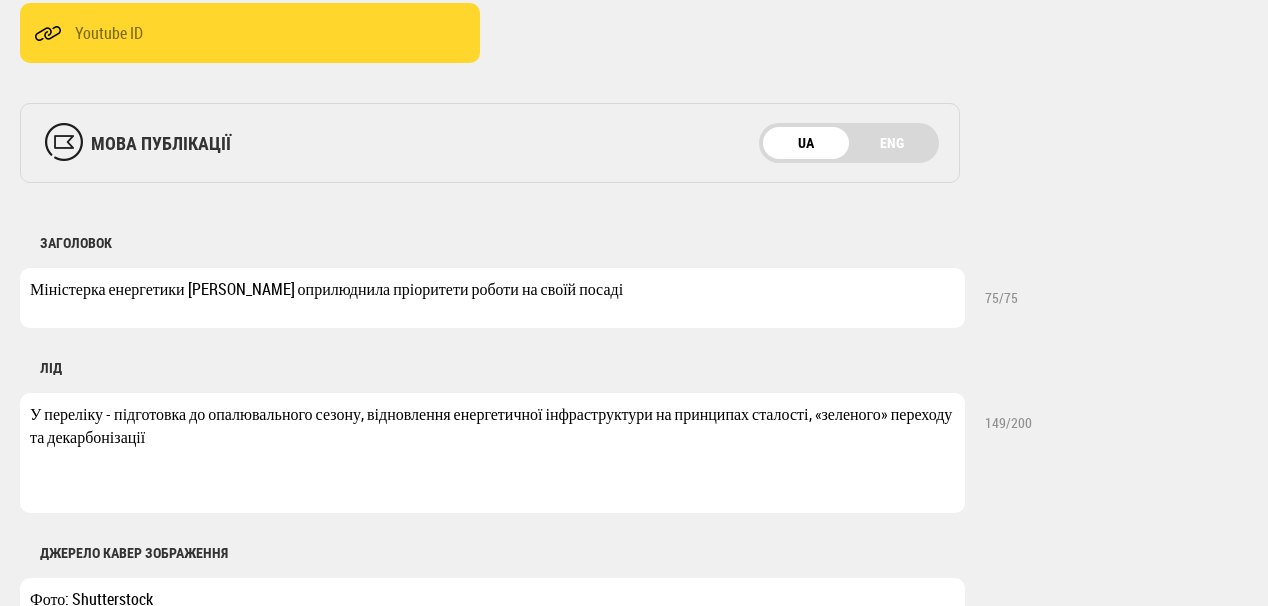 scroll, scrollTop: 560, scrollLeft: 0, axis: vertical 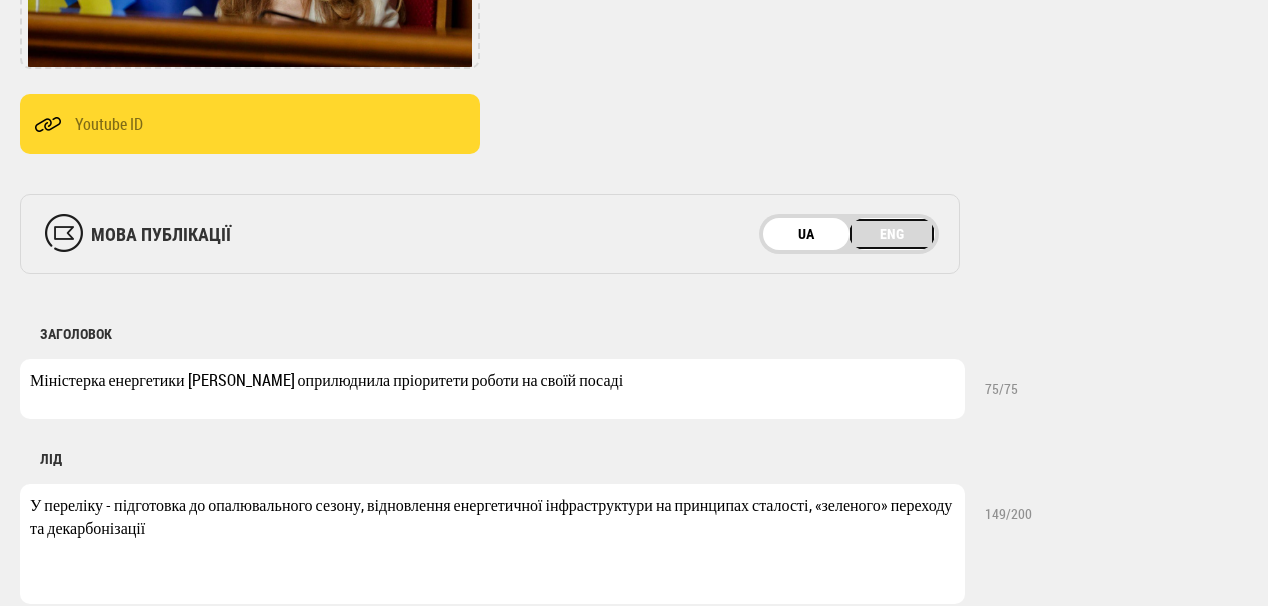 click on "ENG" at bounding box center (892, 234) 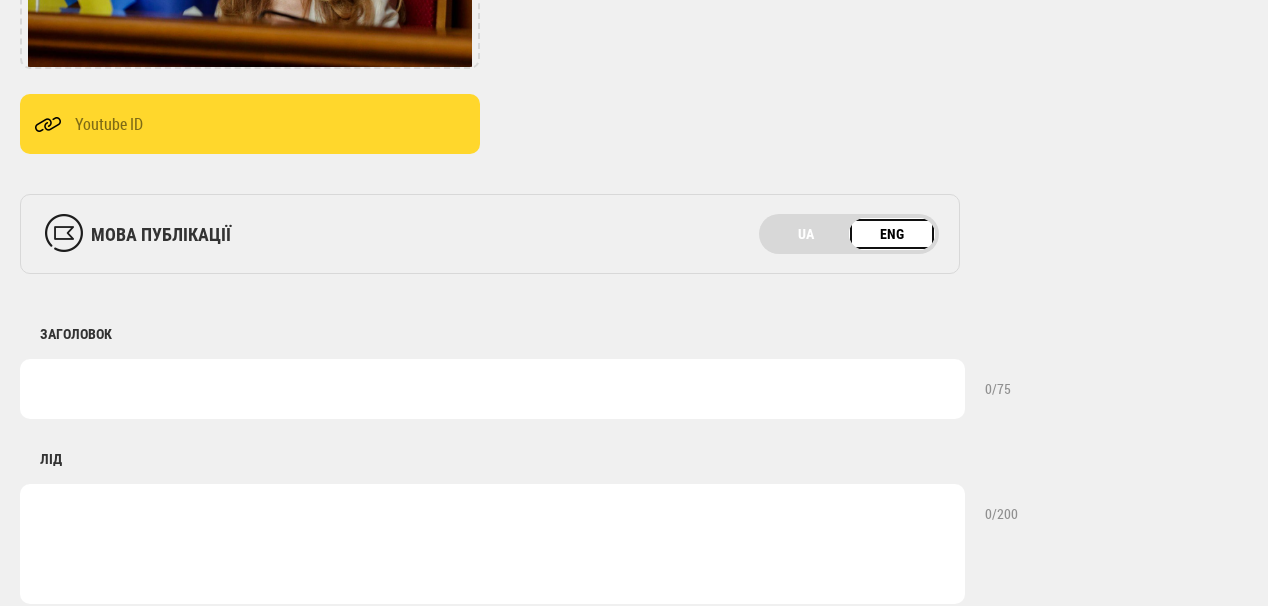 scroll, scrollTop: 0, scrollLeft: 0, axis: both 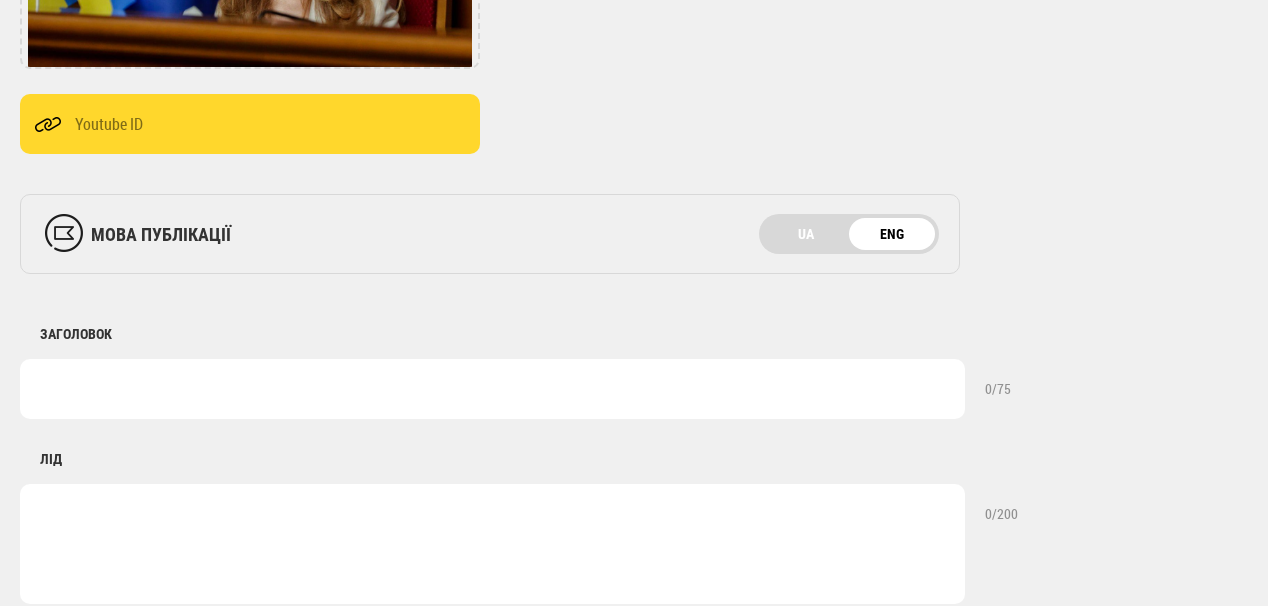 click at bounding box center [492, 389] 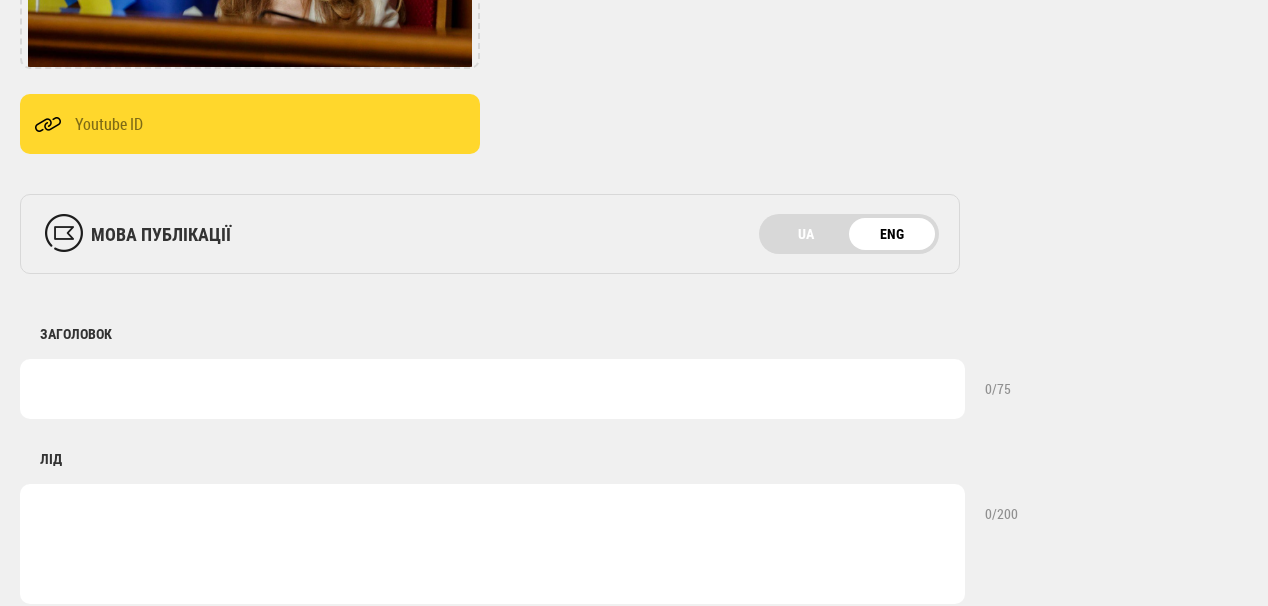 paste on "Energy Minister [PERSON_NAME] announced her work priorities in her position" 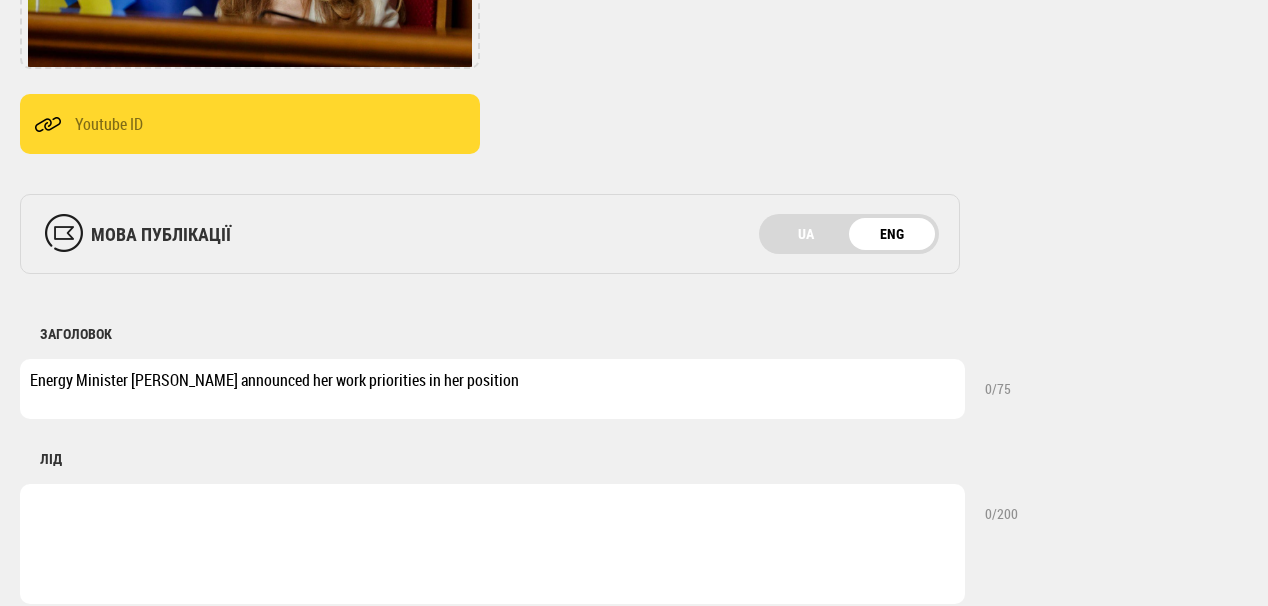 type on "Energy Minister [PERSON_NAME] announced her work priorities in her position" 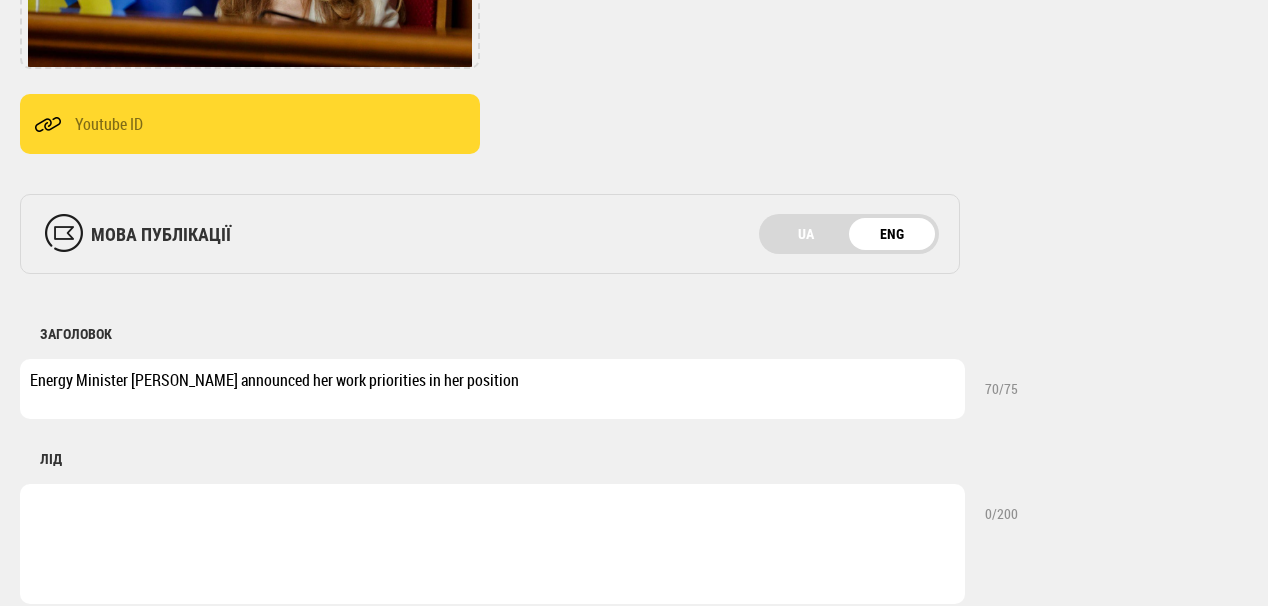 click on "мова публікації UA ENG" at bounding box center (490, 234) 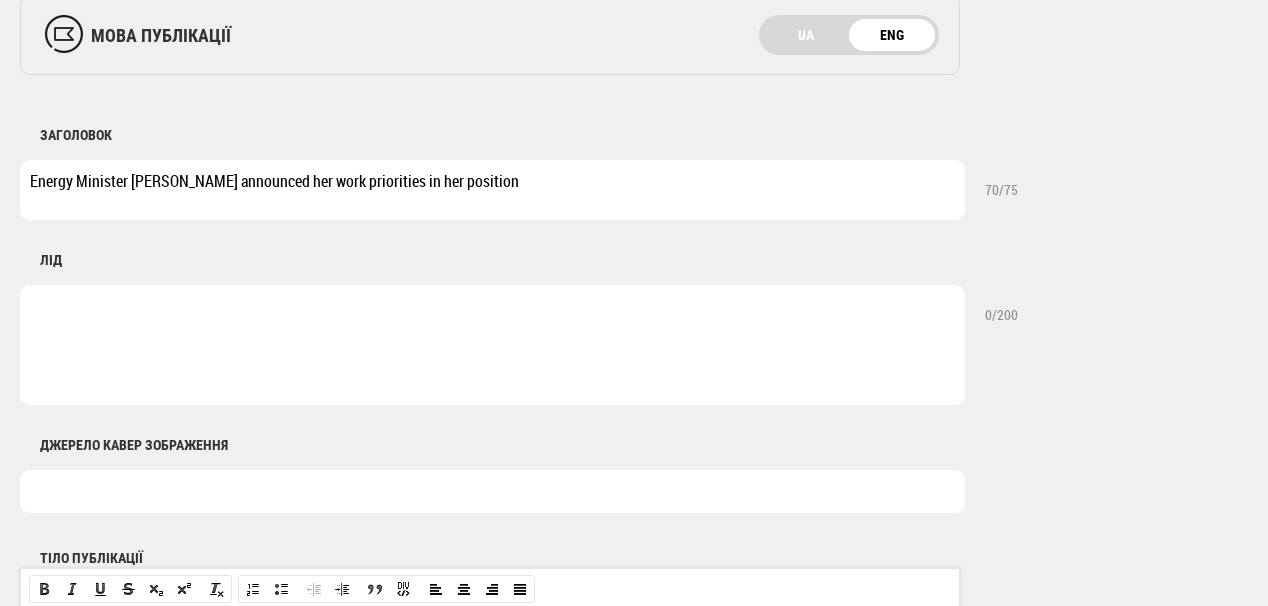 scroll, scrollTop: 800, scrollLeft: 0, axis: vertical 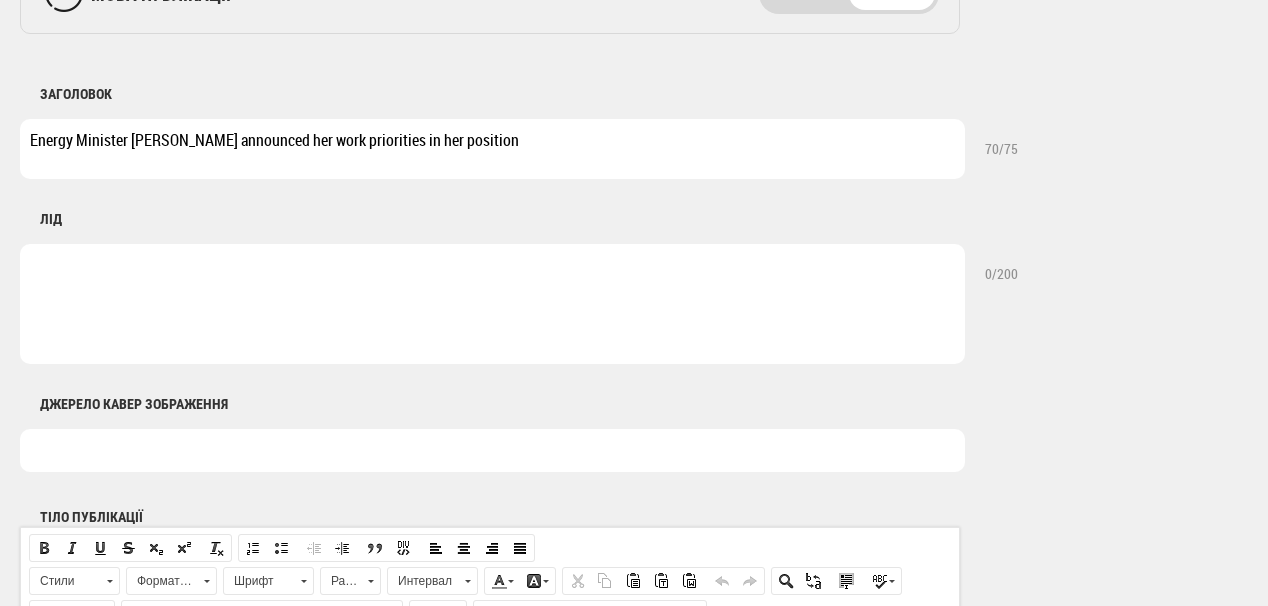 click at bounding box center (492, 304) 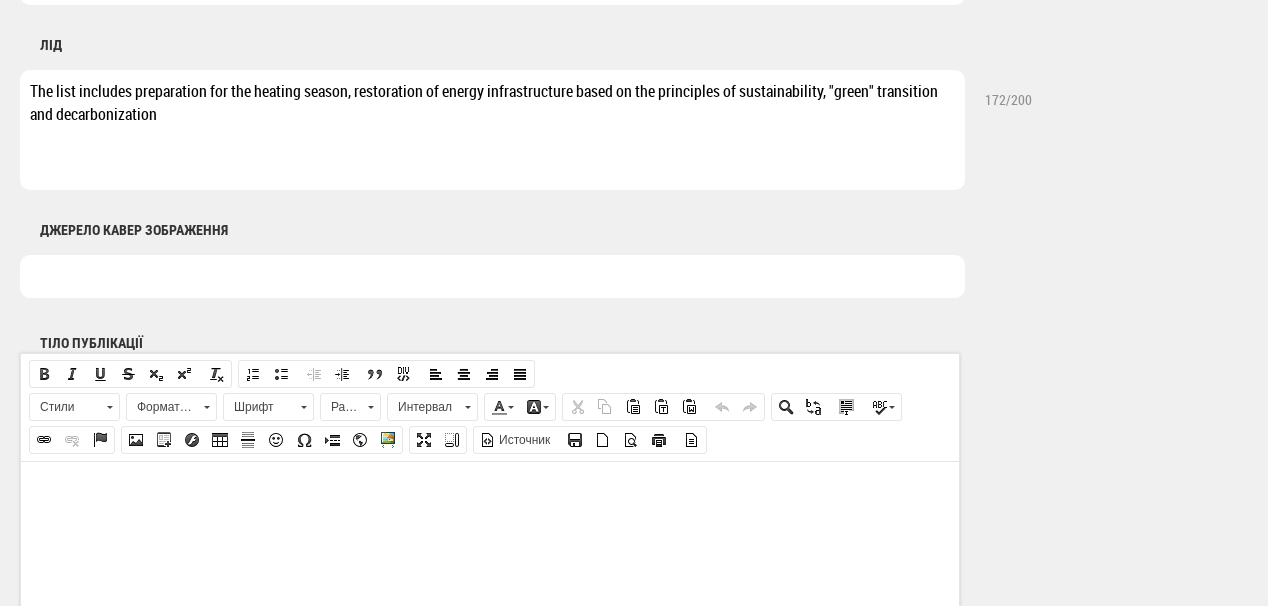 scroll, scrollTop: 1040, scrollLeft: 0, axis: vertical 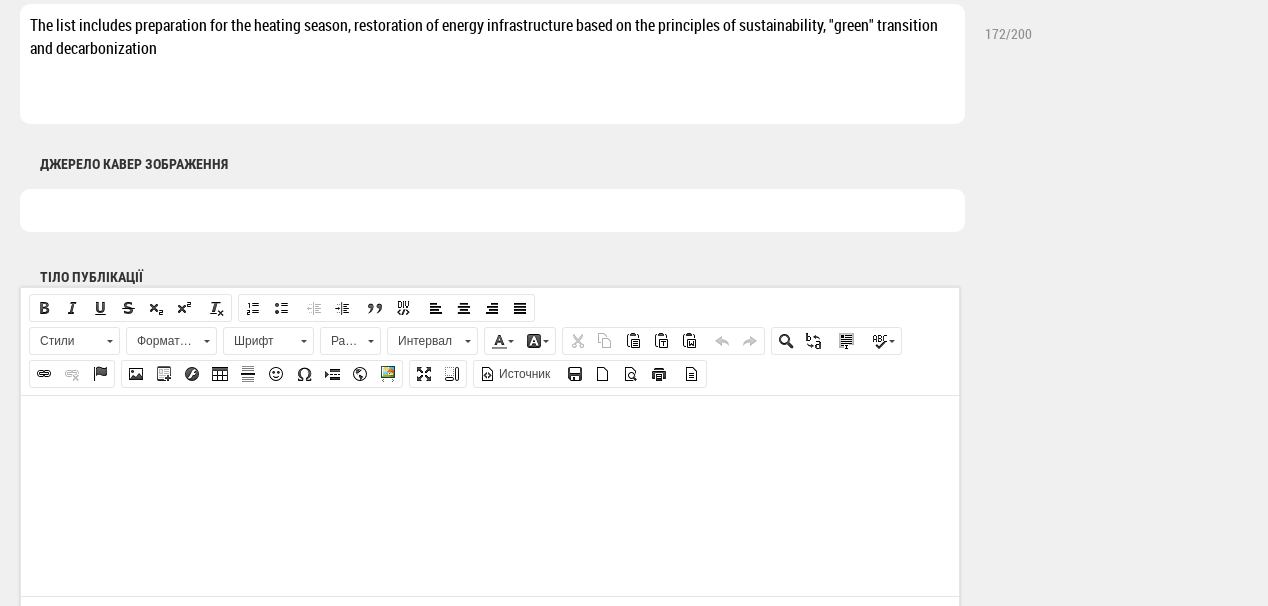 type on "The list includes preparation for the heating season, restoration of energy infrastructure based on the principles of sustainability, "green" transition and decarbonization" 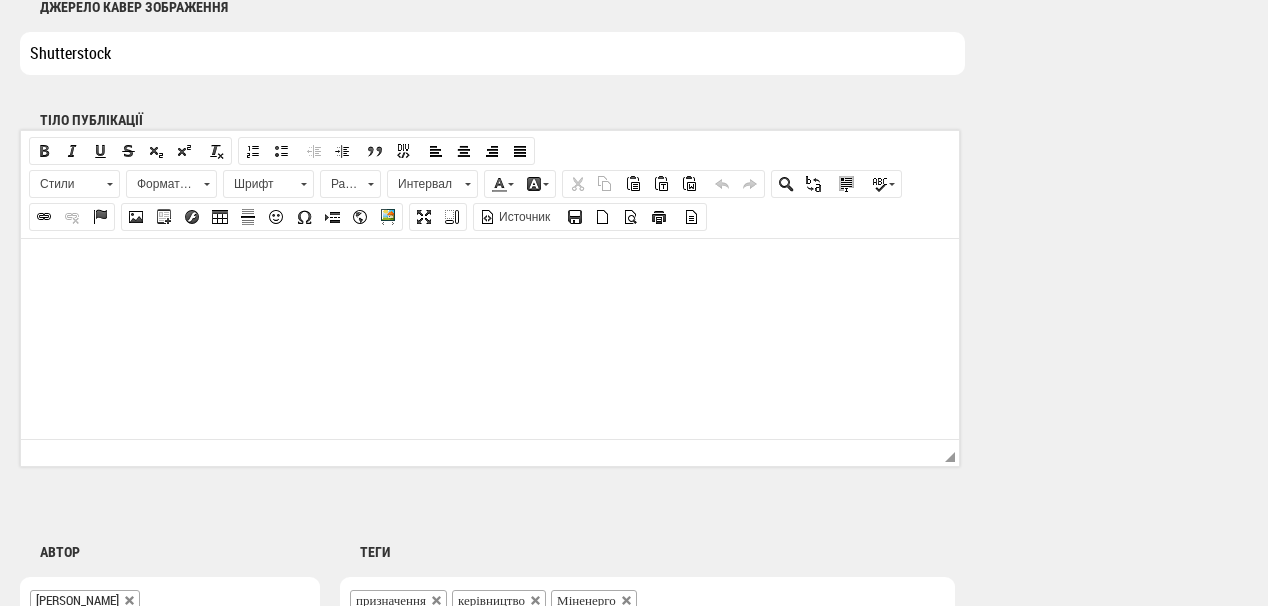 scroll, scrollTop: 1200, scrollLeft: 0, axis: vertical 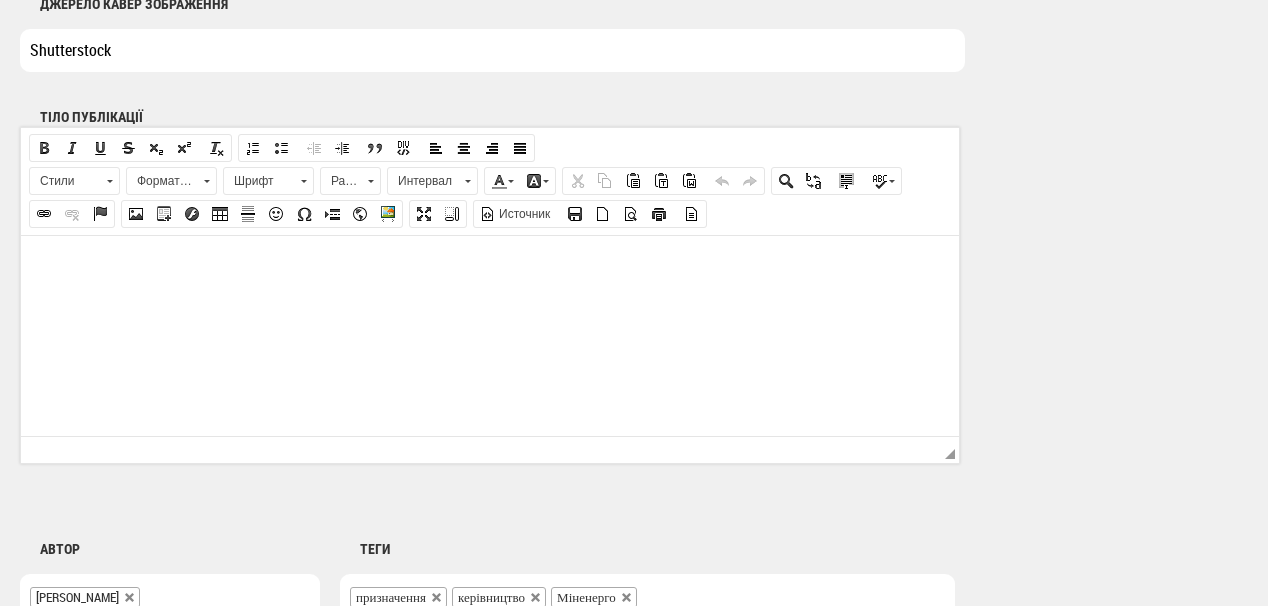 type on "Shutterstock" 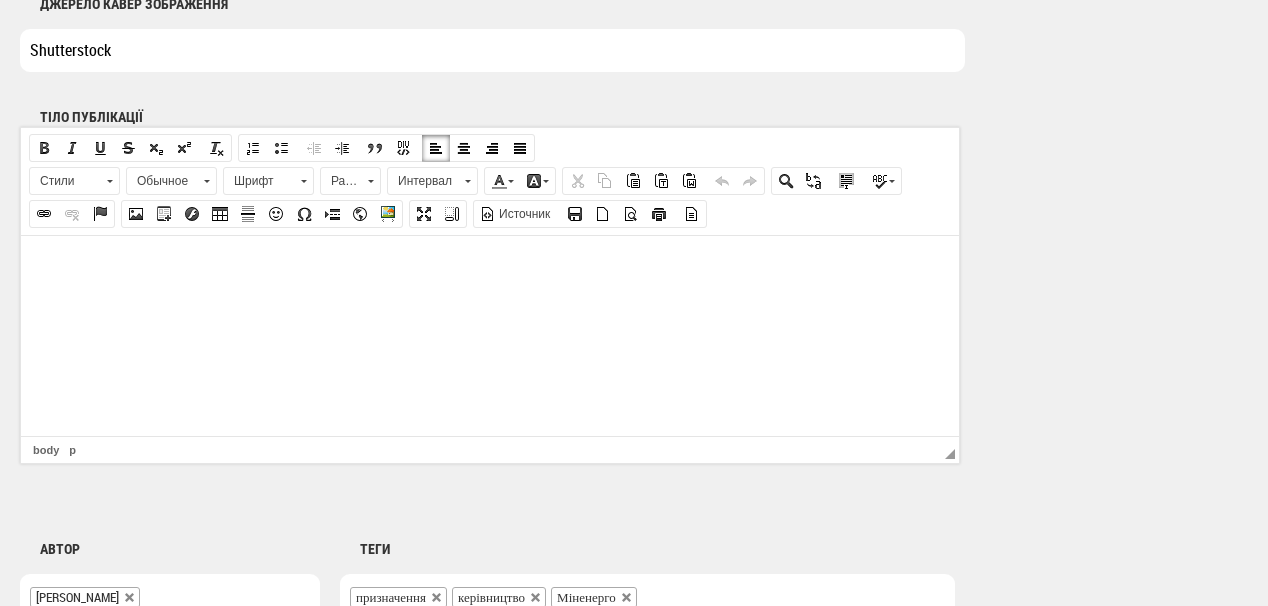 drag, startPoint x: 204, startPoint y: 275, endPoint x: 58, endPoint y: 264, distance: 146.4138 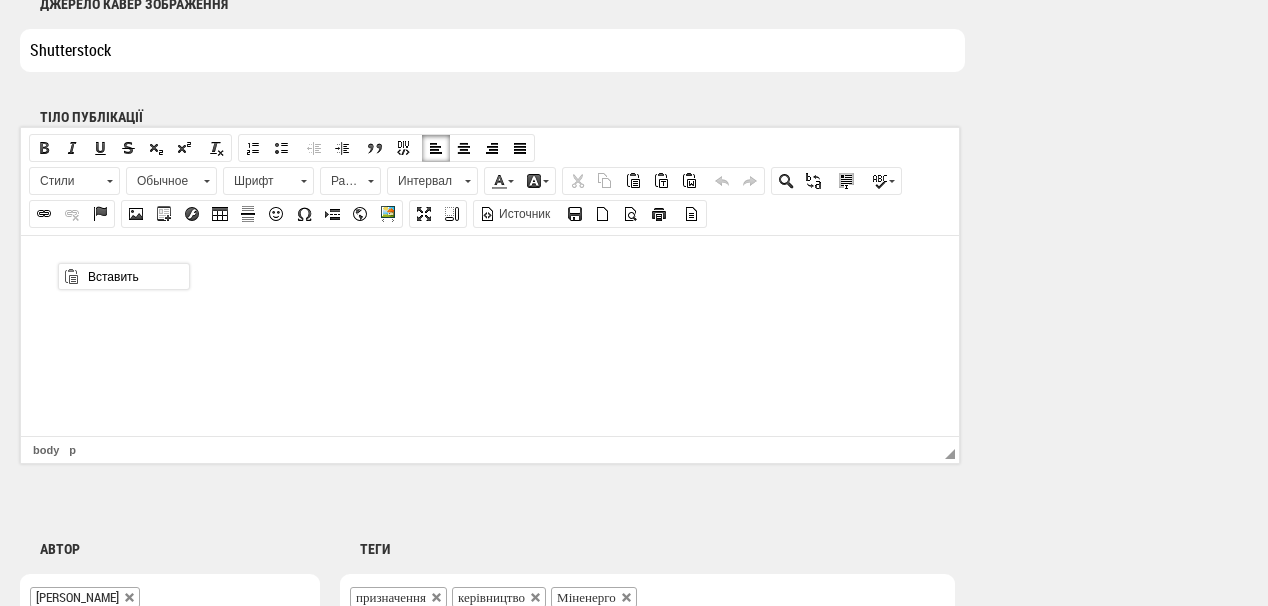 scroll, scrollTop: 0, scrollLeft: 0, axis: both 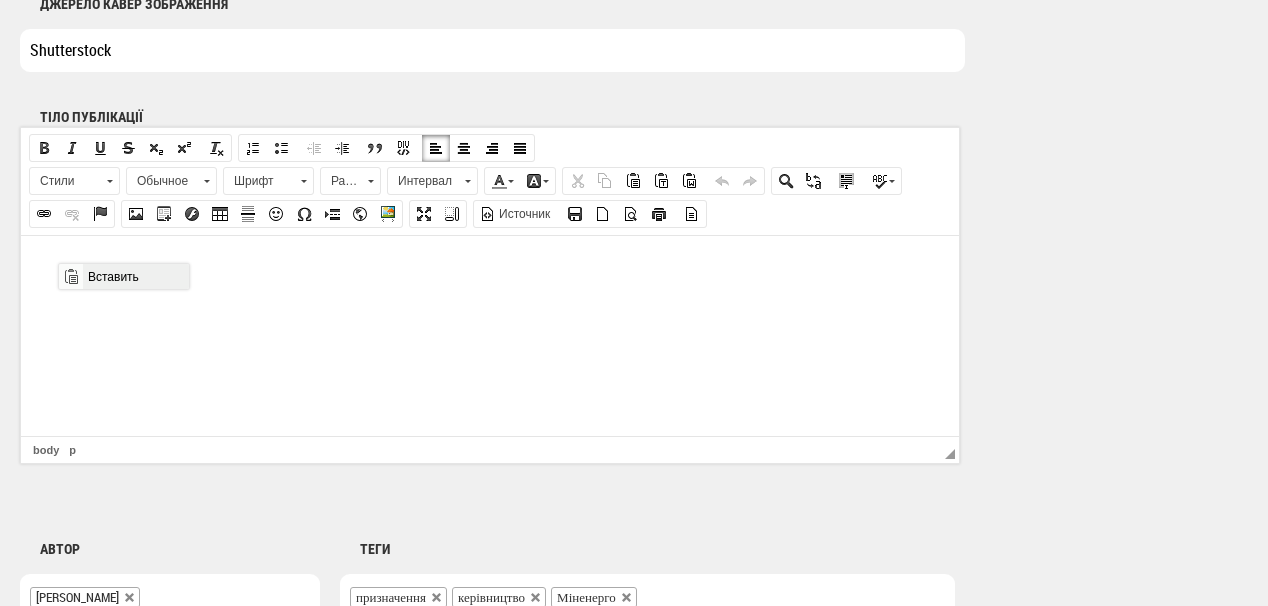 click on "Вставить" at bounding box center [135, 276] 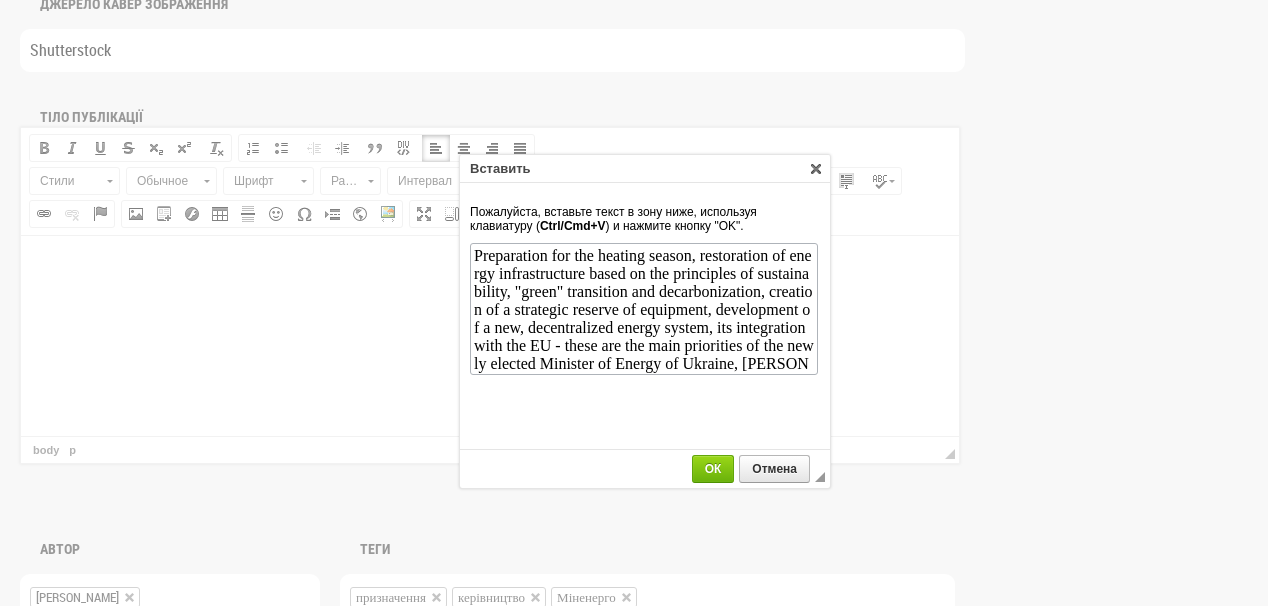 scroll, scrollTop: 19, scrollLeft: 0, axis: vertical 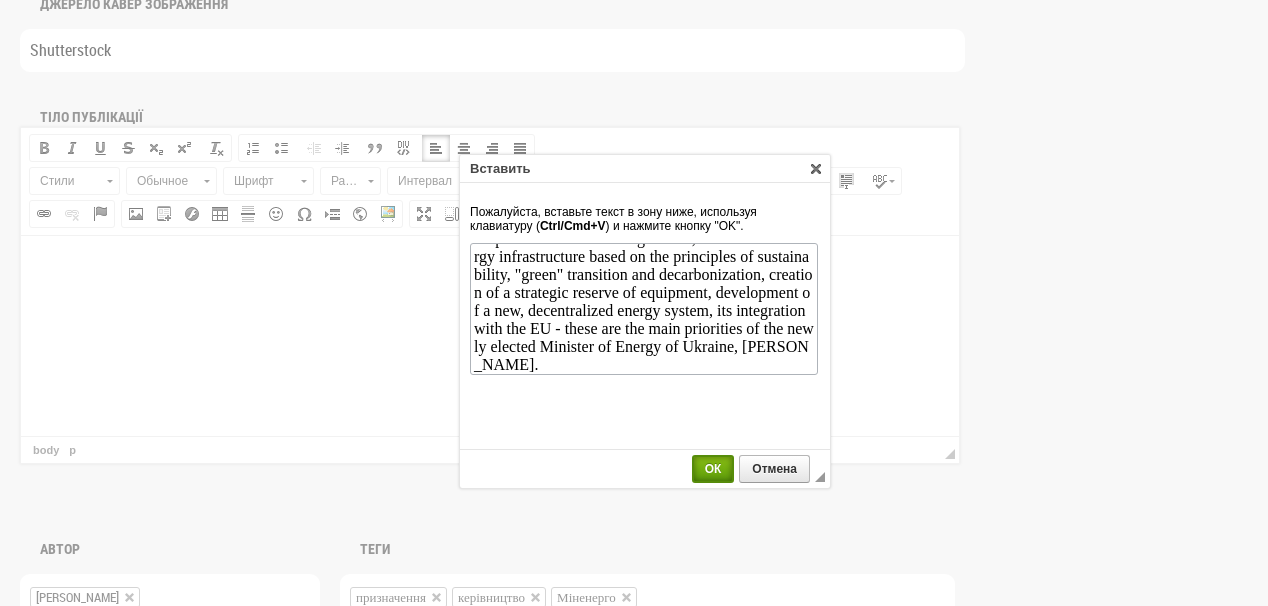 click on "ОК" at bounding box center [713, 469] 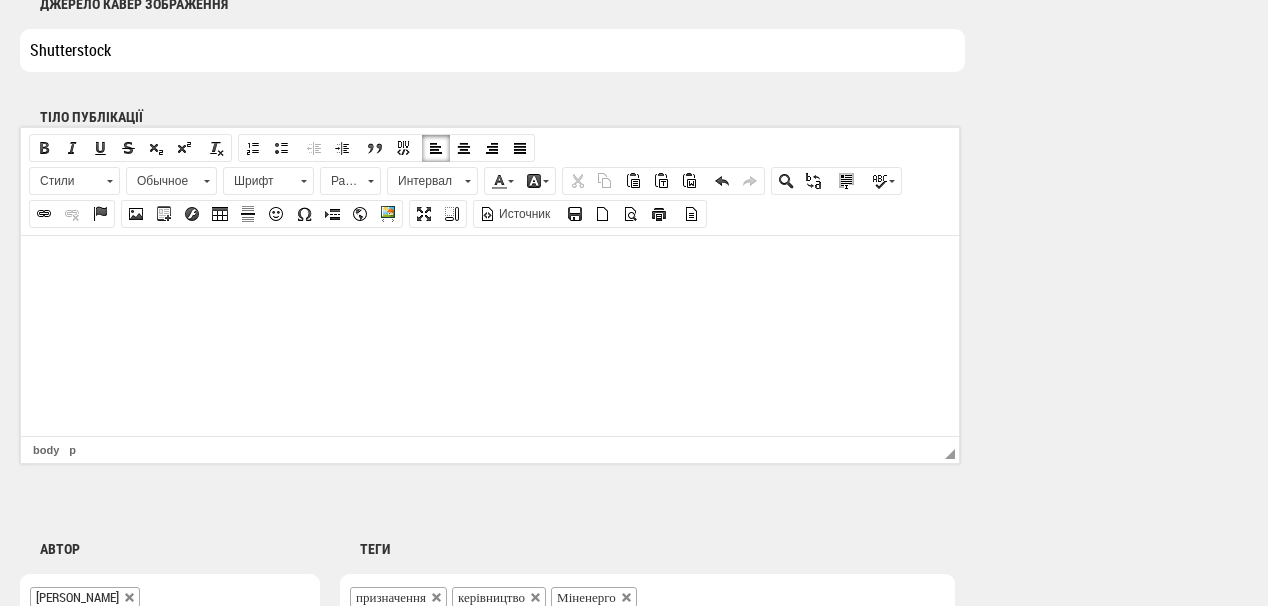 scroll, scrollTop: 0, scrollLeft: 0, axis: both 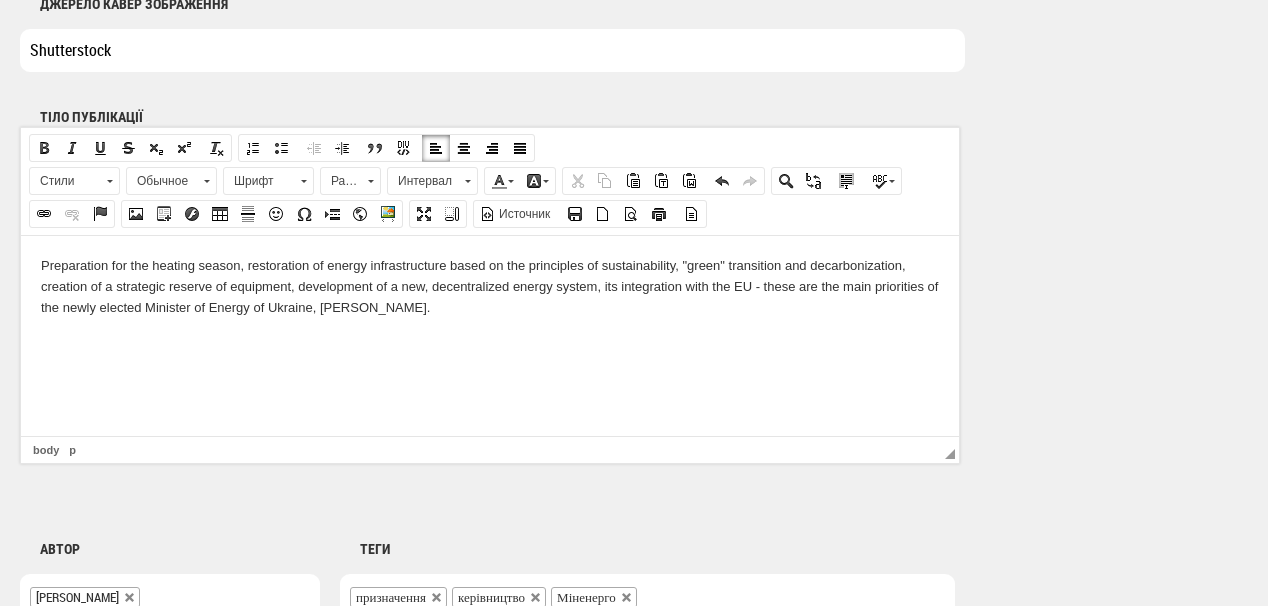 click at bounding box center [490, 340] 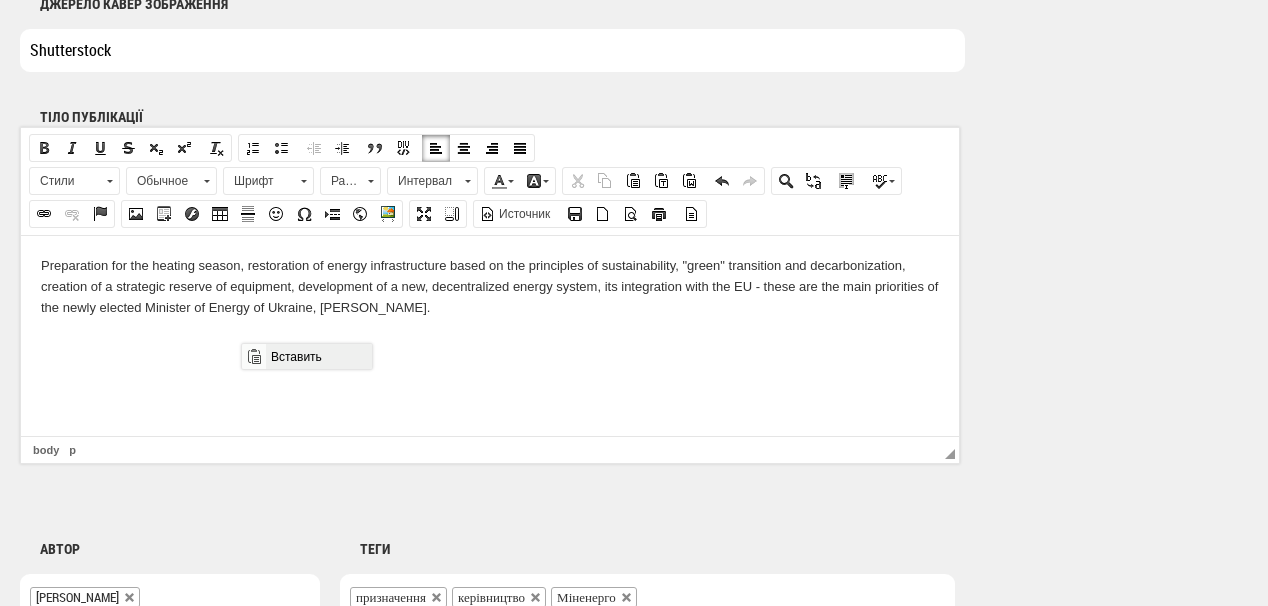 click on "Вставить" at bounding box center (318, 356) 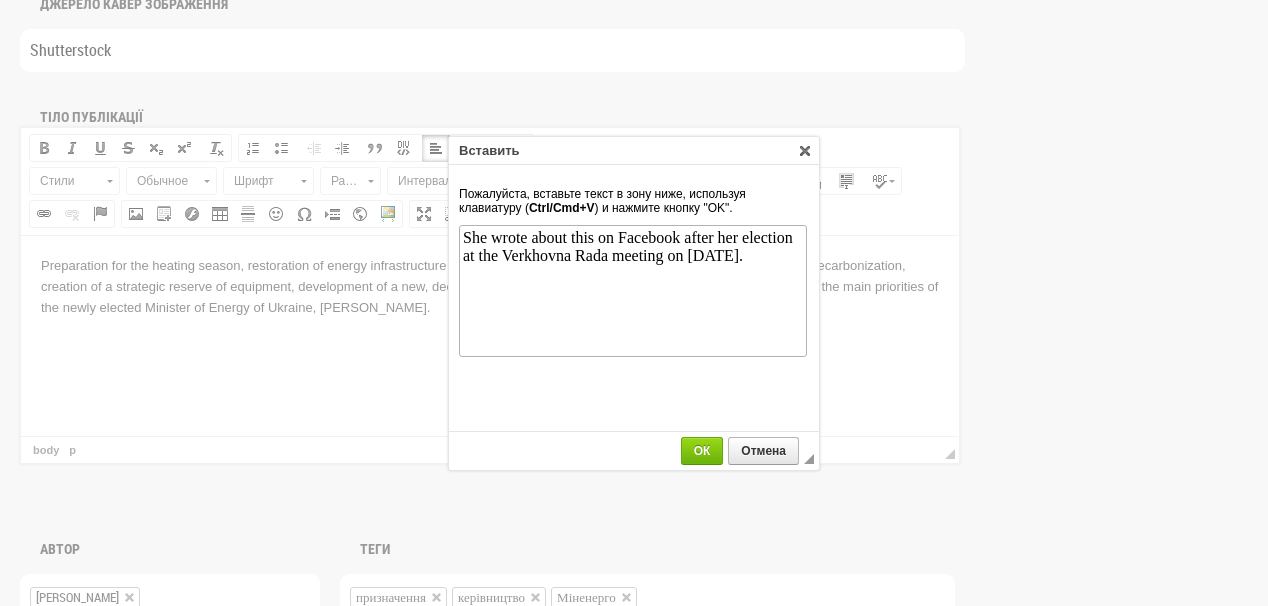 scroll, scrollTop: 0, scrollLeft: 0, axis: both 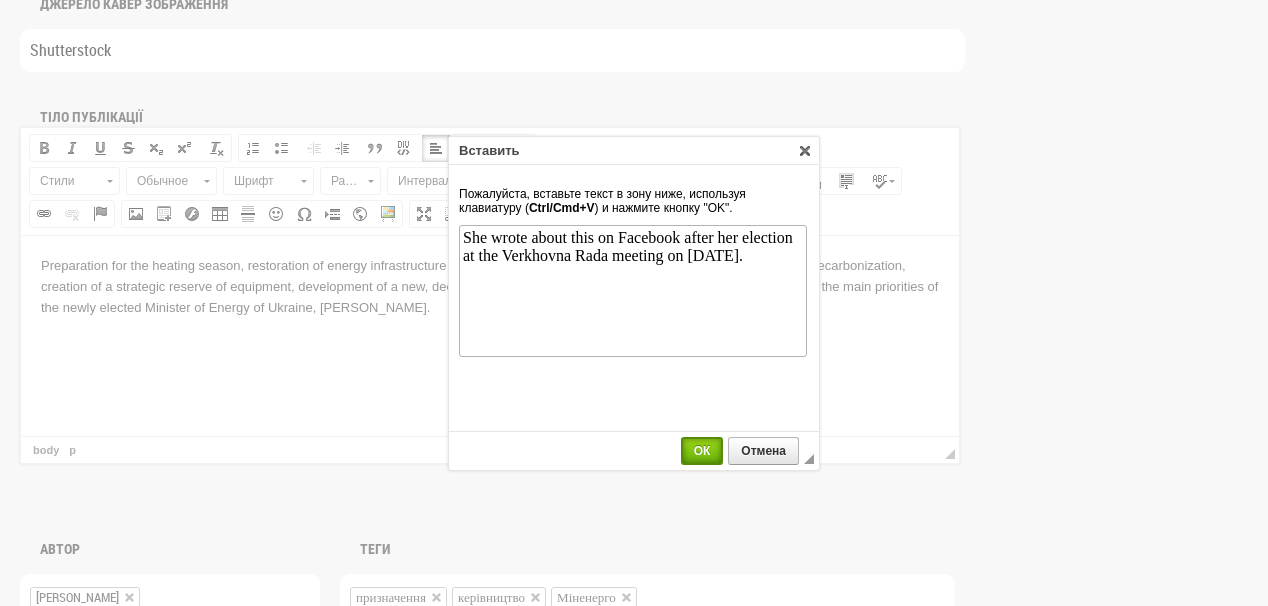 click on "ОК" at bounding box center [702, 451] 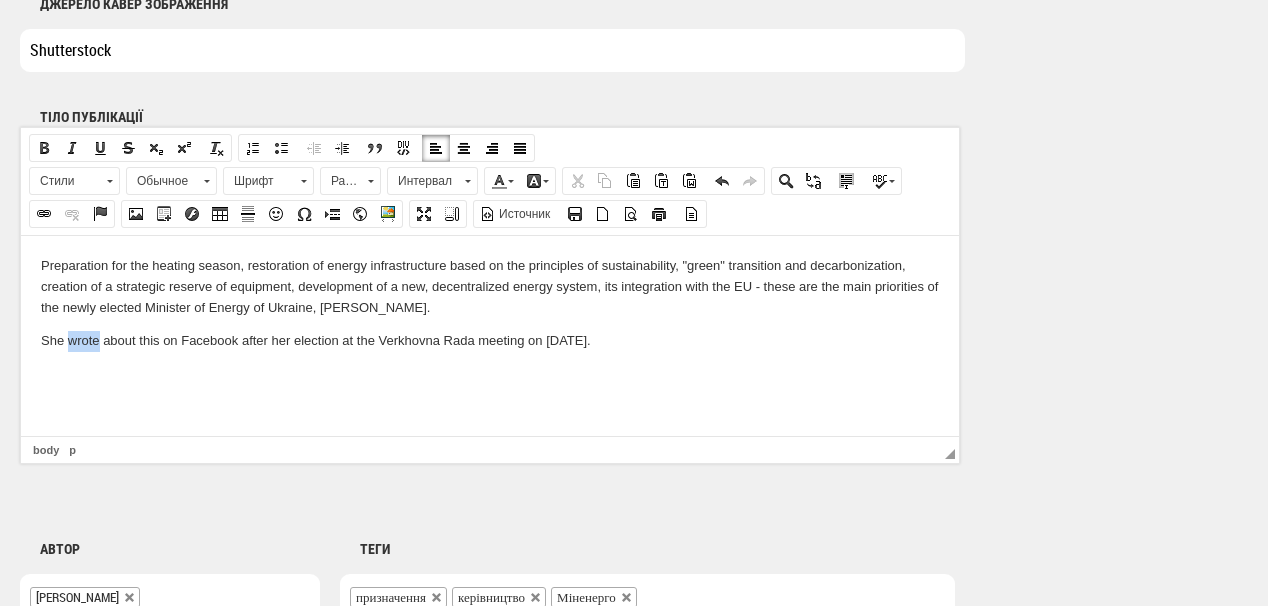 drag, startPoint x: 68, startPoint y: 338, endPoint x: 100, endPoint y: 341, distance: 32.140316 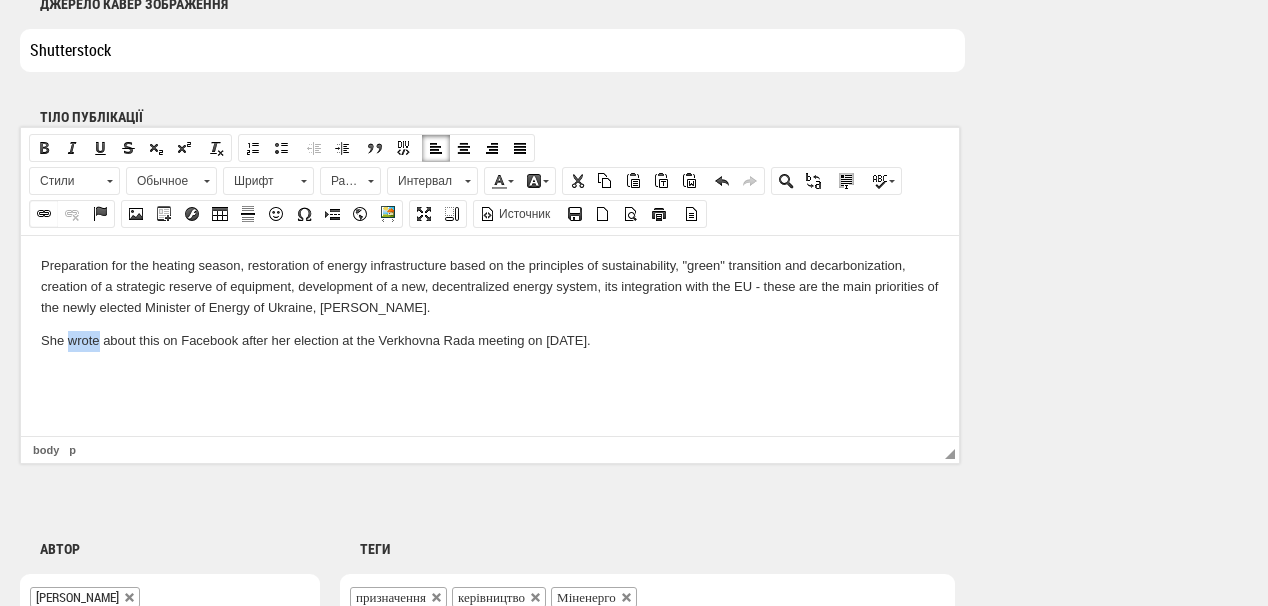 click at bounding box center (44, 214) 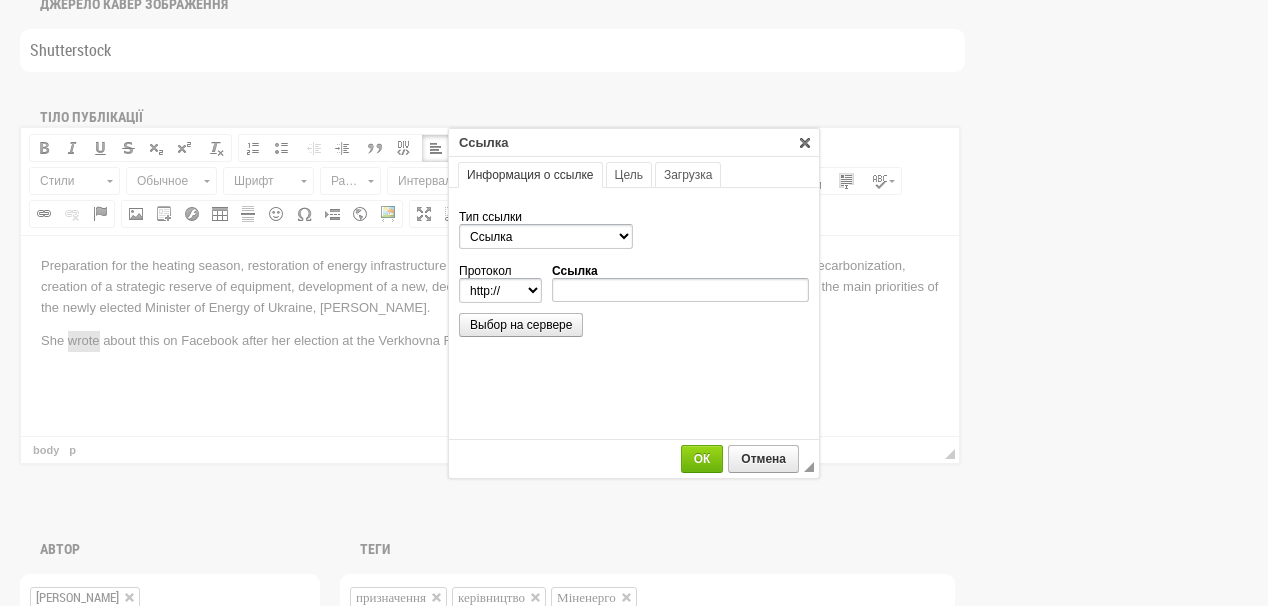 scroll, scrollTop: 0, scrollLeft: 0, axis: both 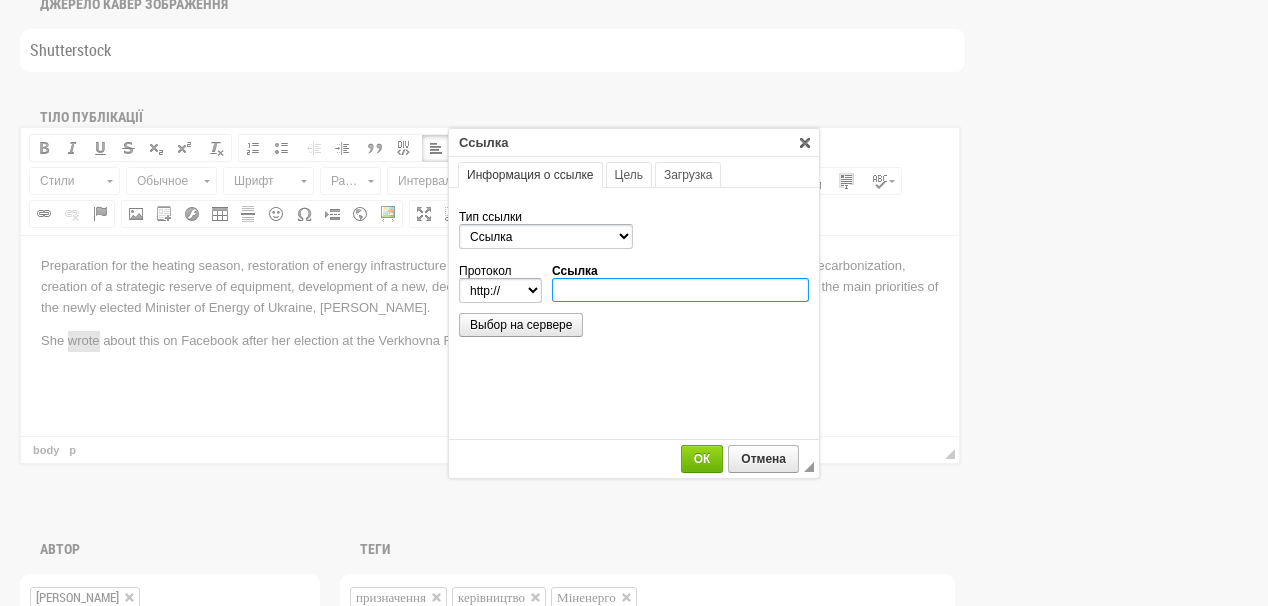 click on "Ссылка" at bounding box center [680, 290] 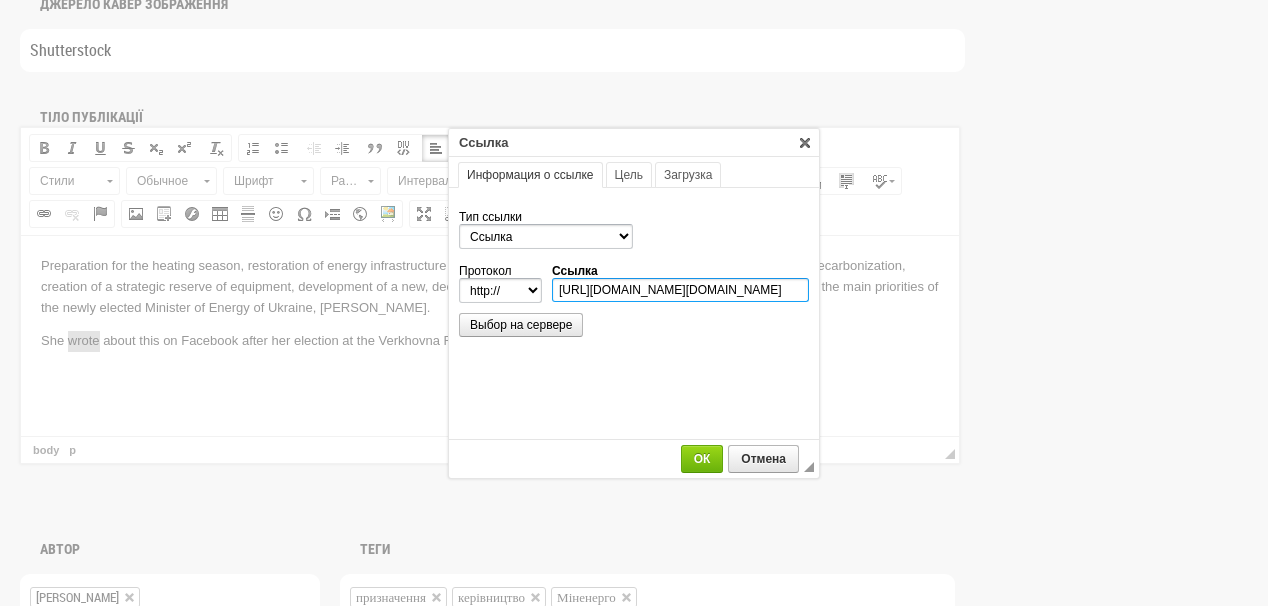scroll, scrollTop: 0, scrollLeft: 104, axis: horizontal 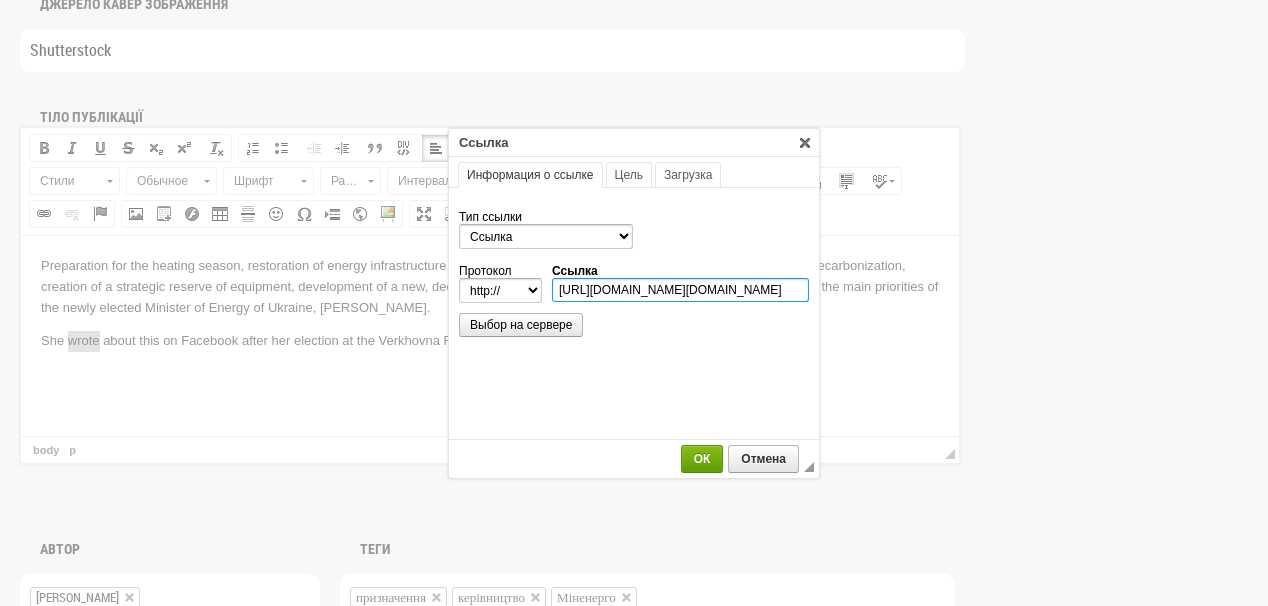 type on "https://www.facebook.com/s.grynchuk/posts/30411642828451434" 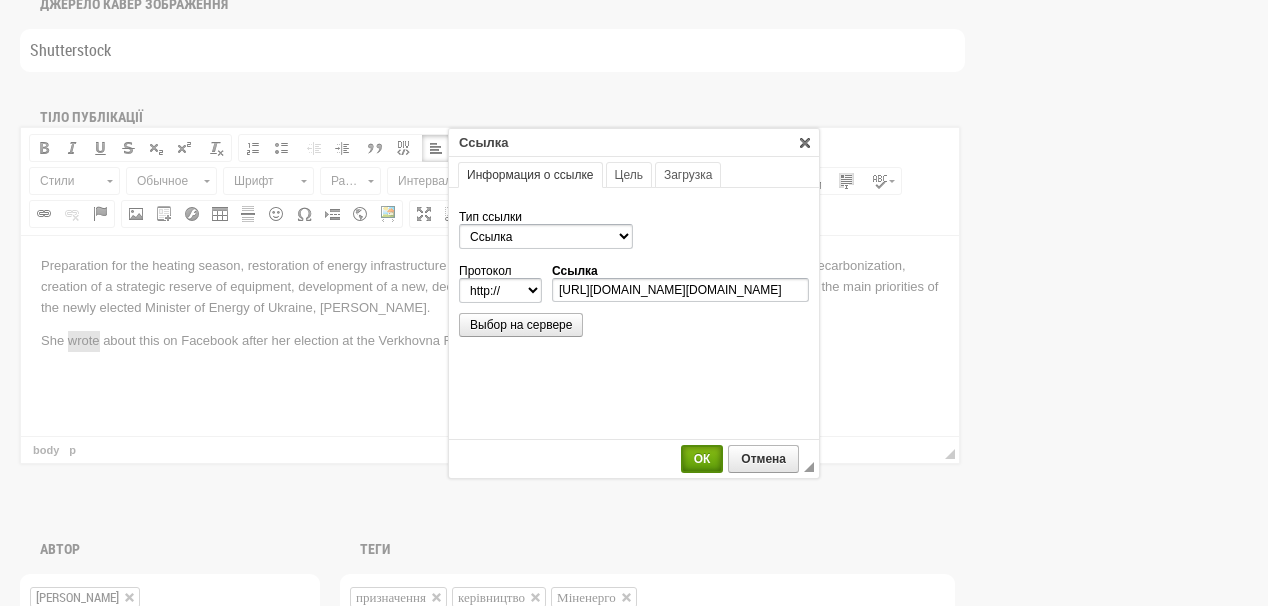 select on "https://" 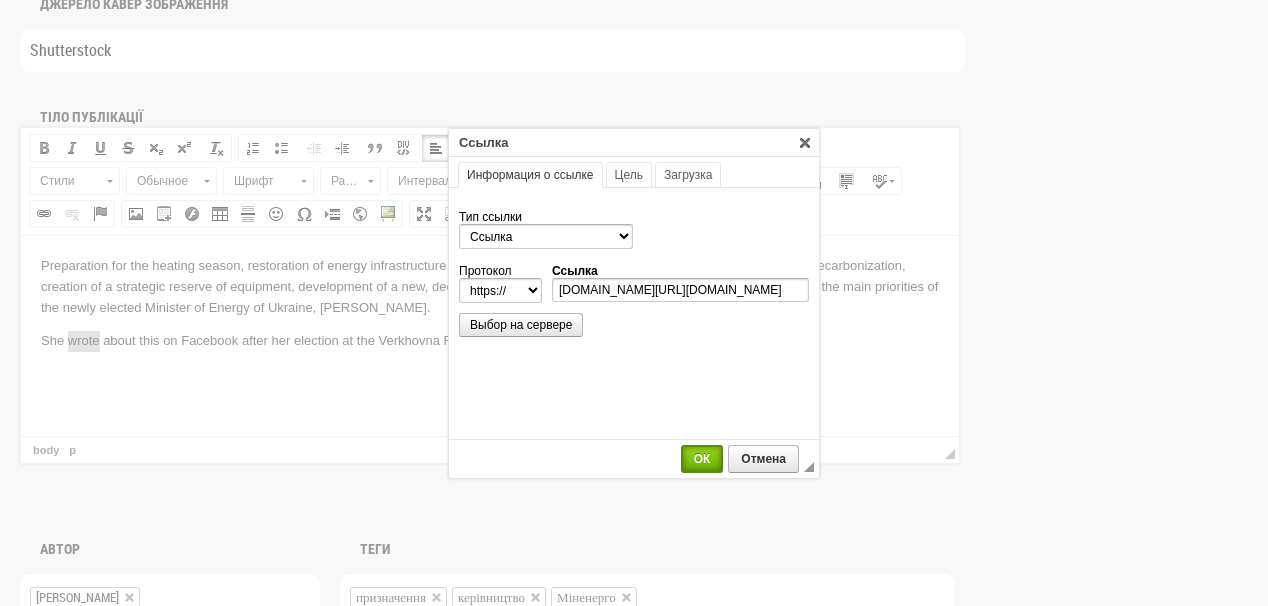 scroll, scrollTop: 0, scrollLeft: 0, axis: both 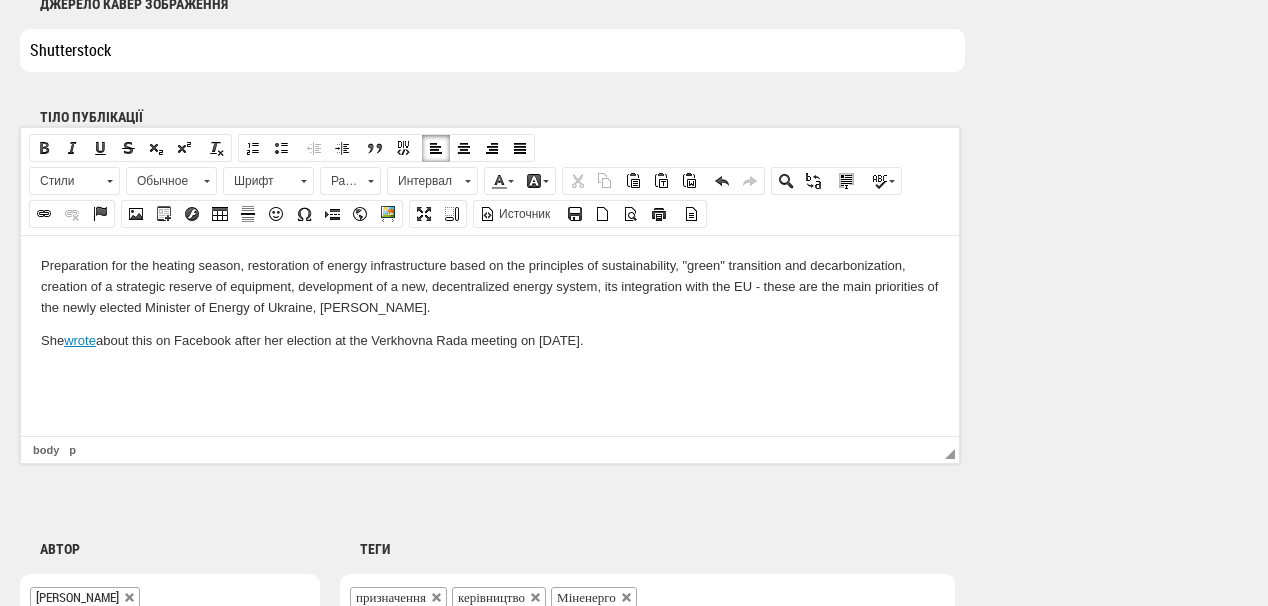 click on "Preparation for the heating season, restoration of energy infrastructure based on the principles of sustainability, "green" transition and decarbonization, creation of a strategic reserve of equipment, development of a new, decentralized energy system, its integration with the EU - these are the main priorities of the newly elected Minister of Energy of Ukraine, Svitlana Grinchuk. She  wrote  about this on Facebook after her election at the Verkhovna Rada meeting on July 17." at bounding box center (490, 303) 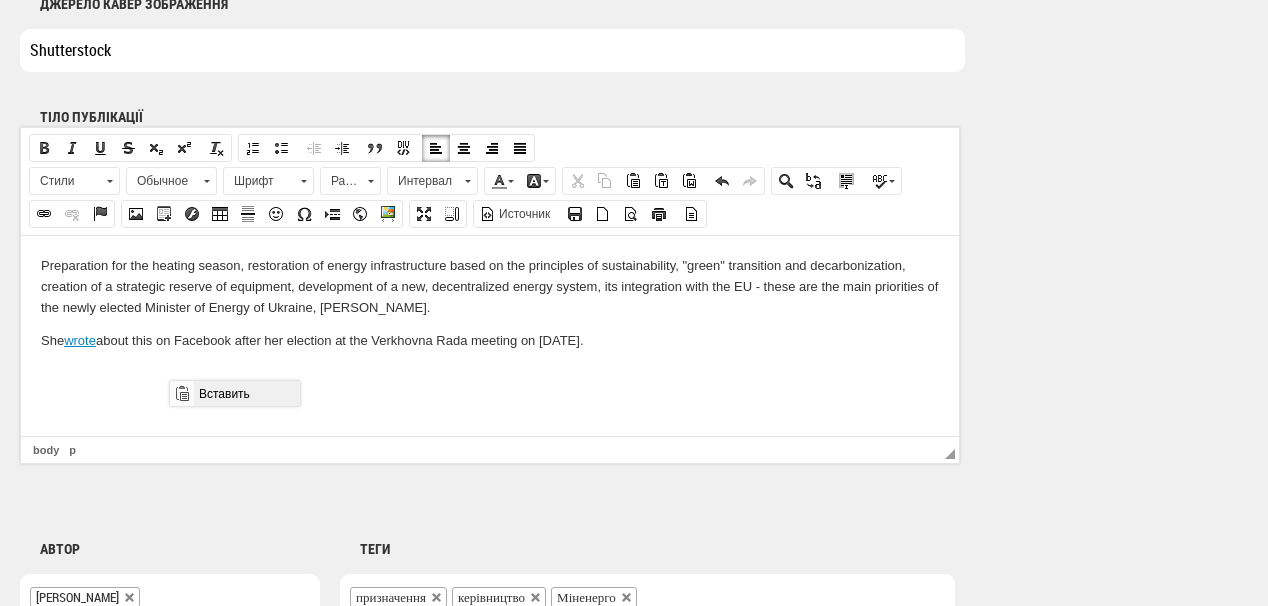 click on "Вставить" at bounding box center [246, 393] 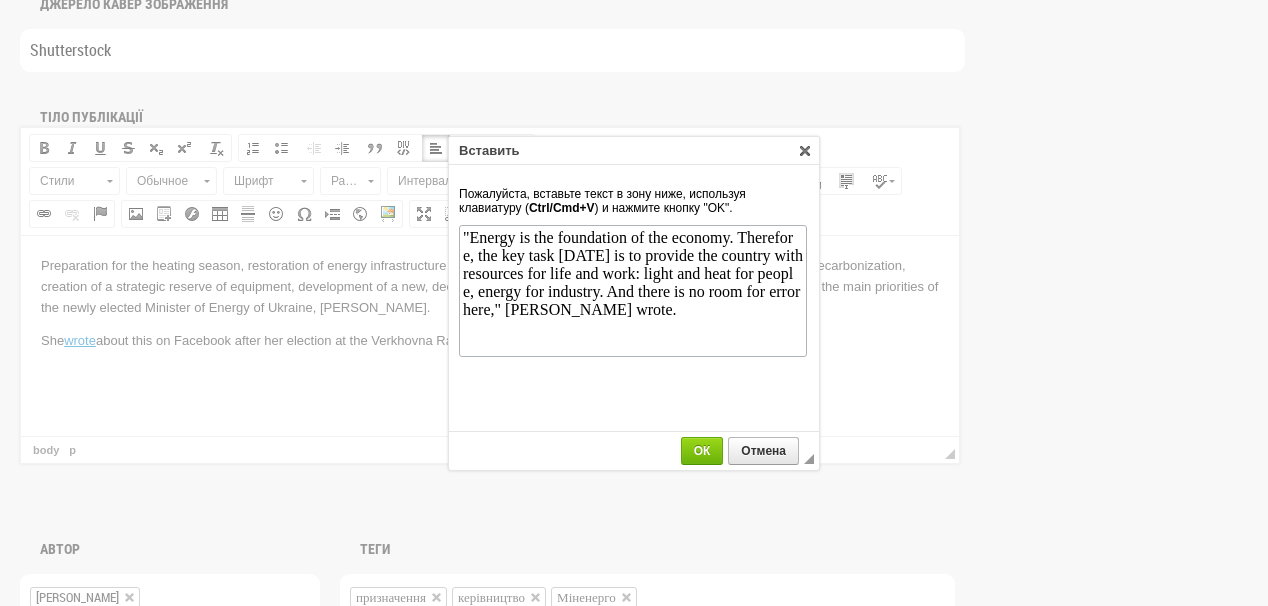 scroll, scrollTop: 0, scrollLeft: 0, axis: both 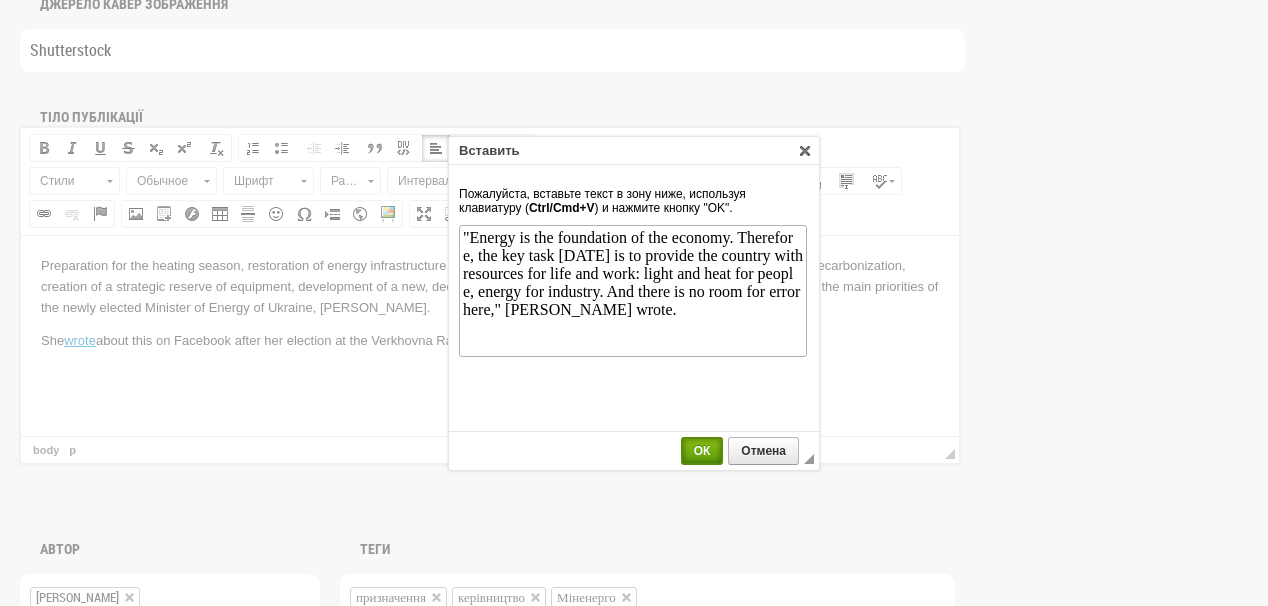 click on "ОК" at bounding box center [702, 451] 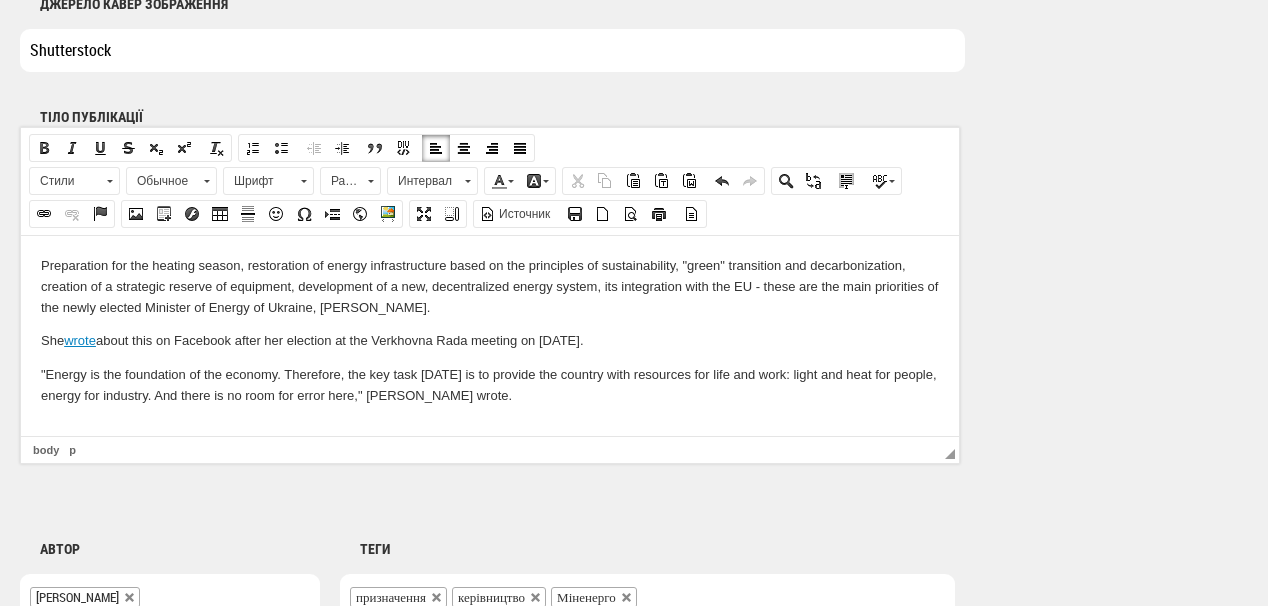 scroll, scrollTop: 0, scrollLeft: 0, axis: both 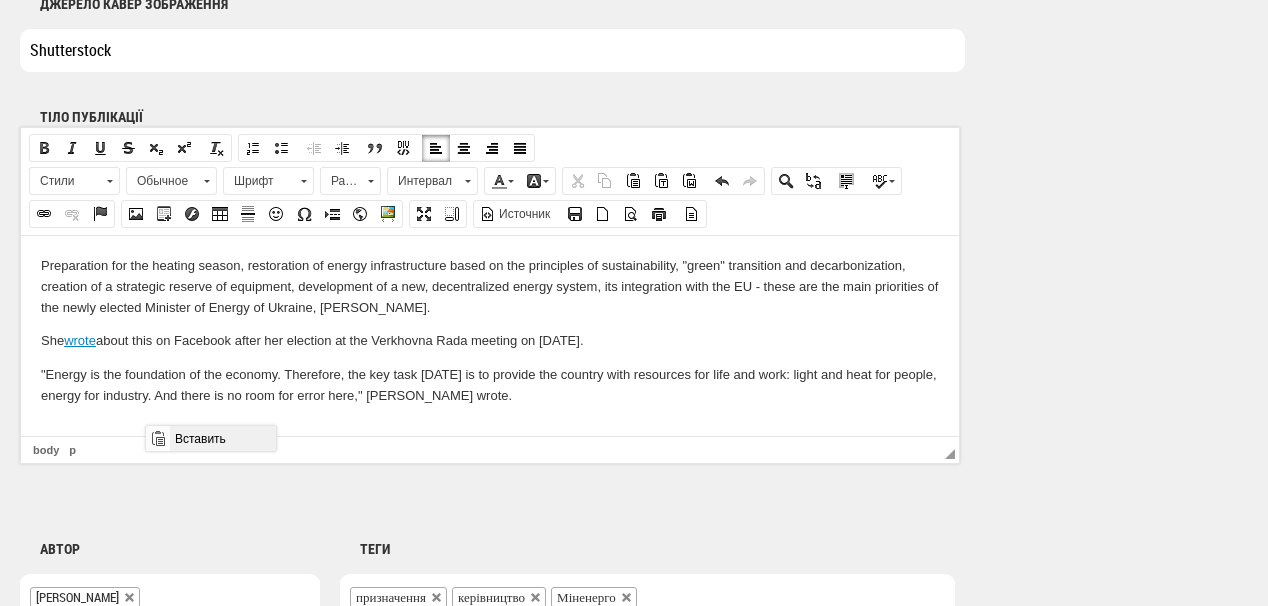 click on "Вставить" at bounding box center (222, 438) 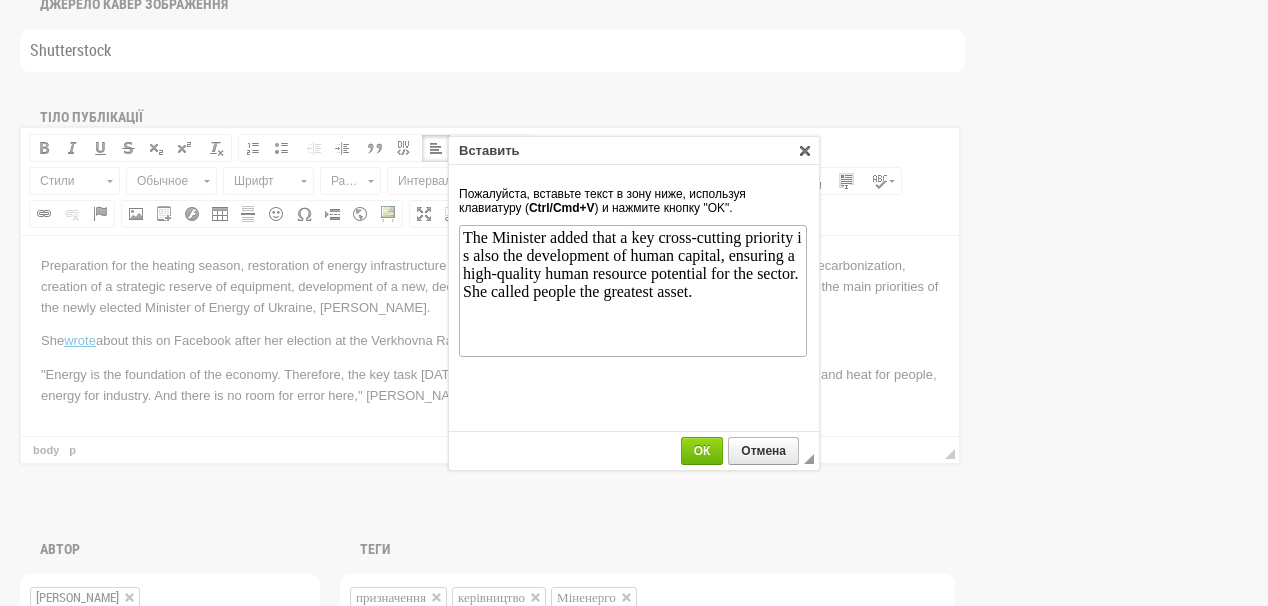 scroll, scrollTop: 0, scrollLeft: 0, axis: both 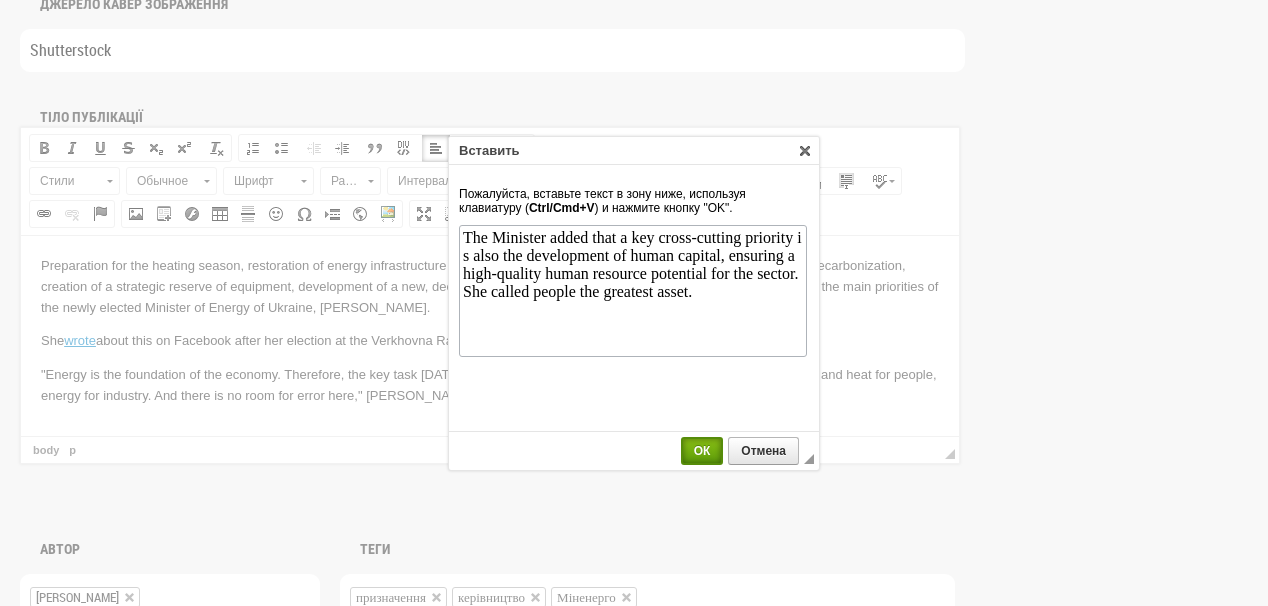 click on "ОК" at bounding box center (702, 451) 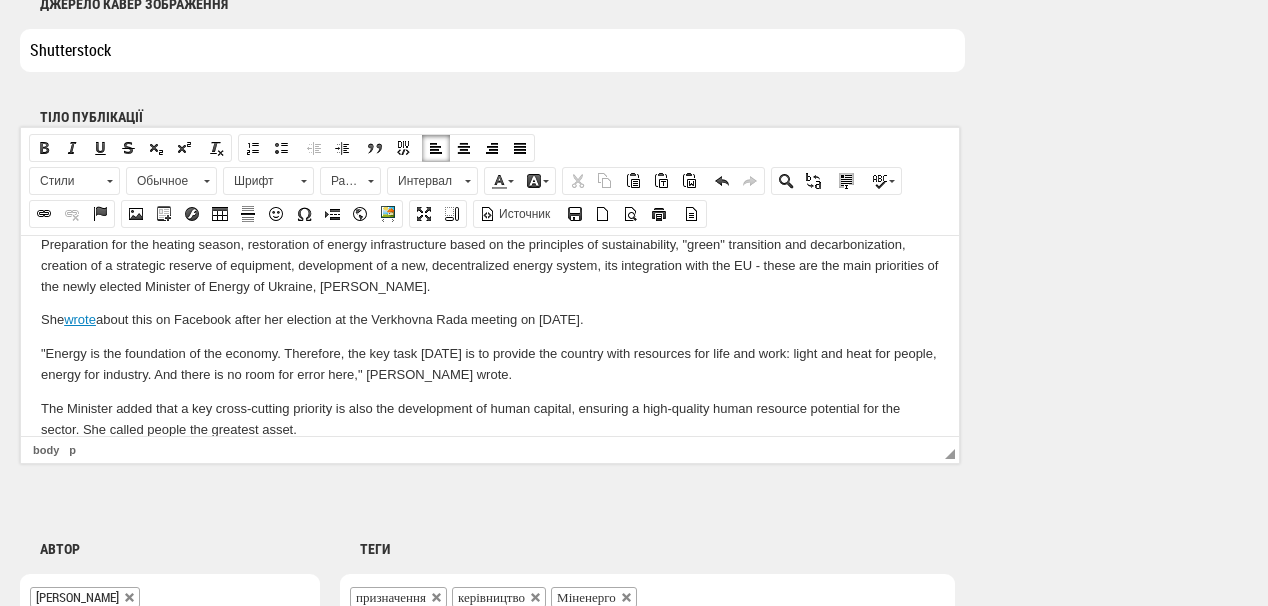 scroll, scrollTop: 56, scrollLeft: 0, axis: vertical 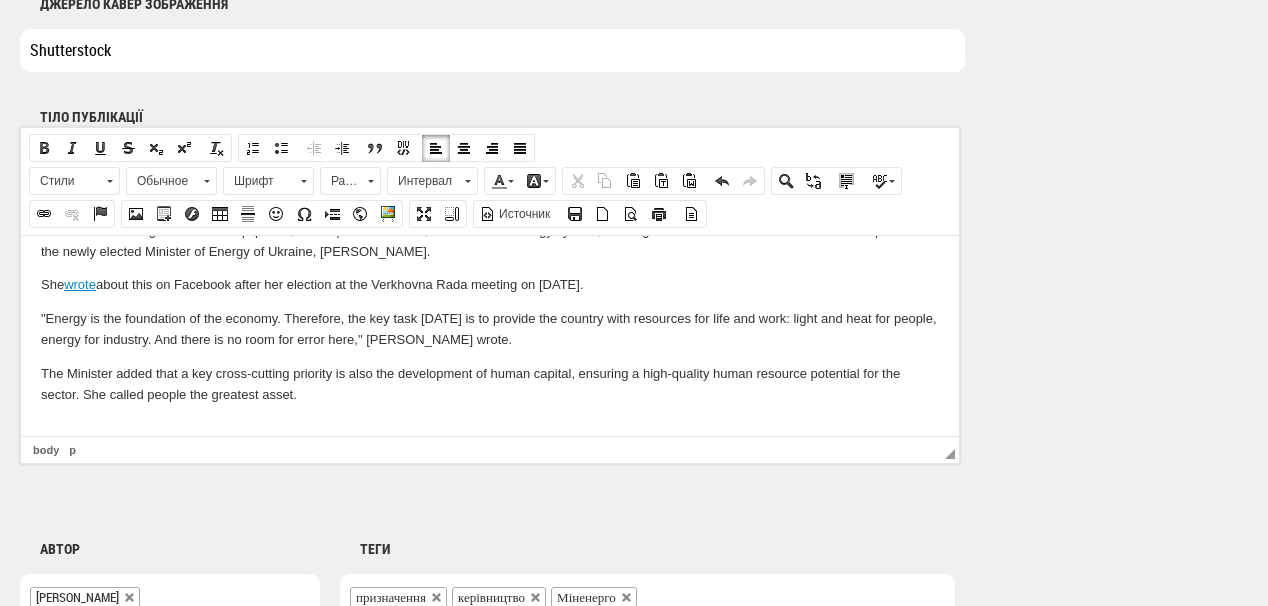 click at bounding box center (490, 427) 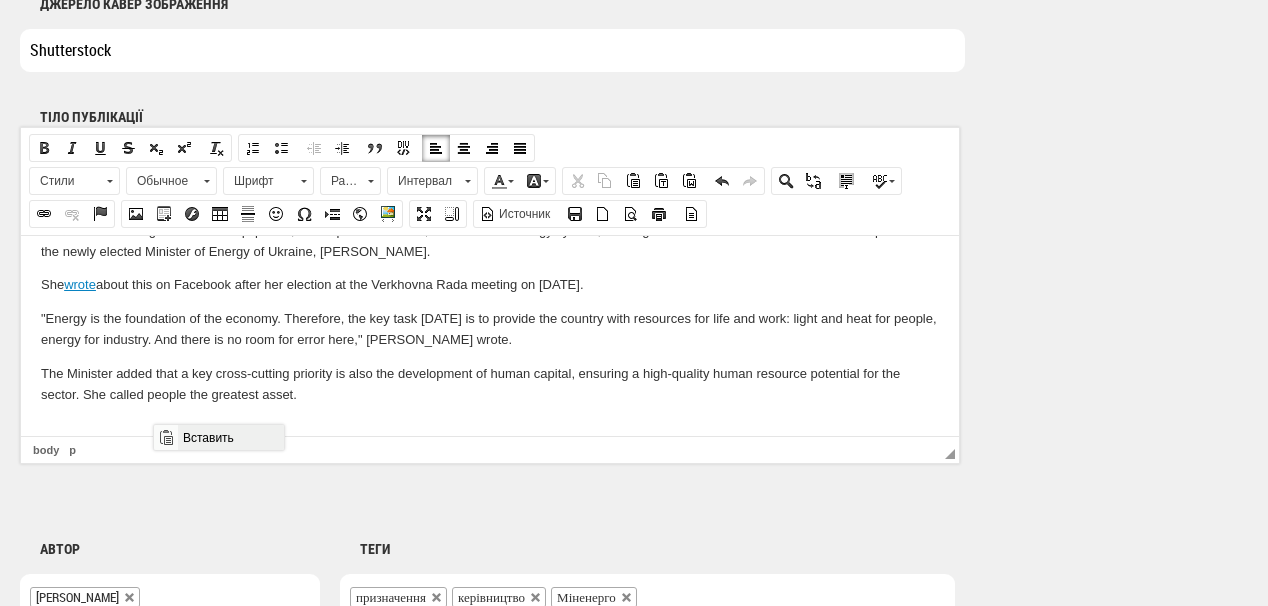 drag, startPoint x: 185, startPoint y: 434, endPoint x: 339, endPoint y: 859, distance: 452.04092 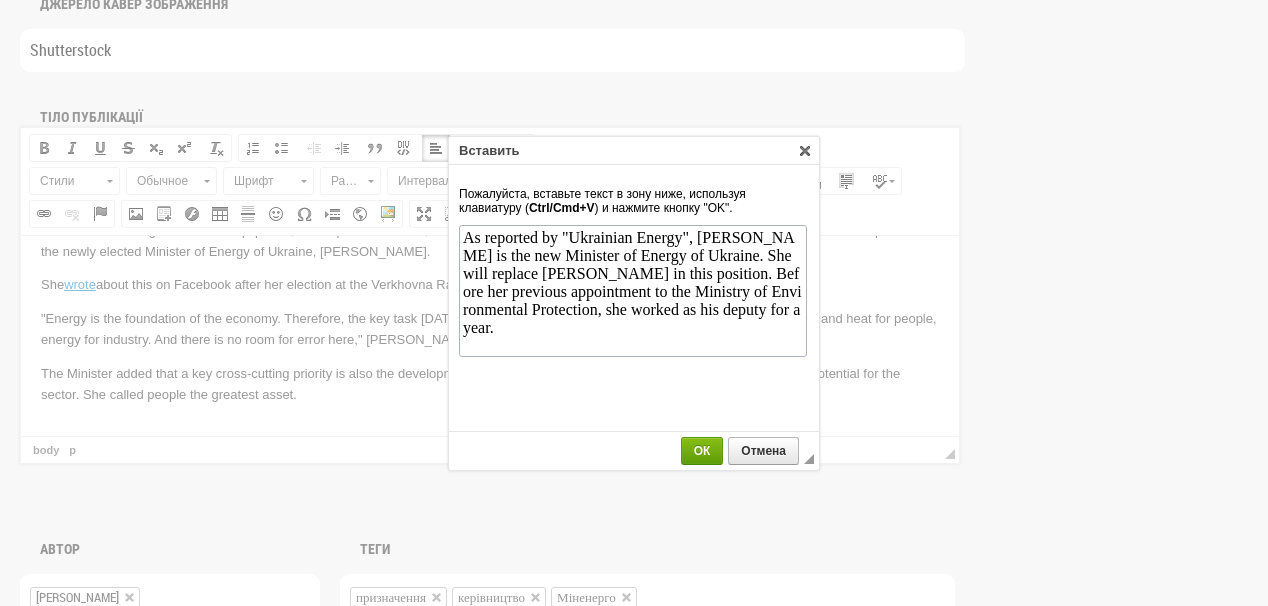 scroll, scrollTop: 0, scrollLeft: 0, axis: both 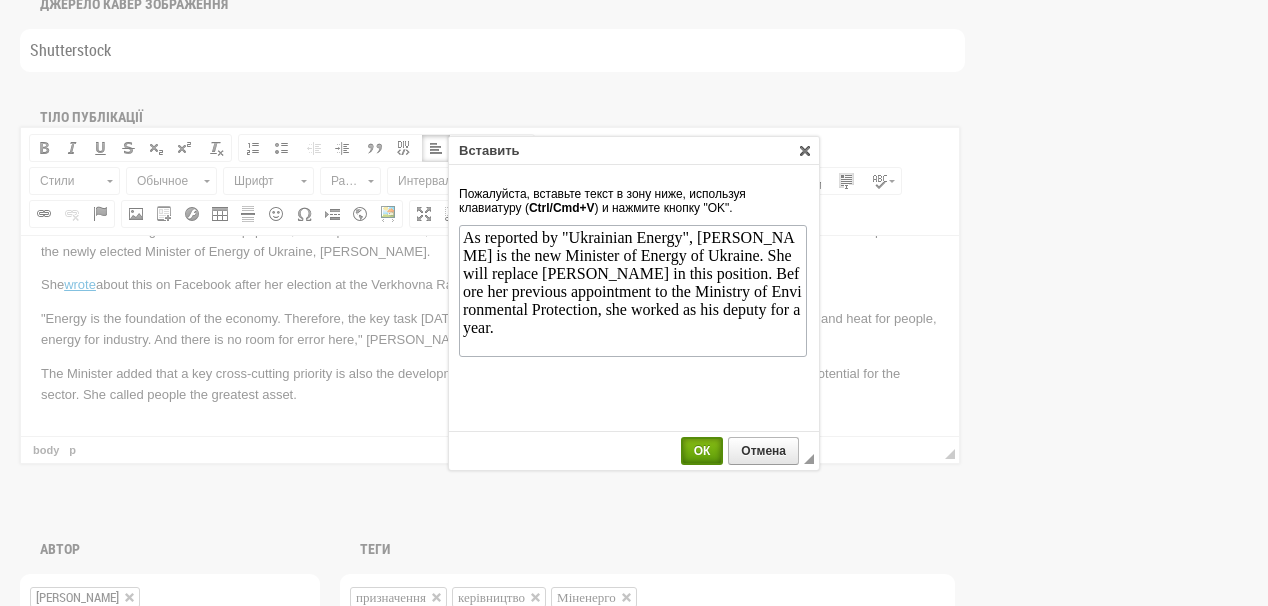 click on "ОК" at bounding box center [702, 451] 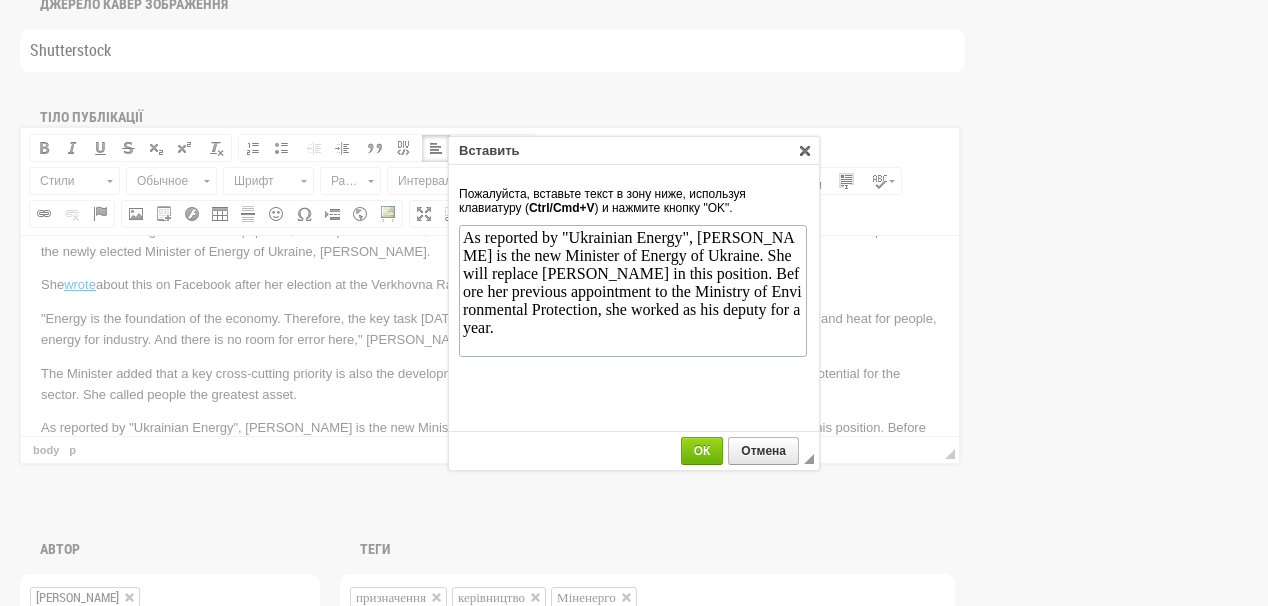 scroll, scrollTop: 76, scrollLeft: 0, axis: vertical 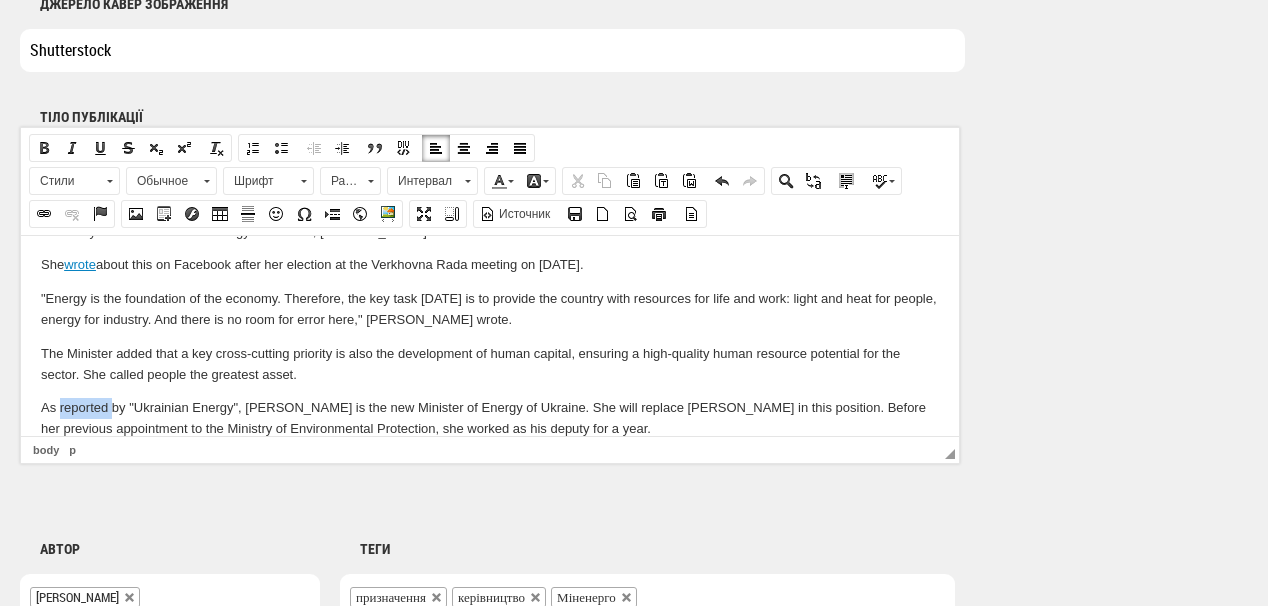 drag, startPoint x: 60, startPoint y: 403, endPoint x: 112, endPoint y: 403, distance: 52 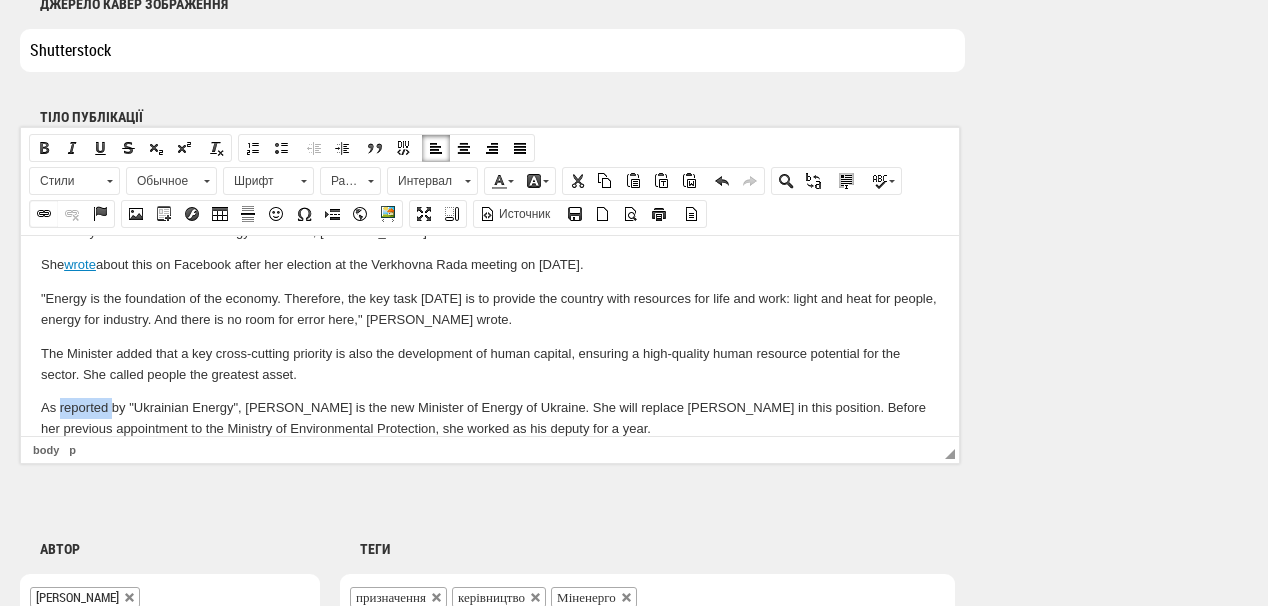 click at bounding box center [44, 214] 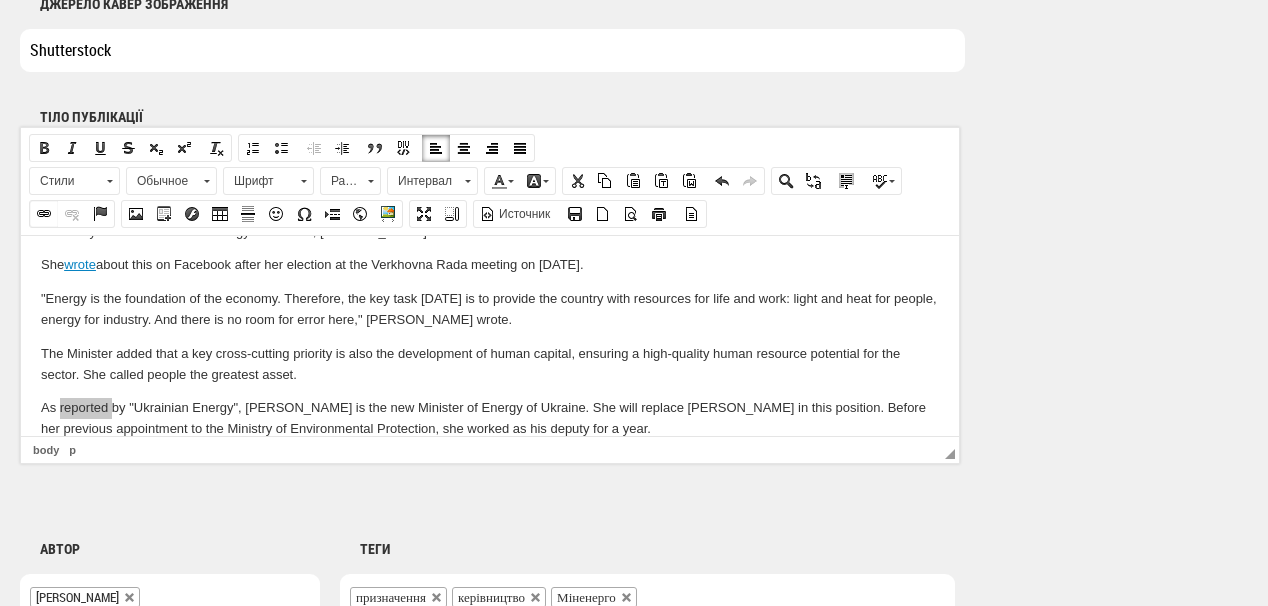 select on "http://" 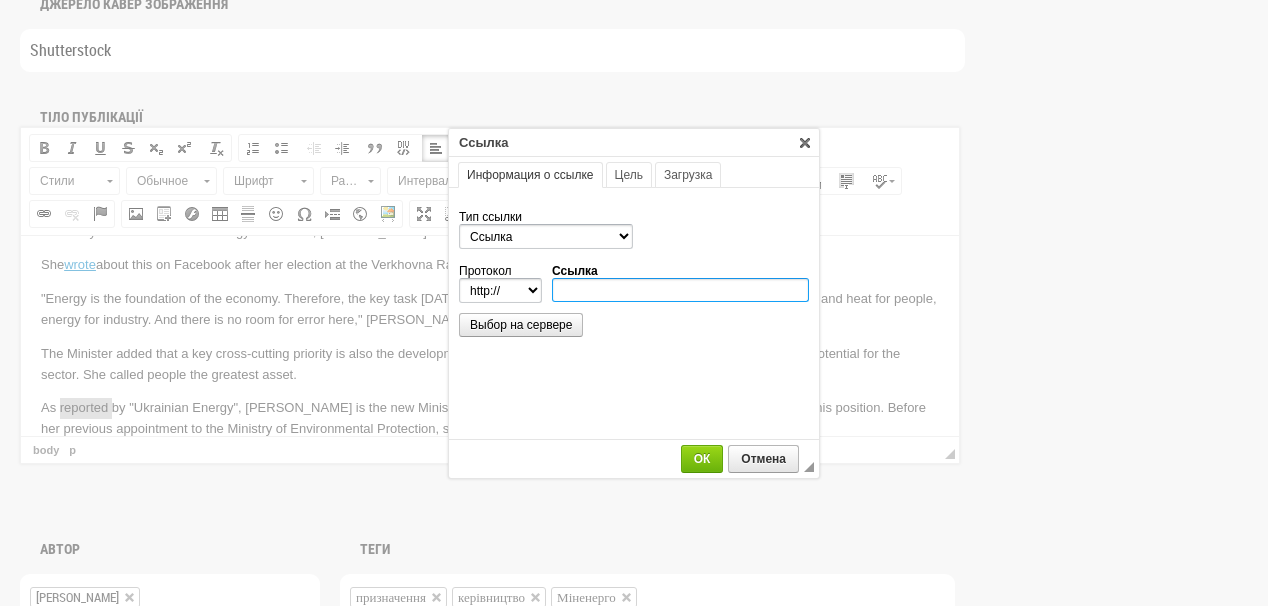 click on "Ссылка" at bounding box center [680, 290] 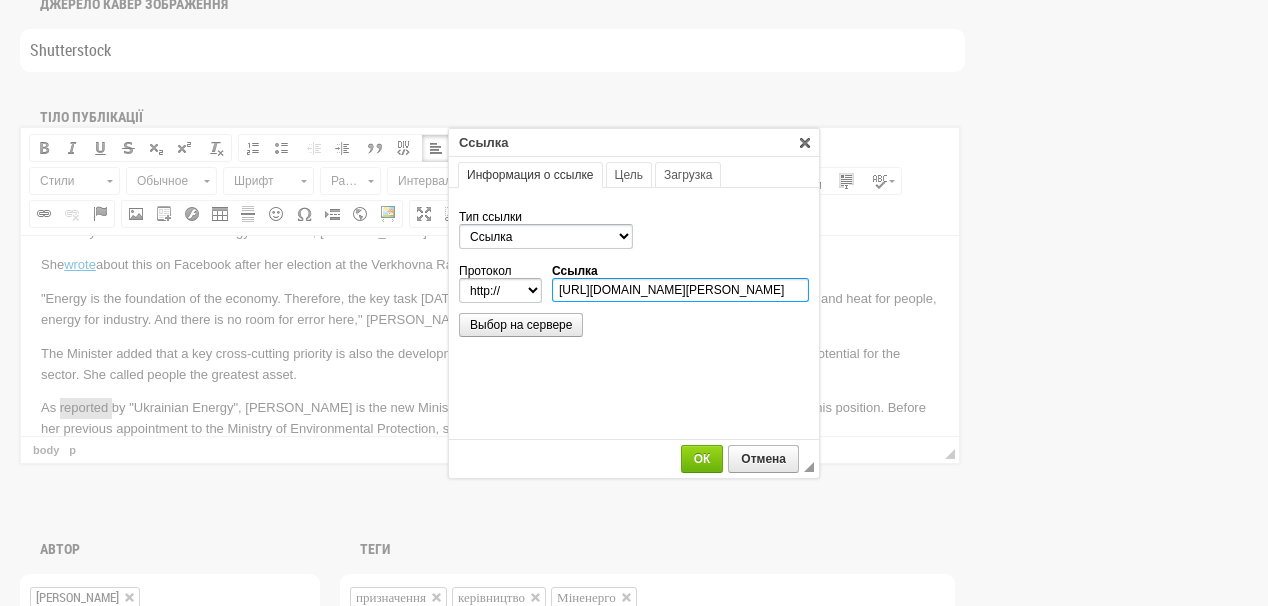 scroll, scrollTop: 0, scrollLeft: 204, axis: horizontal 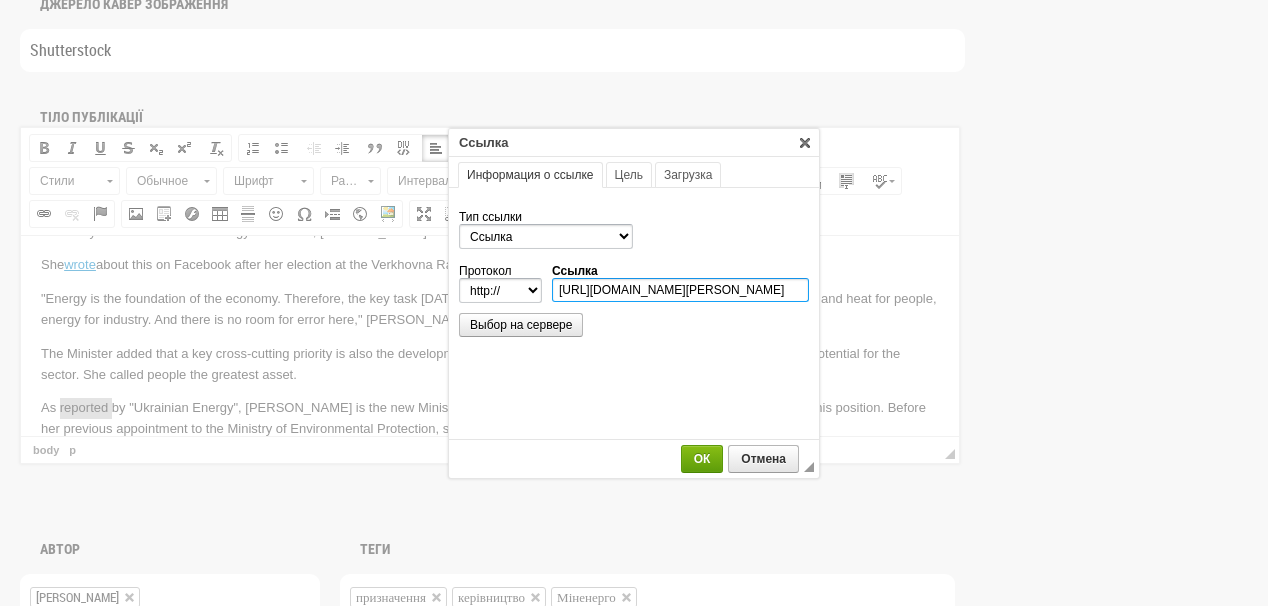 type on "https://ua-energy.org/uk/posts/svitlana-hrynchuk-nova-ministerka-enerhetyky-ukrainy" 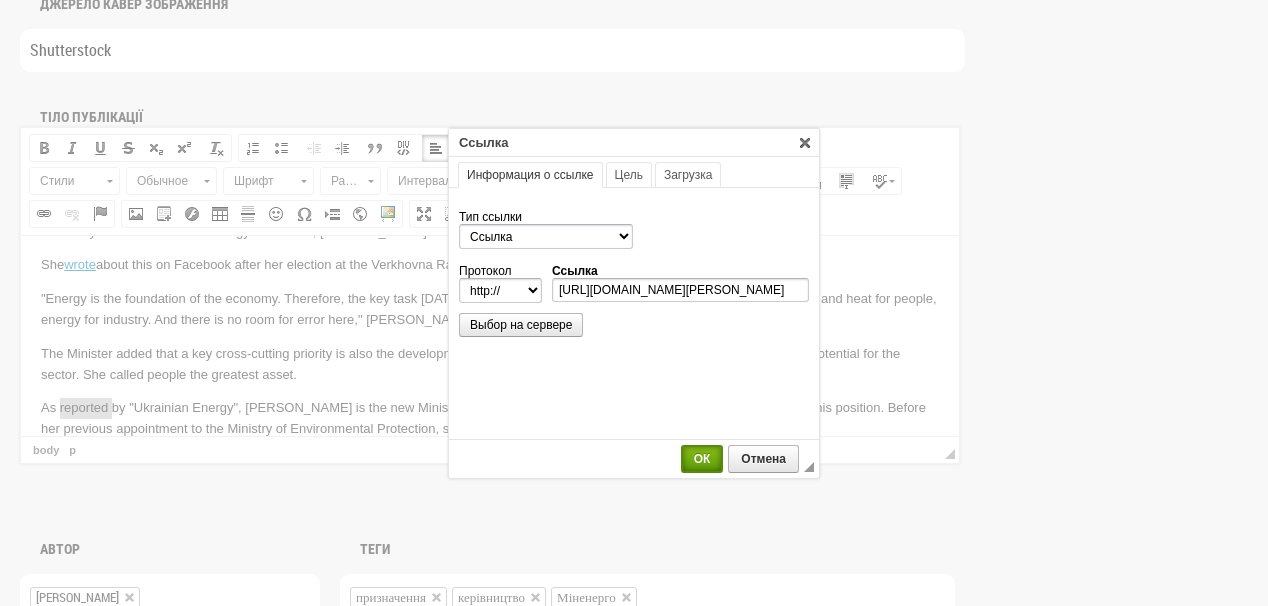 select on "https://" 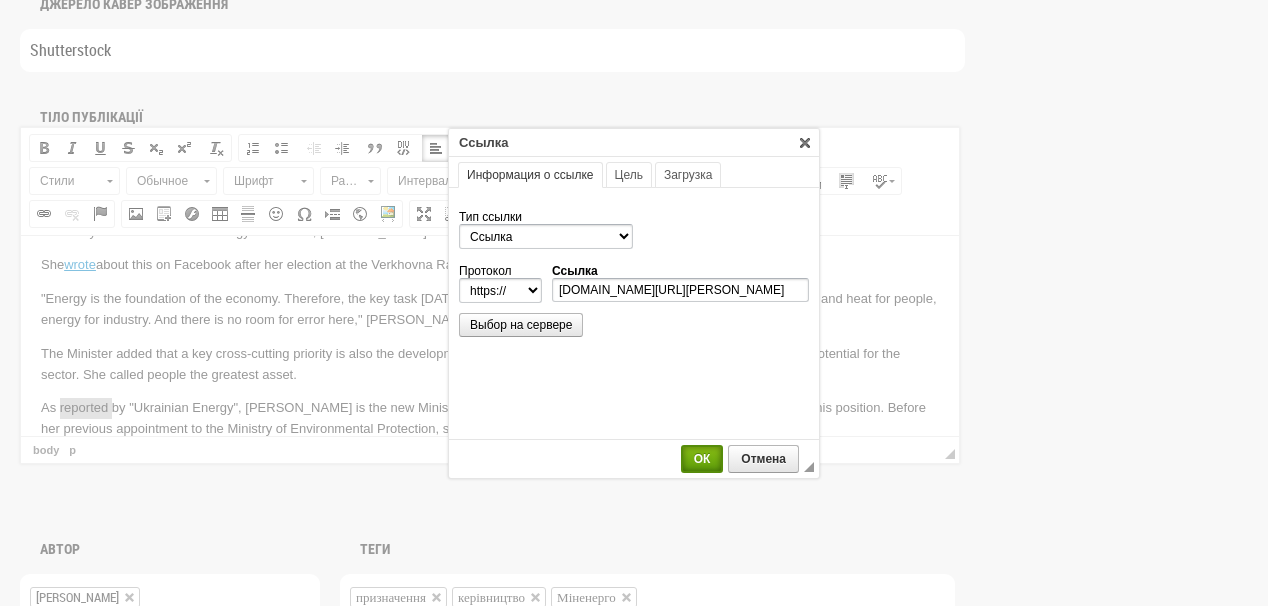 scroll, scrollTop: 0, scrollLeft: 0, axis: both 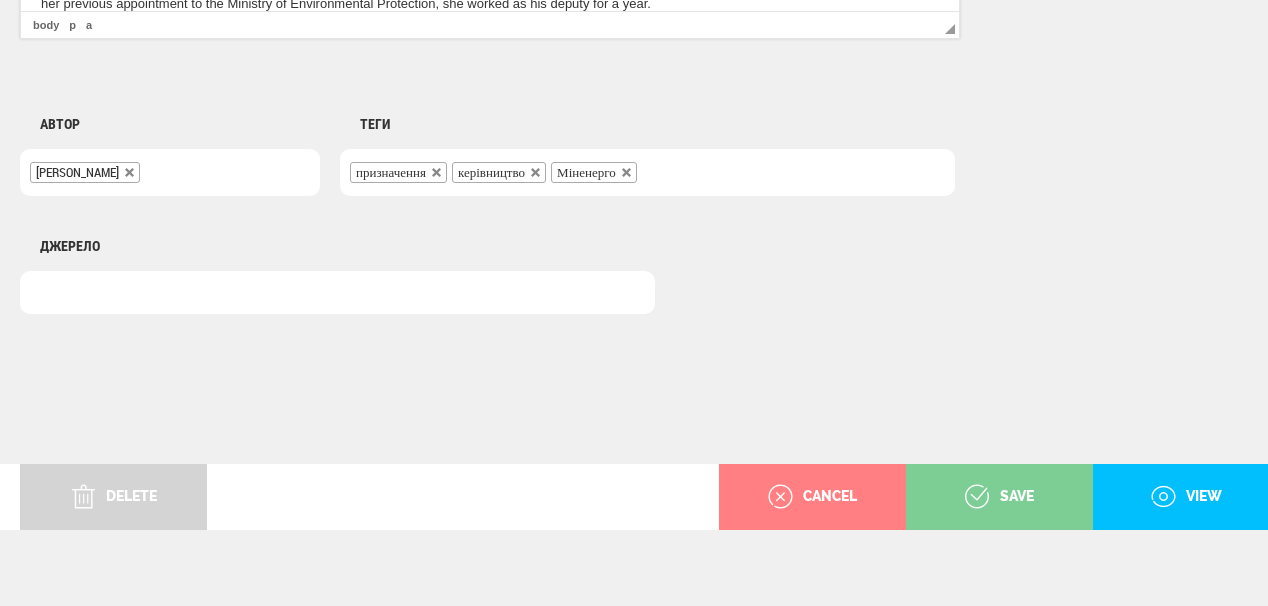 click on "save" at bounding box center [999, 497] 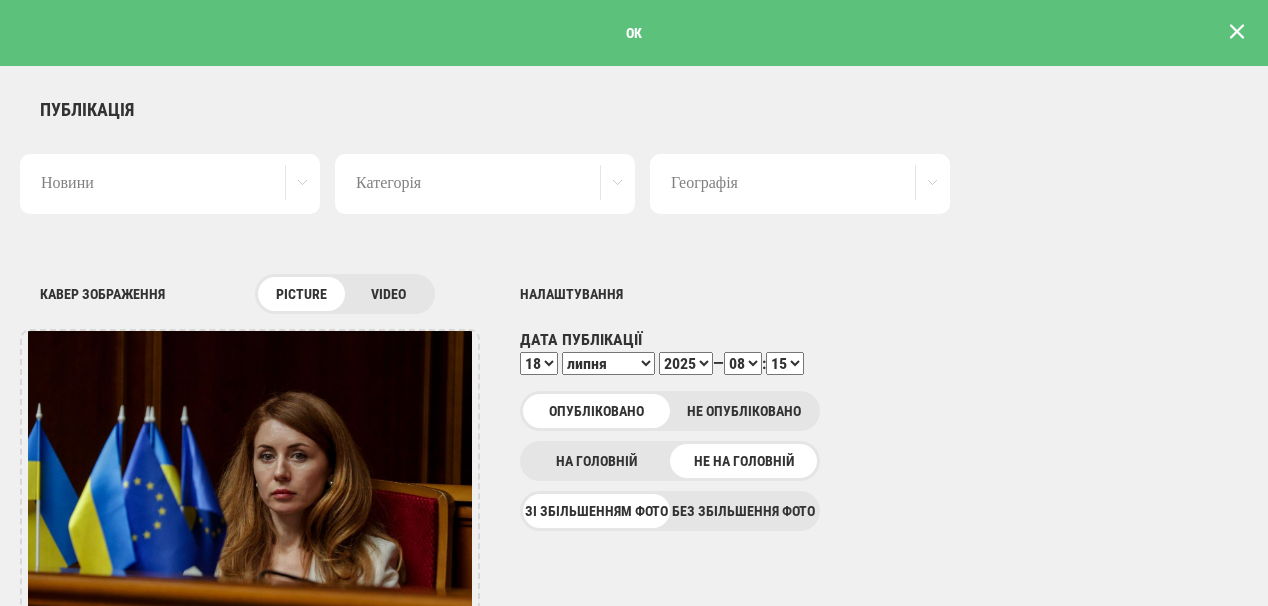 scroll, scrollTop: 0, scrollLeft: 0, axis: both 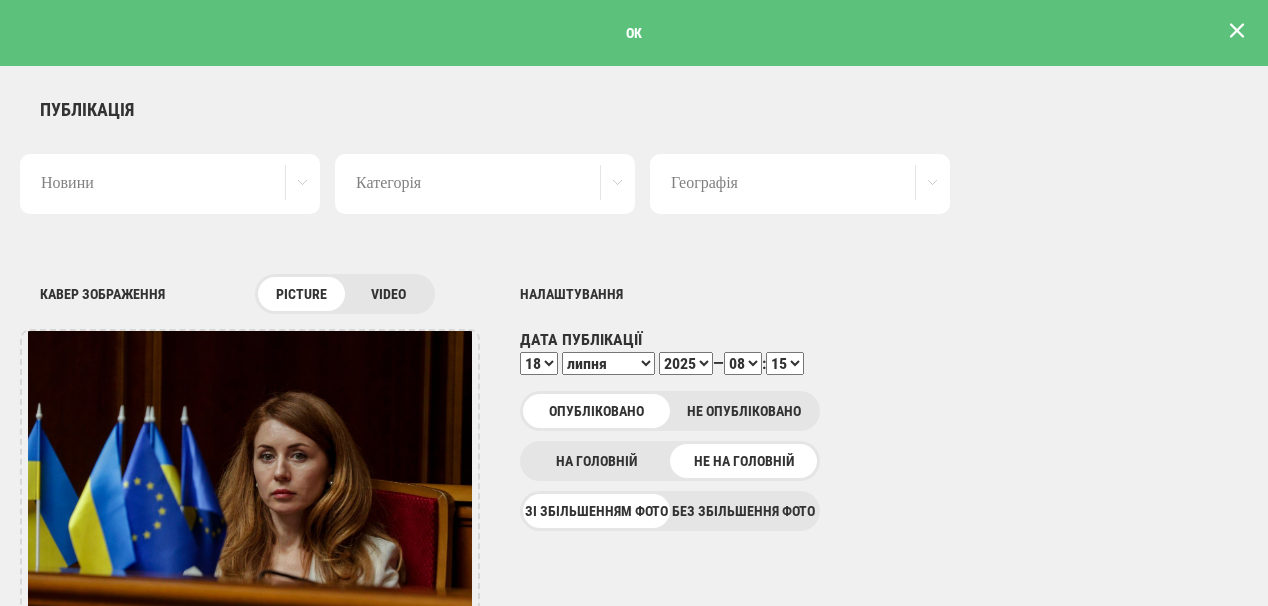 click at bounding box center (1237, 31) 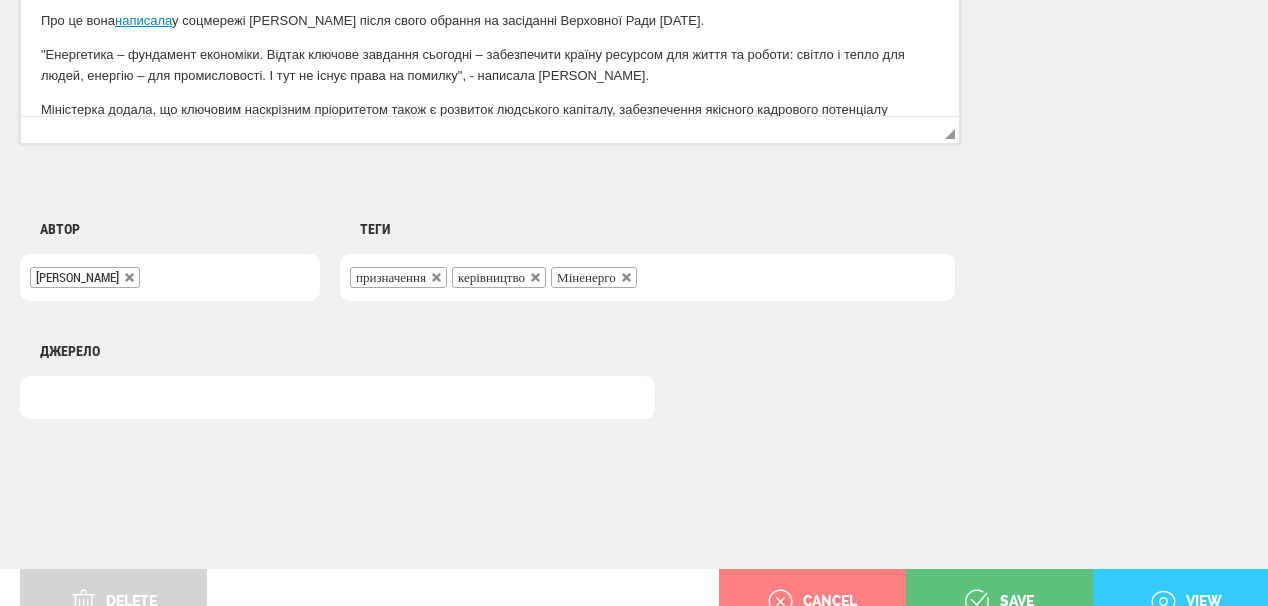 scroll, scrollTop: 1545, scrollLeft: 0, axis: vertical 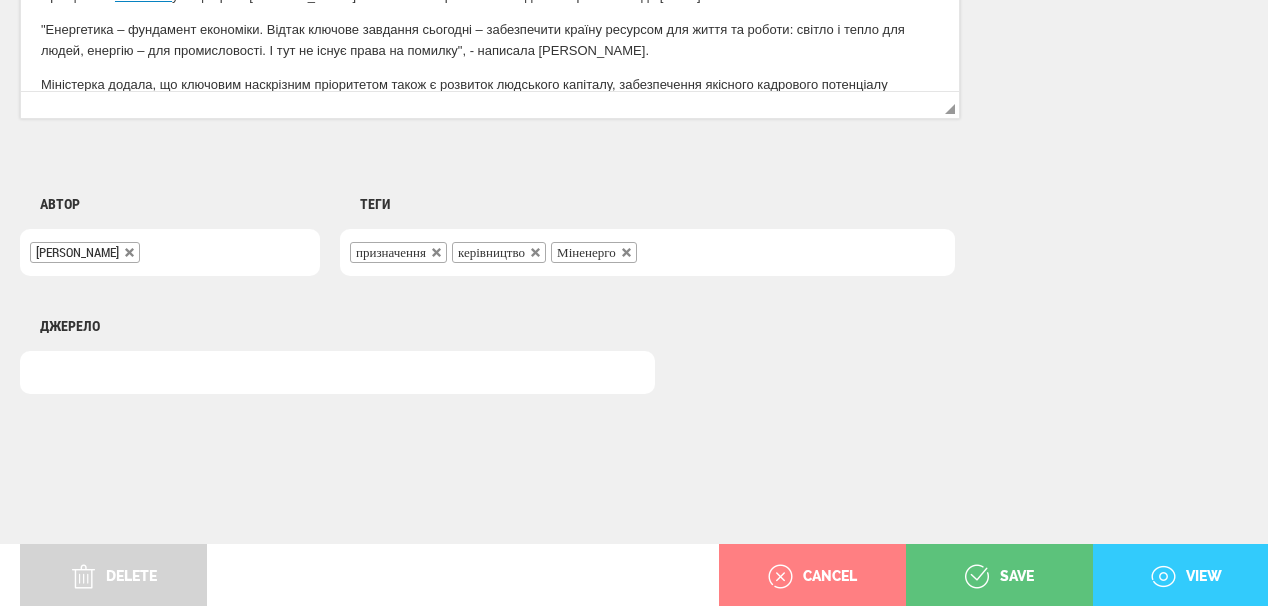click on "view" at bounding box center (1186, 577) 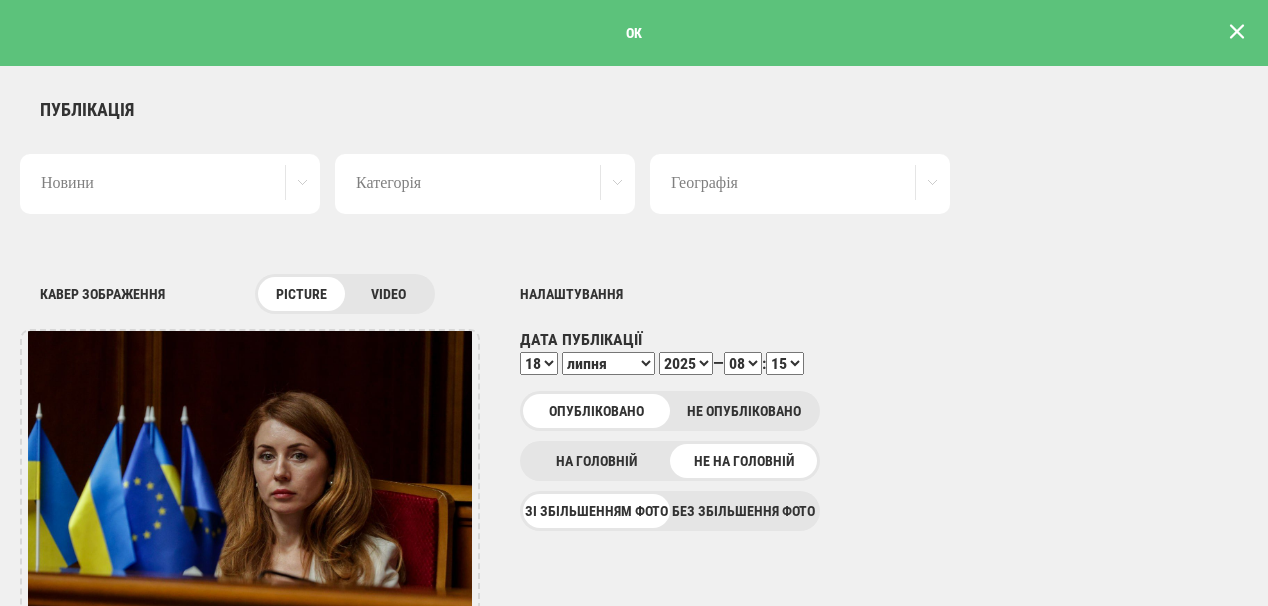 scroll, scrollTop: 1372, scrollLeft: 0, axis: vertical 